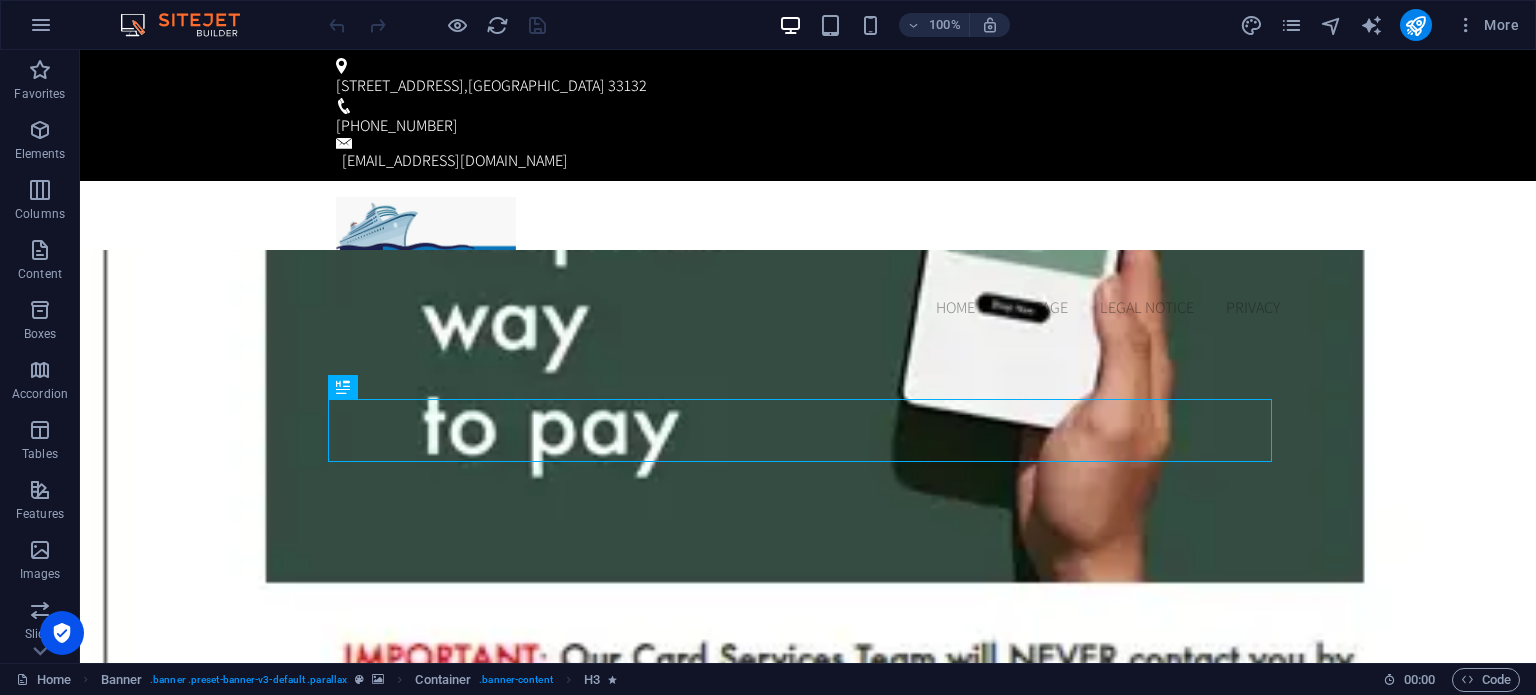 scroll, scrollTop: 0, scrollLeft: 0, axis: both 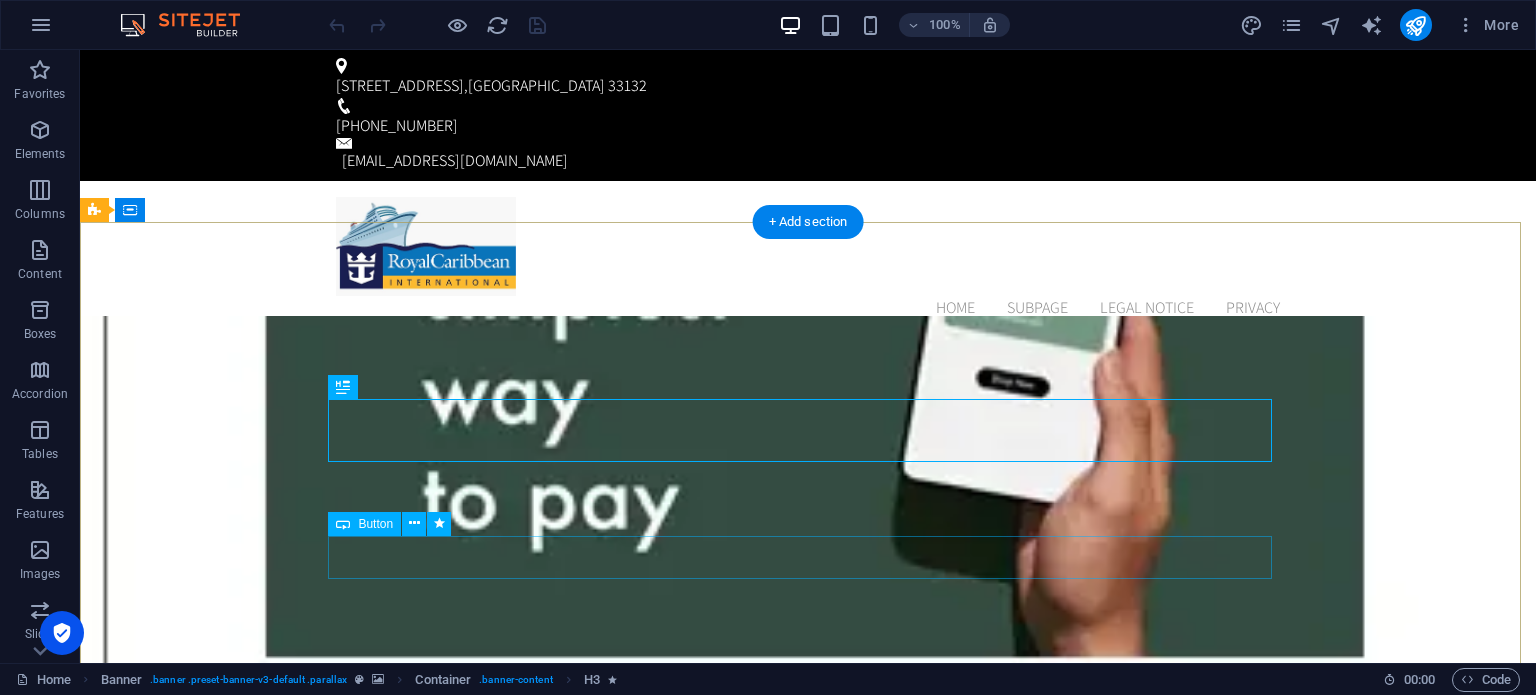click on "CONTINUE" at bounding box center [808, 1214] 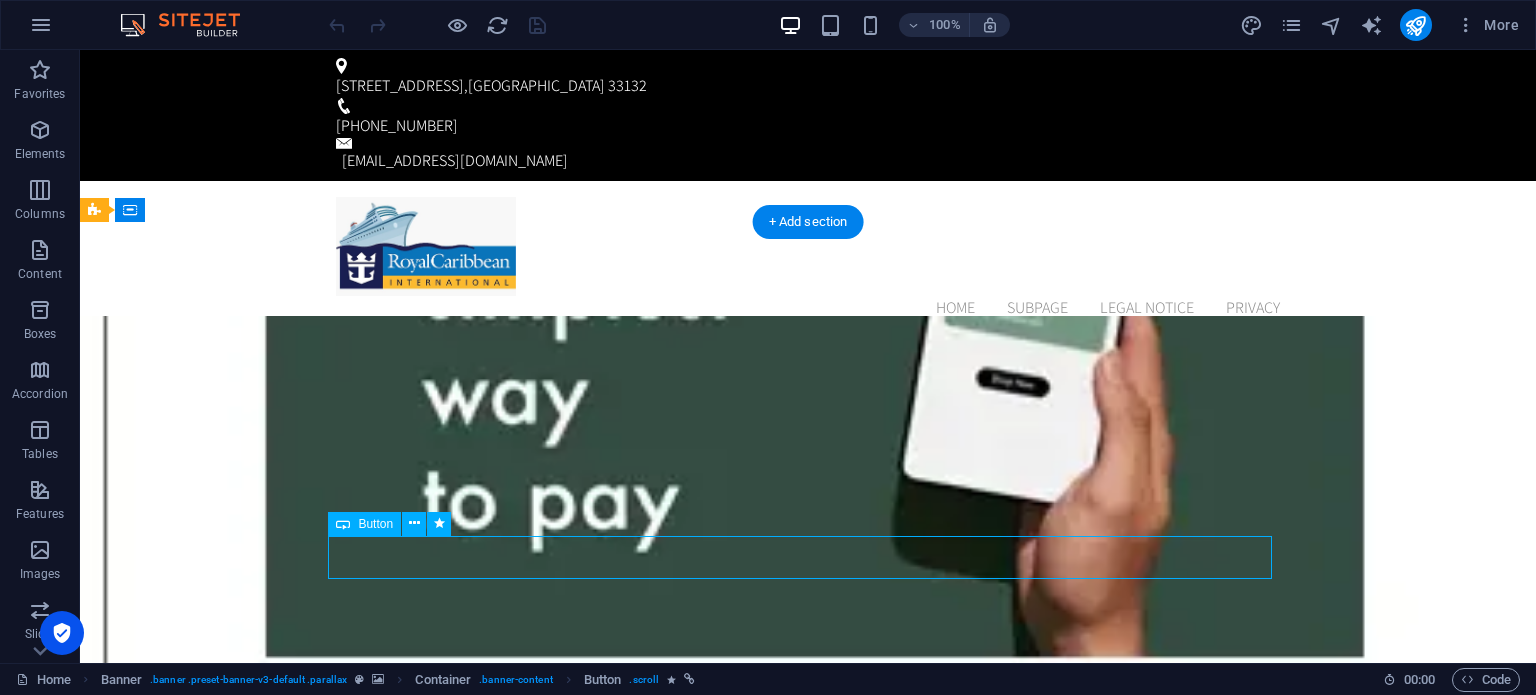 click on "CONTINUE" at bounding box center (808, 1214) 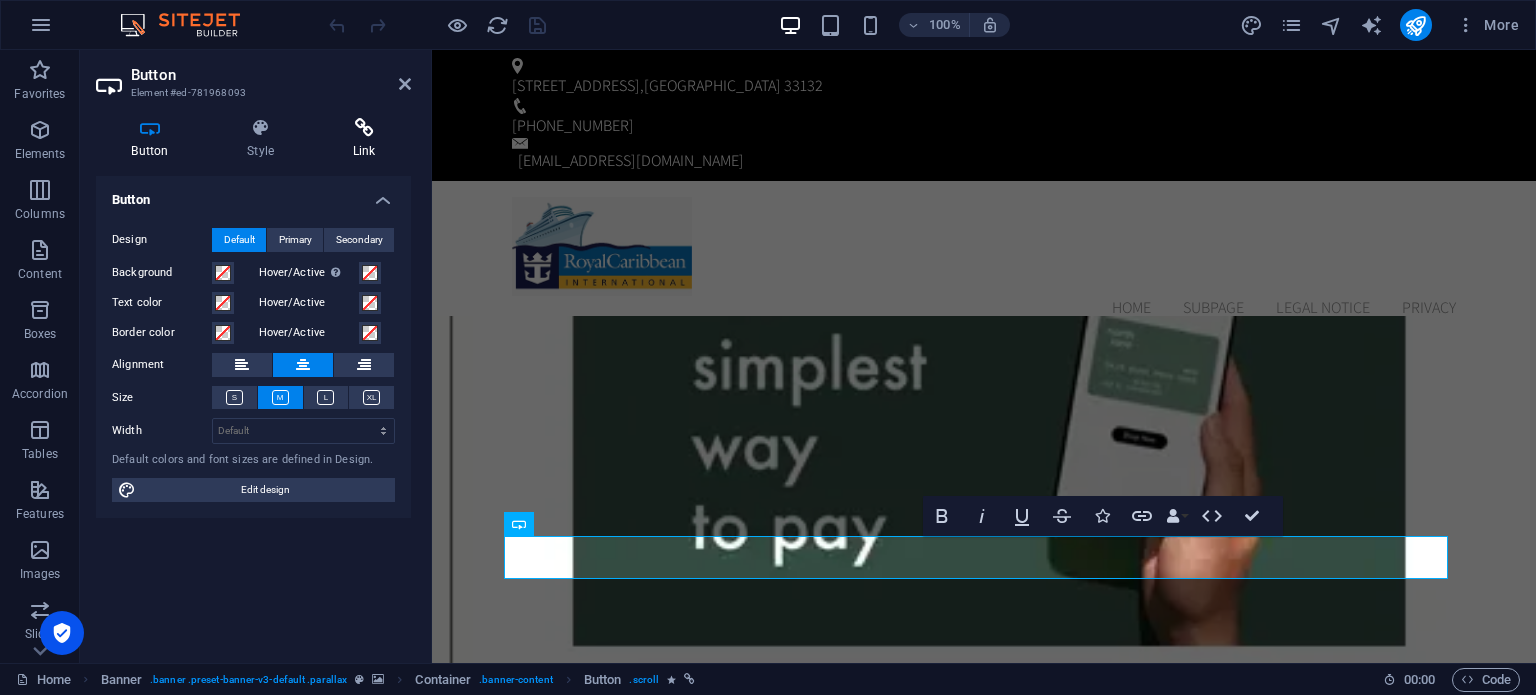 click at bounding box center [364, 128] 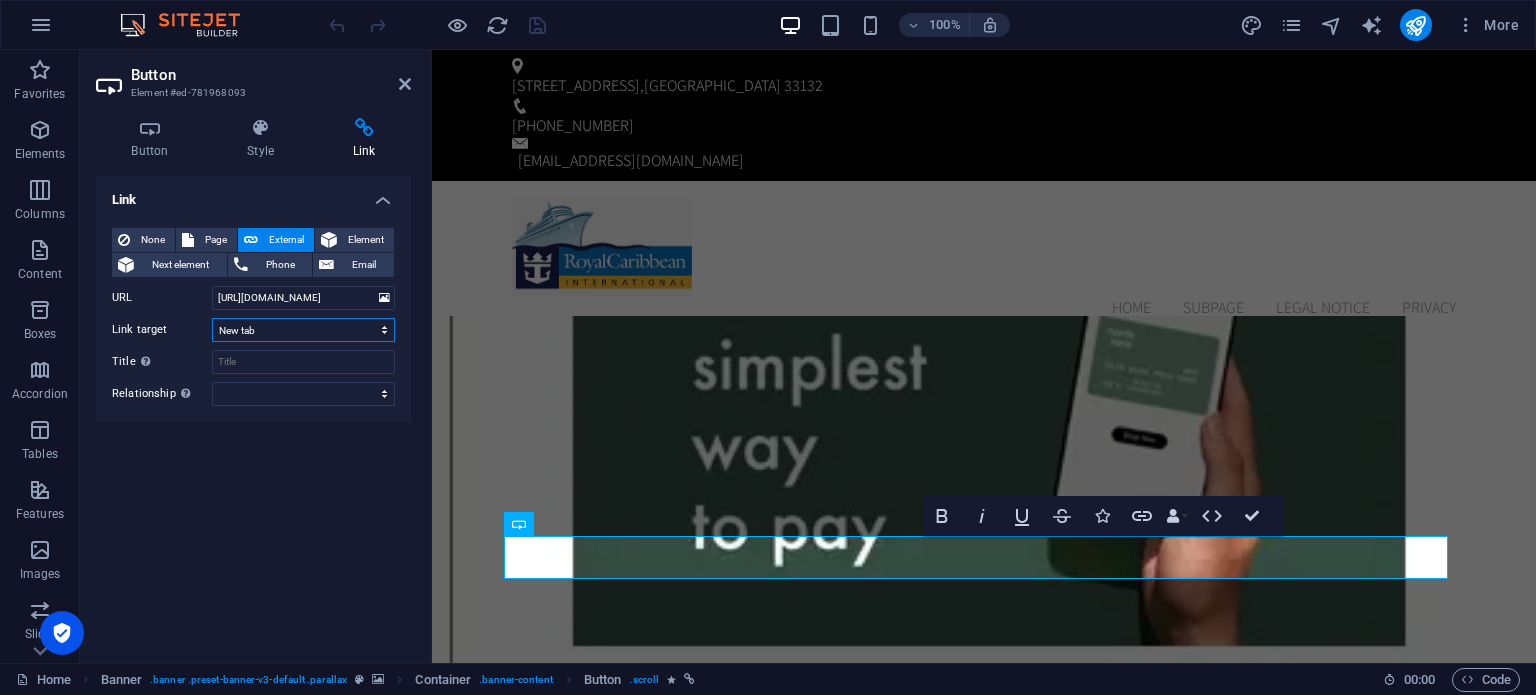 click on "New tab Same tab Overlay" at bounding box center [303, 330] 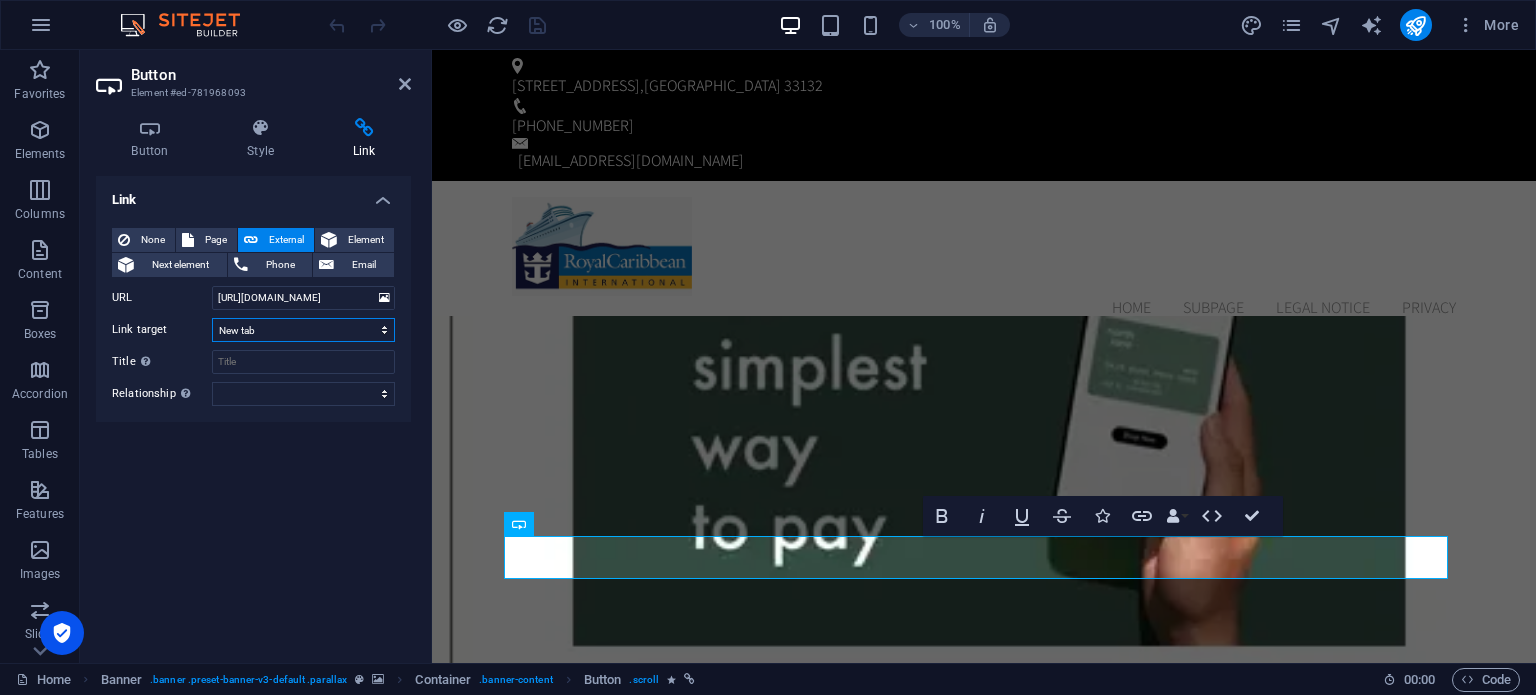 select 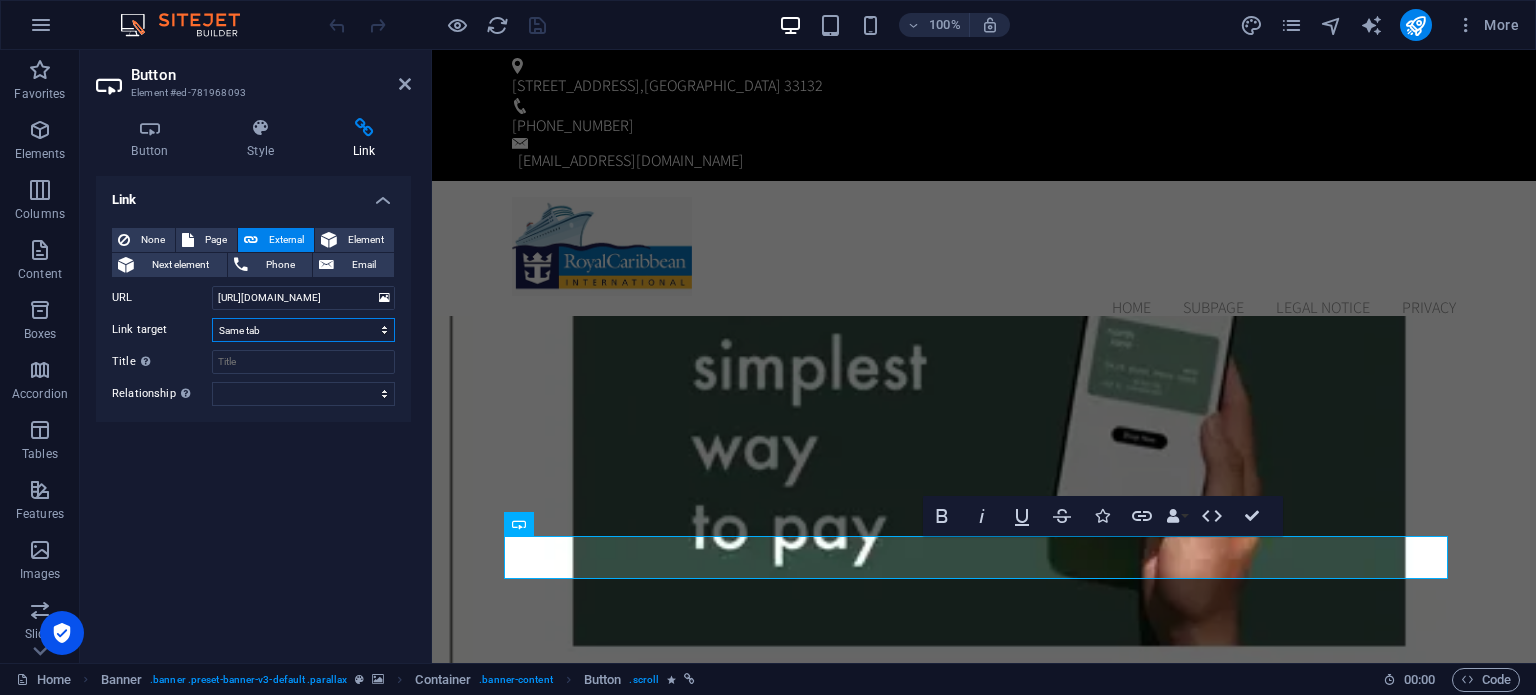 click on "New tab Same tab Overlay" at bounding box center [303, 330] 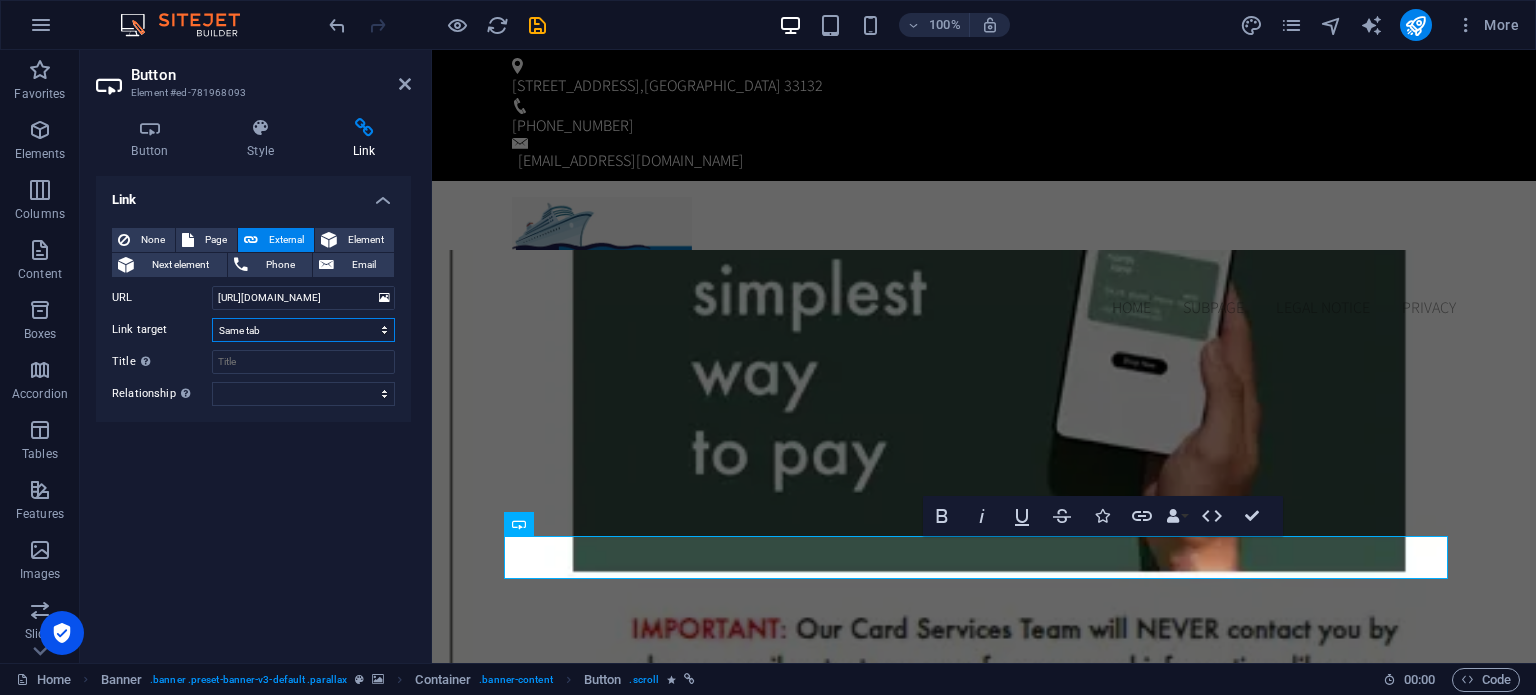 click on "New tab Same tab Overlay" at bounding box center (303, 330) 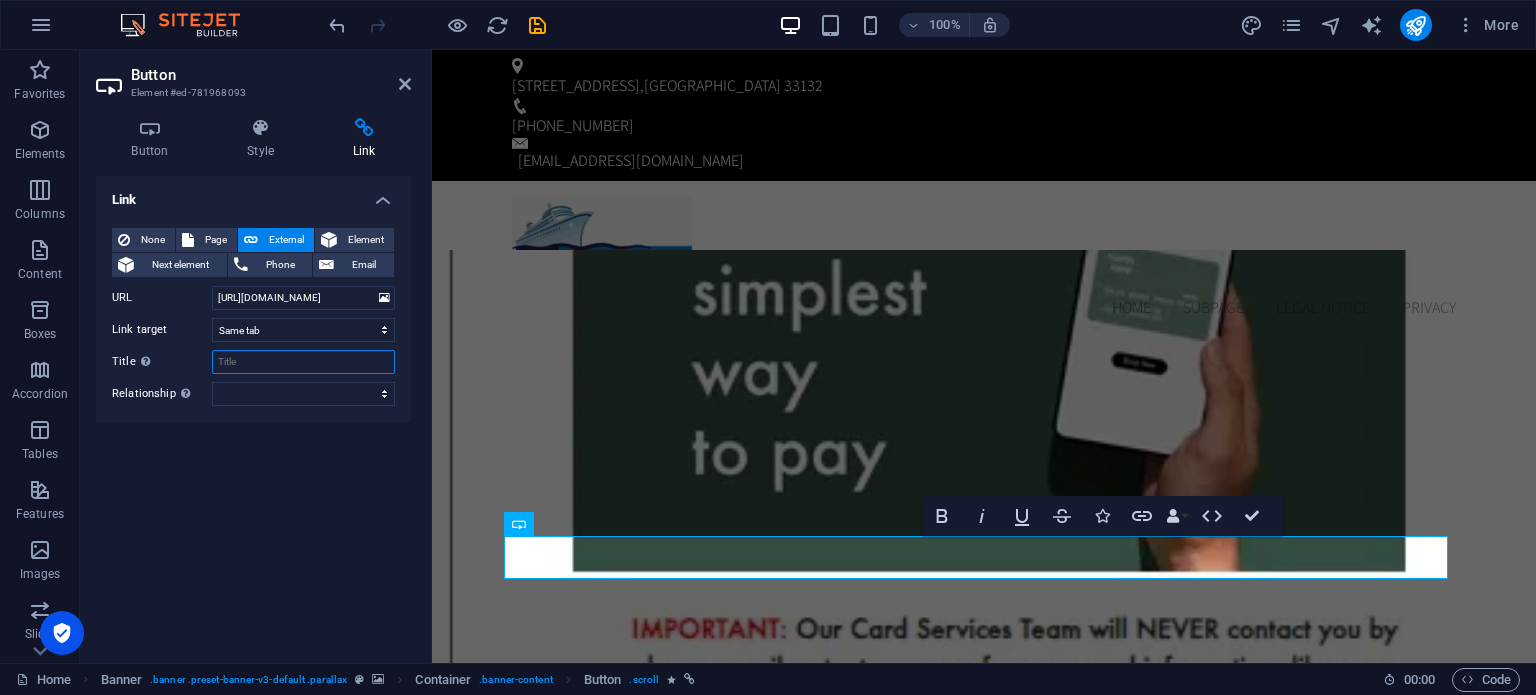 click on "Title Additional link description, should not be the same as the link text. The title is most often shown as a tooltip text when the mouse moves over the element. Leave empty if uncertain." at bounding box center [303, 362] 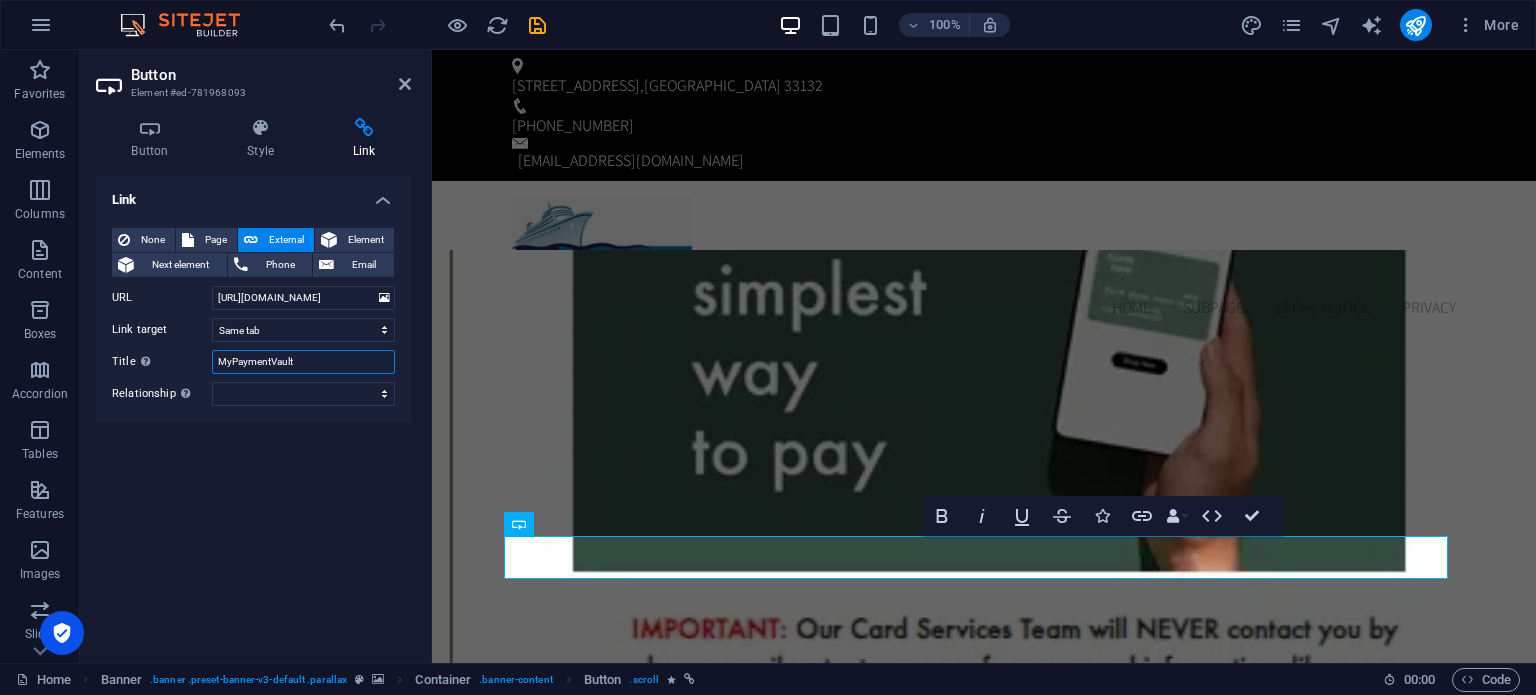 type on "MyPaymentVault" 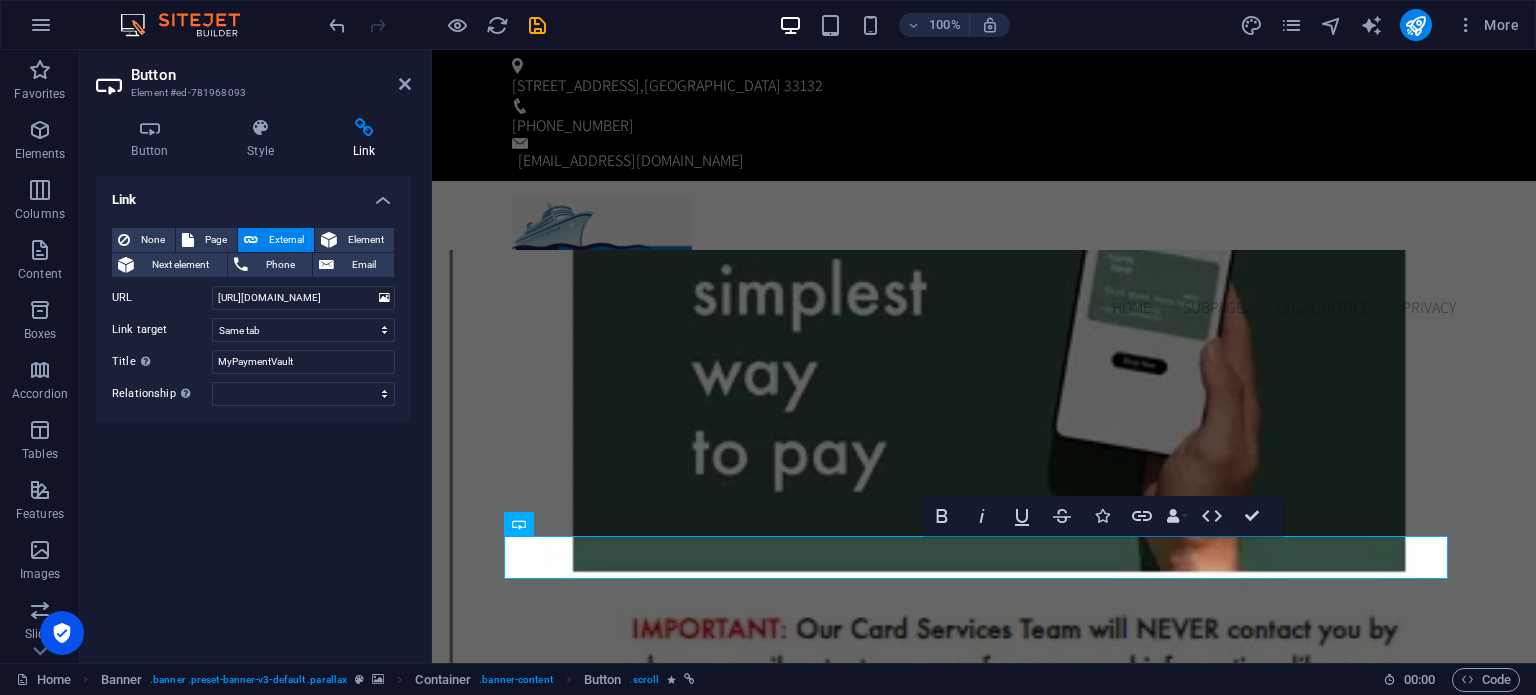 click on "Link None Page External Element Next element Phone Email Page Home Subpage Legal Notice Privacy Element
URL [URL][DOMAIN_NAME] Phone Email Link target New tab Same tab Overlay Title Additional link description, should not be the same as the link text. The title is most often shown as a tooltip text when the mouse moves over the element. Leave empty if uncertain. MyPaymentVault Relationship Sets the  relationship of this link to the link target . For example, the value "nofollow" instructs search engines not to follow the link. Can be left empty. alternate author bookmark external help license next nofollow noreferrer noopener prev search tag" at bounding box center (253, 411) 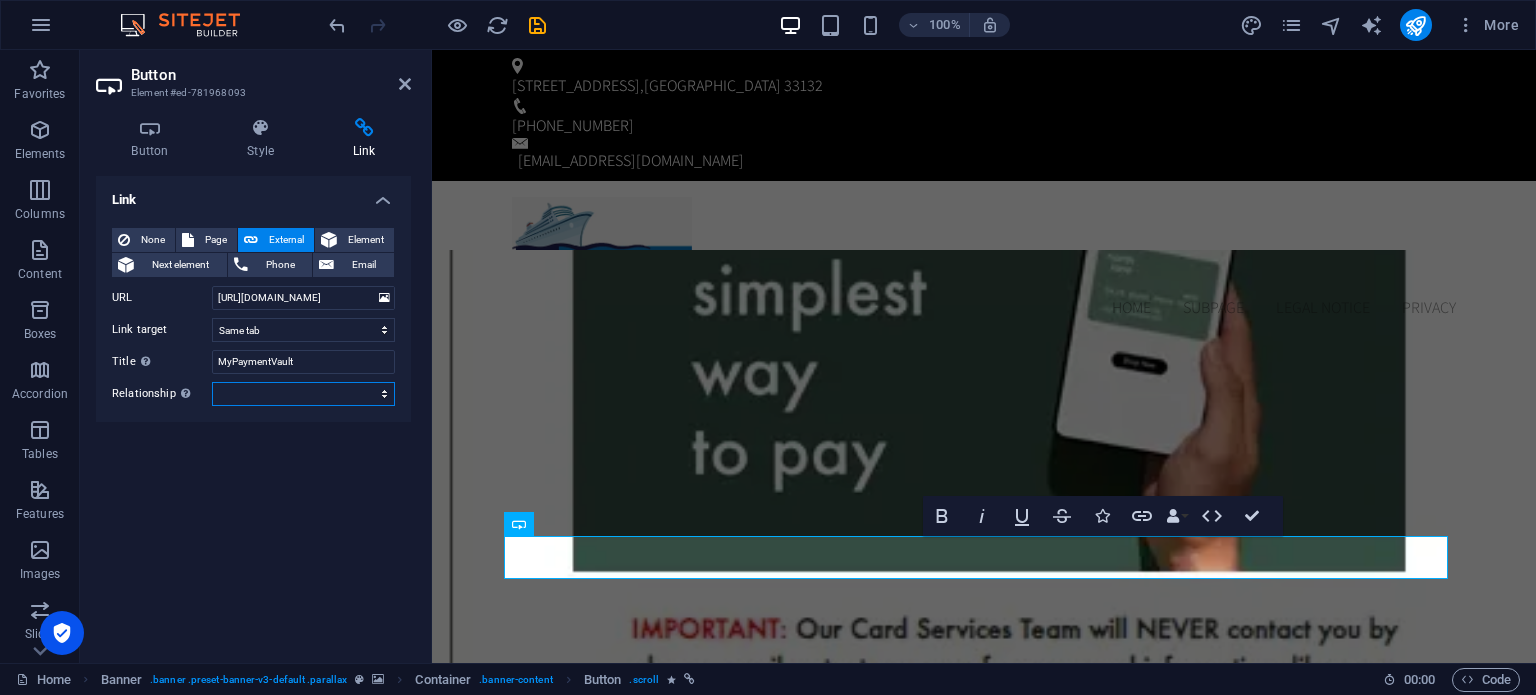 click on "alternate author bookmark external help license next nofollow noreferrer noopener prev search tag" at bounding box center [303, 394] 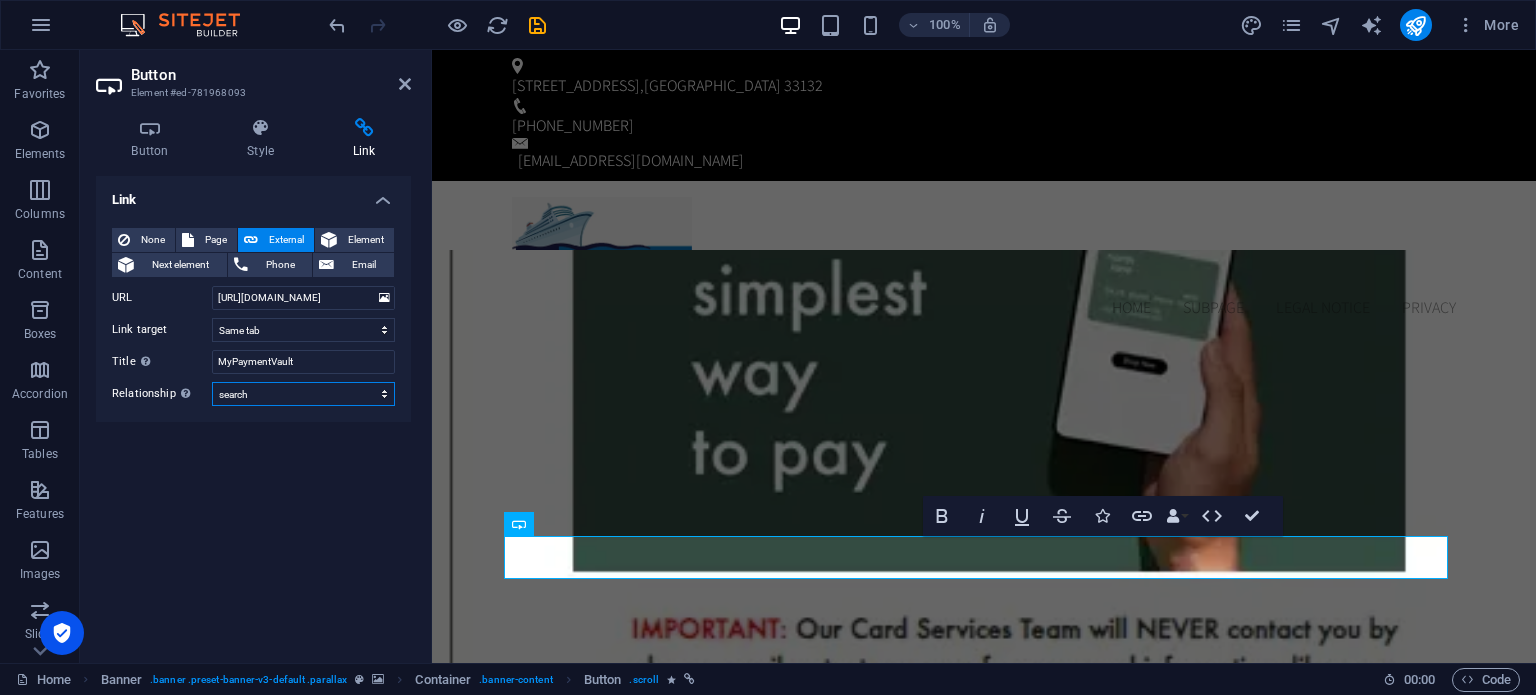 click on "alternate author bookmark external help license next nofollow noreferrer noopener prev search tag" at bounding box center (303, 394) 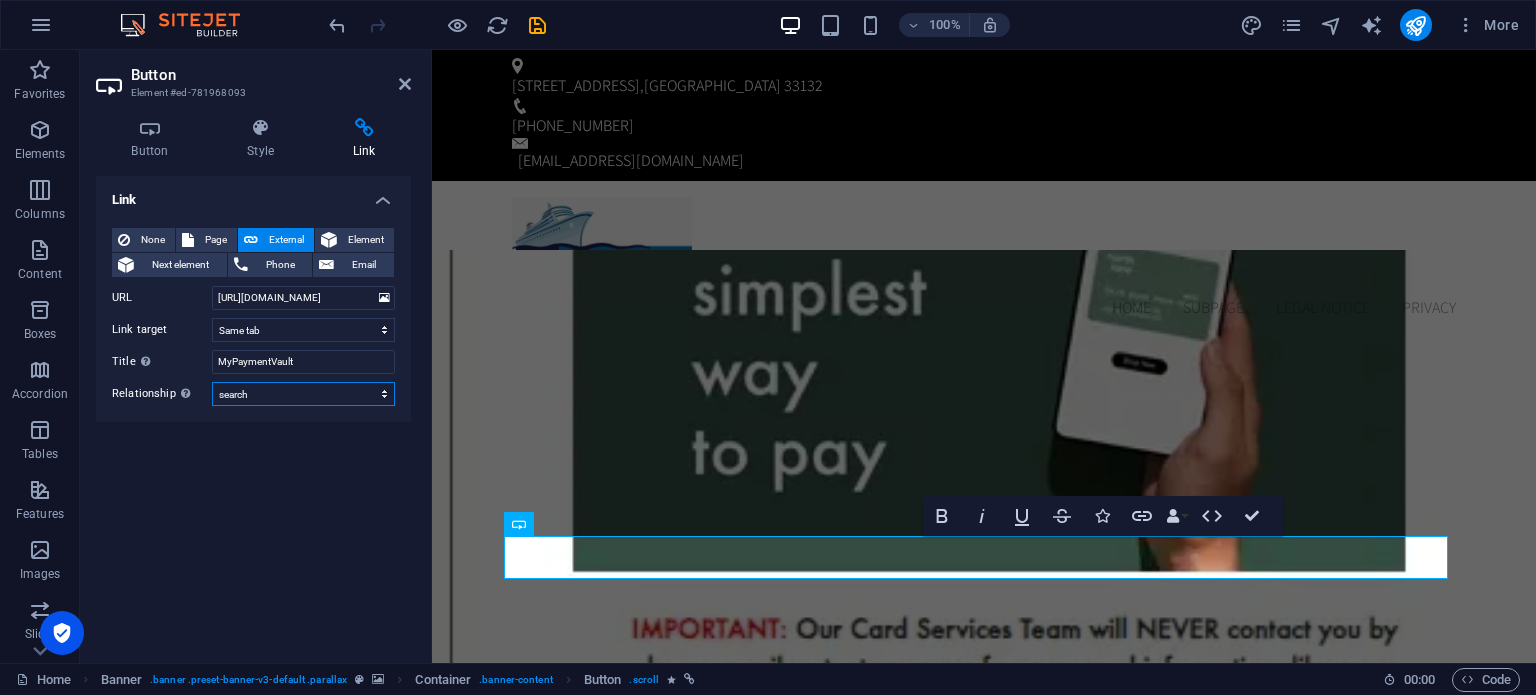 click on "alternate author bookmark external help license next nofollow noreferrer noopener prev search tag" at bounding box center [303, 394] 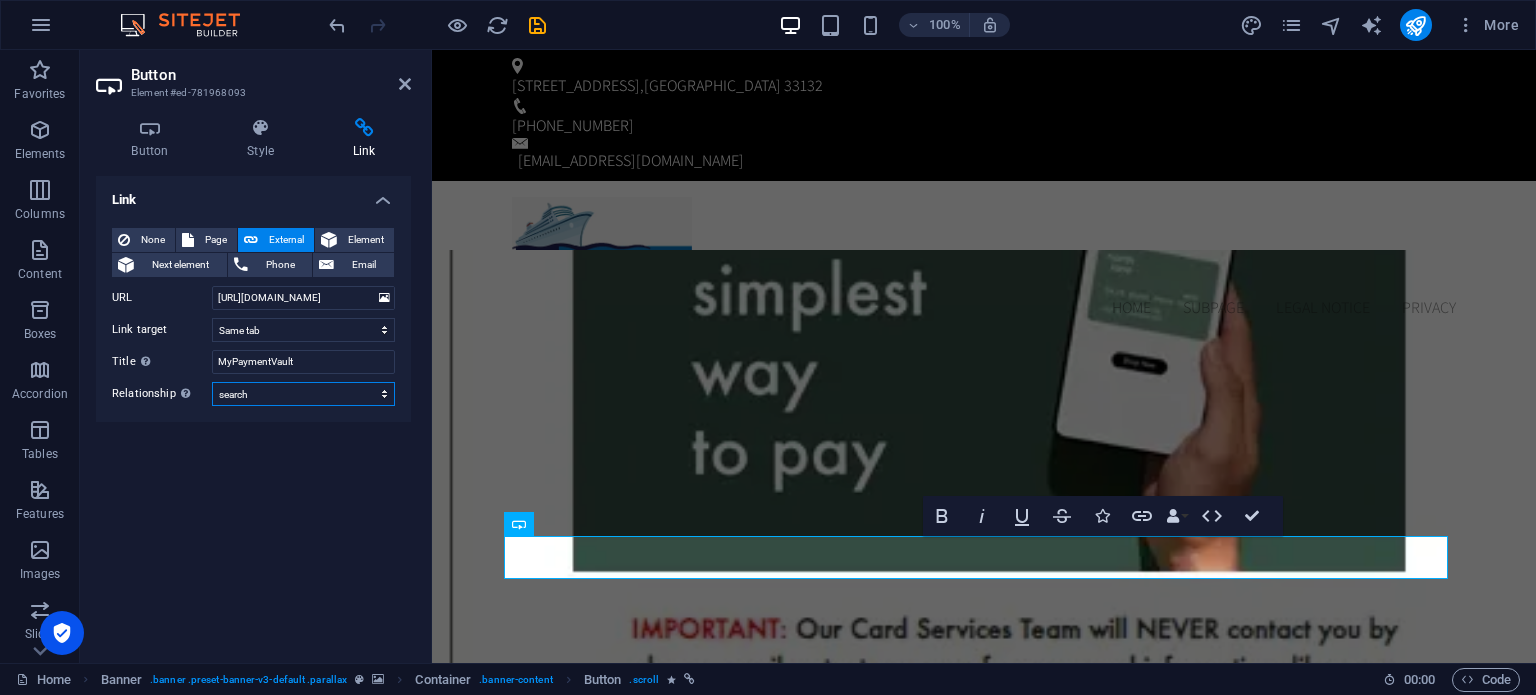 select on "tag" 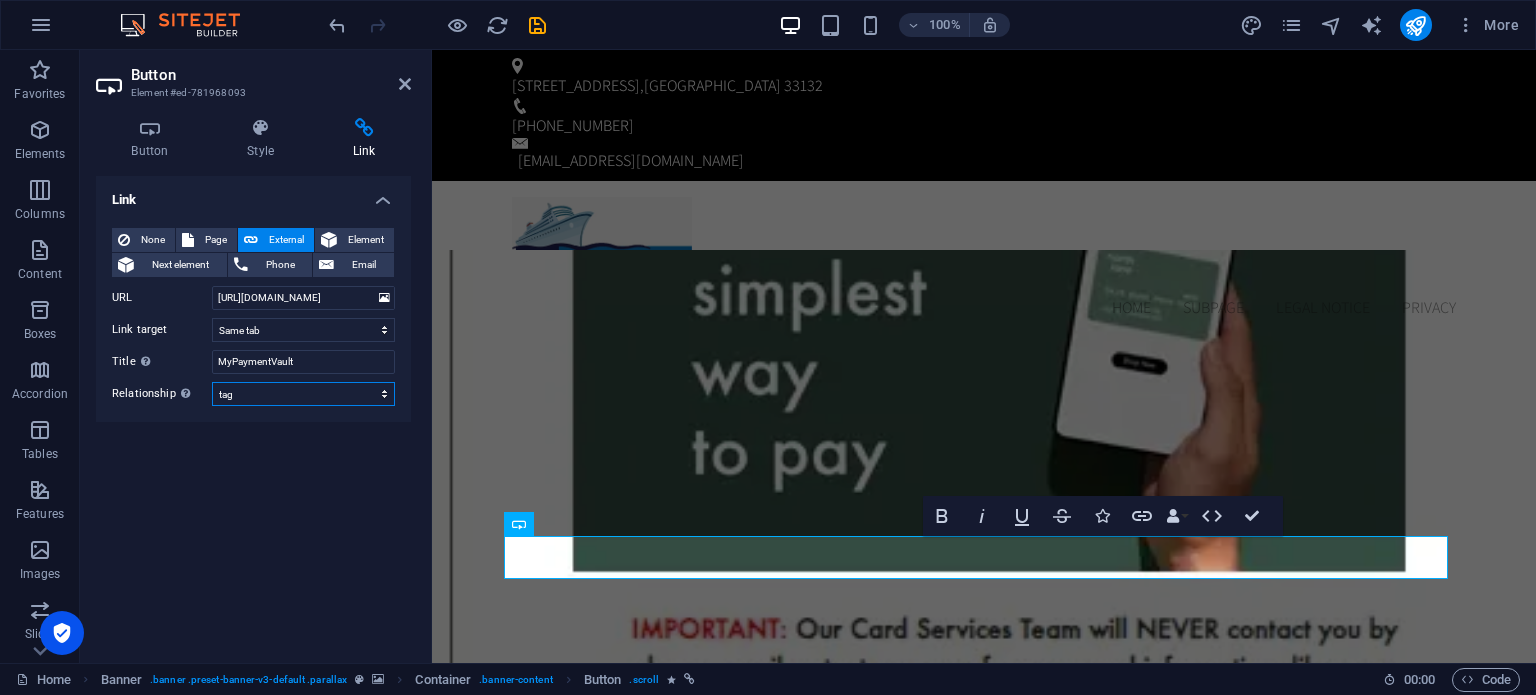 click on "alternate author bookmark external help license next nofollow noreferrer noopener prev search tag" at bounding box center (303, 394) 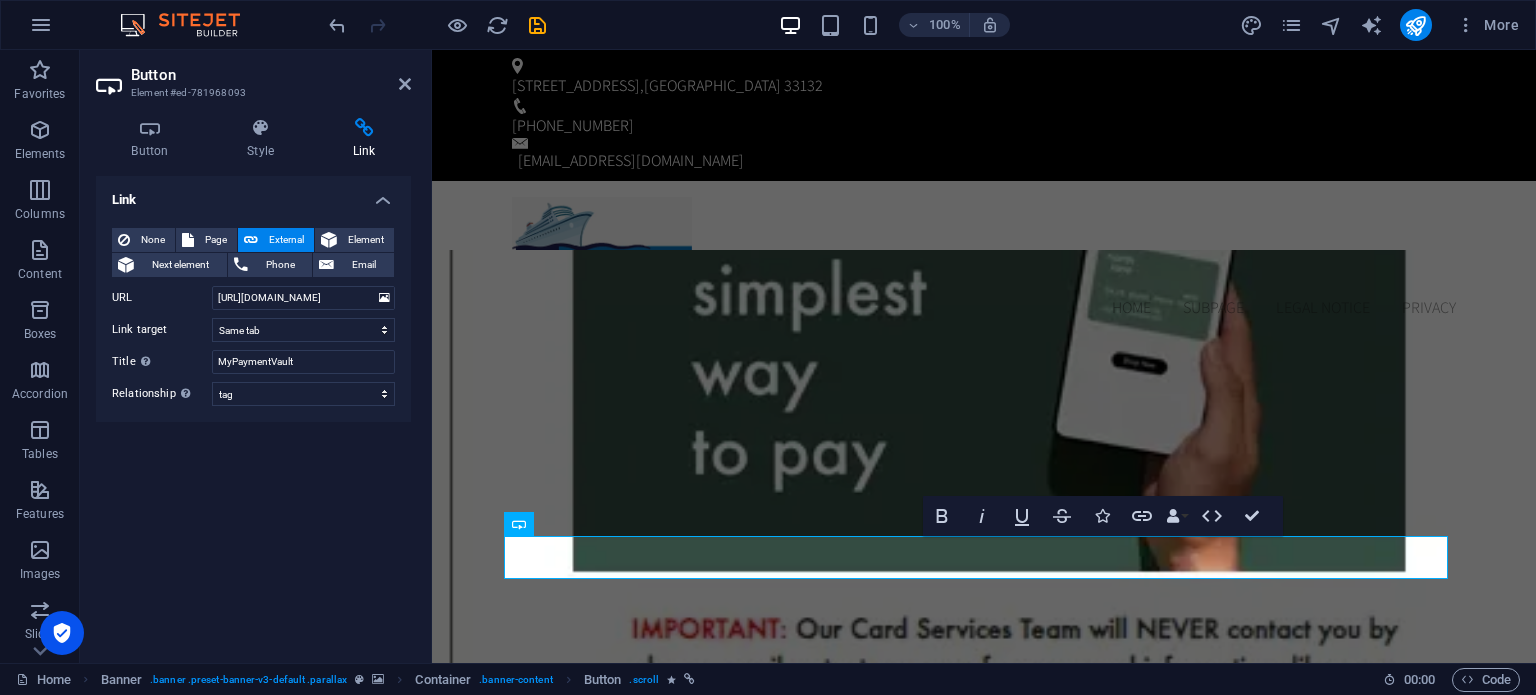 click on "Link None Page External Element Next element Phone Email Page Home Subpage Legal Notice Privacy Element
URL [URL][DOMAIN_NAME] Phone Email Link target New tab Same tab Overlay Title Additional link description, should not be the same as the link text. The title is most often shown as a tooltip text when the mouse moves over the element. Leave empty if uncertain. MyPaymentVault Relationship Sets the  relationship of this link to the link target . For example, the value "nofollow" instructs search engines not to follow the link. Can be left empty. alternate author bookmark external help license next nofollow noreferrer noopener prev search tag" at bounding box center (253, 411) 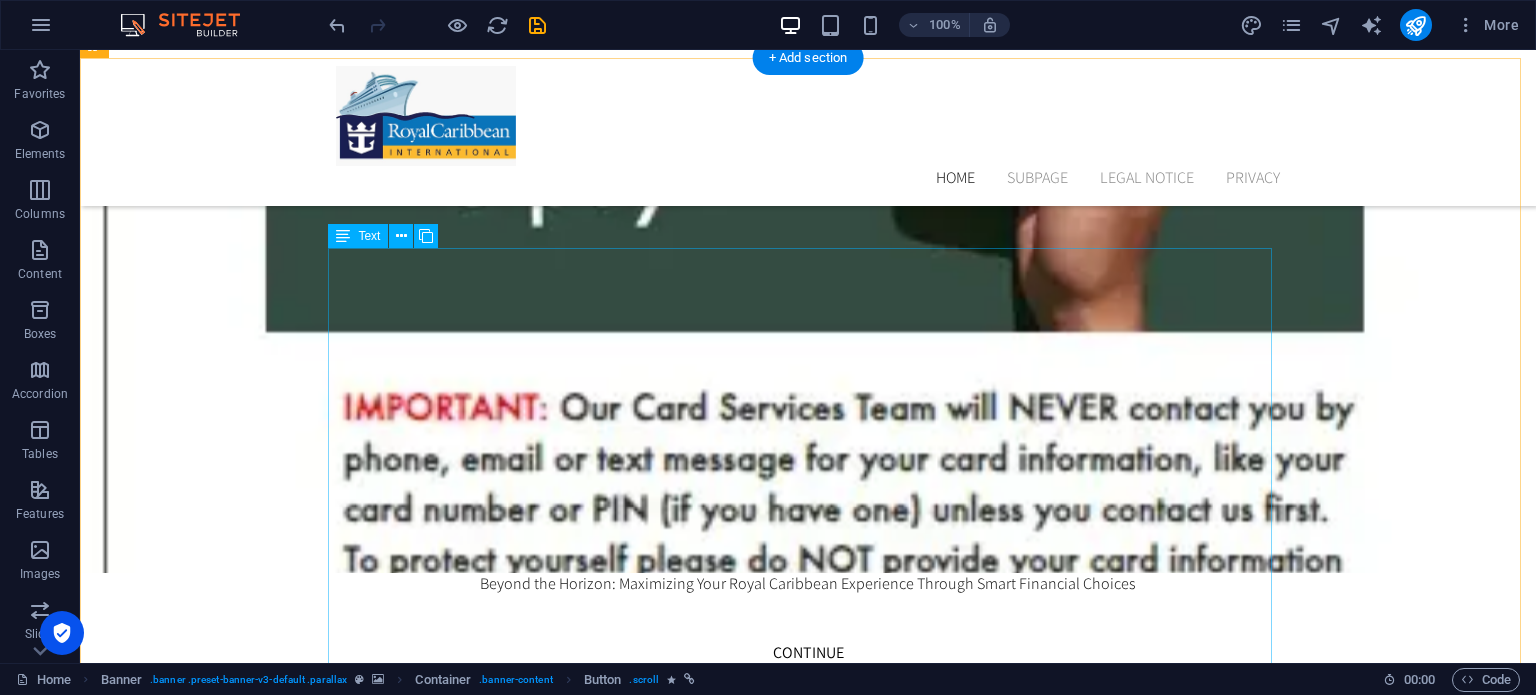scroll, scrollTop: 400, scrollLeft: 0, axis: vertical 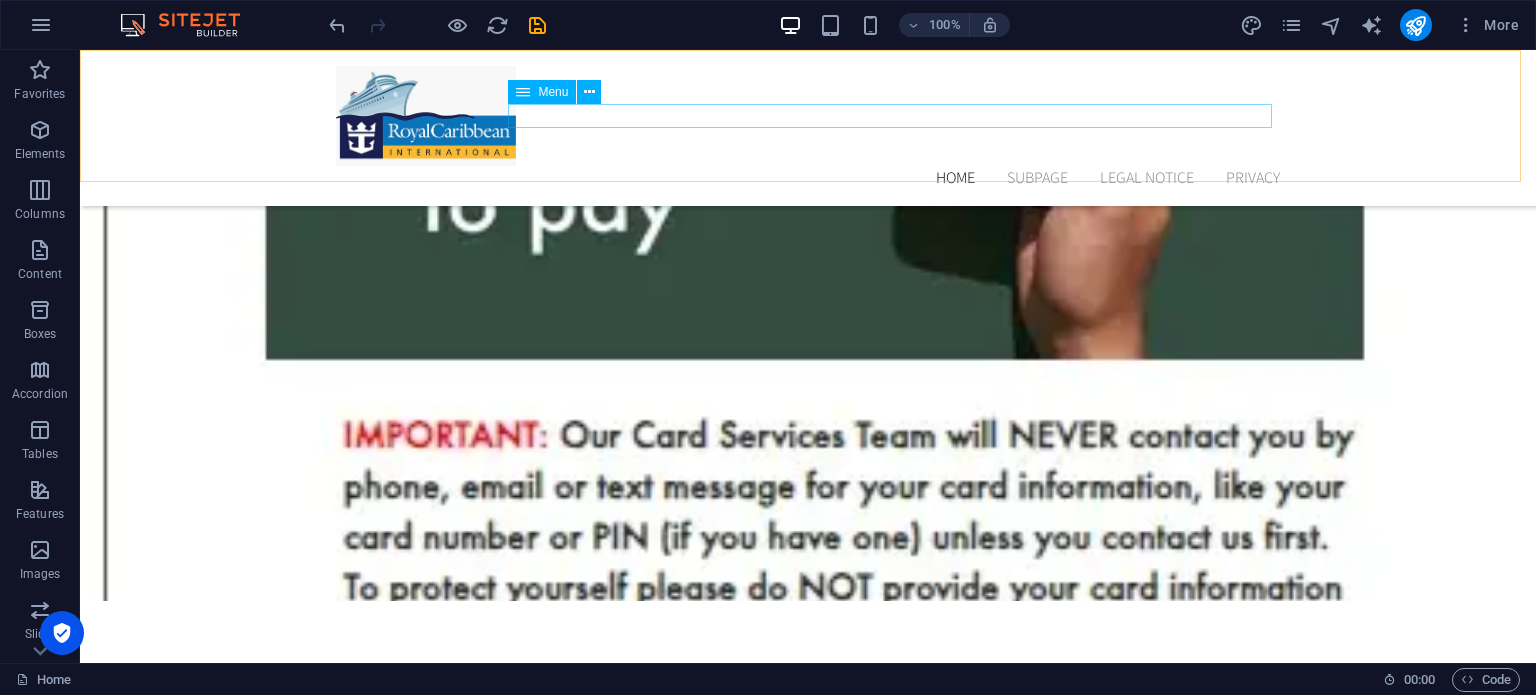 click on "Home Subpage Legal Notice Privacy" at bounding box center [808, 178] 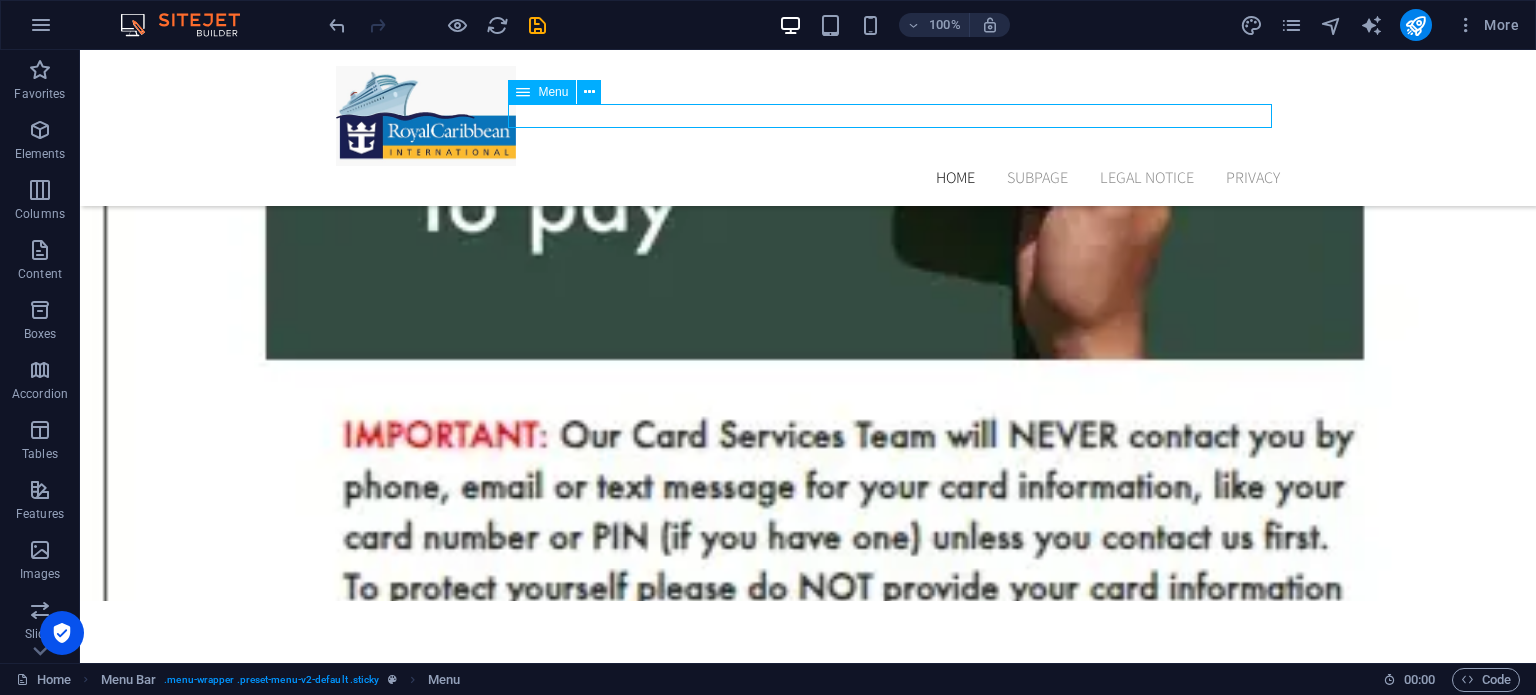 click on "Home Subpage Legal Notice Privacy" at bounding box center (808, 178) 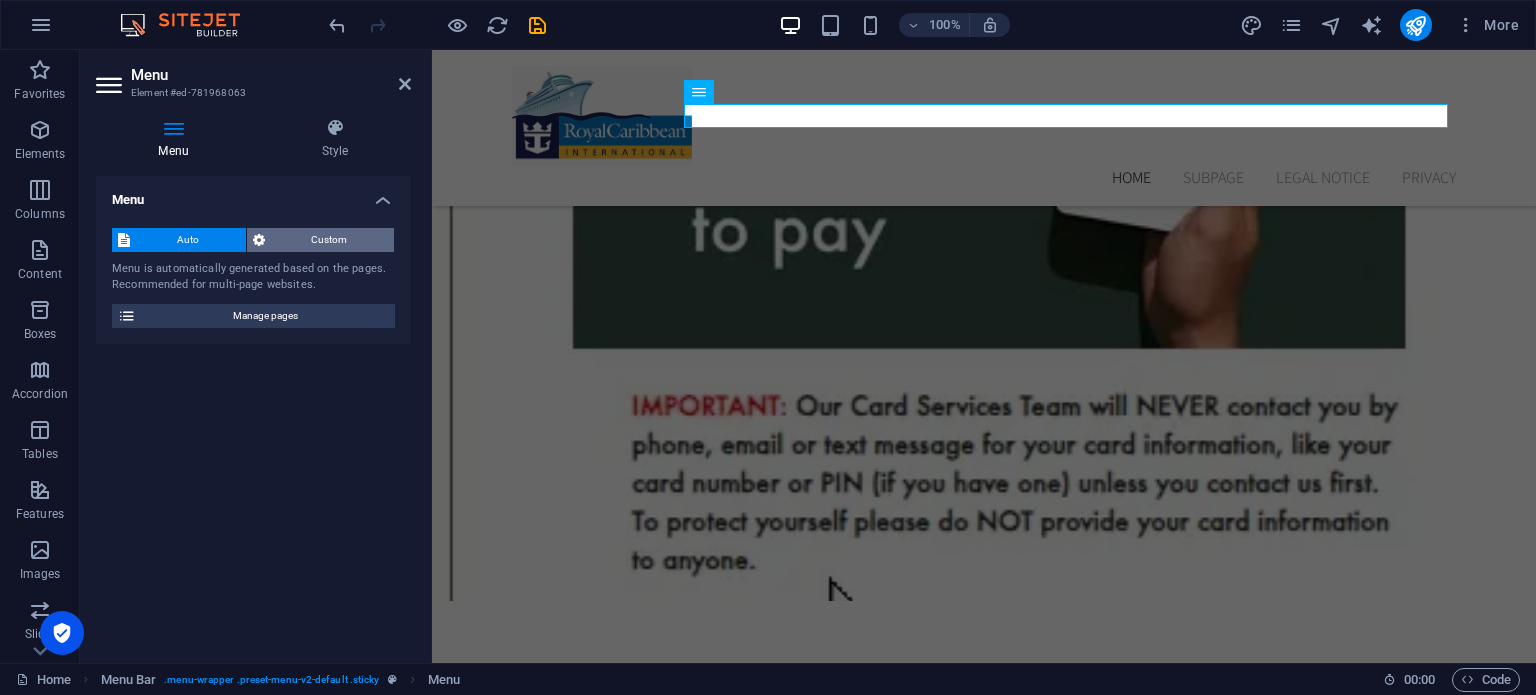 click on "Custom" at bounding box center [330, 240] 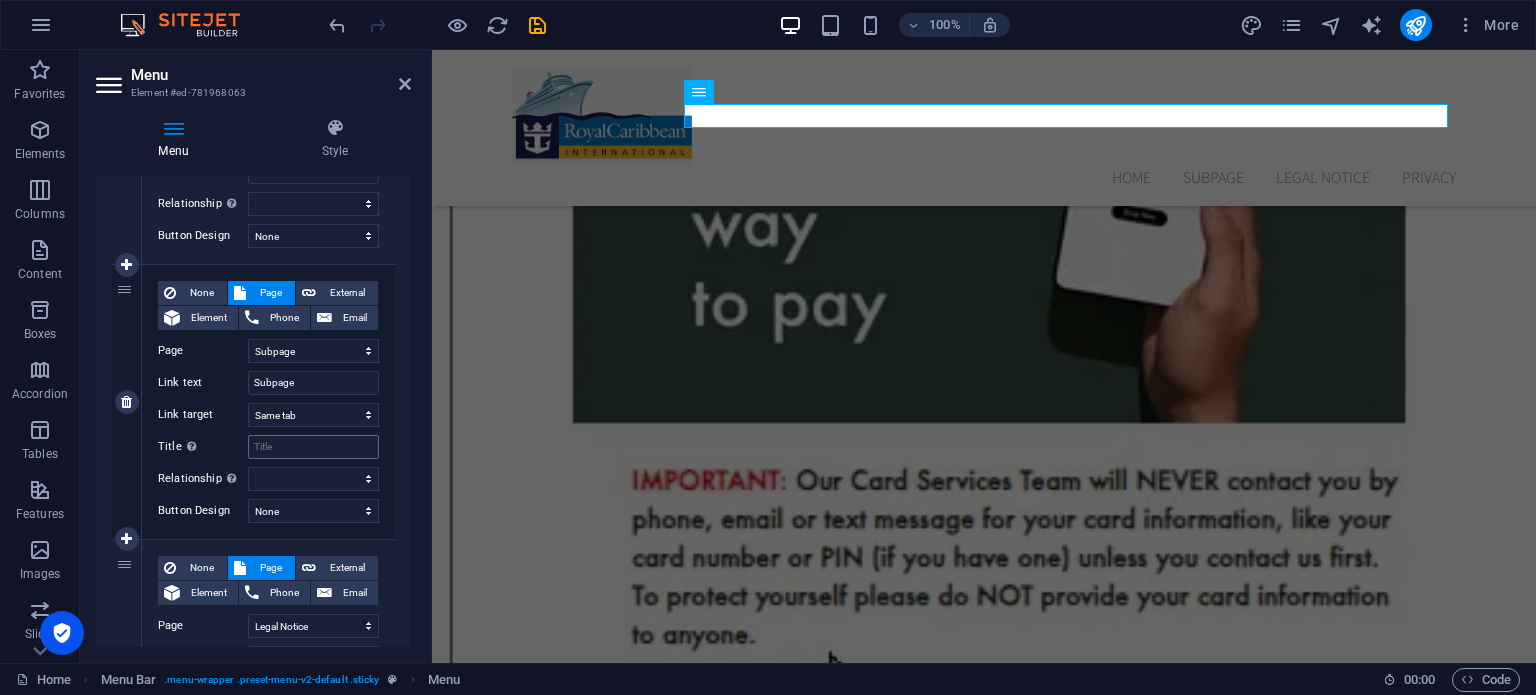 scroll, scrollTop: 400, scrollLeft: 0, axis: vertical 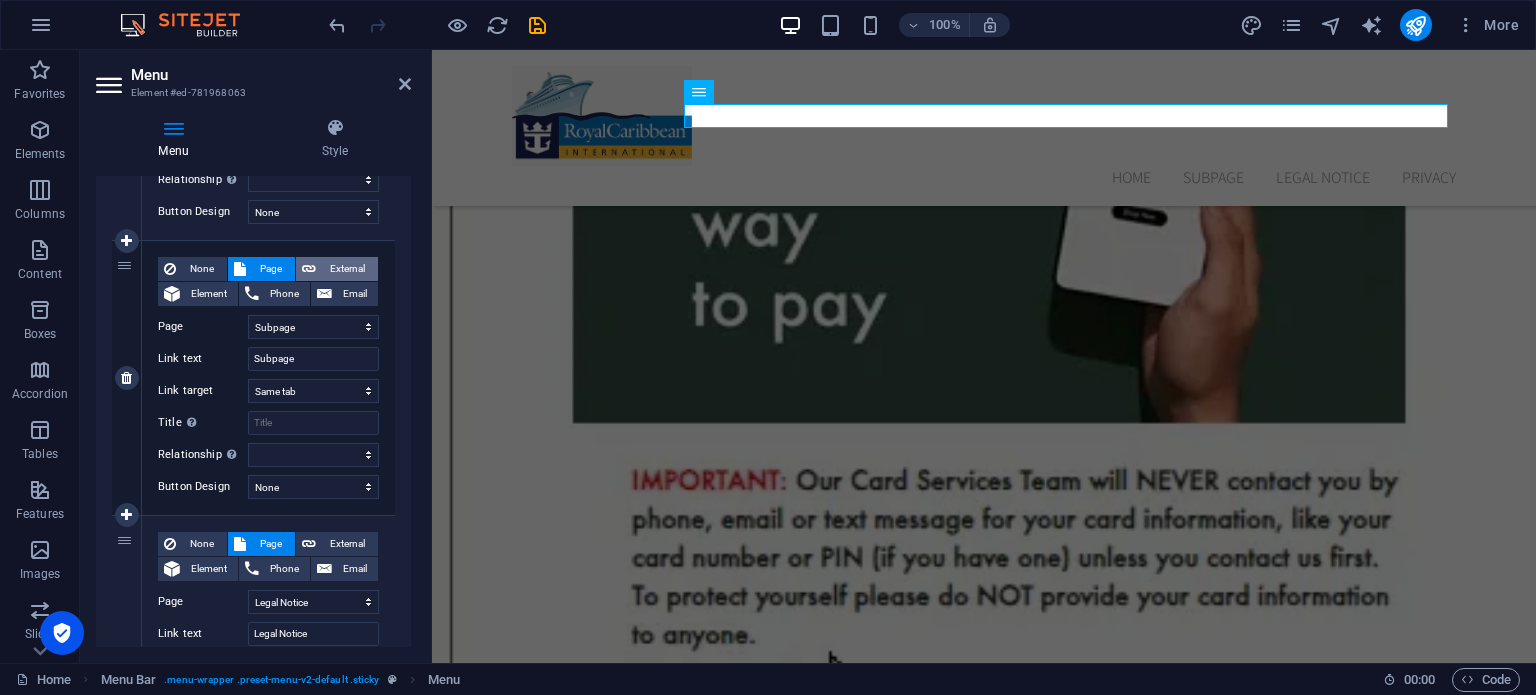 click on "External" at bounding box center [347, 269] 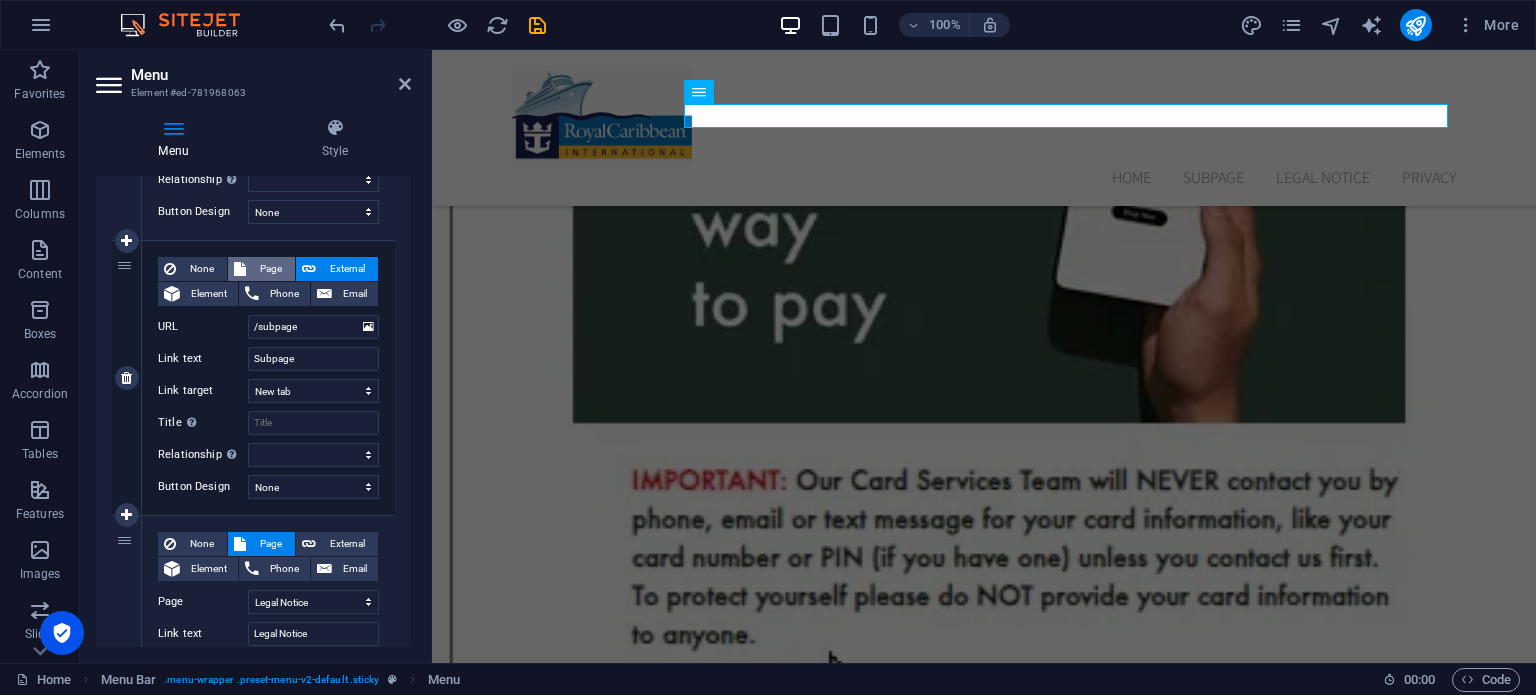click on "Page" at bounding box center (270, 269) 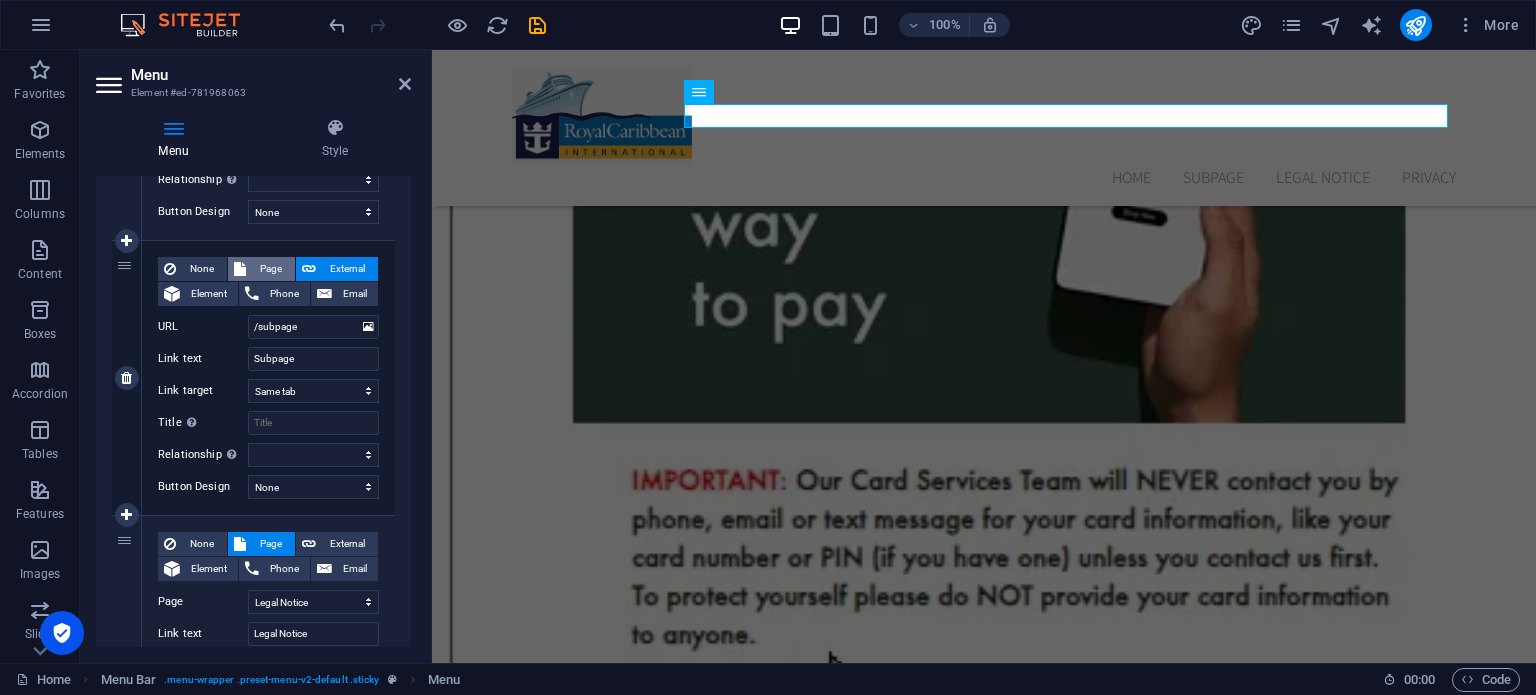 select 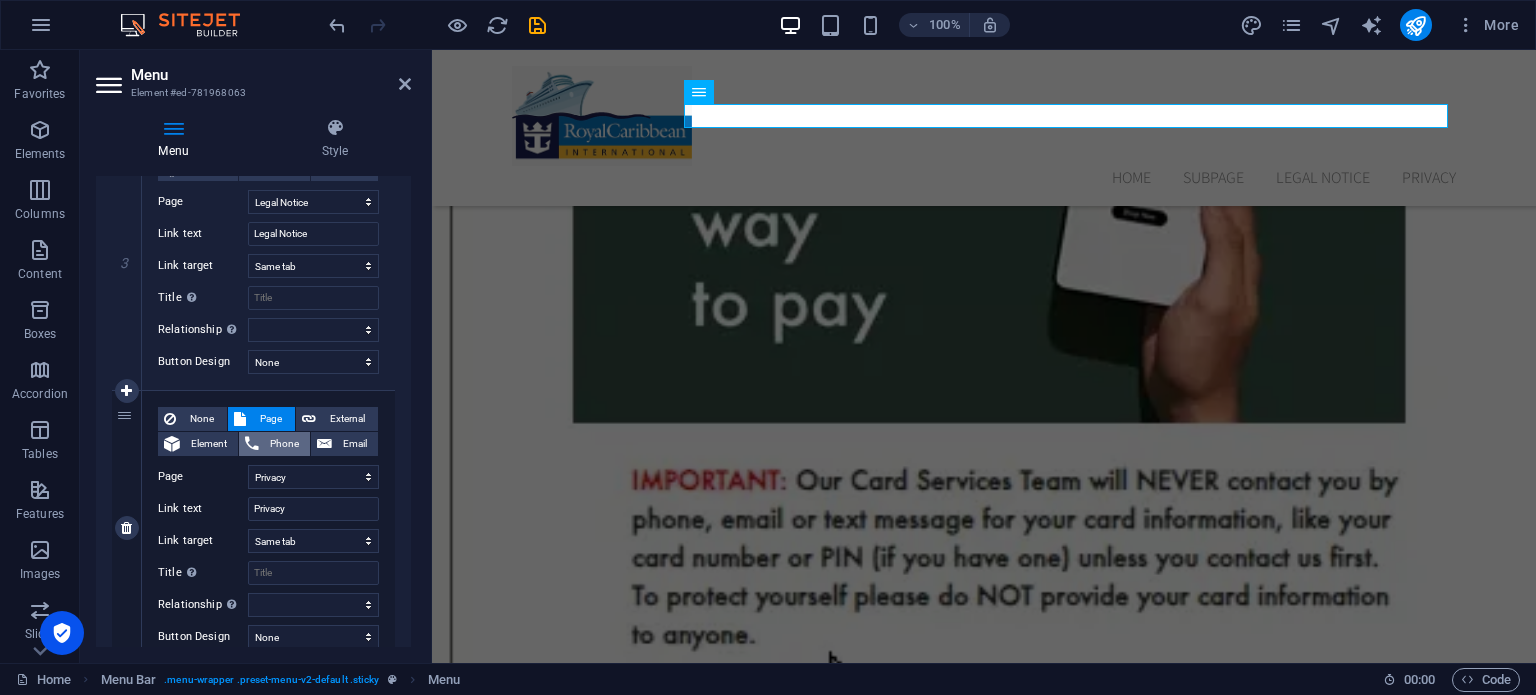 scroll, scrollTop: 872, scrollLeft: 0, axis: vertical 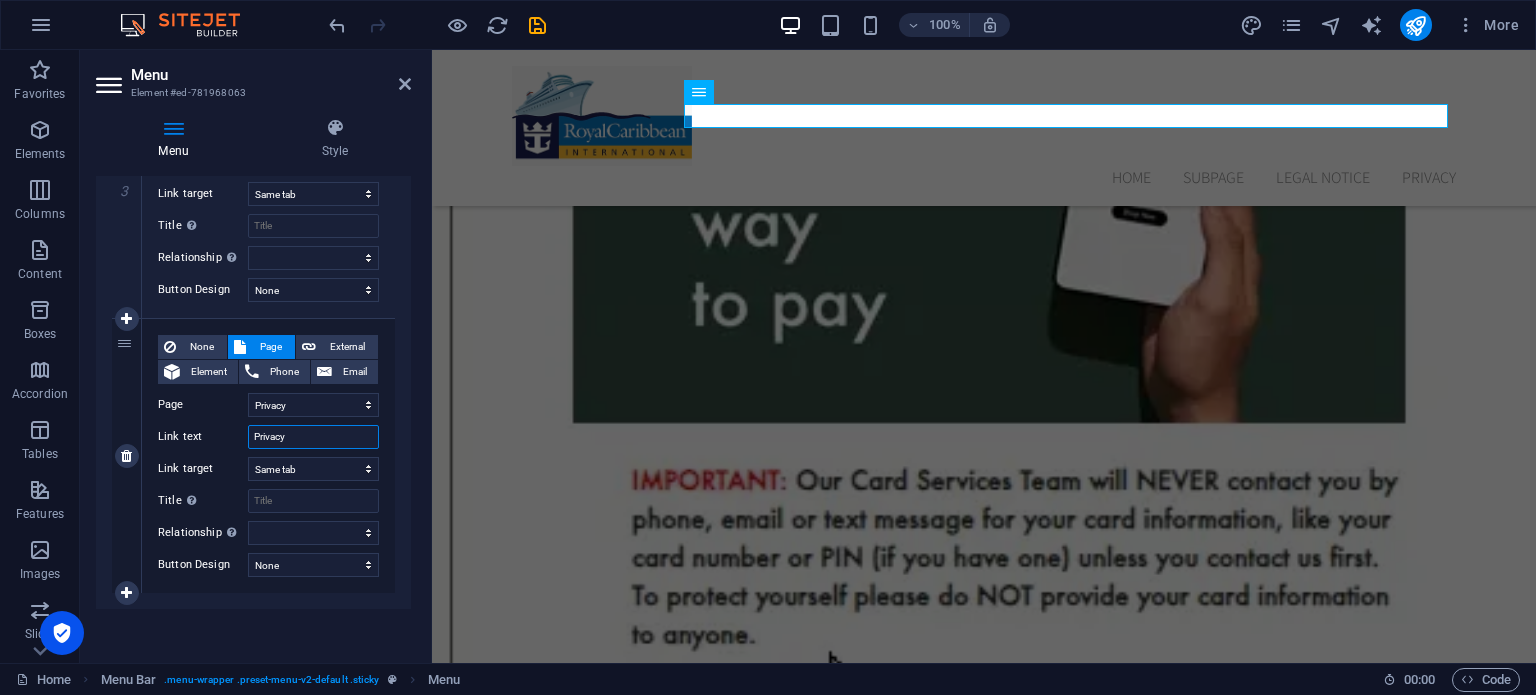 click on "Privacy" at bounding box center [313, 437] 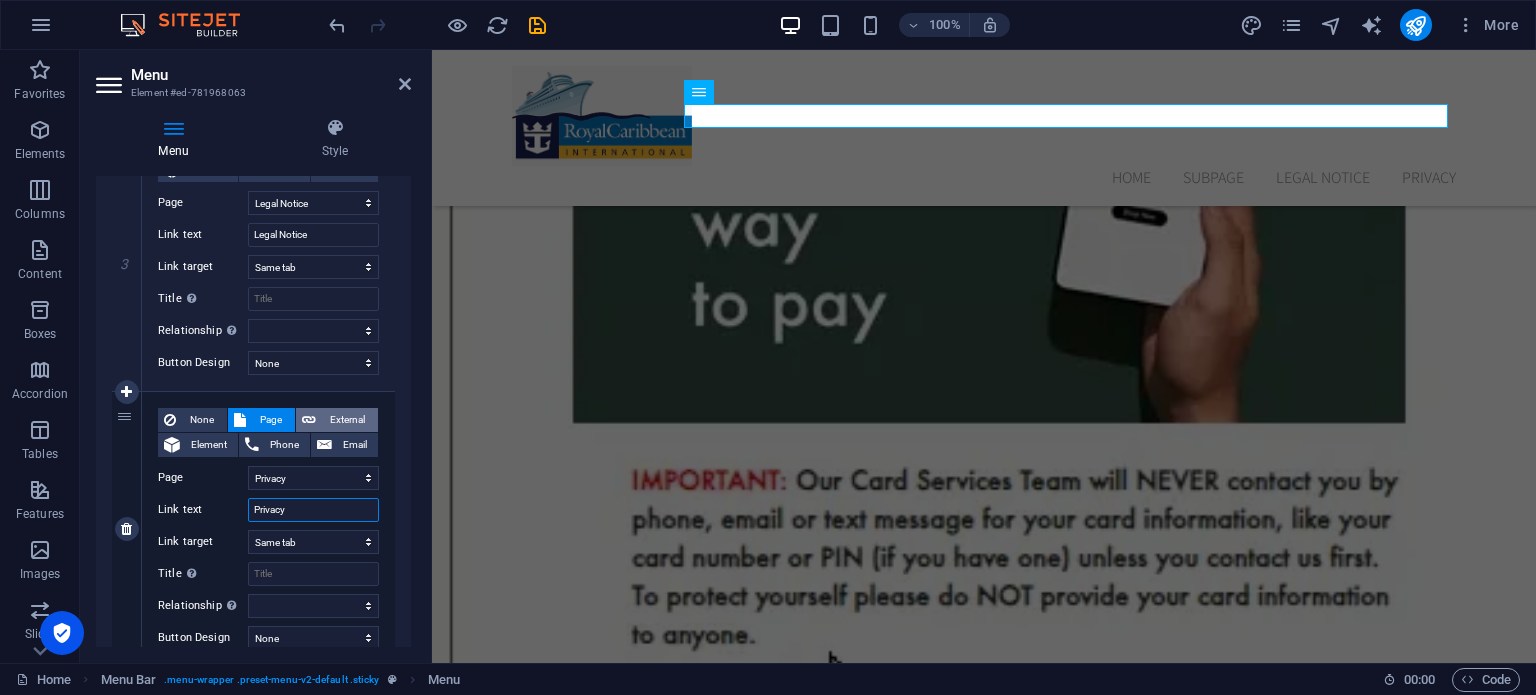 scroll, scrollTop: 772, scrollLeft: 0, axis: vertical 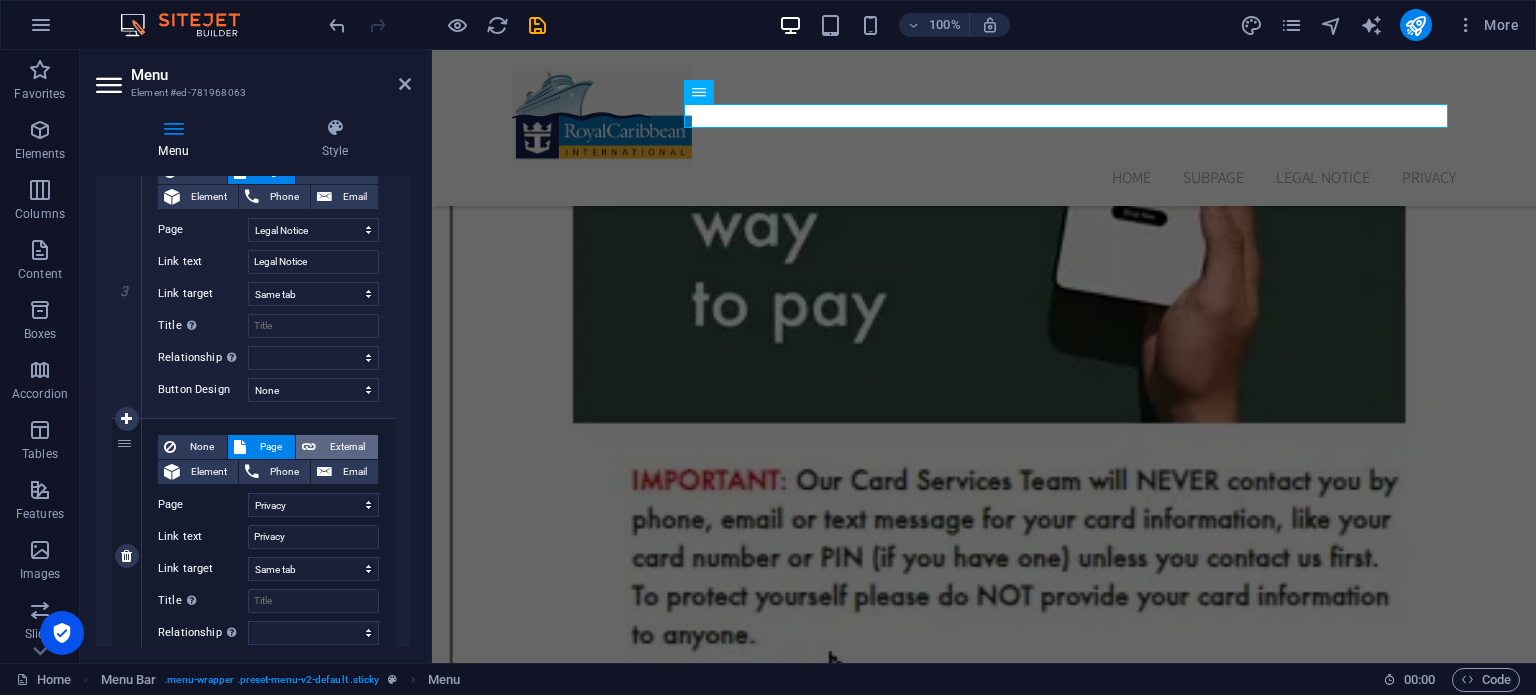 click on "External" at bounding box center [347, 447] 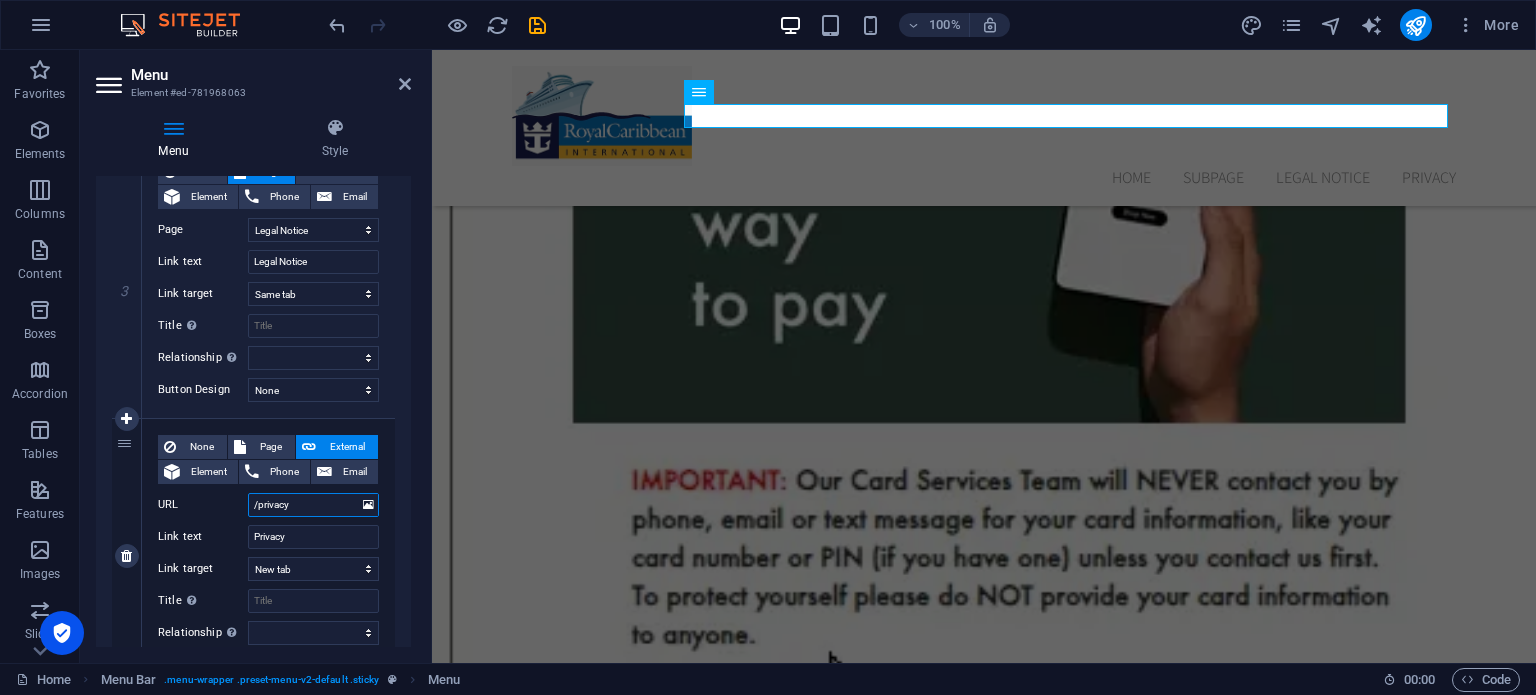 drag, startPoint x: 332, startPoint y: 506, endPoint x: 132, endPoint y: 507, distance: 200.0025 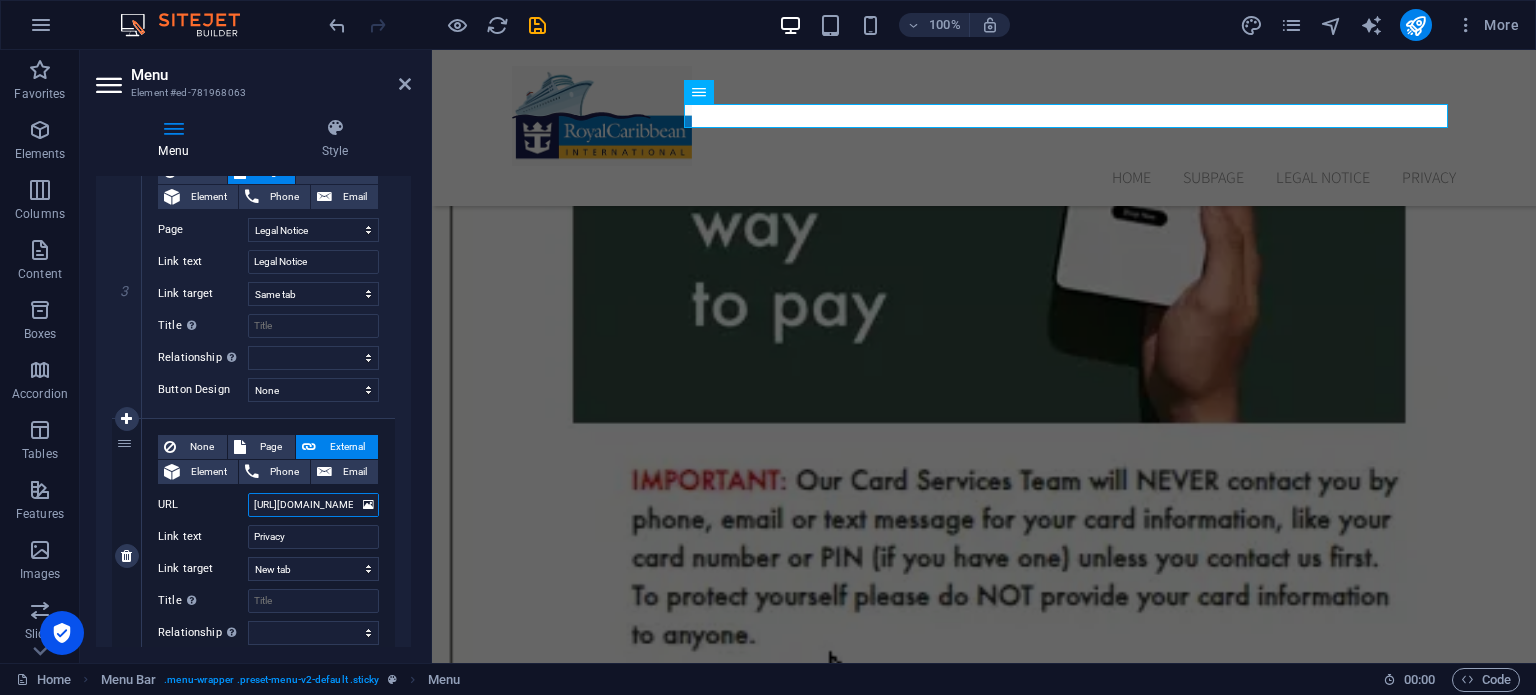 scroll, scrollTop: 0, scrollLeft: 63, axis: horizontal 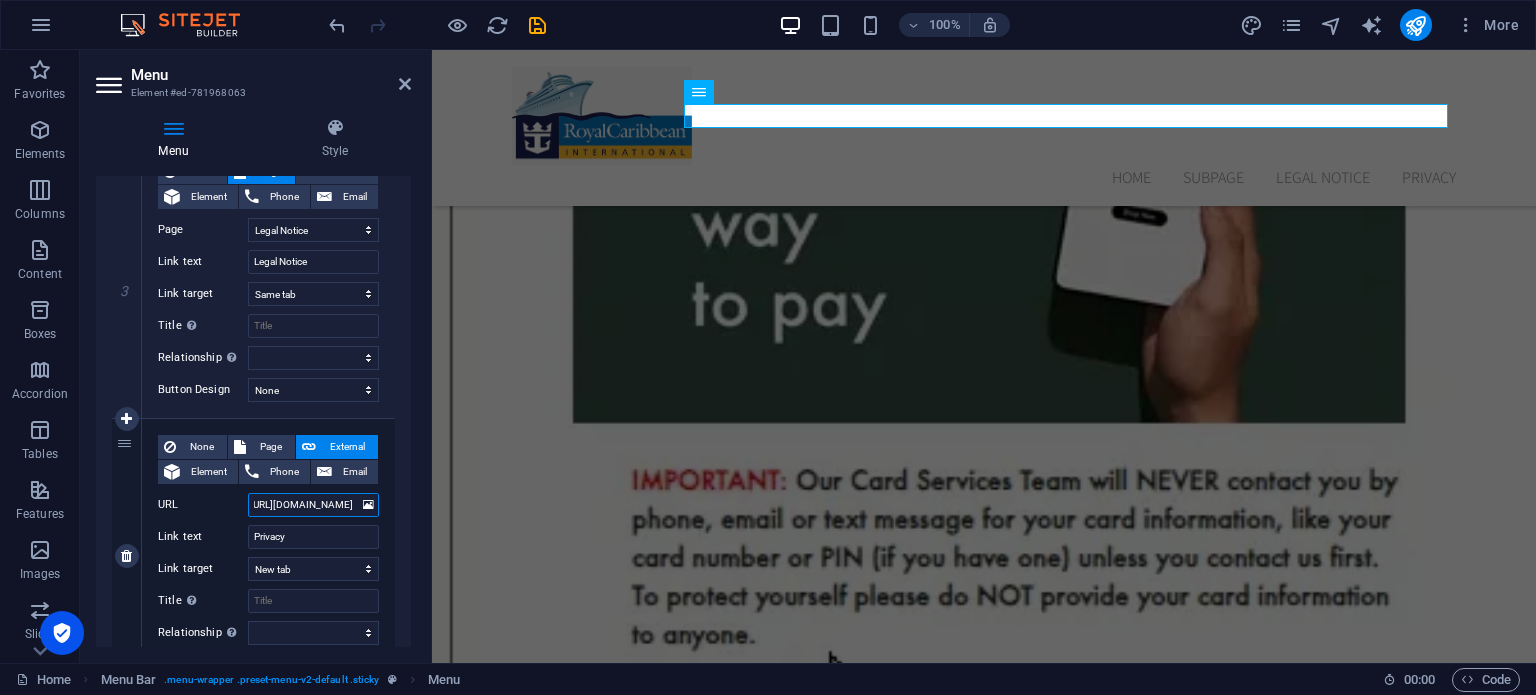 select 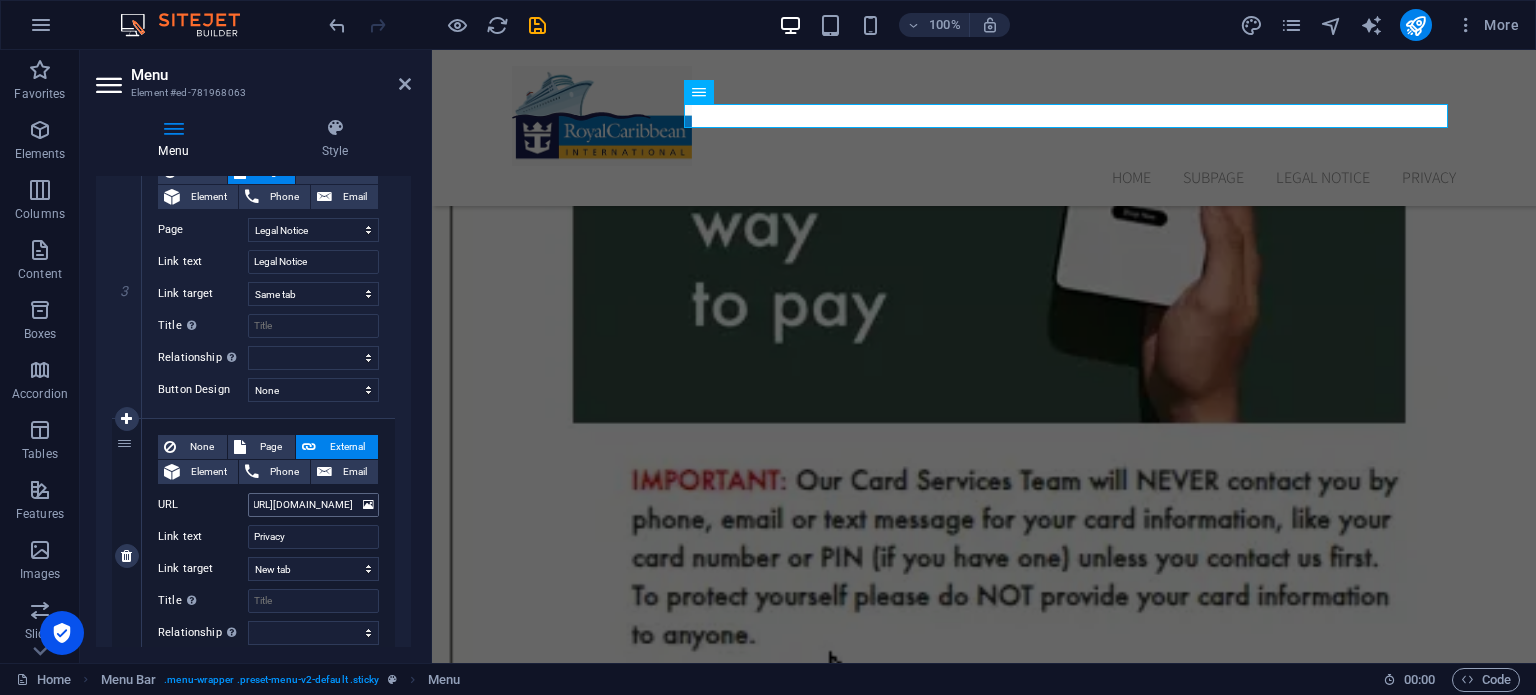 scroll, scrollTop: 0, scrollLeft: 0, axis: both 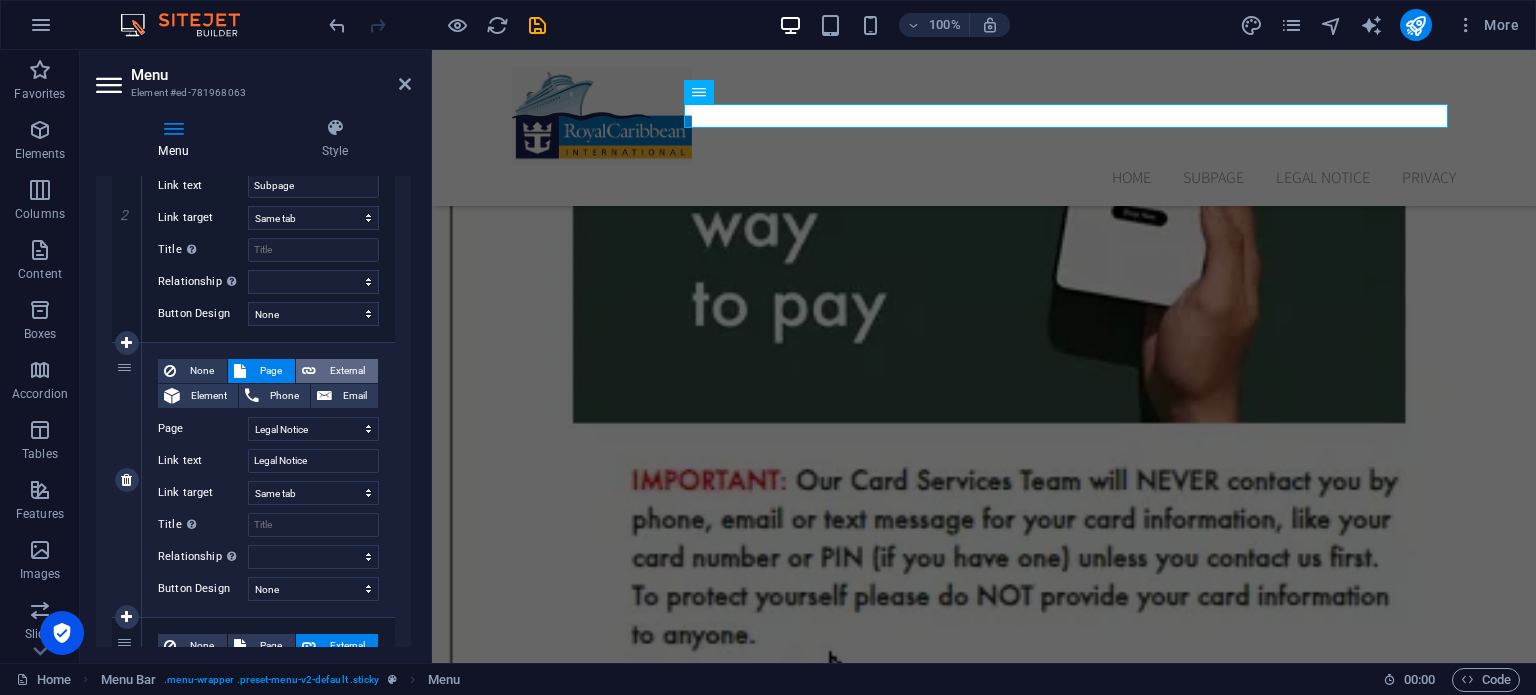 click on "External" at bounding box center (347, 371) 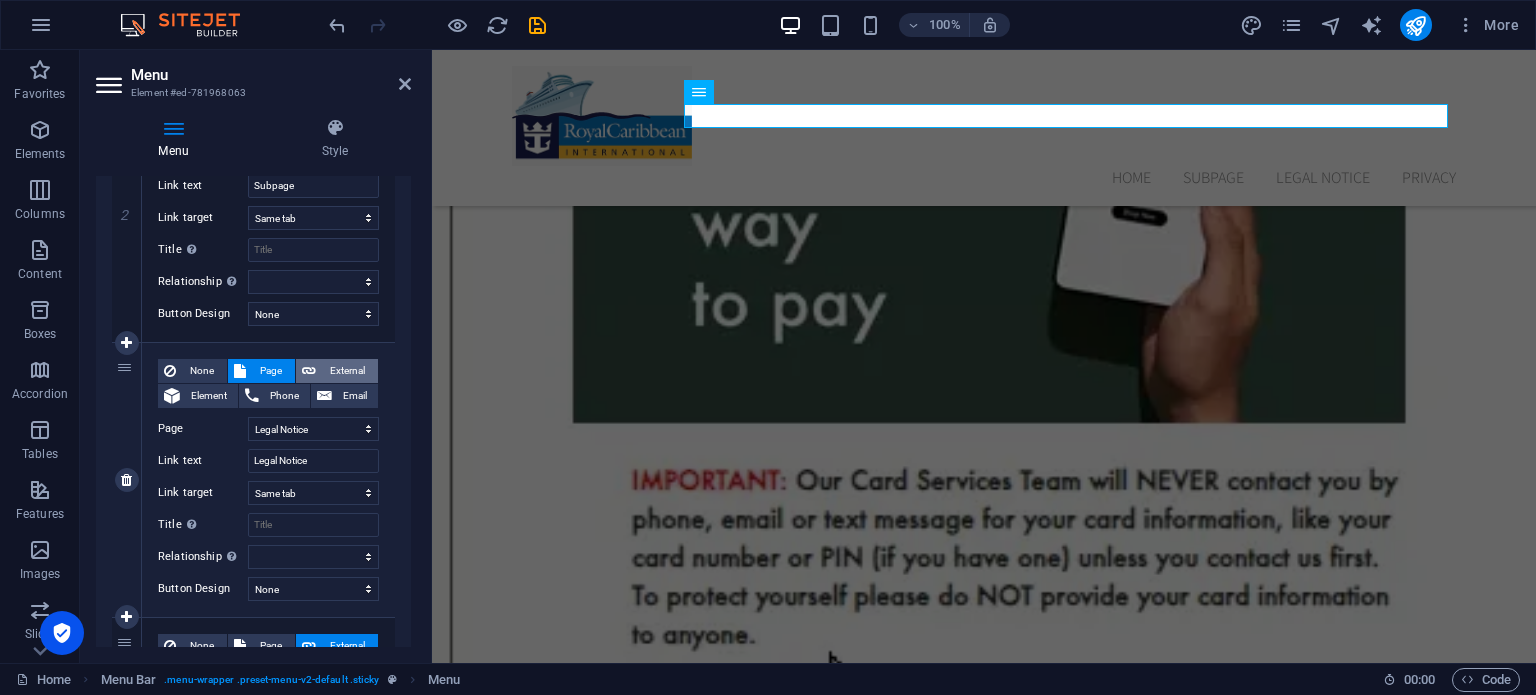 select on "blank" 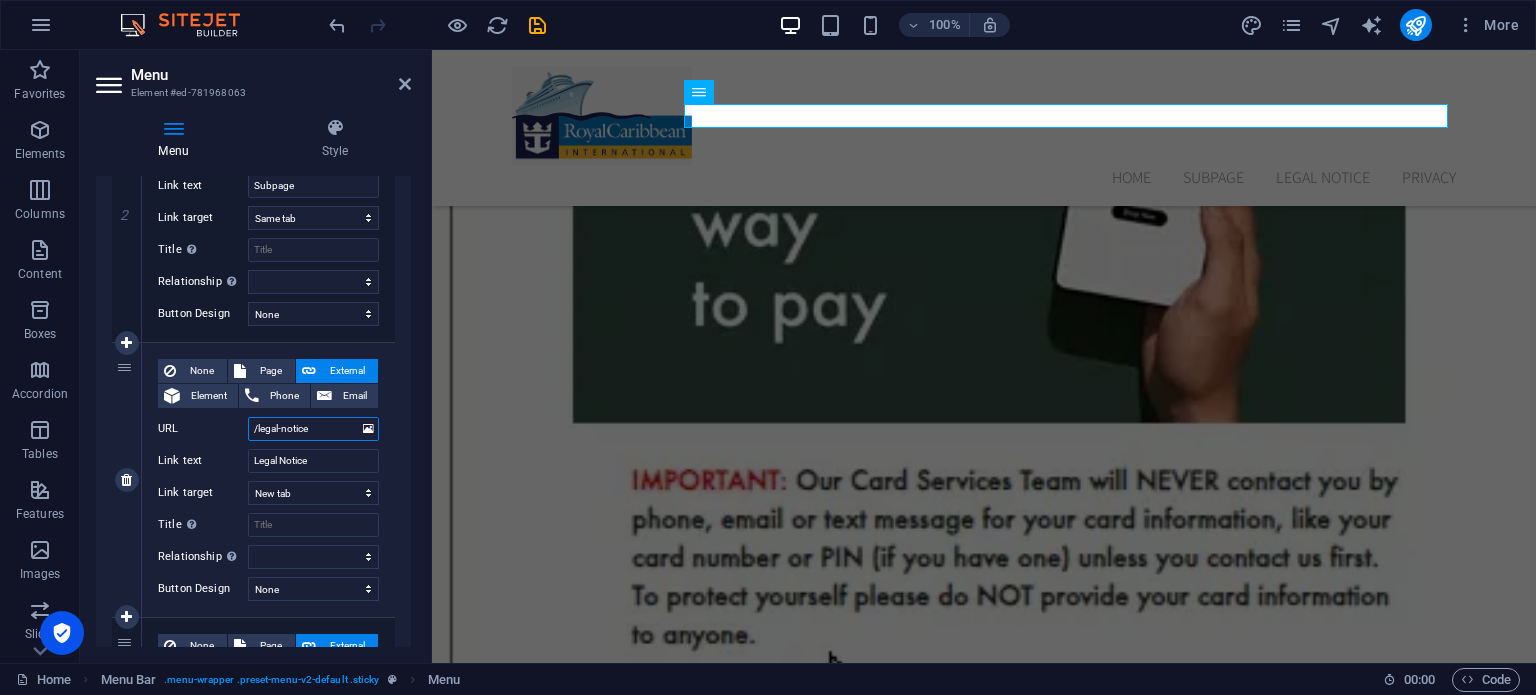 drag, startPoint x: 336, startPoint y: 427, endPoint x: 188, endPoint y: 447, distance: 149.34523 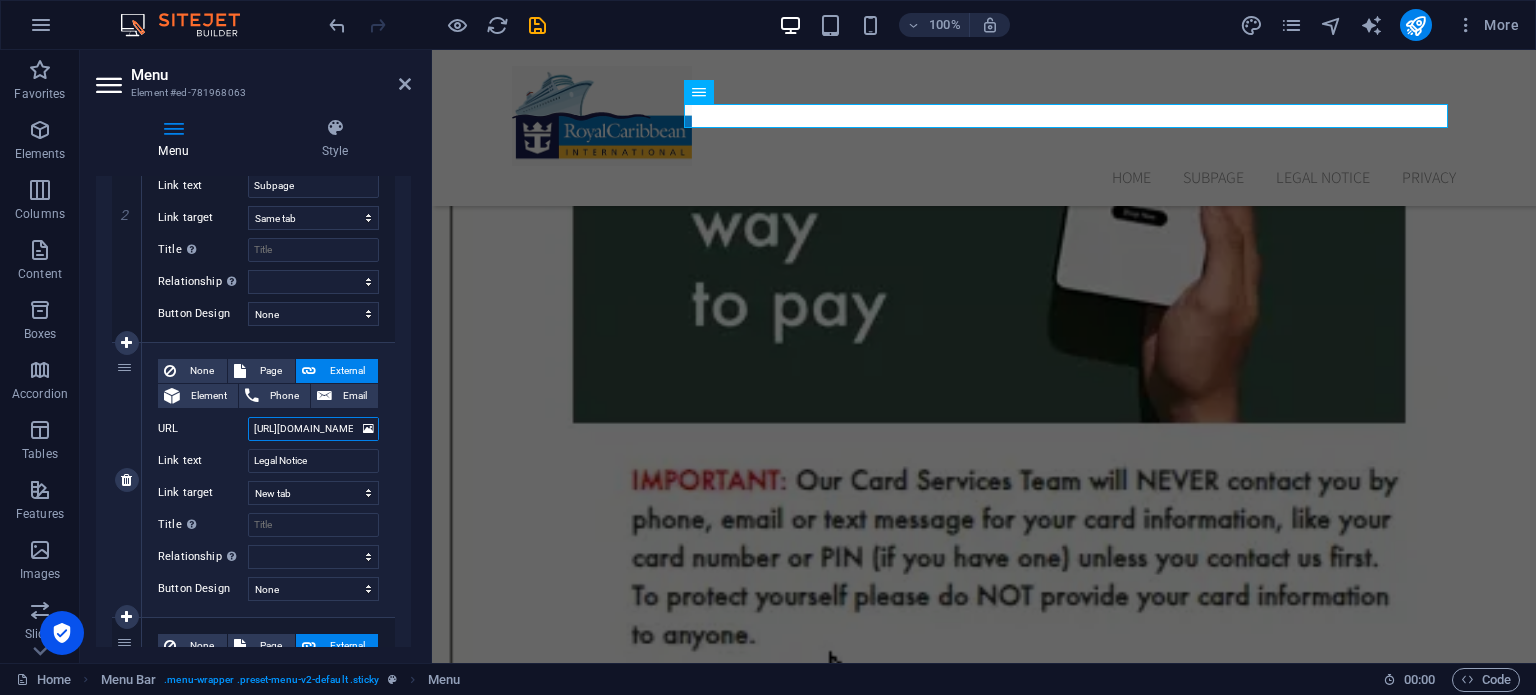 scroll, scrollTop: 0, scrollLeft: 63, axis: horizontal 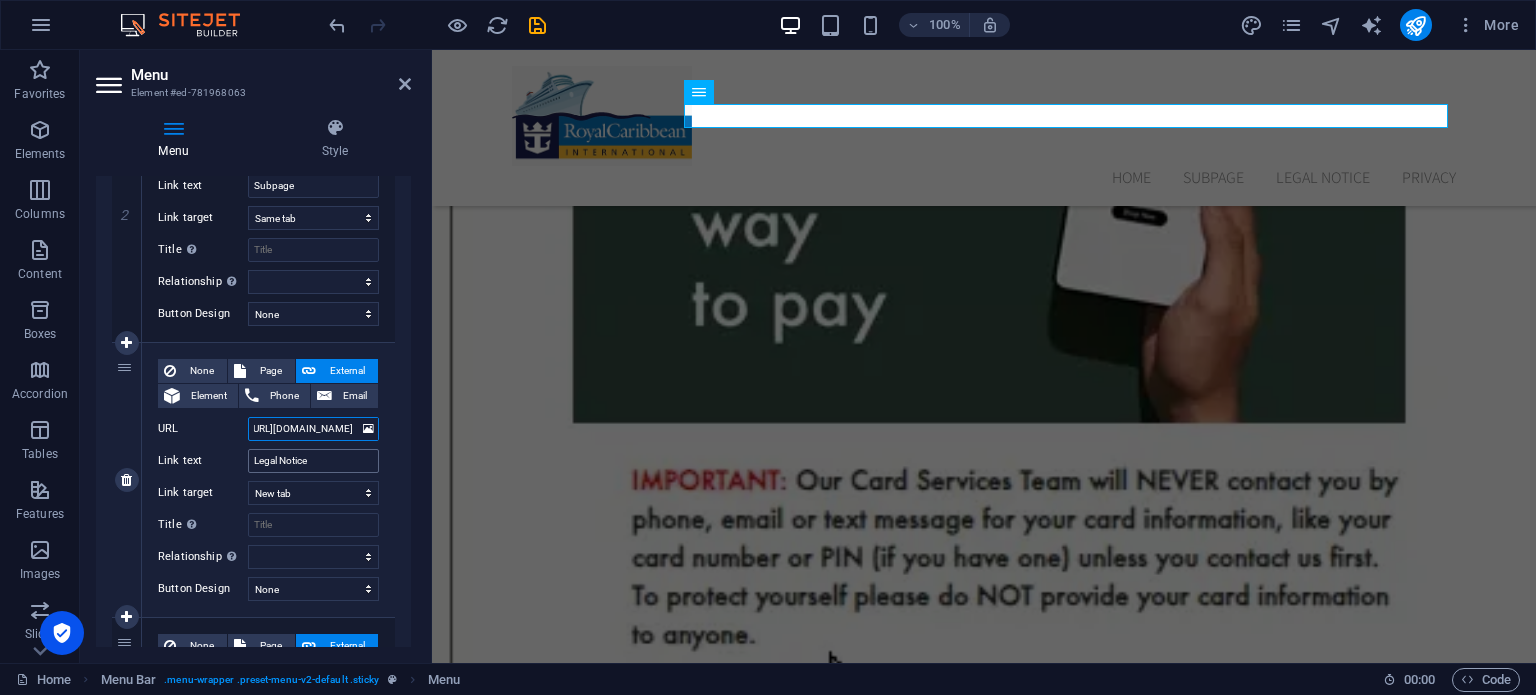 select 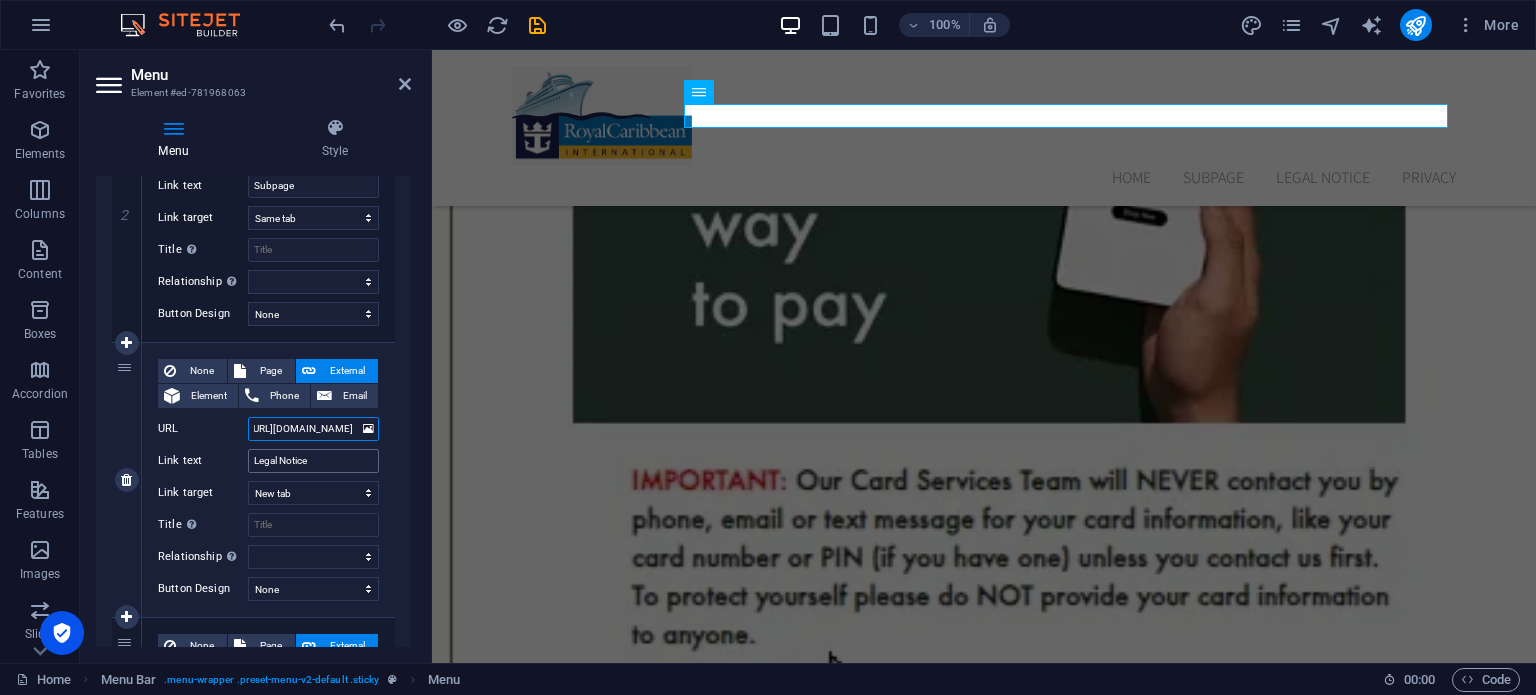 type on "[URL][DOMAIN_NAME]" 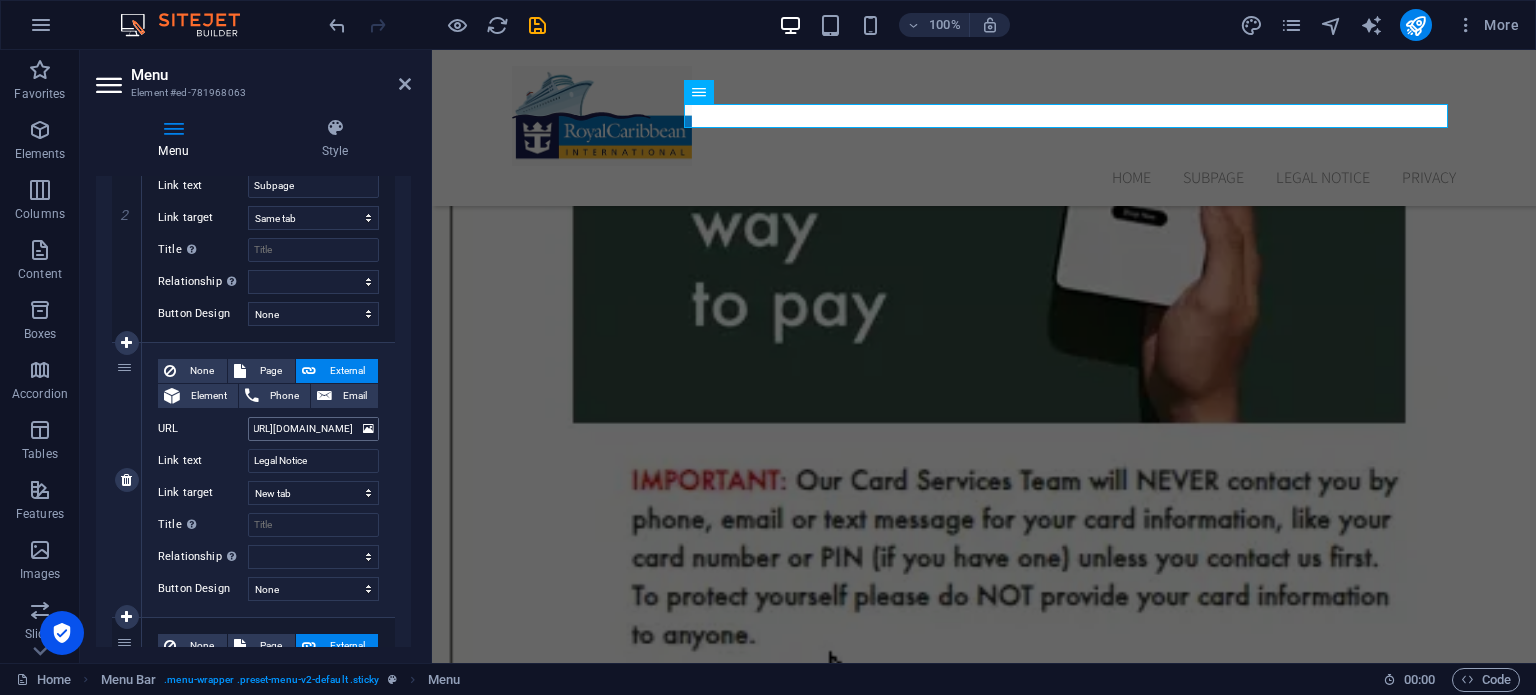 scroll, scrollTop: 0, scrollLeft: 0, axis: both 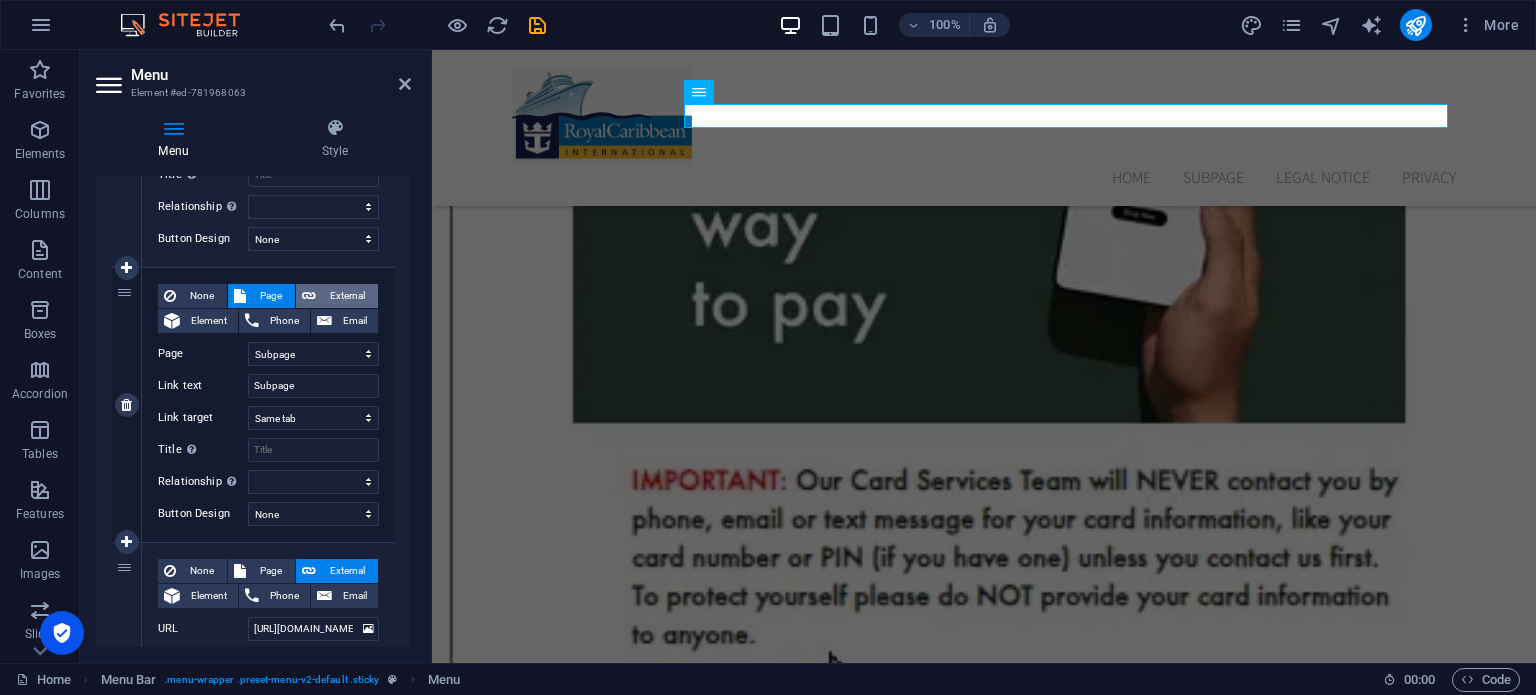 click on "External" at bounding box center (347, 296) 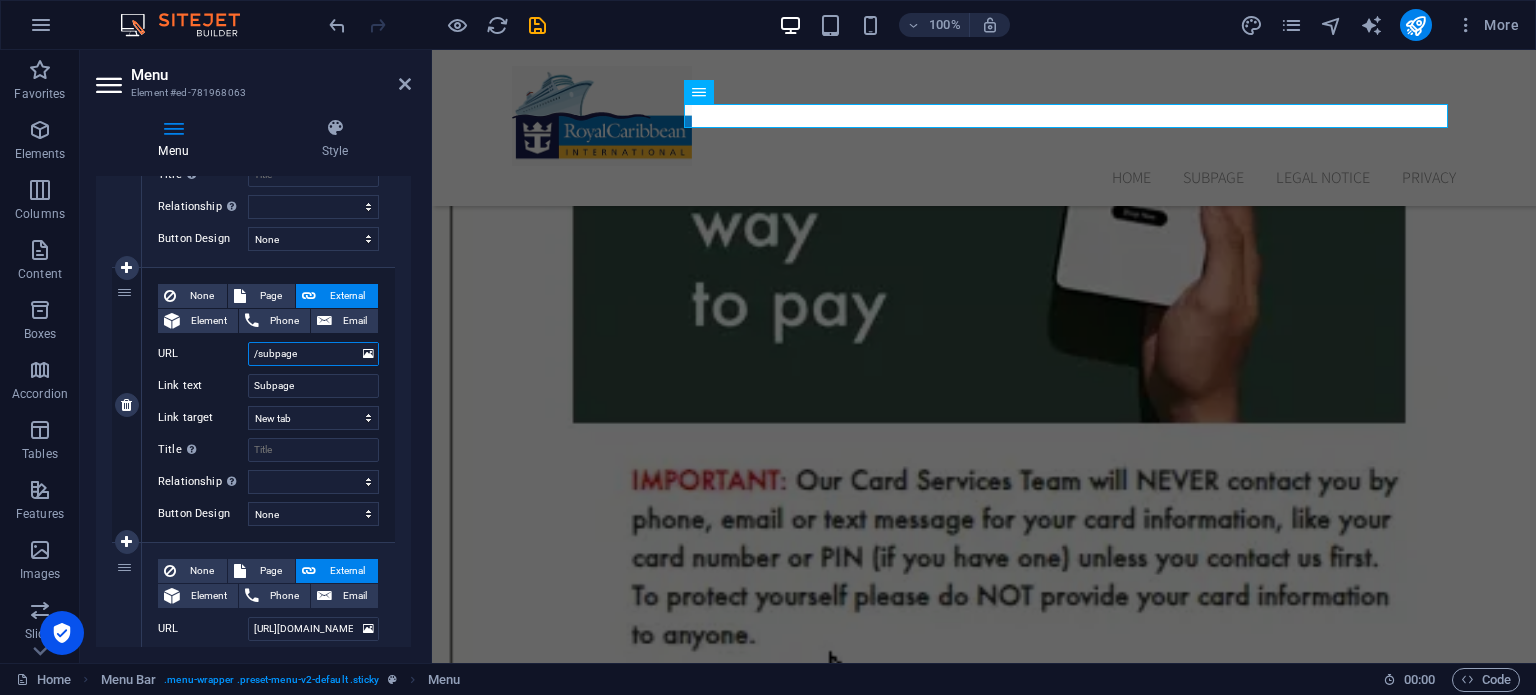 drag, startPoint x: 328, startPoint y: 354, endPoint x: 179, endPoint y: 360, distance: 149.12076 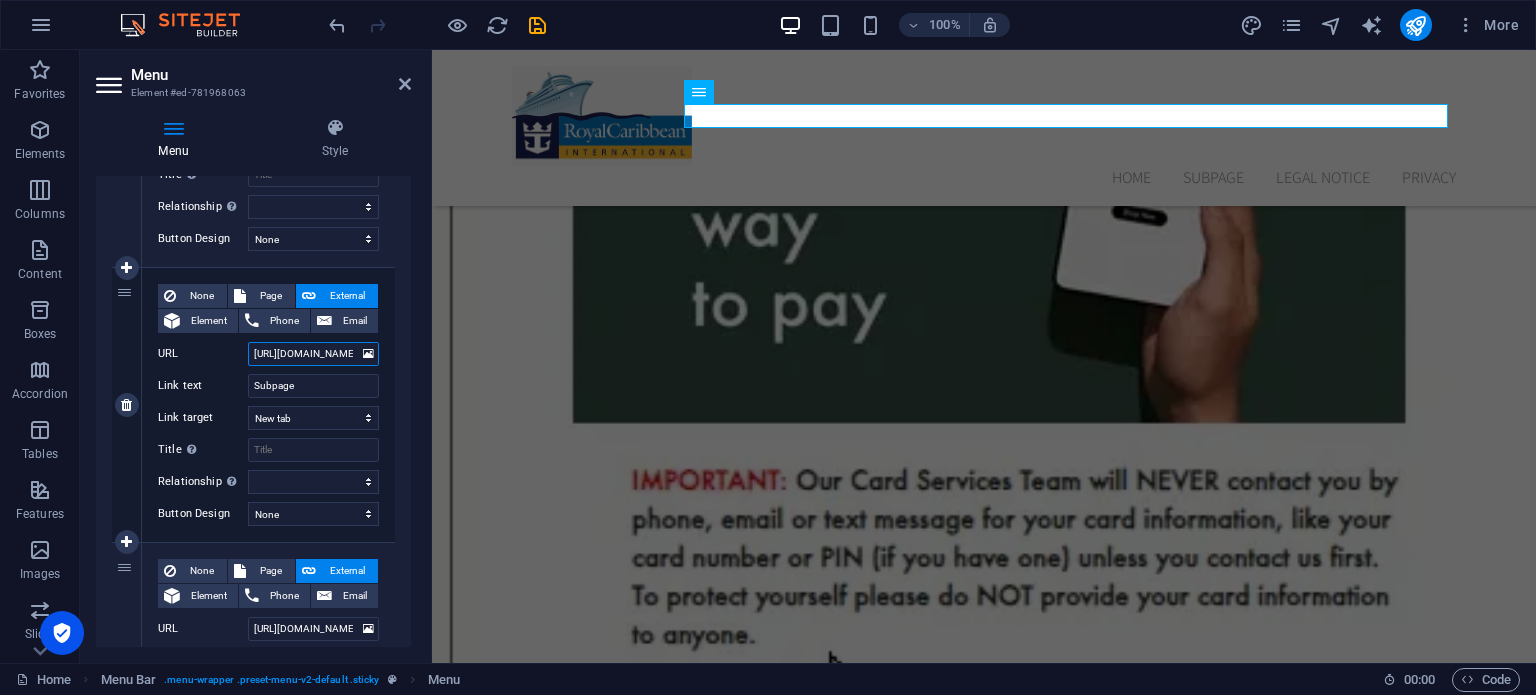 scroll, scrollTop: 0, scrollLeft: 63, axis: horizontal 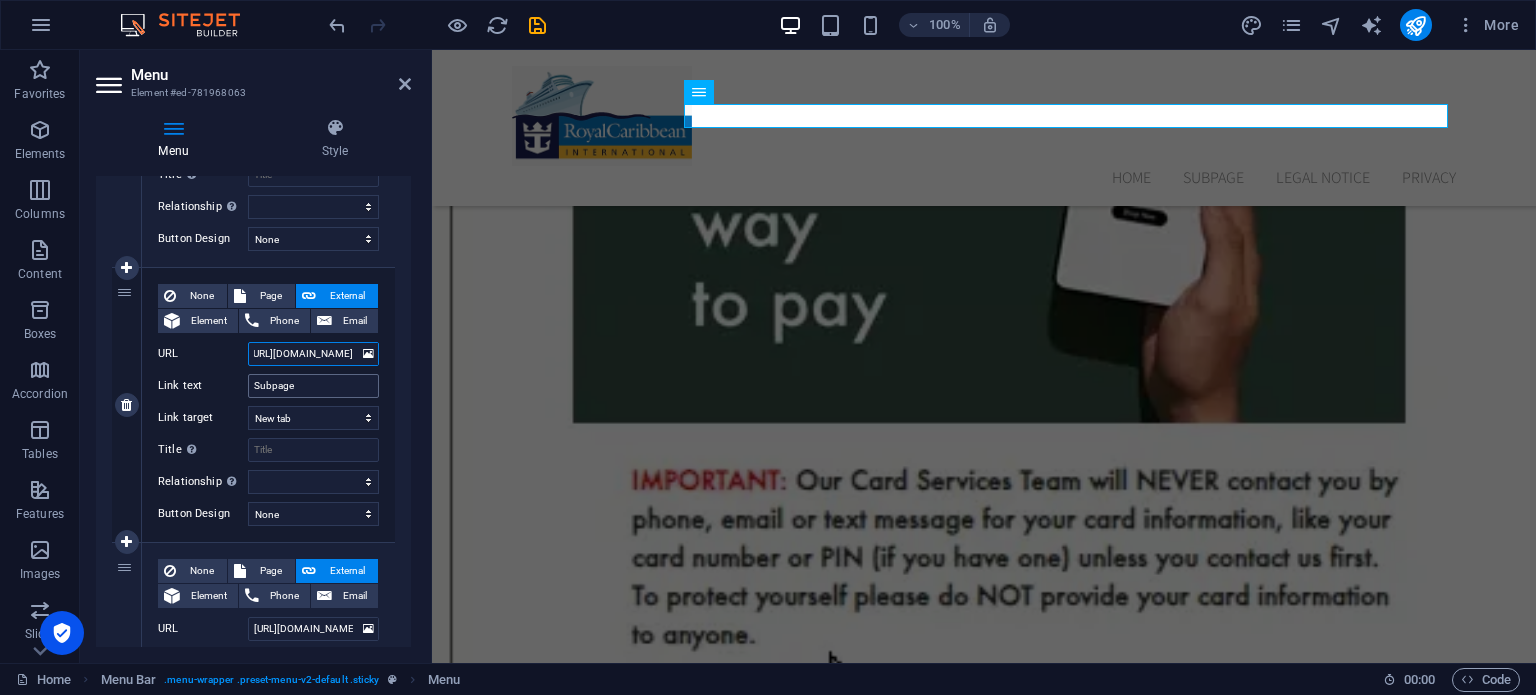 select 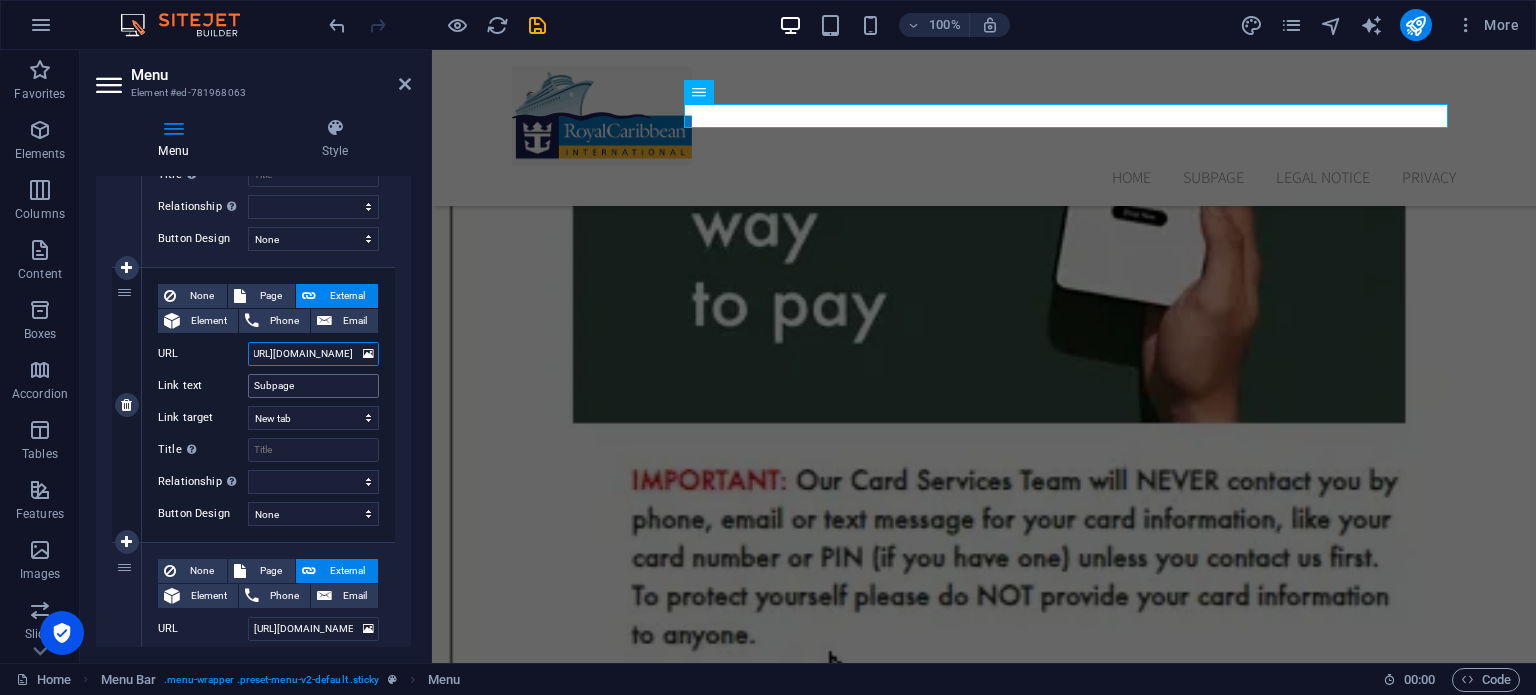 select 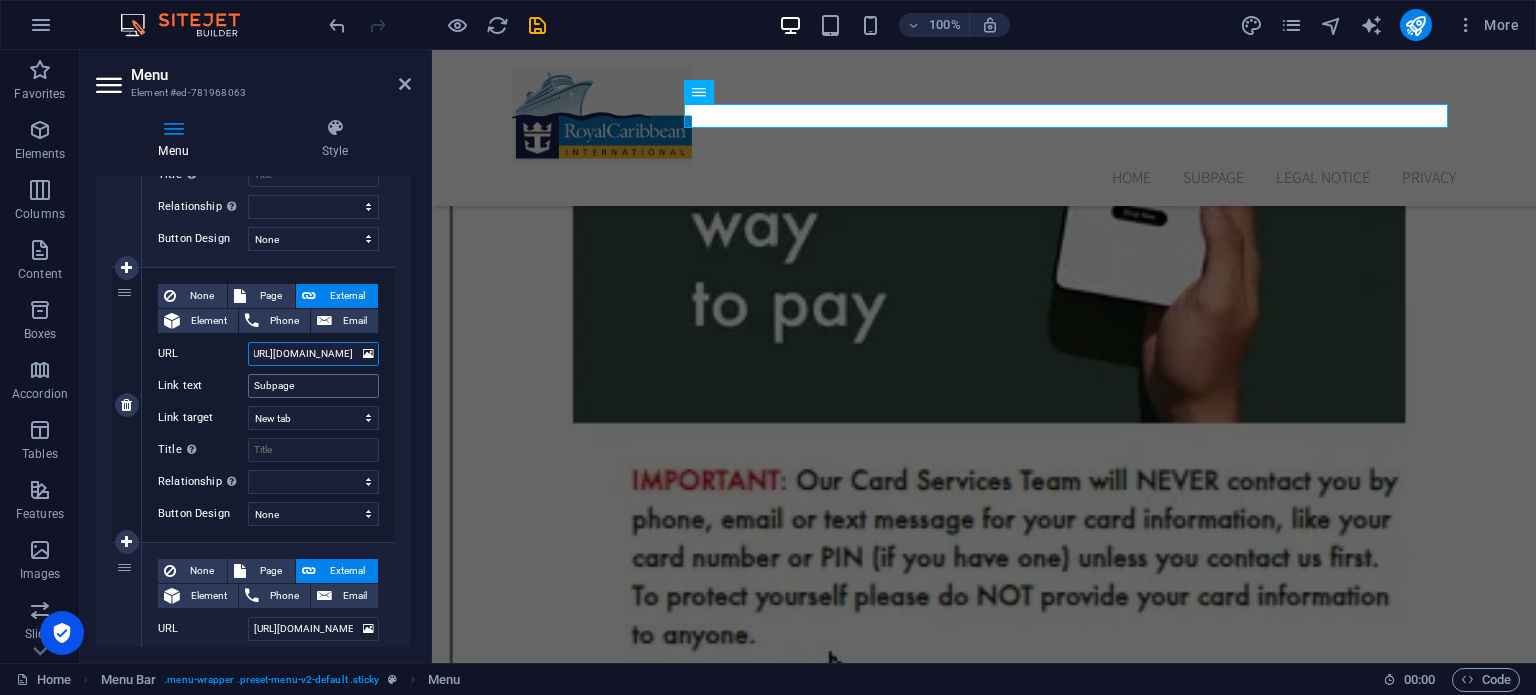 type on "[URL][DOMAIN_NAME]" 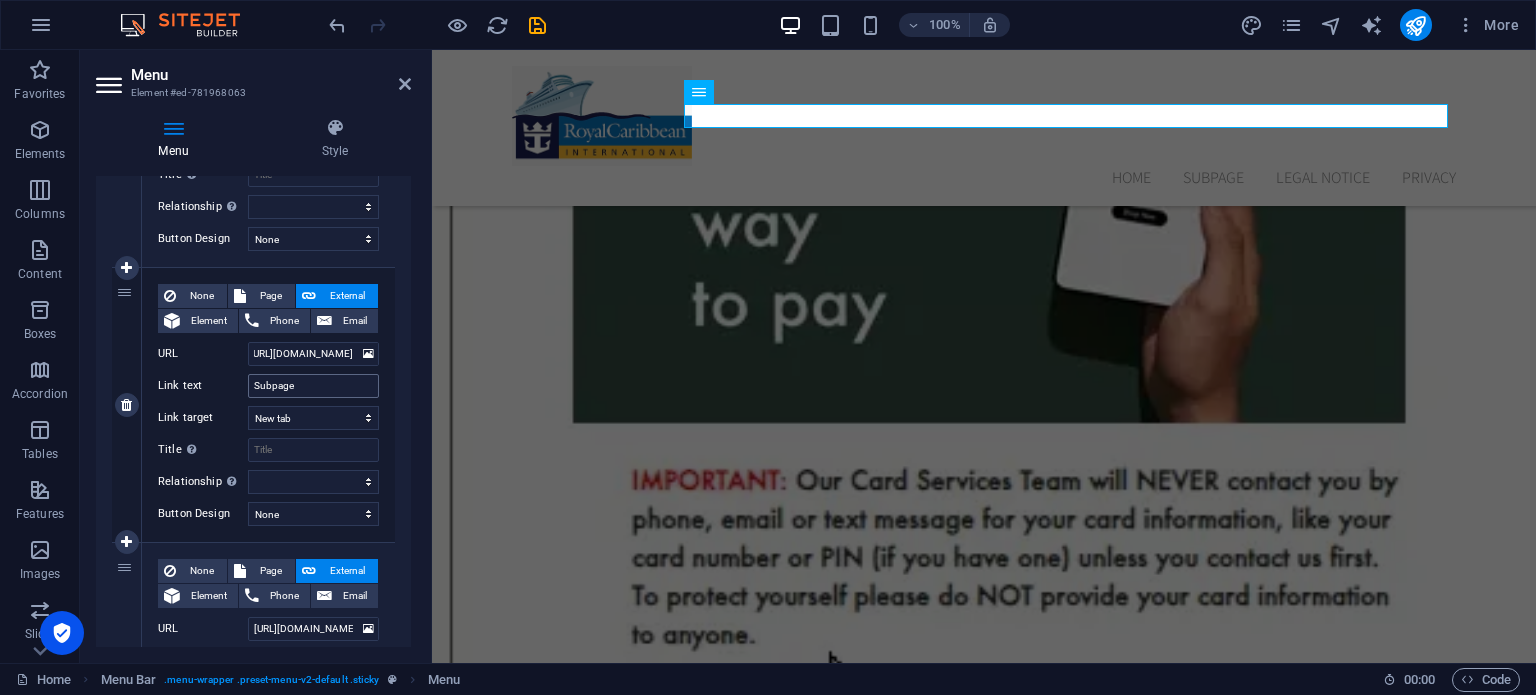 scroll, scrollTop: 0, scrollLeft: 0, axis: both 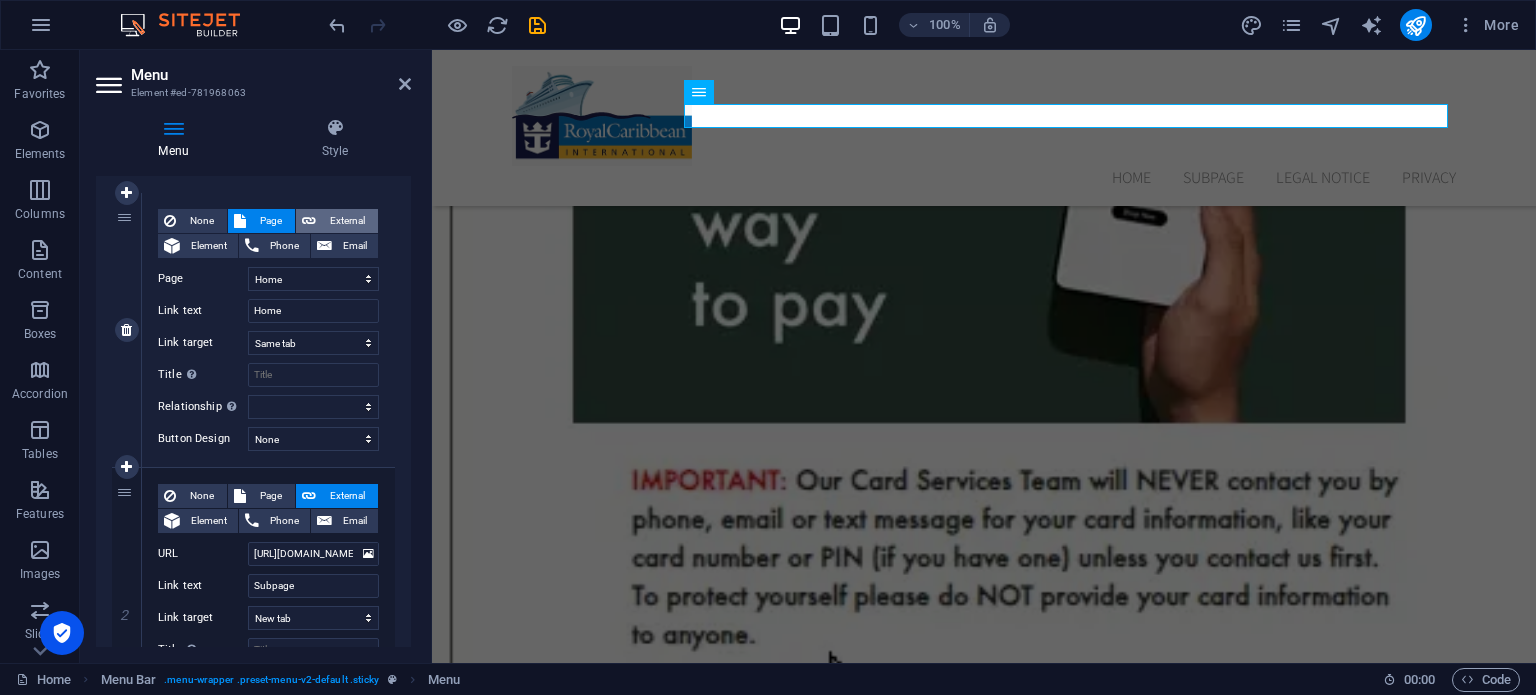 click on "External" at bounding box center [347, 221] 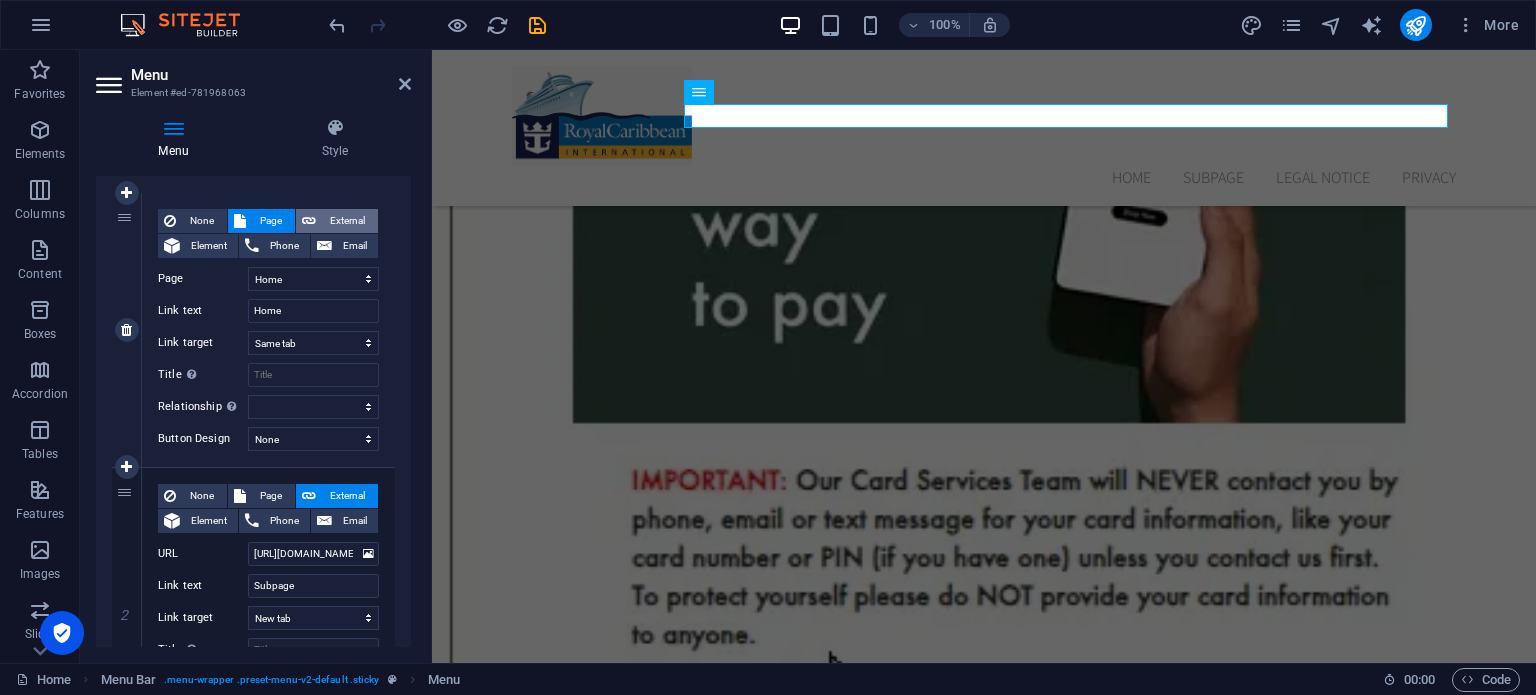 select 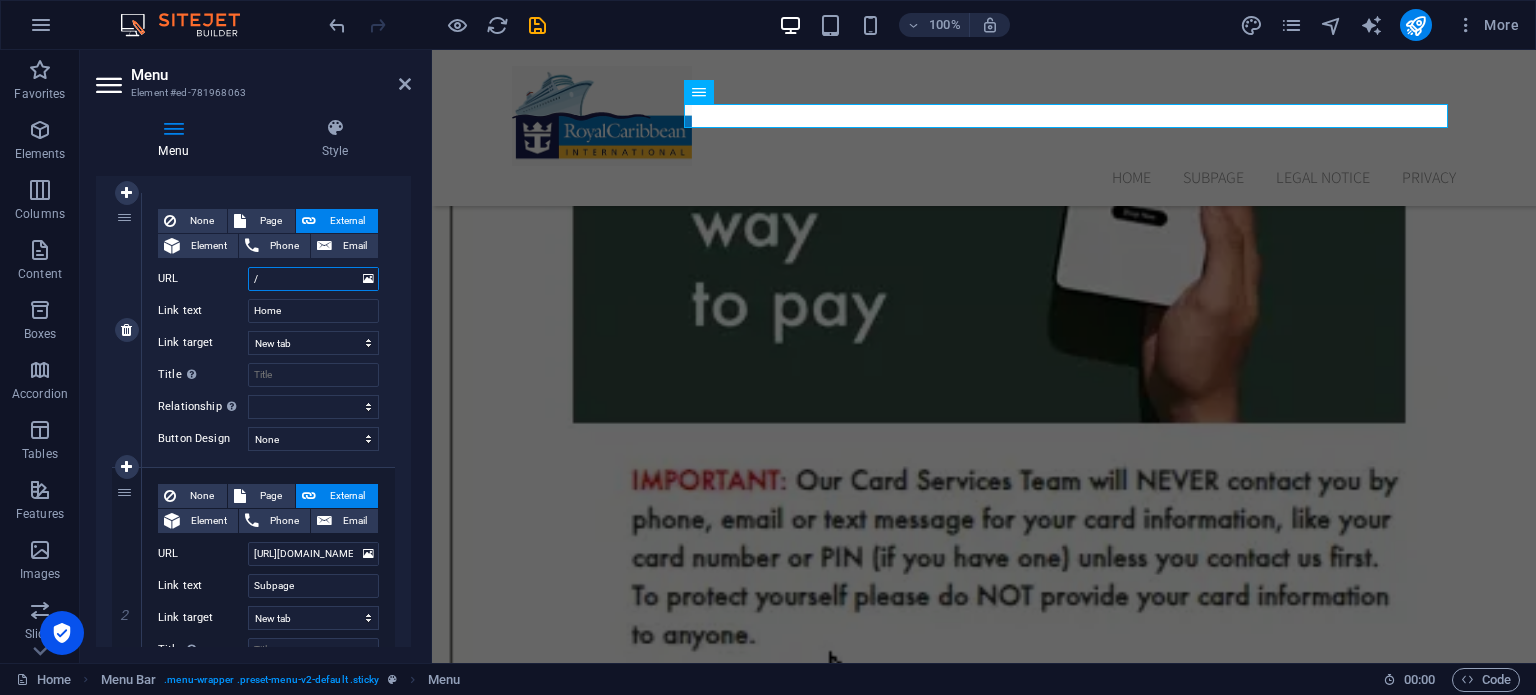 drag, startPoint x: 326, startPoint y: 279, endPoint x: 191, endPoint y: 285, distance: 135.13327 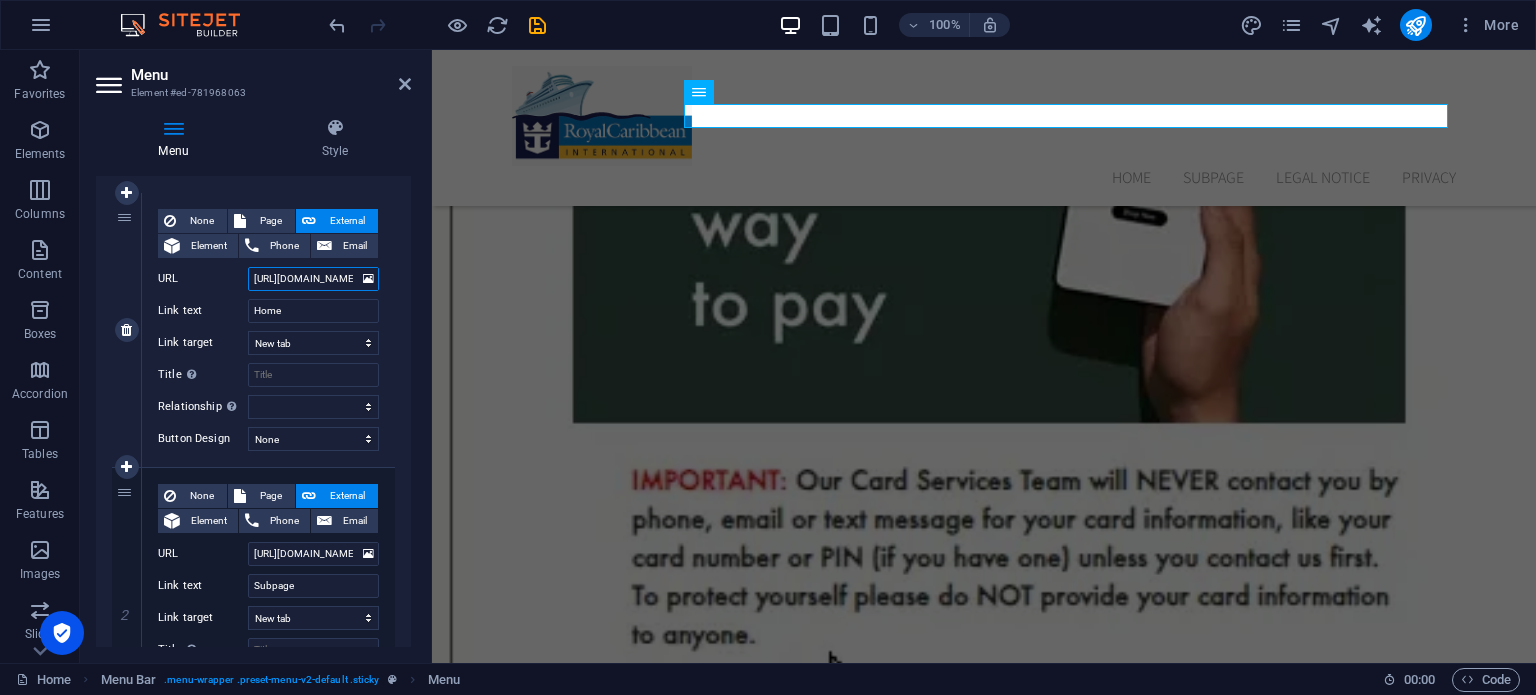 scroll, scrollTop: 0, scrollLeft: 63, axis: horizontal 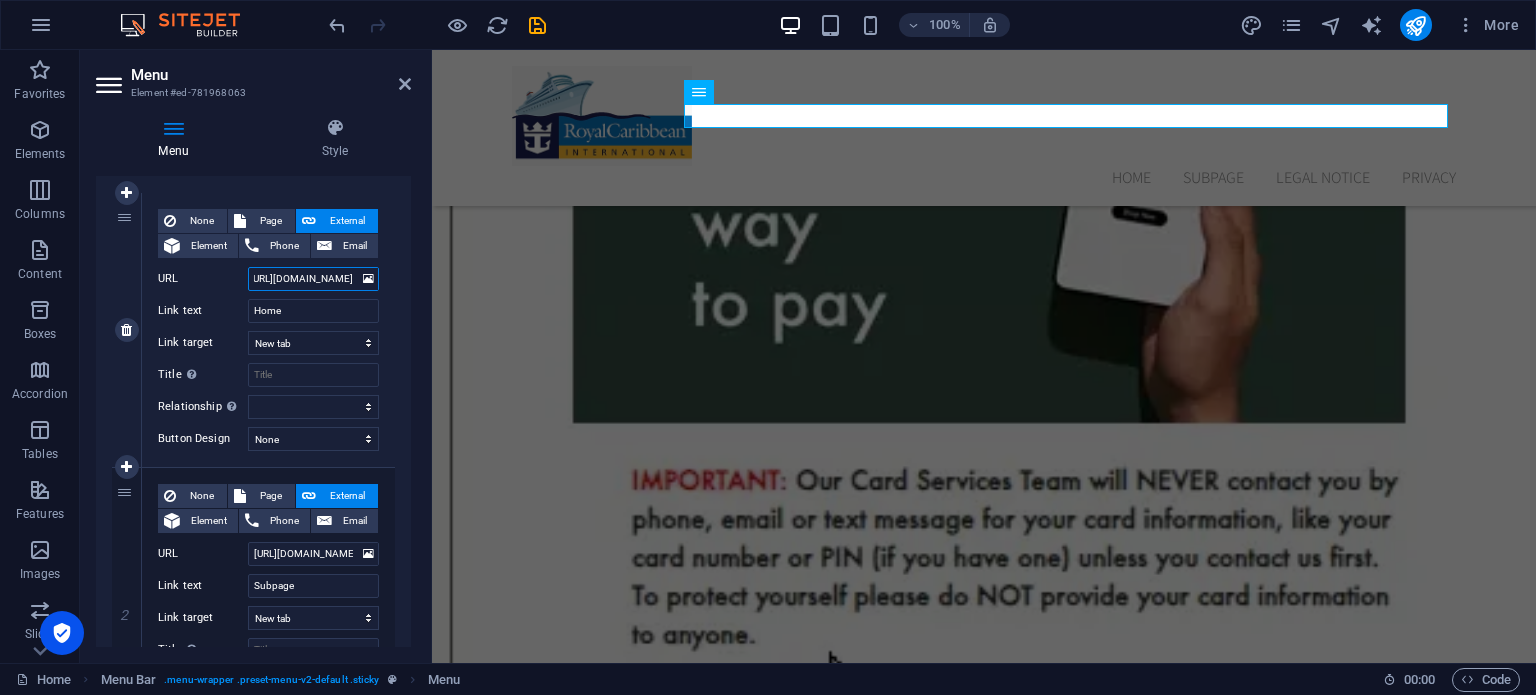 select 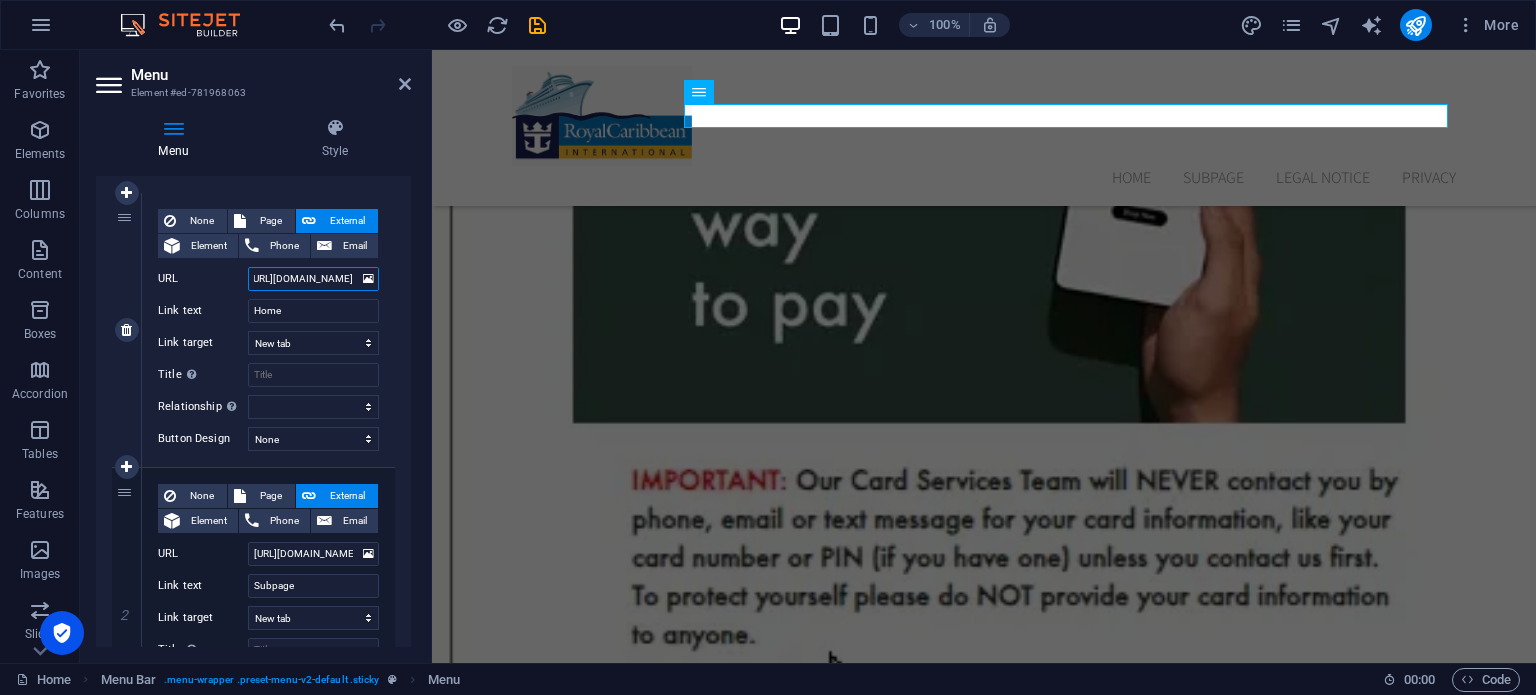 type on "[URL][DOMAIN_NAME]" 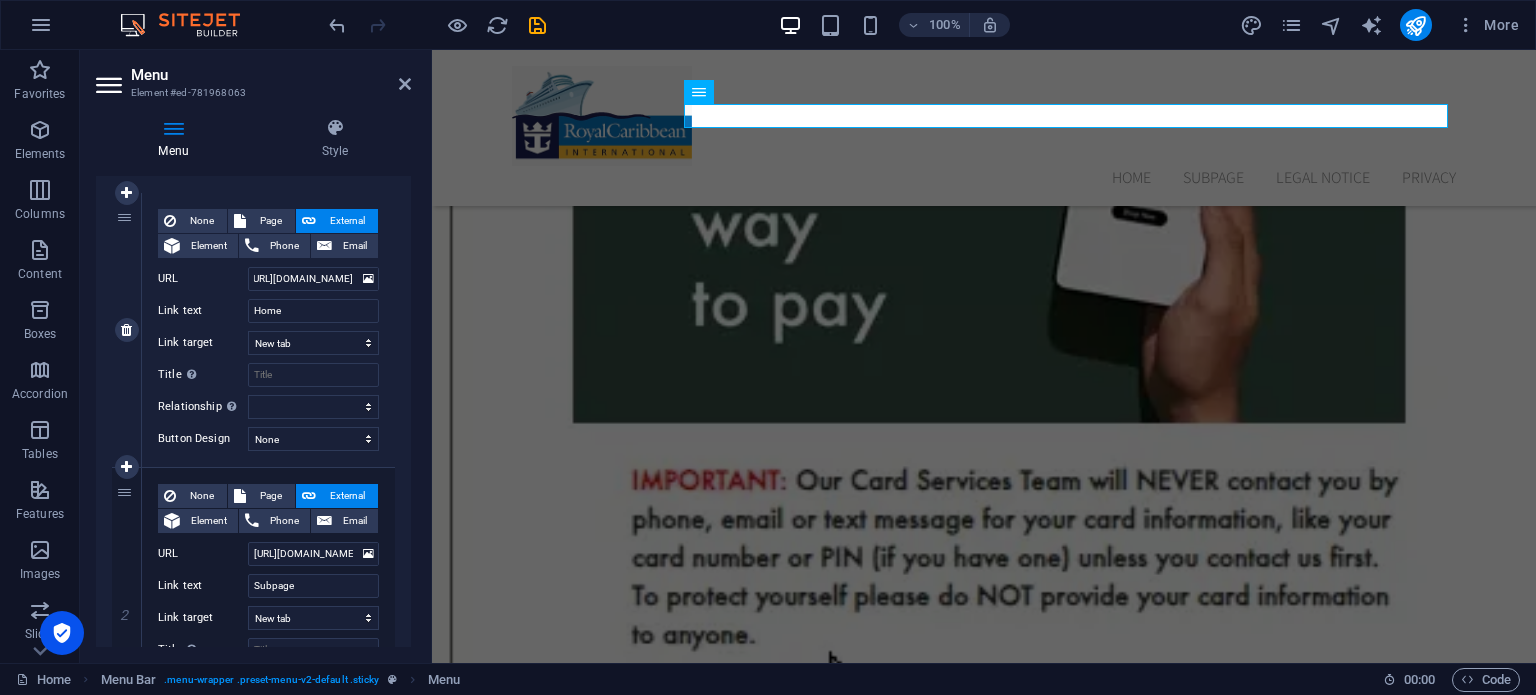 scroll, scrollTop: 0, scrollLeft: 0, axis: both 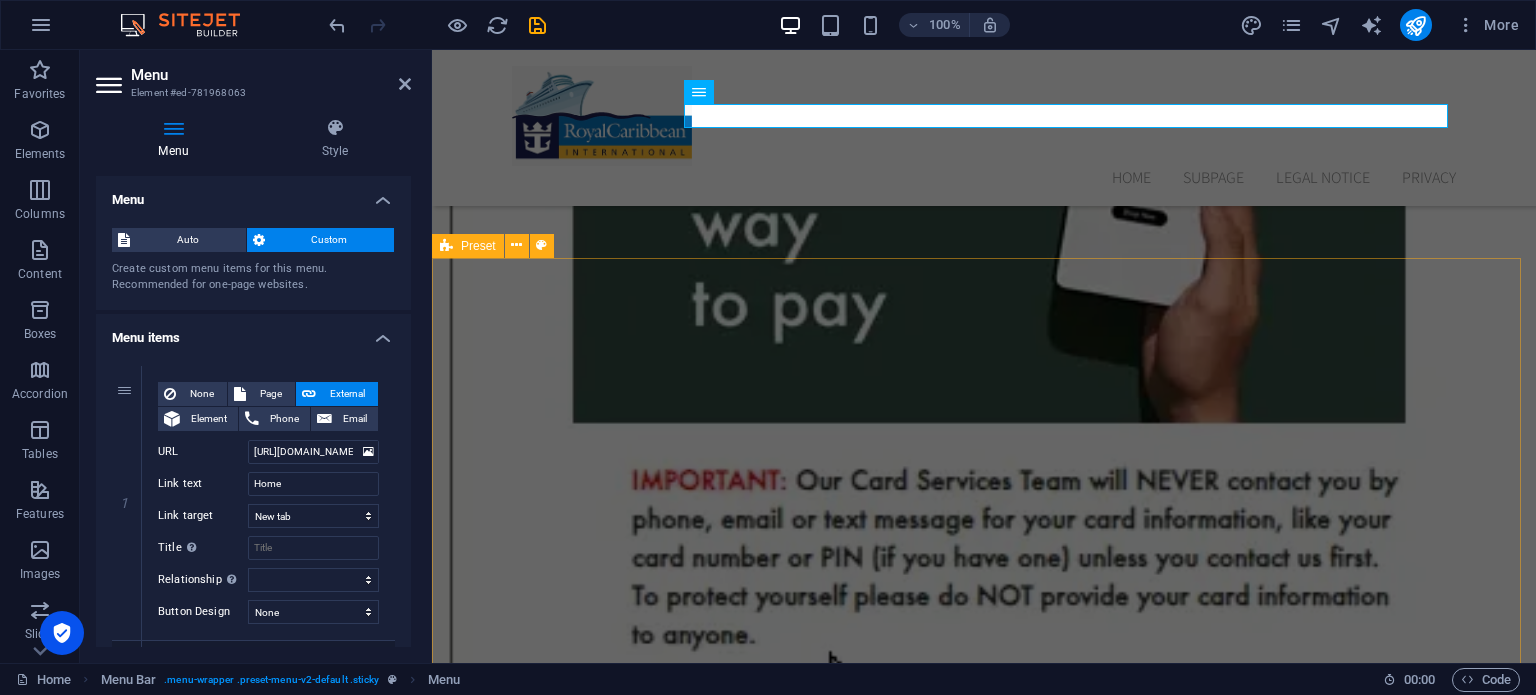 click on "The Evolving Landscape of Royal Caribbean Credit: Navigating Loyalty, Redemption, and Financial Considerations Royal Caribbean International, a titan in the cruise industry, offers a multifaceted approach to rewarding its loyal patrons. Beyond traditional loyalty programs like the Crown & Anchor Society, Royal Caribbean frequently employs various forms of credit, each with its distinct purpose, application, and potential complexities. Understanding the nuances of these credits is crucial for maximizing their value and ensuring a seamless cruise experience. This discussion will delve into the different types of Royal Caribbean credit, their redemption policies, and the broader financial implications they present. **Types of Royal Caribbean Credit and Their Origins:** Royal Caribbean credit can manifest in several forms, each stemming from different sources and carrying varying terms and conditions. Common types include: **Redemption Policies and Key Considerations:** *   **Redemption Process:** The redemption" at bounding box center (984, 1687) 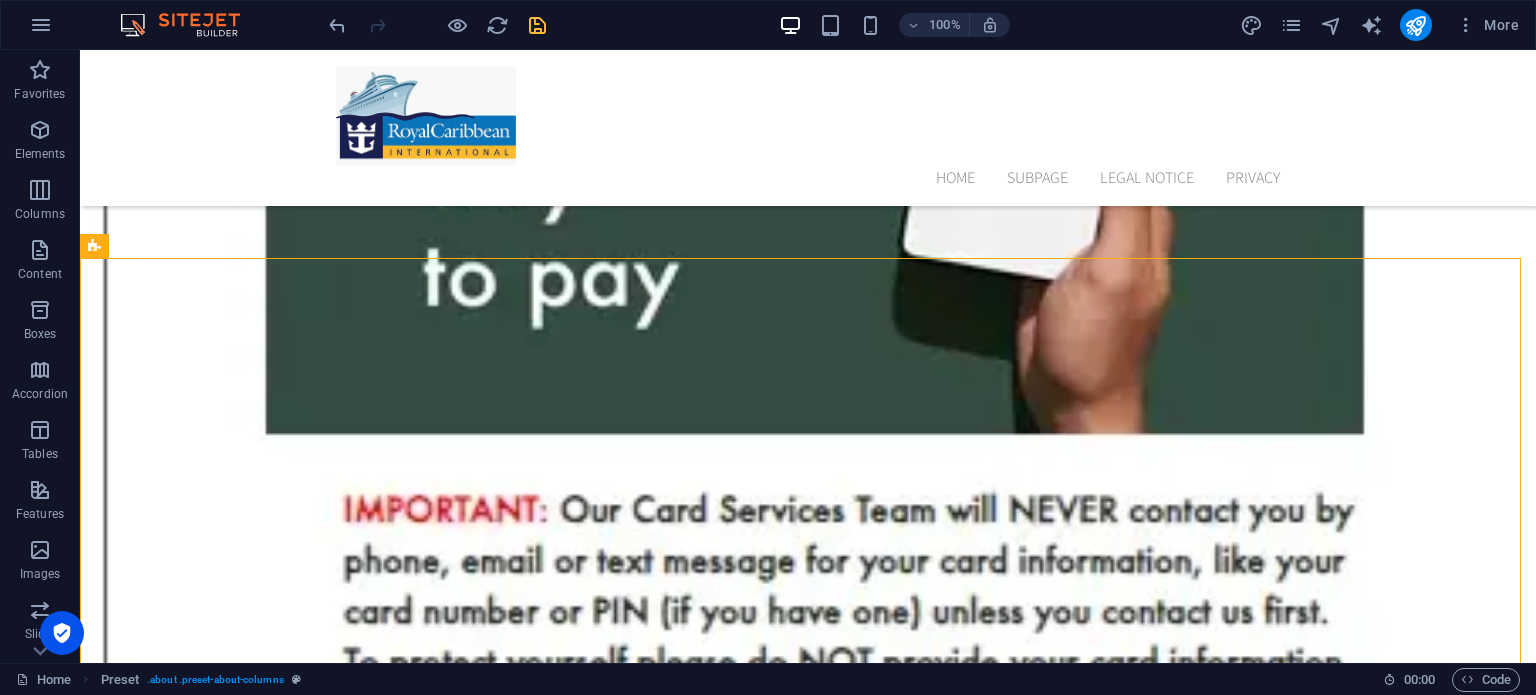 click at bounding box center [537, 25] 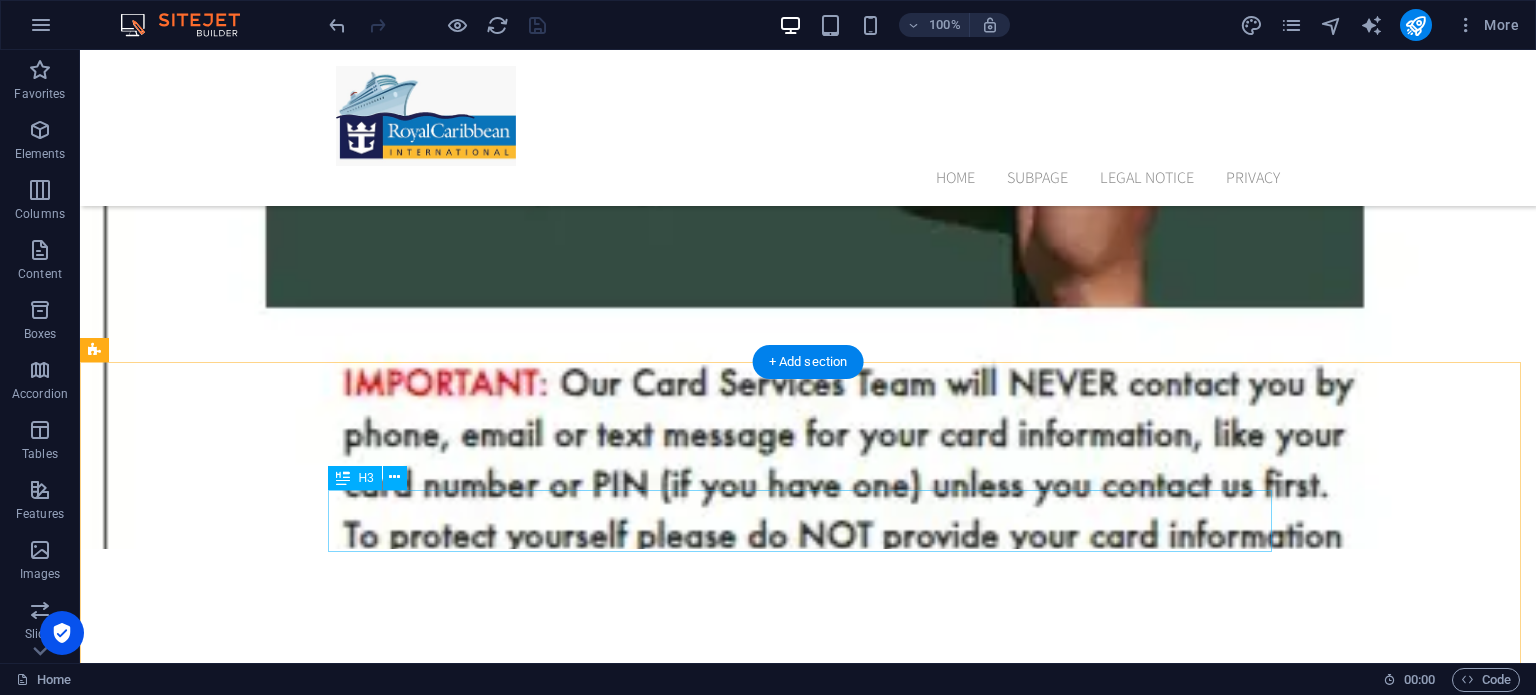 scroll, scrollTop: 200, scrollLeft: 0, axis: vertical 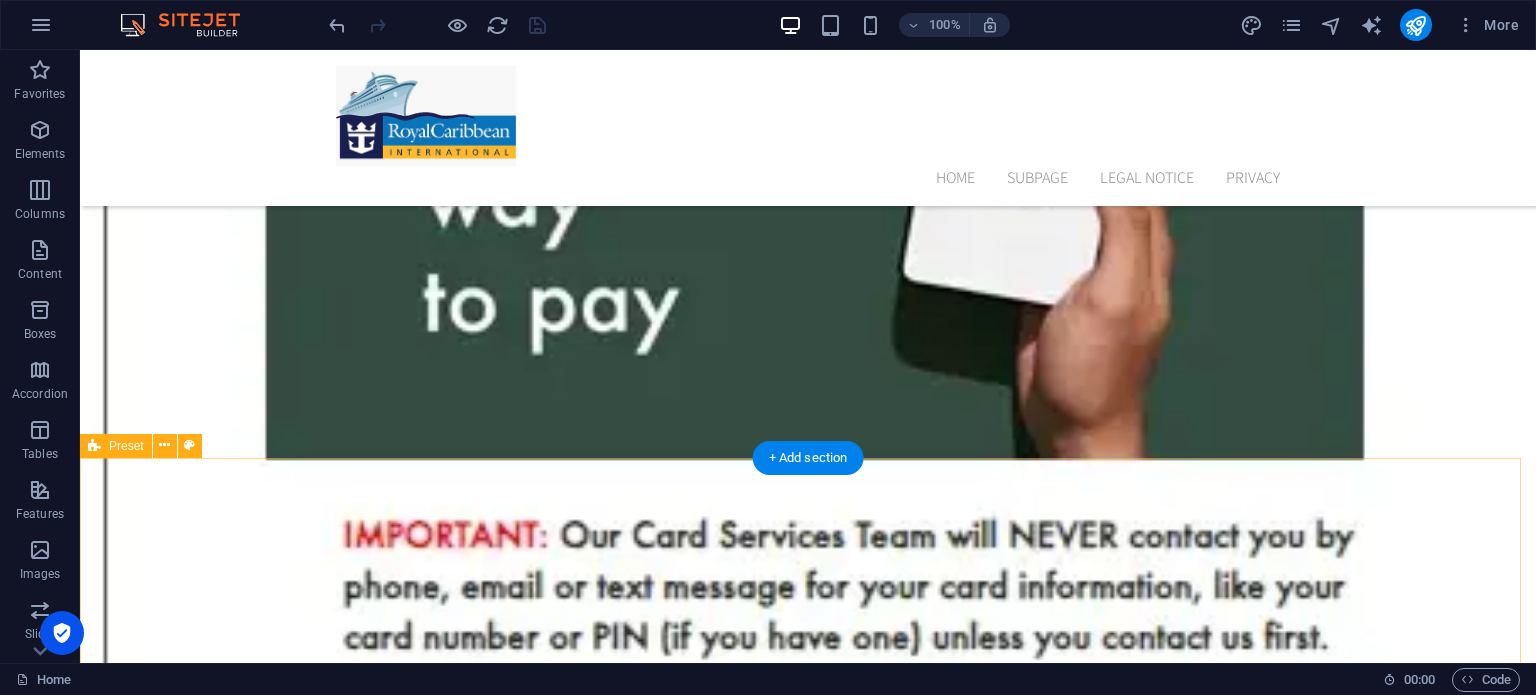 click on "The Evolving Landscape of Royal Caribbean Credit: Navigating Loyalty, Redemption, and Financial Considerations Royal Caribbean International, a titan in the cruise industry, offers a multifaceted approach to rewarding its loyal patrons. Beyond traditional loyalty programs like the Crown & Anchor Society, Royal Caribbean frequently employs various forms of credit, each with its distinct purpose, application, and potential complexities. Understanding the nuances of these credits is crucial for maximizing their value and ensuring a seamless cruise experience. This discussion will delve into the different types of Royal Caribbean credit, their redemption policies, and the broader financial implications they present. **Types of Royal Caribbean Credit and Their Origins:** Royal Caribbean credit can manifest in several forms, each stemming from different sources and carrying varying terms and conditions. Common types include: **Redemption Policies and Key Considerations:** *   **Redemption Process:** The redemption" at bounding box center (808, 1870) 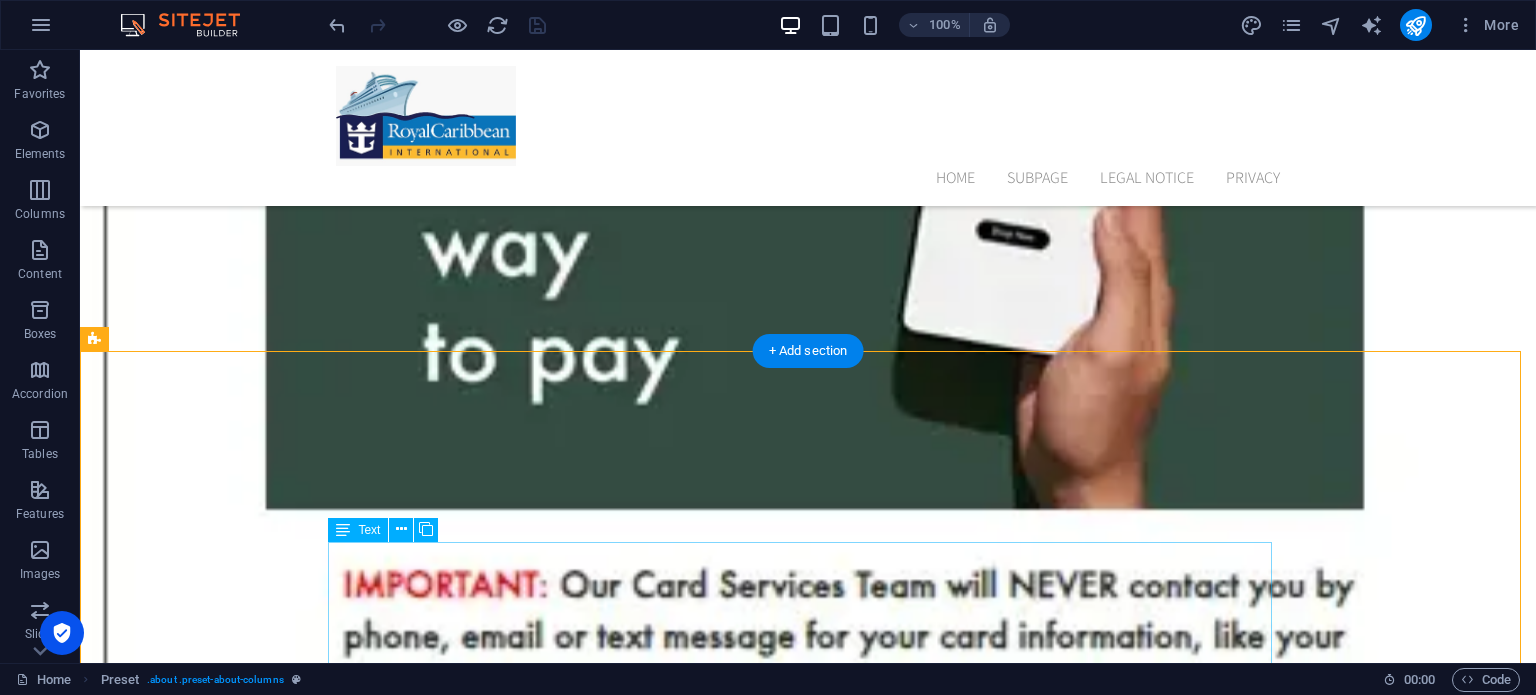 scroll, scrollTop: 400, scrollLeft: 0, axis: vertical 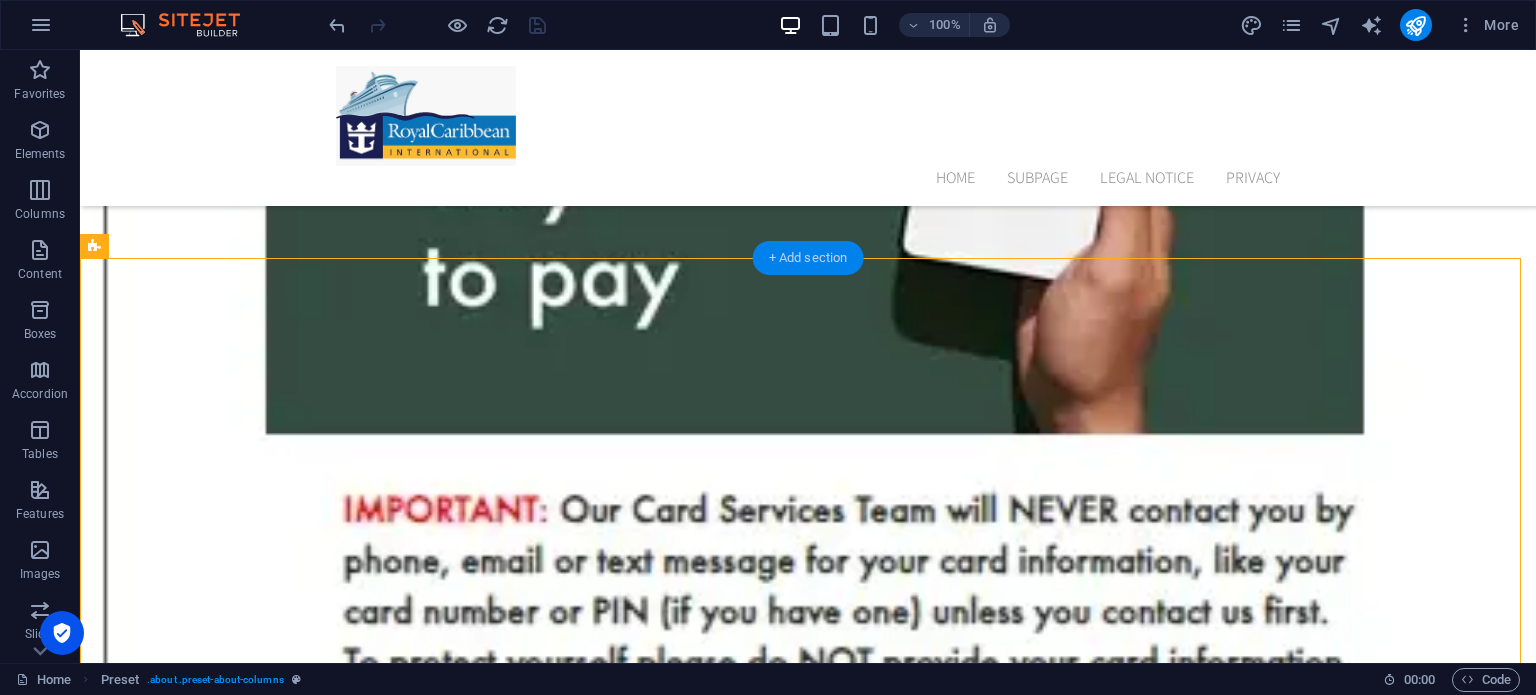 click on "+ Add section" at bounding box center (808, 258) 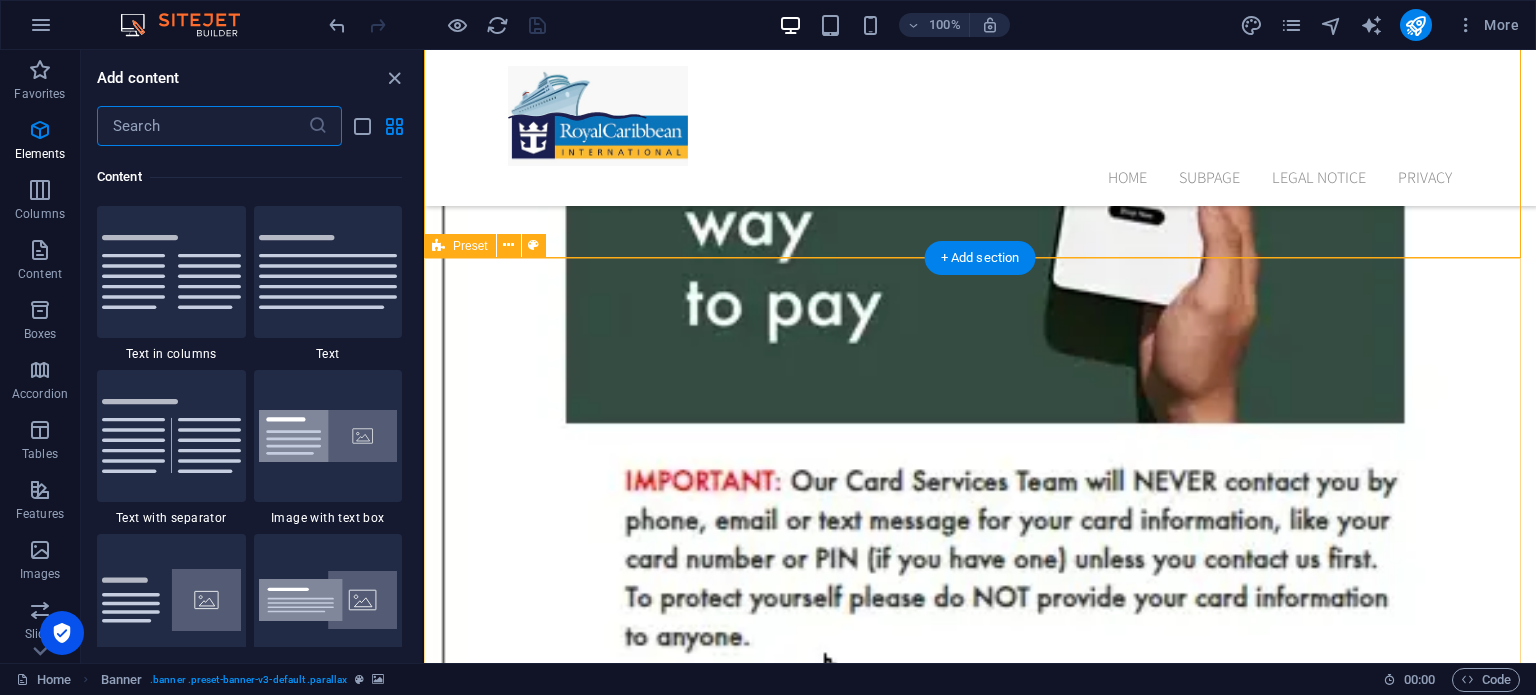 scroll, scrollTop: 3499, scrollLeft: 0, axis: vertical 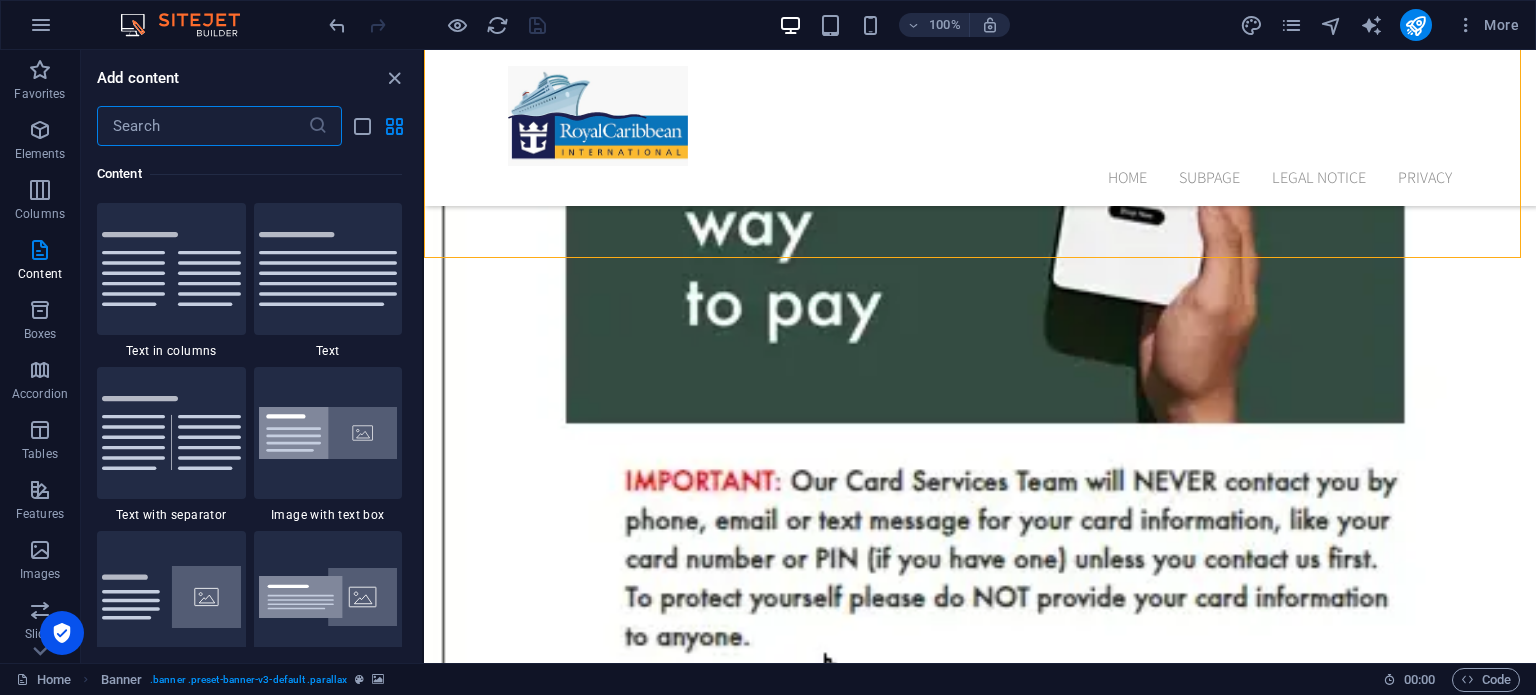 click at bounding box center (202, 126) 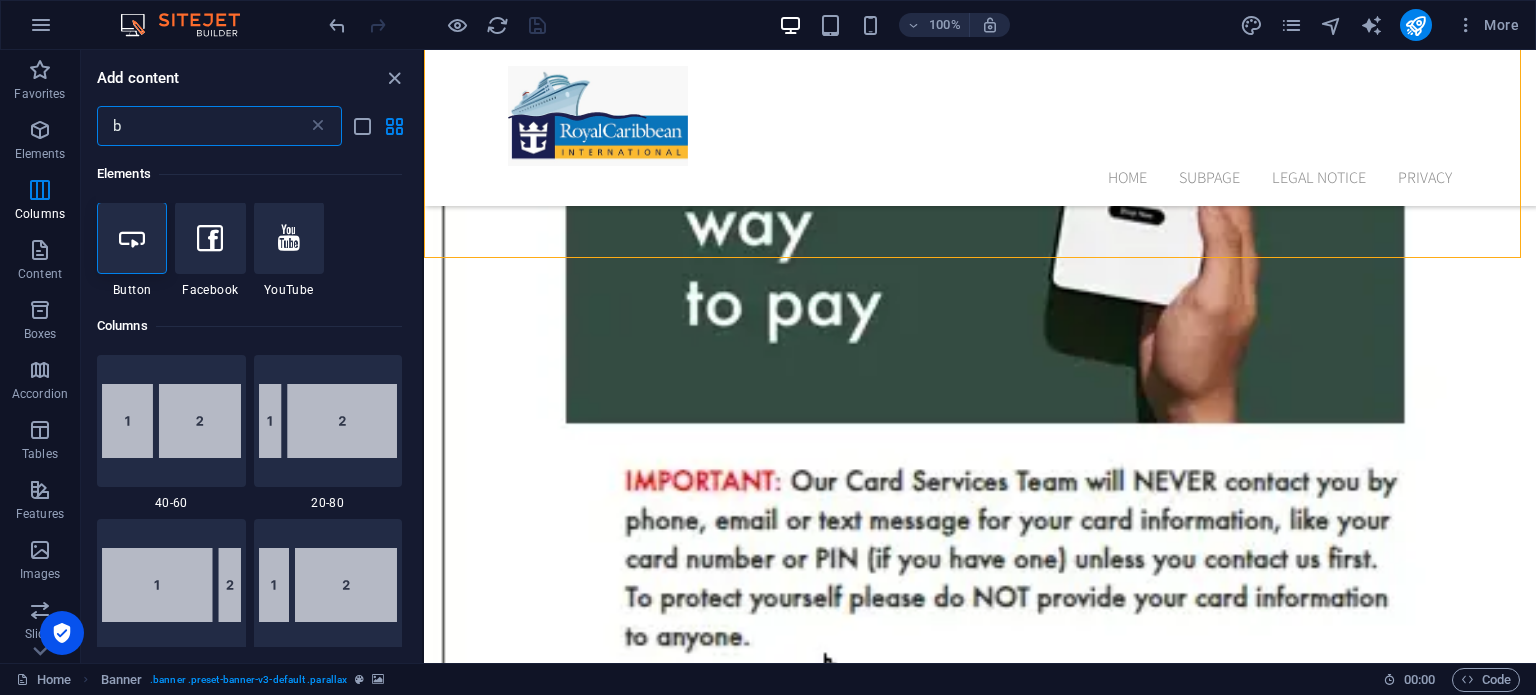 scroll, scrollTop: 0, scrollLeft: 0, axis: both 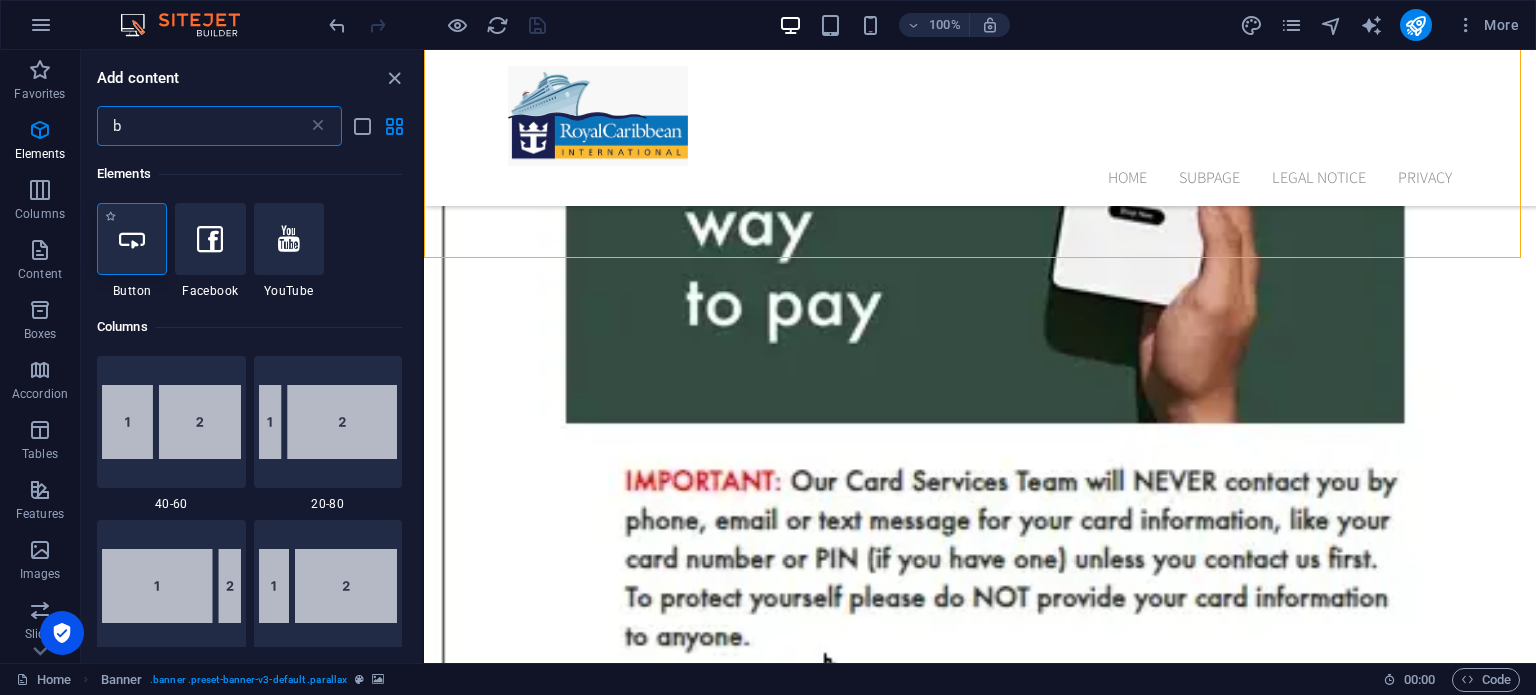 type on "b" 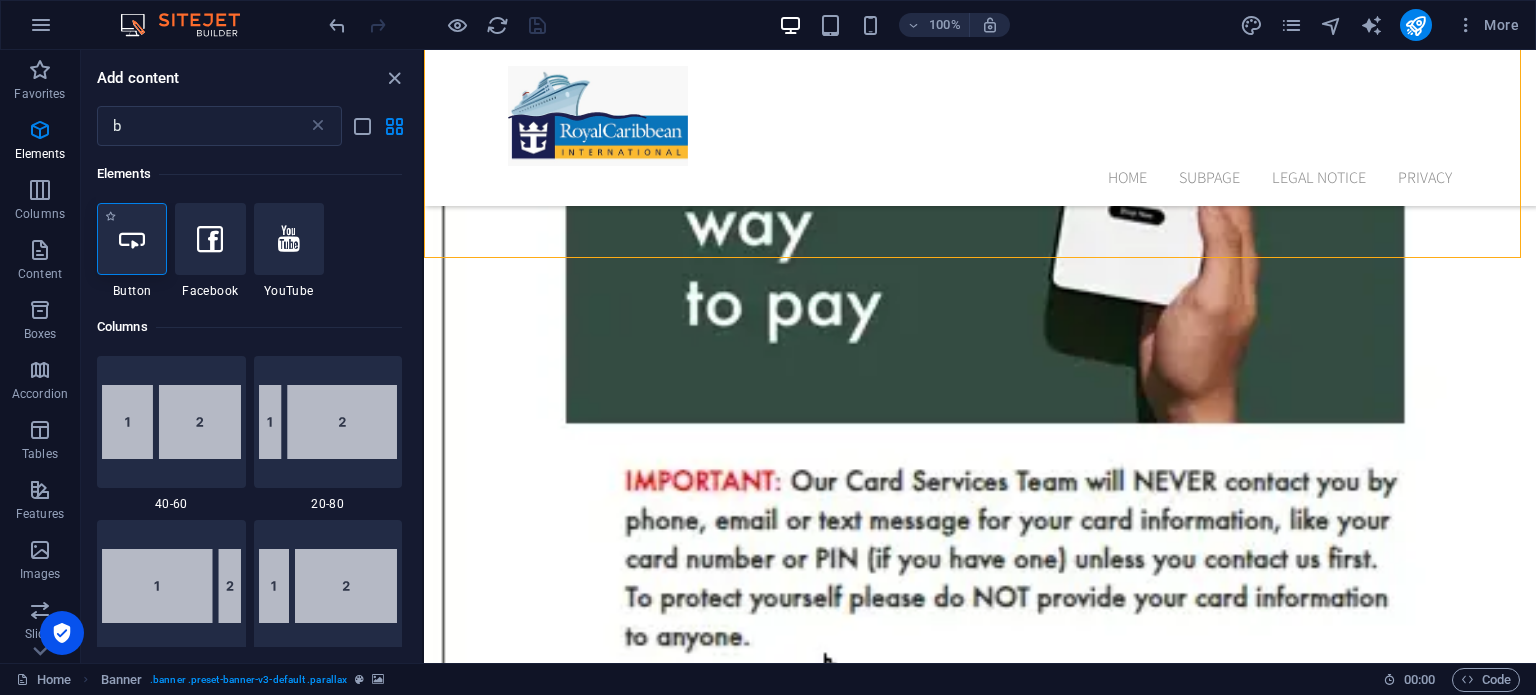 click at bounding box center (132, 239) 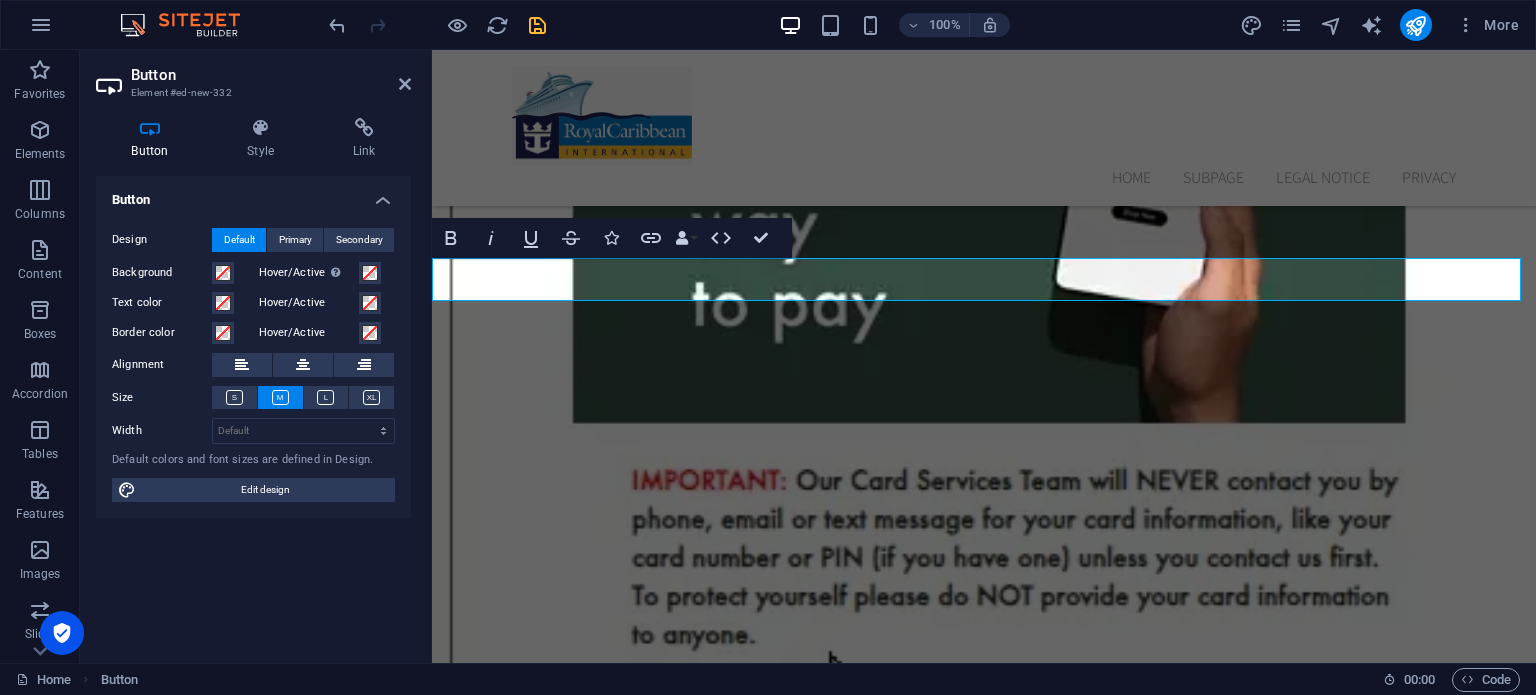 scroll, scrollTop: 0, scrollLeft: 7, axis: horizontal 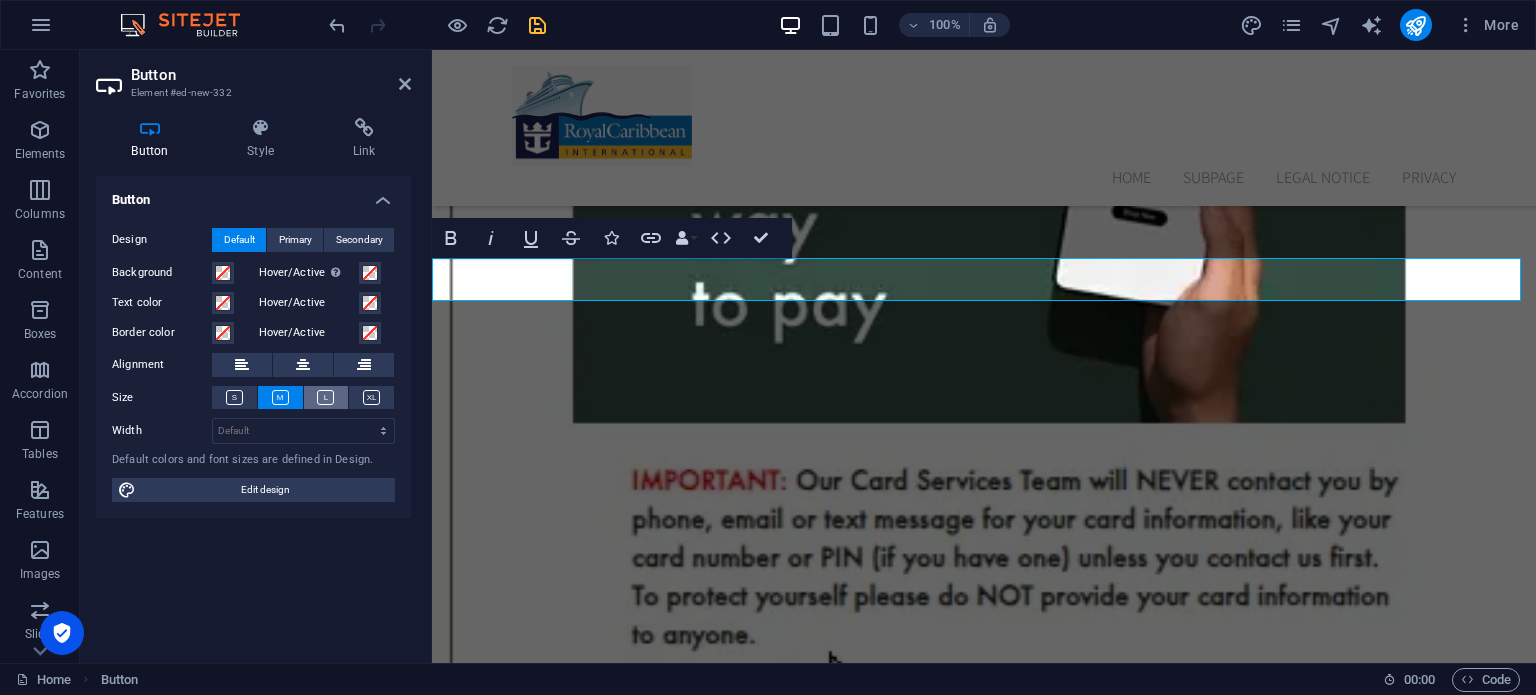click at bounding box center (325, 397) 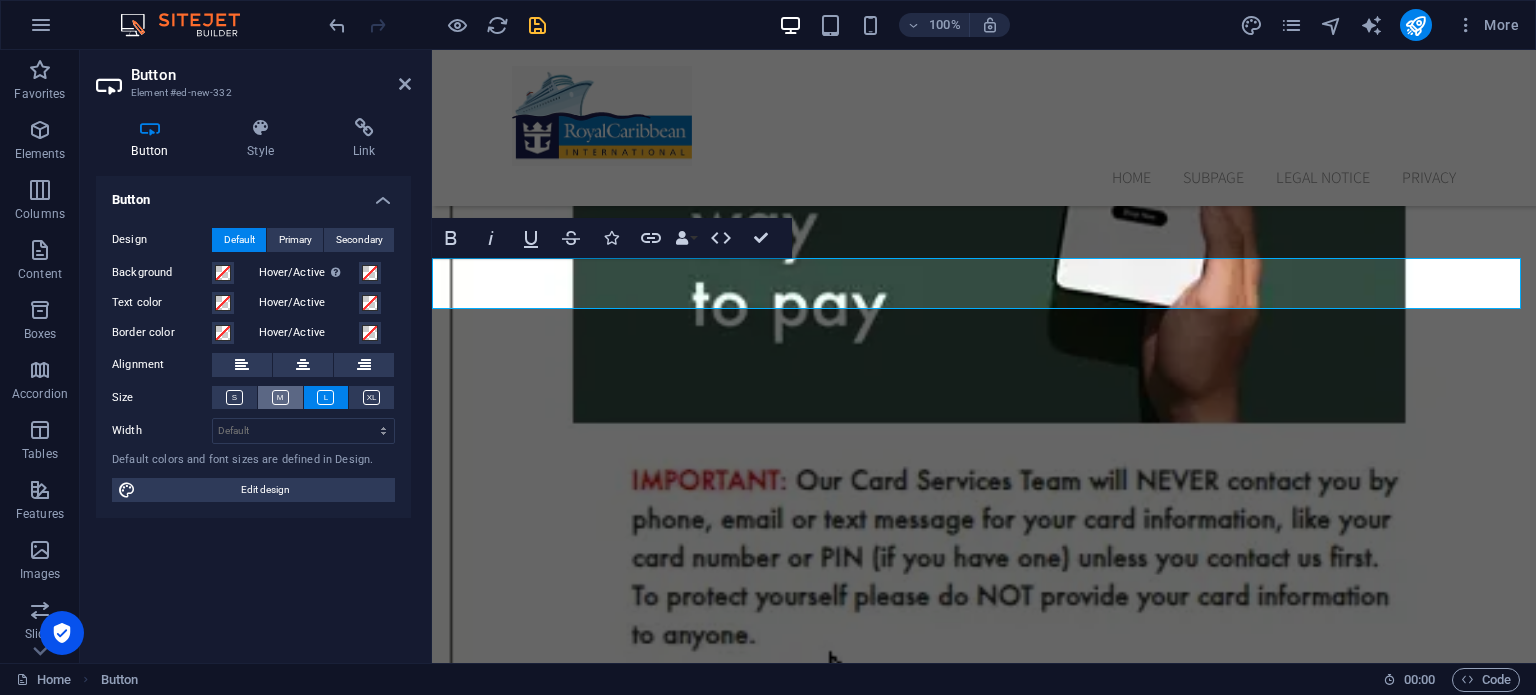 click at bounding box center (280, 397) 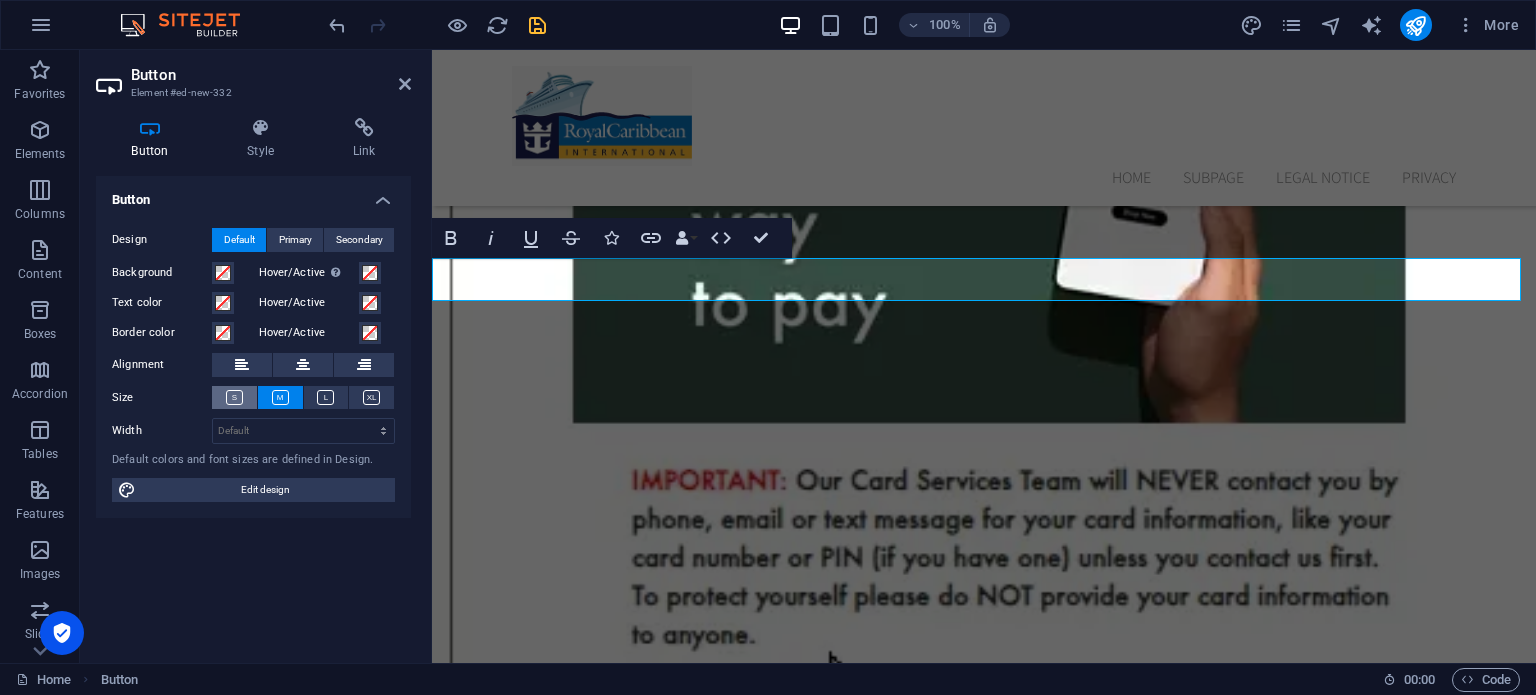 click at bounding box center (234, 397) 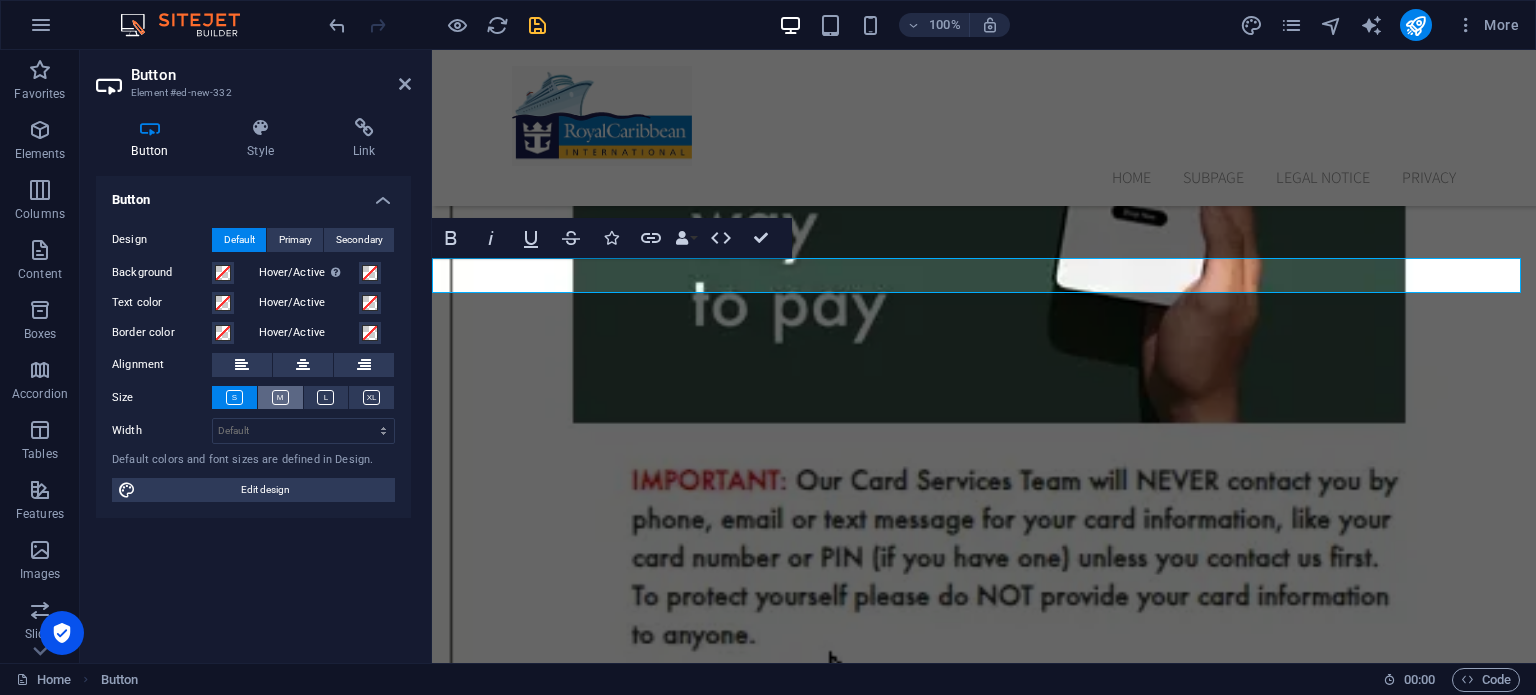 click at bounding box center [280, 397] 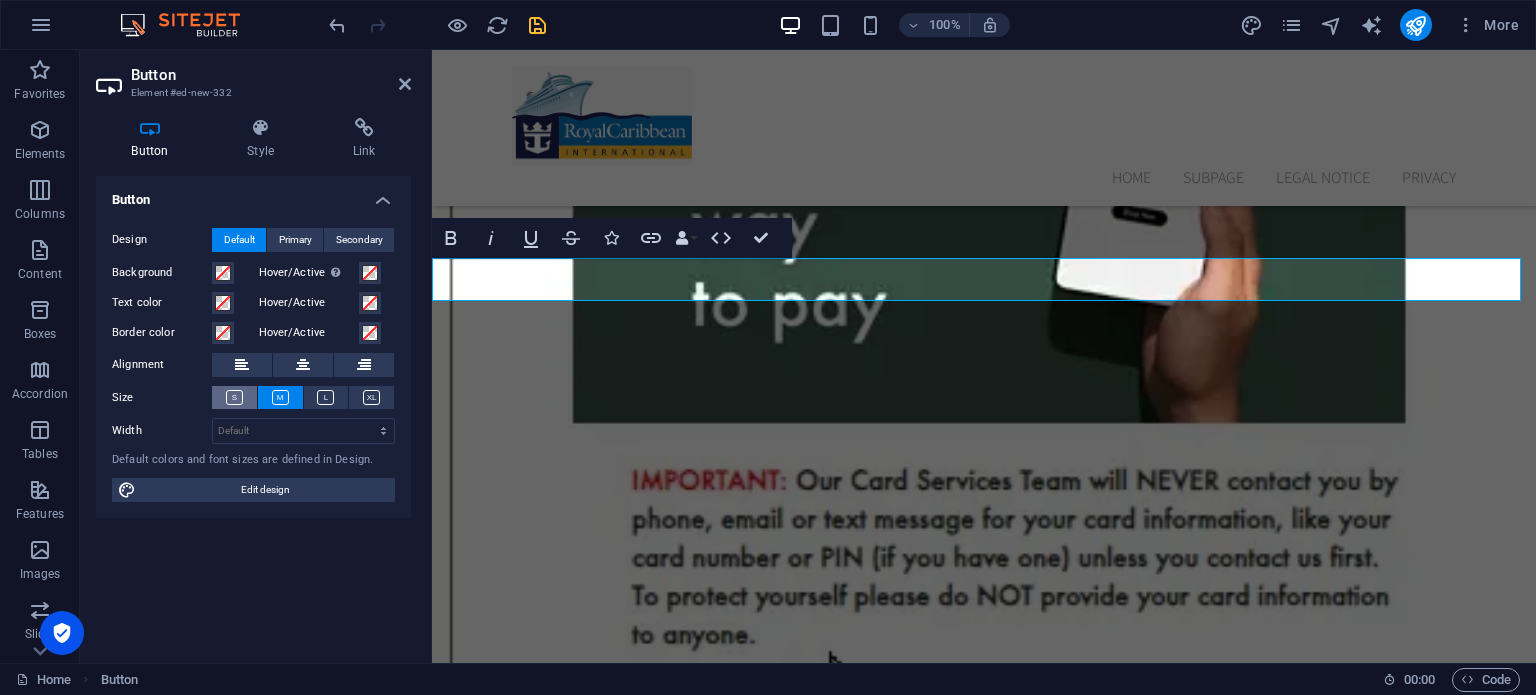 click at bounding box center [234, 397] 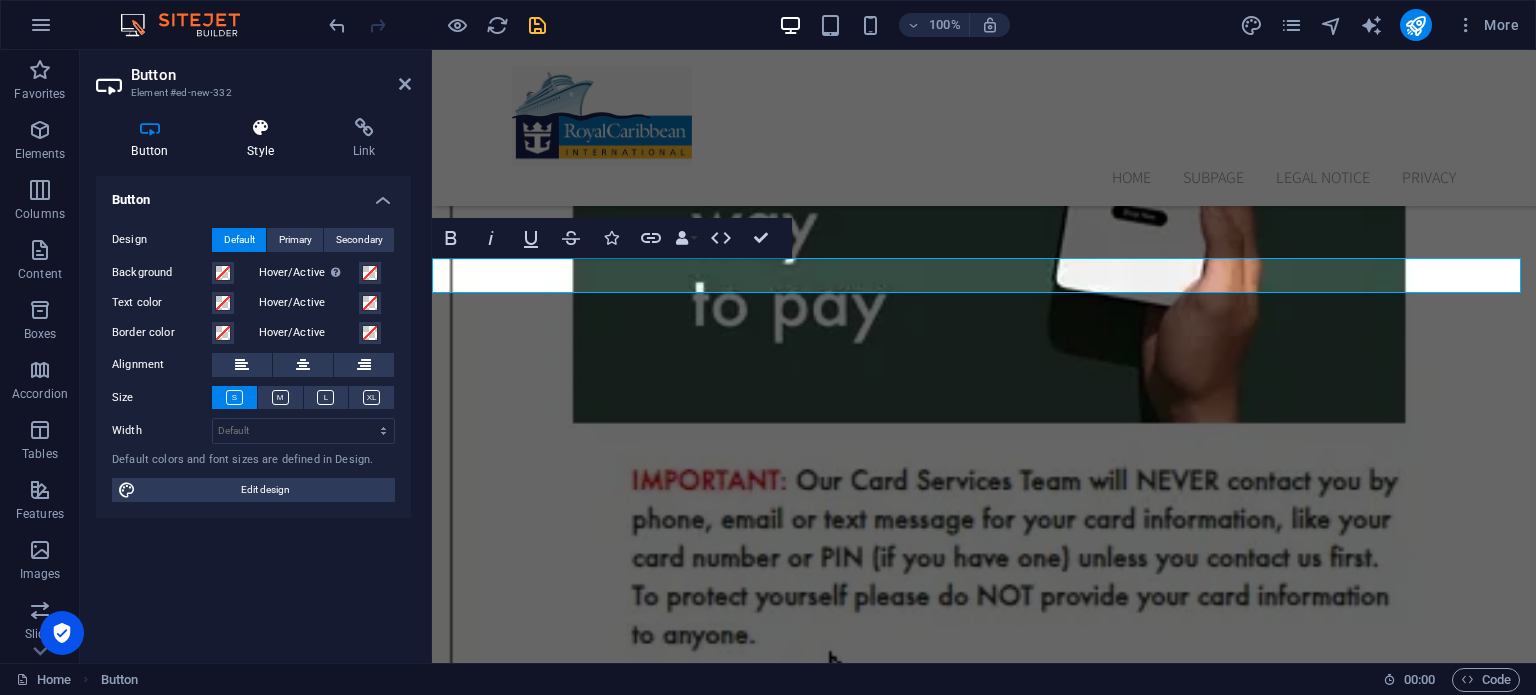 click on "Style" at bounding box center (265, 139) 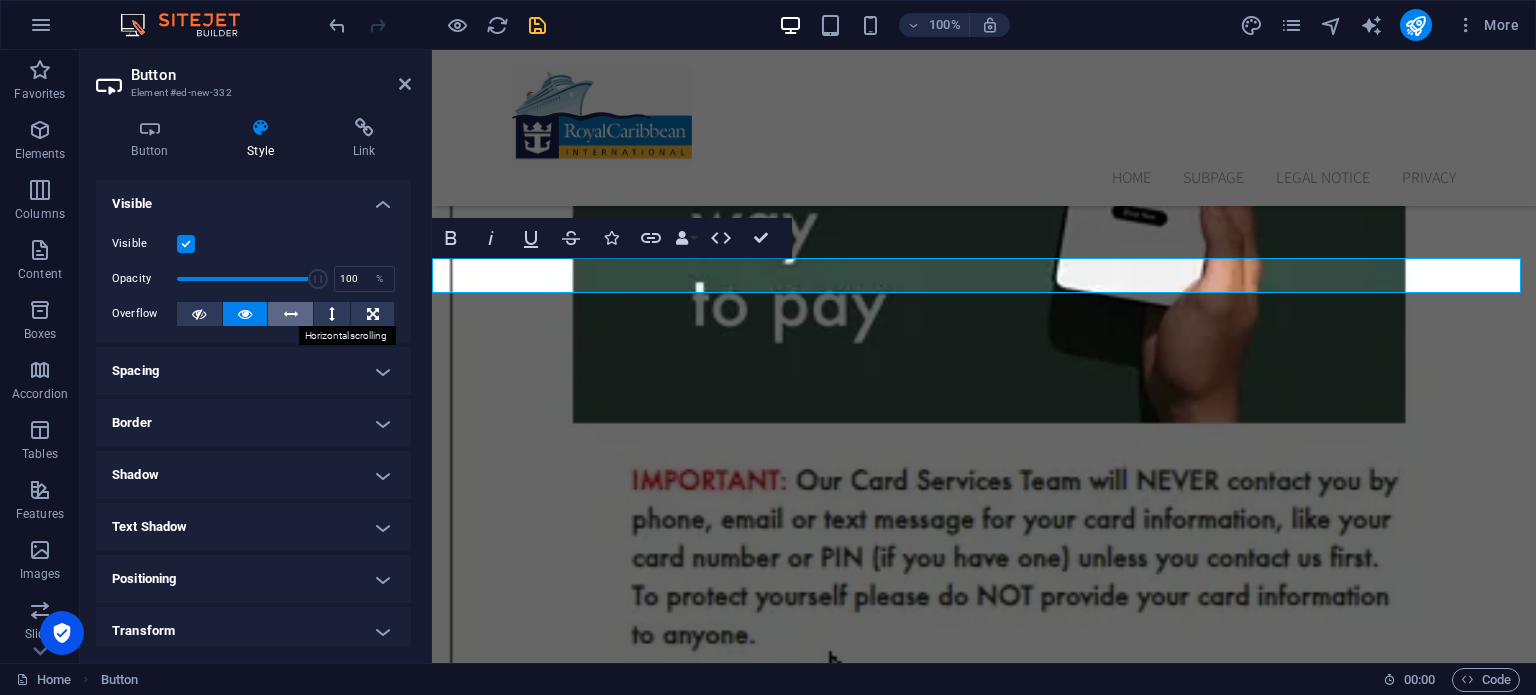click at bounding box center (291, 314) 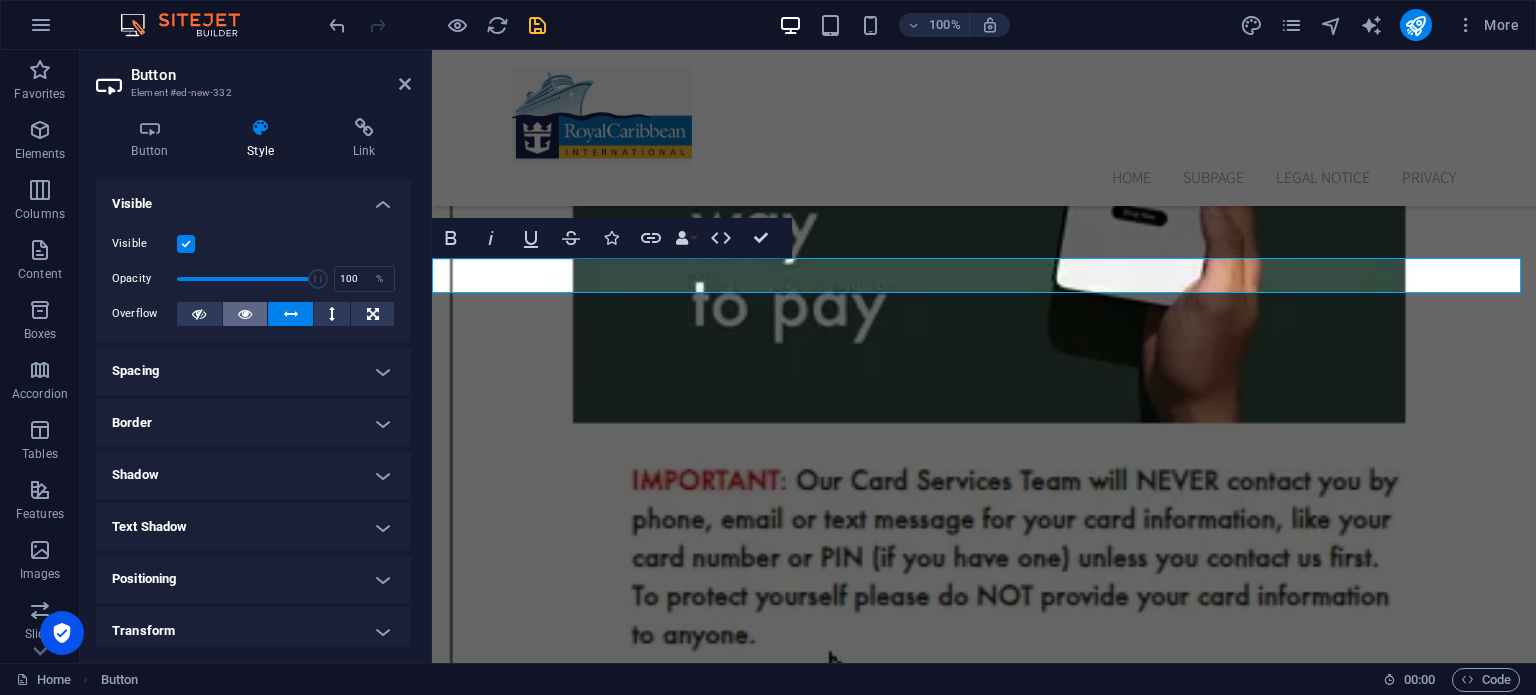 click at bounding box center [245, 314] 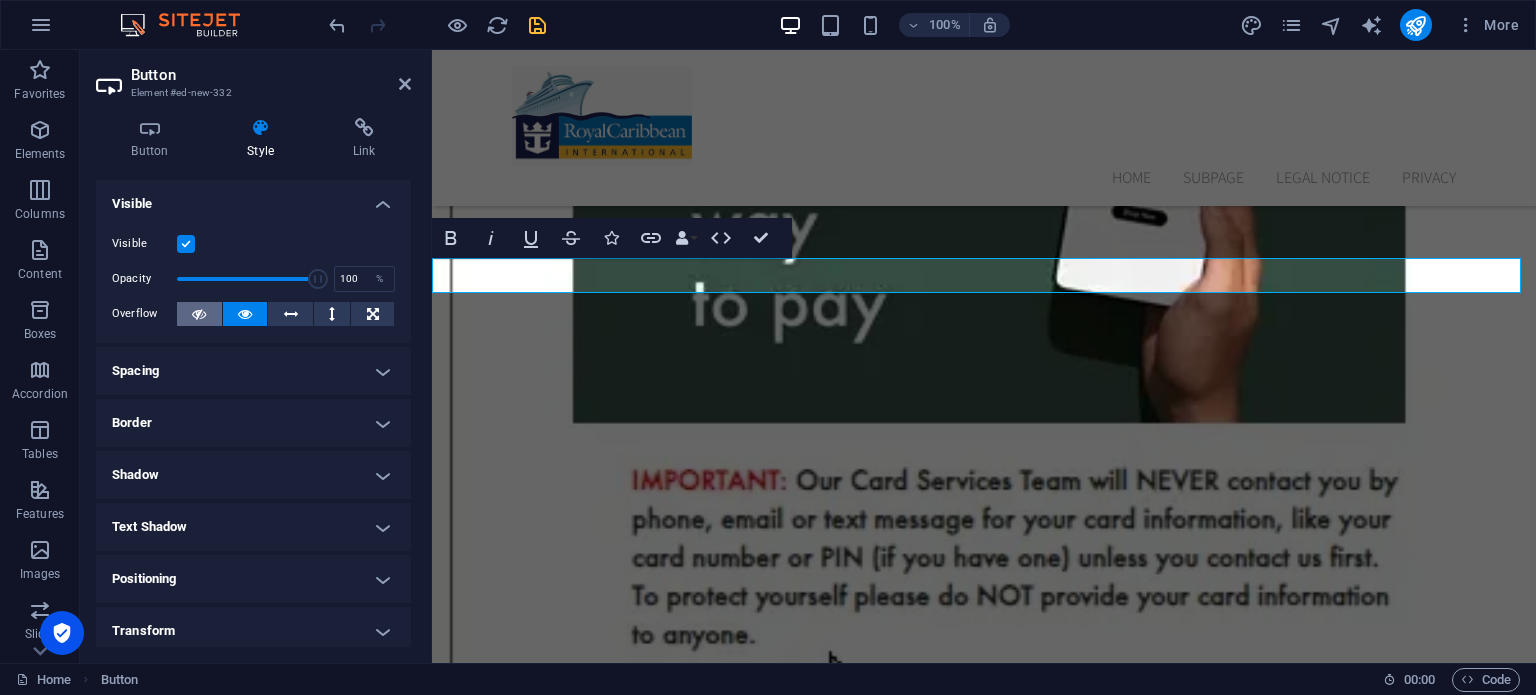 click at bounding box center [199, 314] 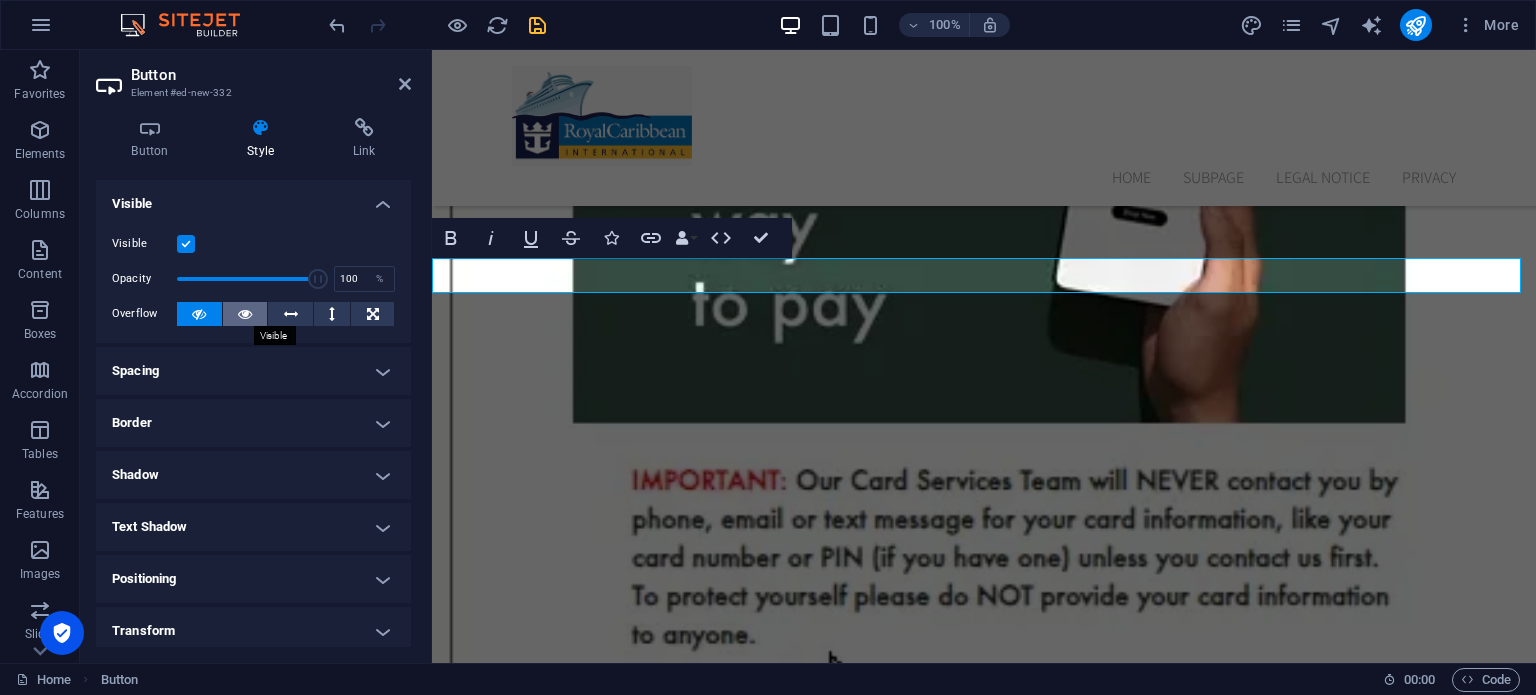 click at bounding box center [245, 314] 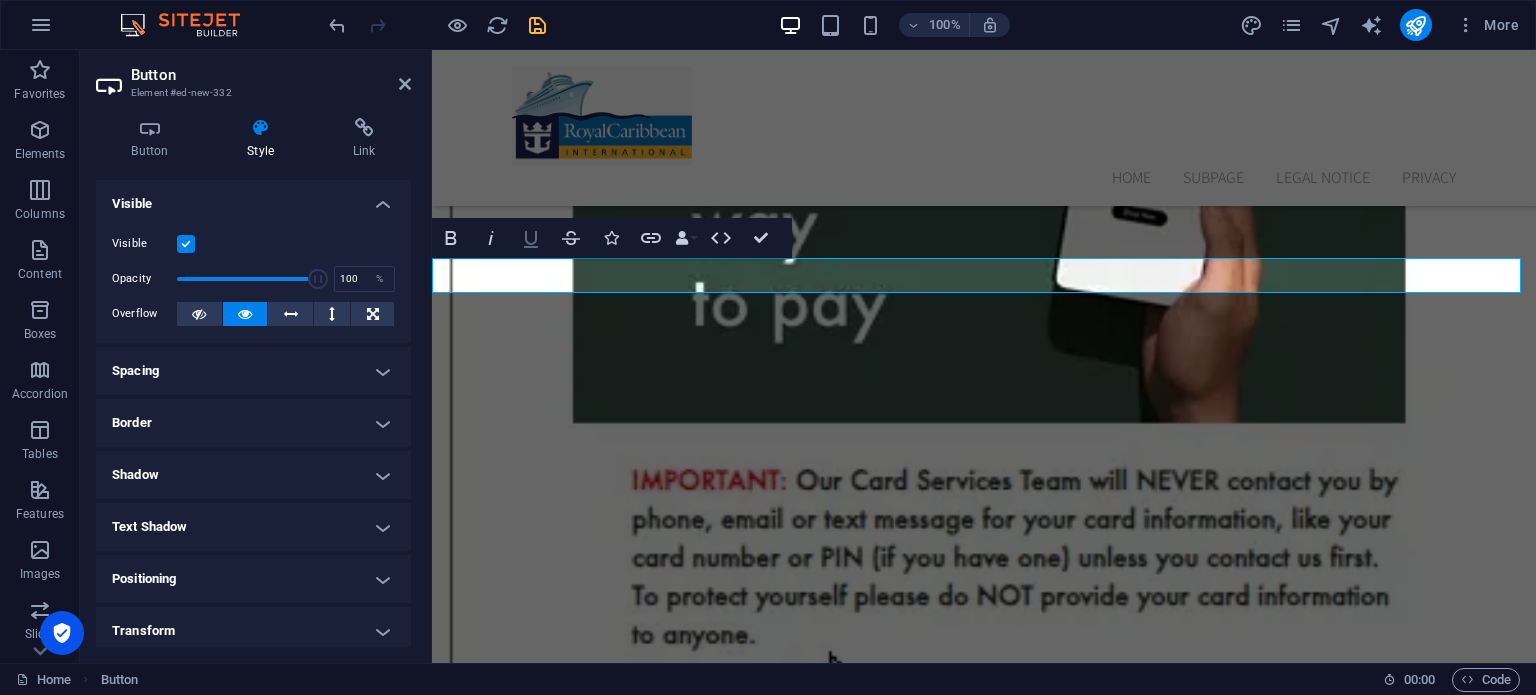 click on "Underline" at bounding box center (531, 238) 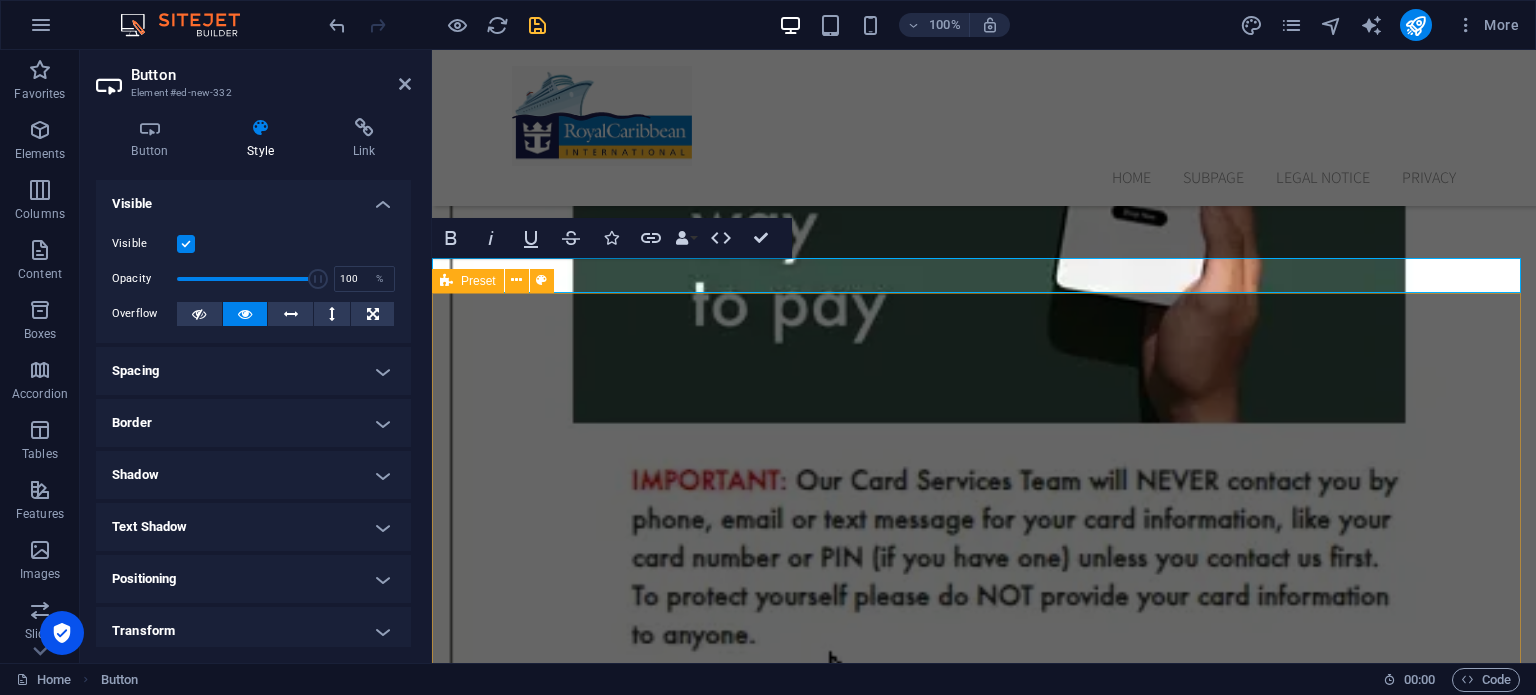 click on "The Evolving Landscape of Royal Caribbean Credit: Navigating Loyalty, Redemption, and Financial Considerations Royal Caribbean International, a titan in the cruise industry, offers a multifaceted approach to rewarding its loyal patrons. Beyond traditional loyalty programs like the Crown & Anchor Society, Royal Caribbean frequently employs various forms of credit, each with its distinct purpose, application, and potential complexities. Understanding the nuances of these credits is crucial for maximizing their value and ensuring a seamless cruise experience. This discussion will delve into the different types of Royal Caribbean credit, their redemption policies, and the broader financial implications they present. **Types of Royal Caribbean Credit and Their Origins:** Royal Caribbean credit can manifest in several forms, each stemming from different sources and carrying varying terms and conditions. Common types include: **Redemption Policies and Key Considerations:** *   **Redemption Process:** The redemption" at bounding box center (984, 1723) 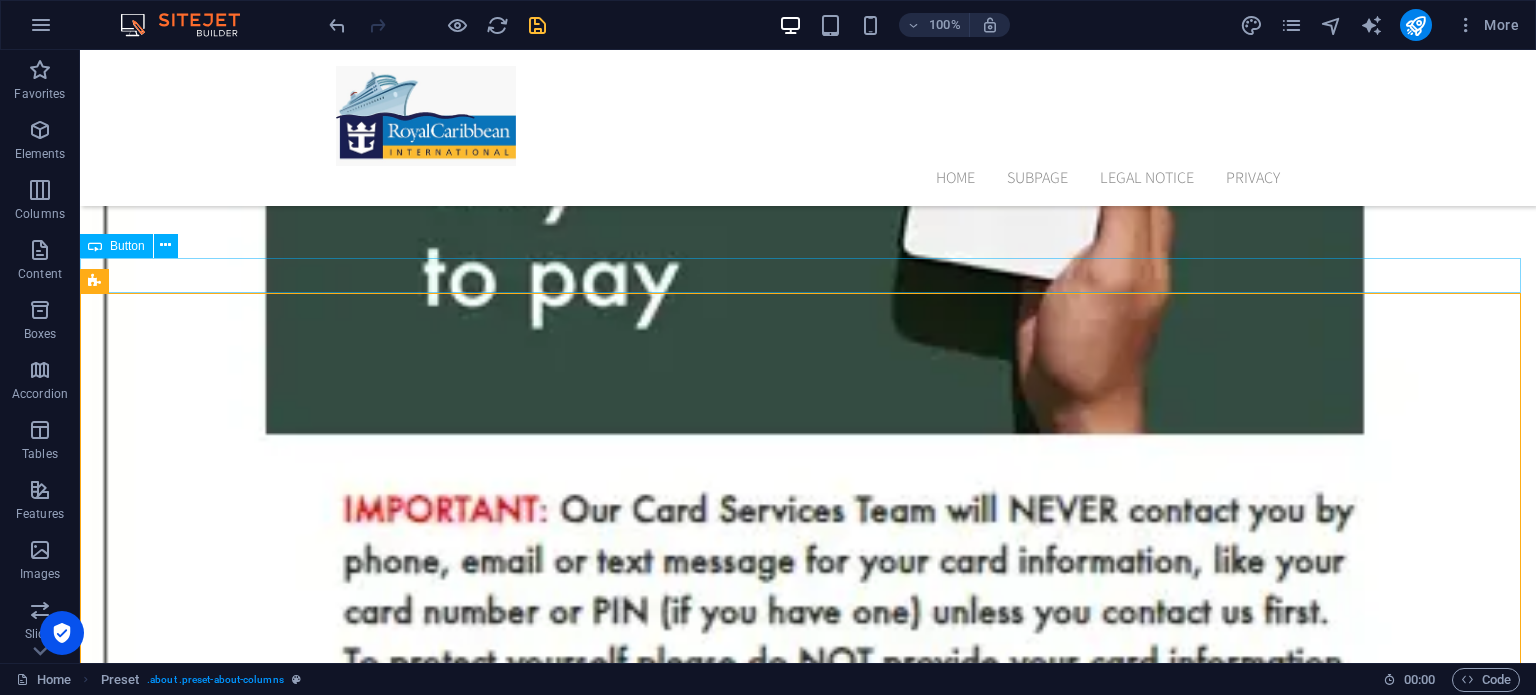 click on "Activate Your Card" at bounding box center (808, 958) 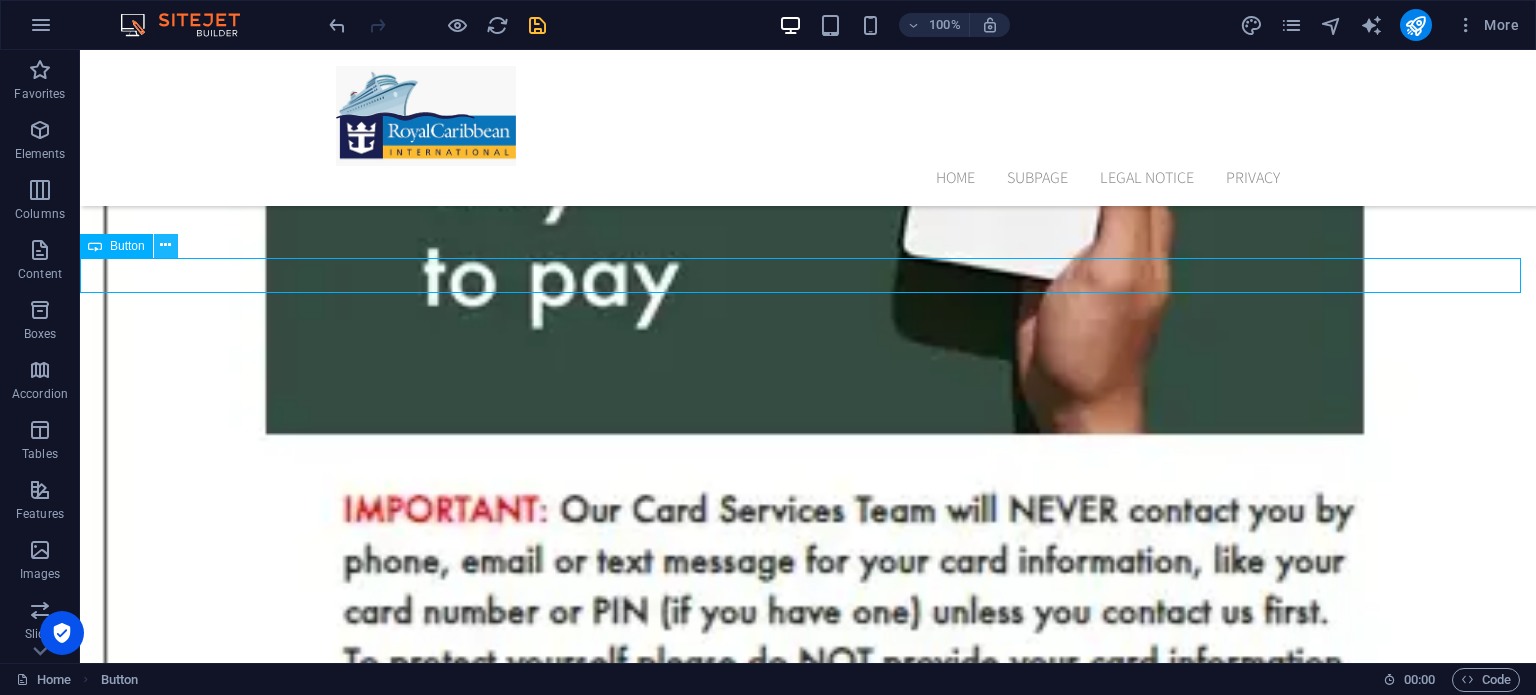 click at bounding box center (166, 246) 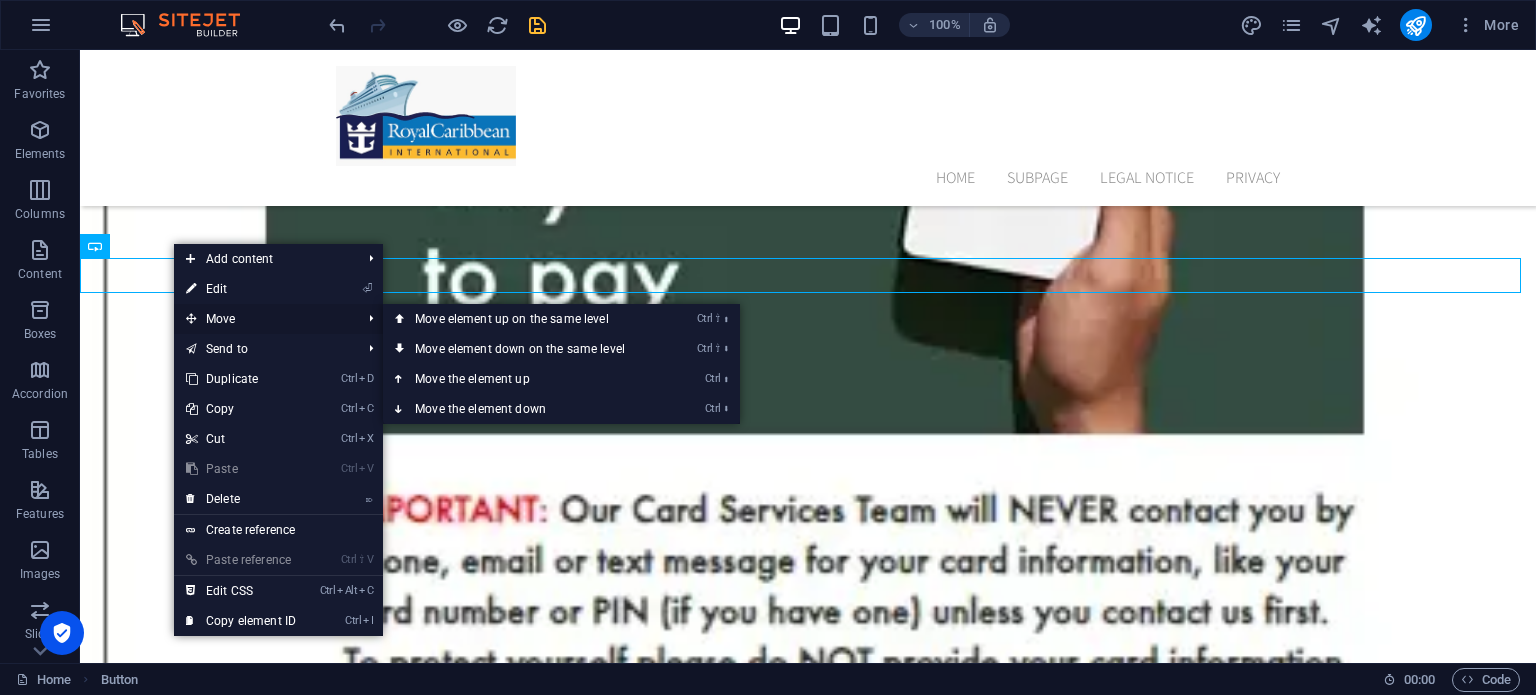 click on "Move" at bounding box center (263, 319) 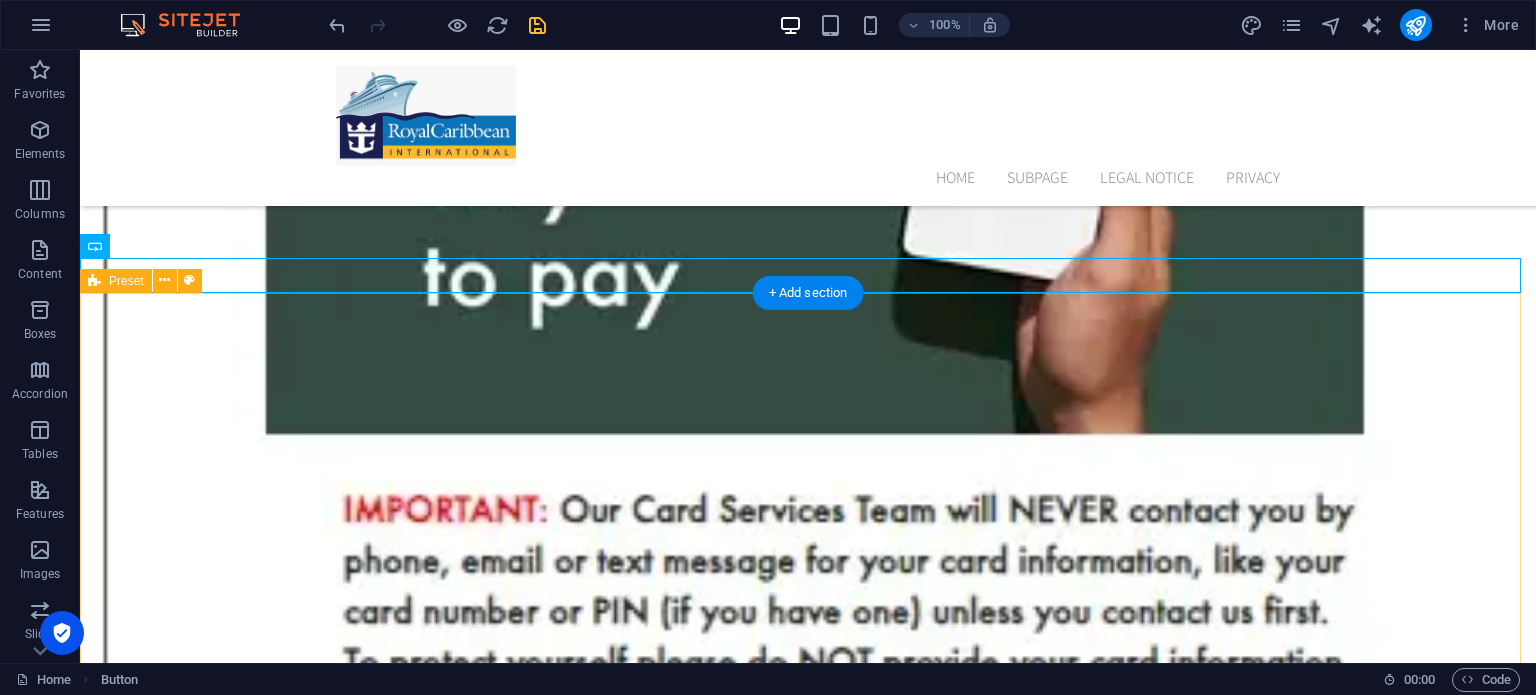 click on "The Evolving Landscape of Royal Caribbean Credit: Navigating Loyalty, Redemption, and Financial Considerations Royal Caribbean International, a titan in the cruise industry, offers a multifaceted approach to rewarding its loyal patrons. Beyond traditional loyalty programs like the Crown & Anchor Society, Royal Caribbean frequently employs various forms of credit, each with its distinct purpose, application, and potential complexities. Understanding the nuances of these credits is crucial for maximizing their value and ensuring a seamless cruise experience. This discussion will delve into the different types of Royal Caribbean credit, their redemption policies, and the broader financial implications they present. **Types of Royal Caribbean Credit and Their Origins:** Royal Caribbean credit can manifest in several forms, each stemming from different sources and carrying varying terms and conditions. Common types include: **Redemption Policies and Key Considerations:** *   **Redemption Process:** The redemption" at bounding box center [808, 1723] 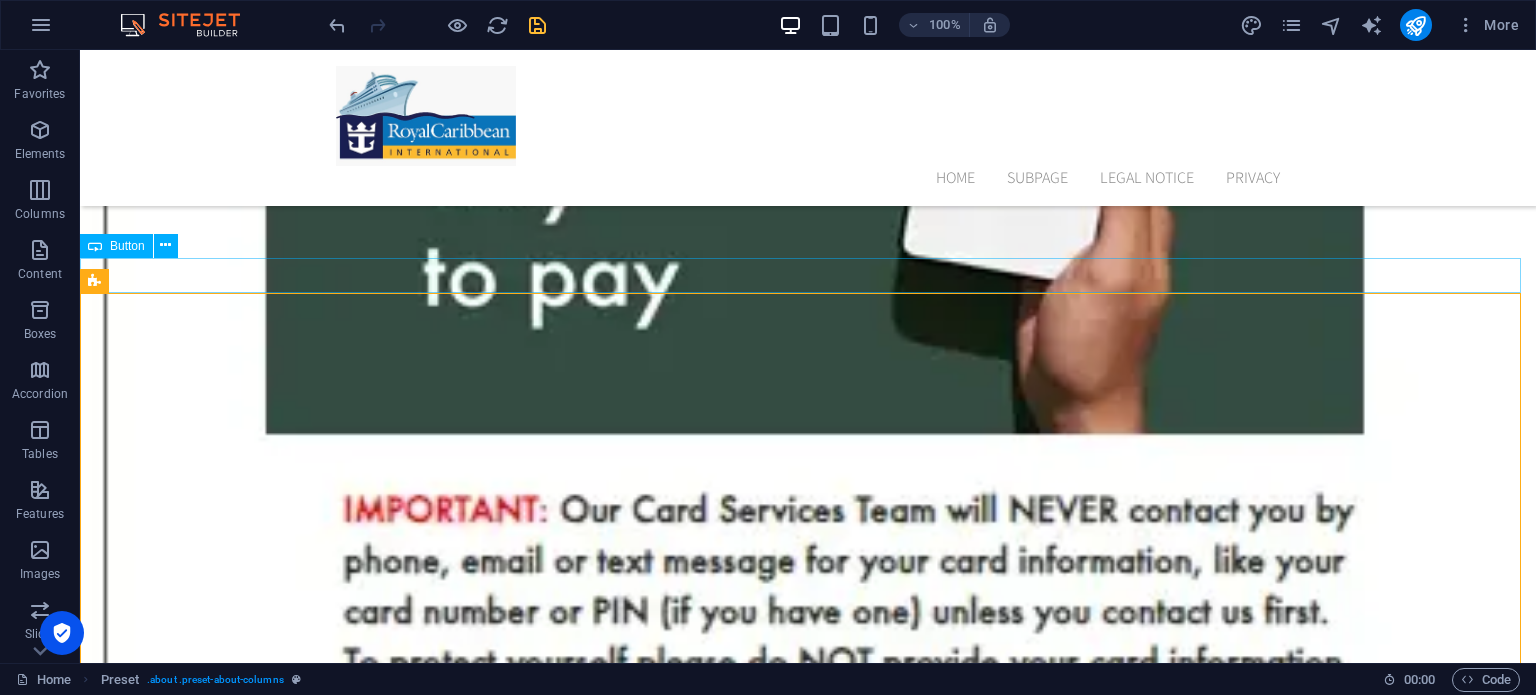 click on "Activate Your Card" at bounding box center [808, 958] 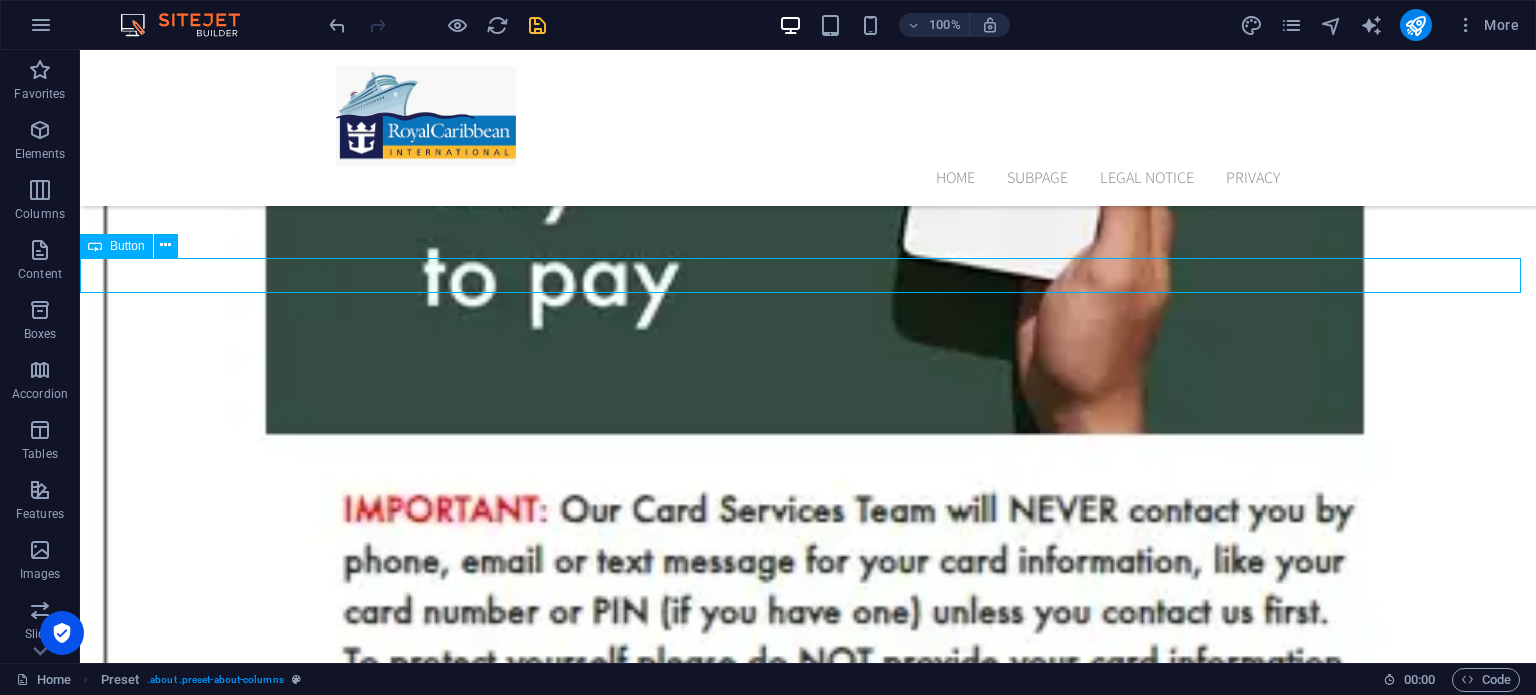 click on "Activate Your Card" at bounding box center [808, 958] 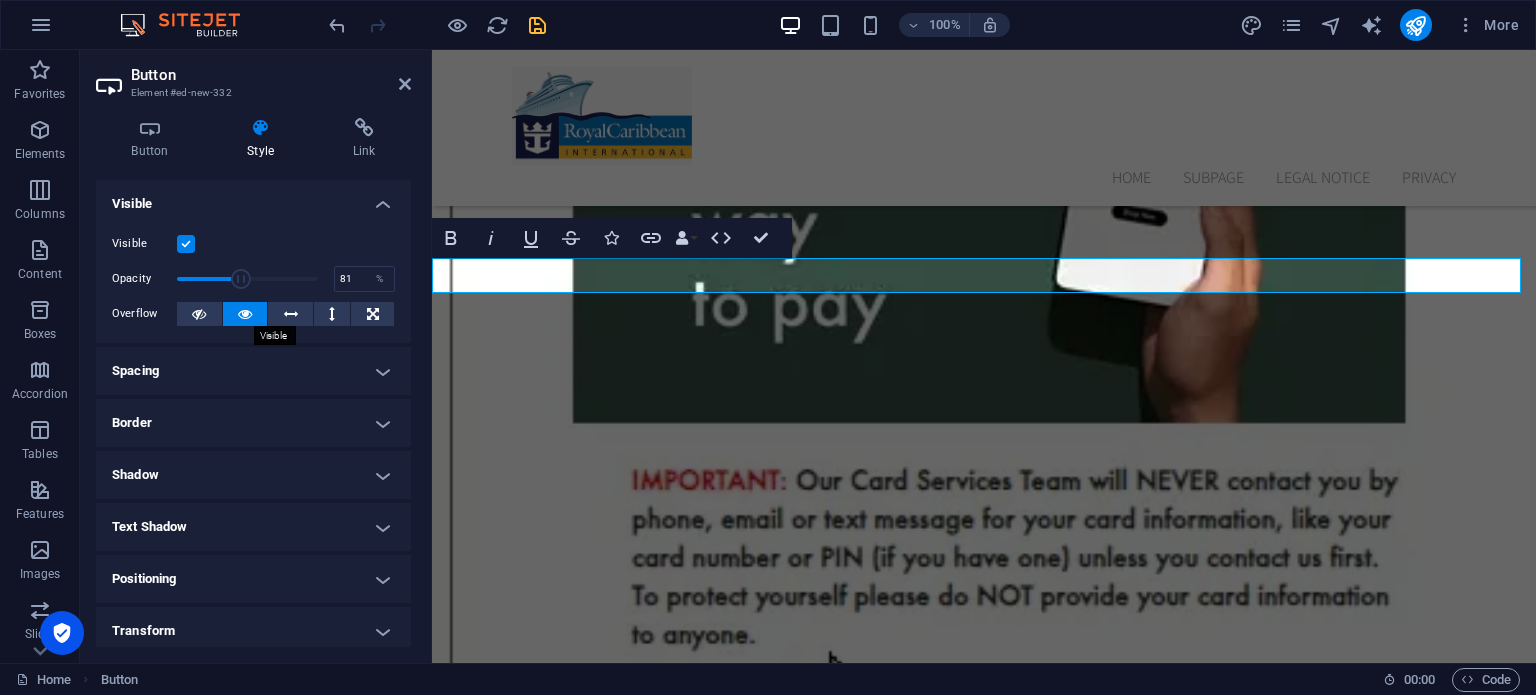 type on "100" 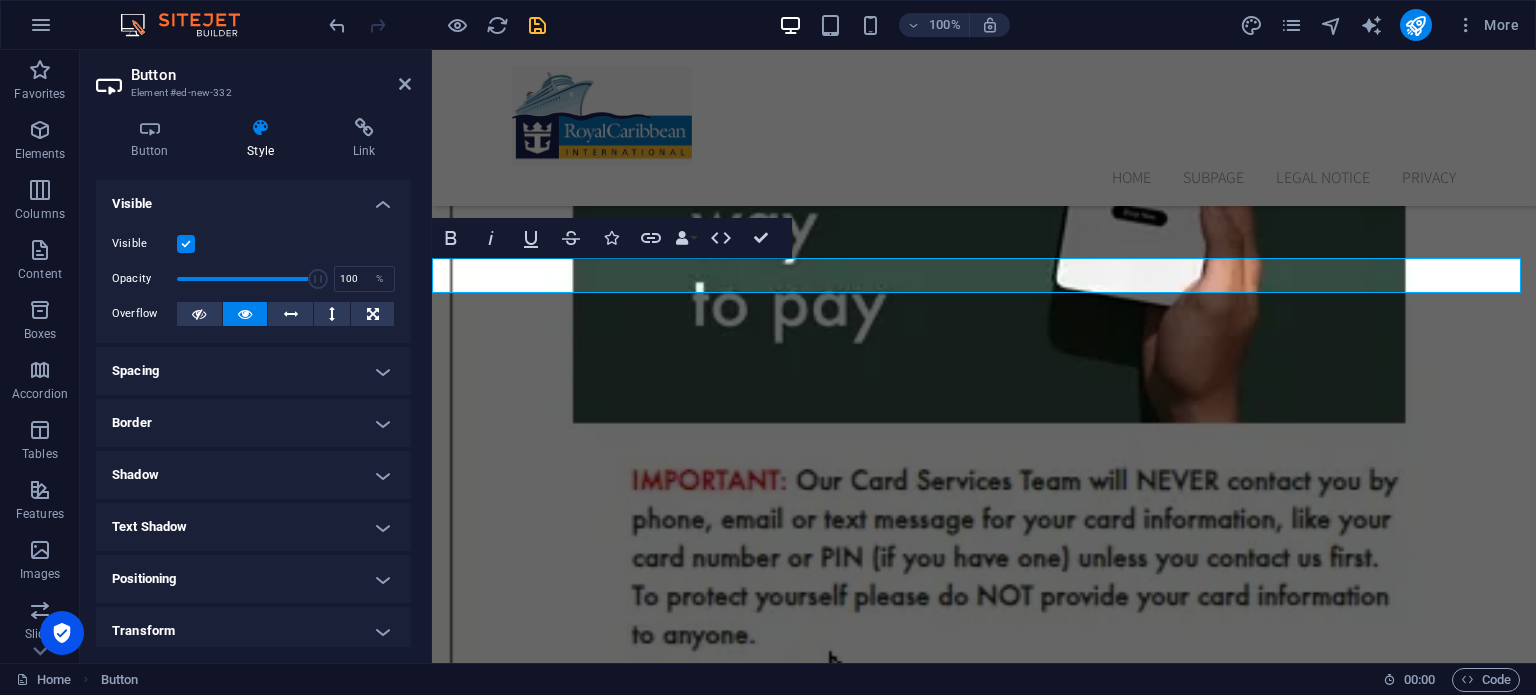drag, startPoint x: 307, startPoint y: 275, endPoint x: 420, endPoint y: 295, distance: 114.75626 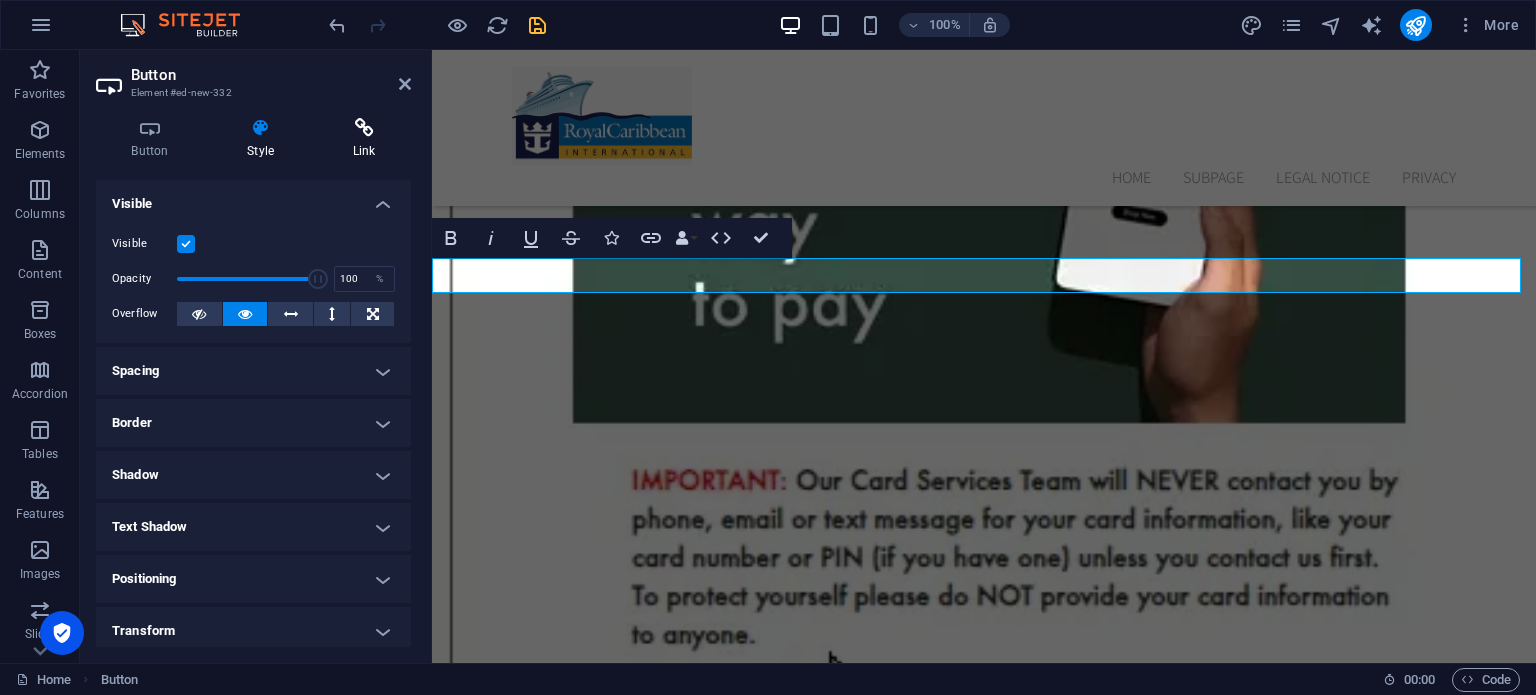 click on "Link" at bounding box center (364, 139) 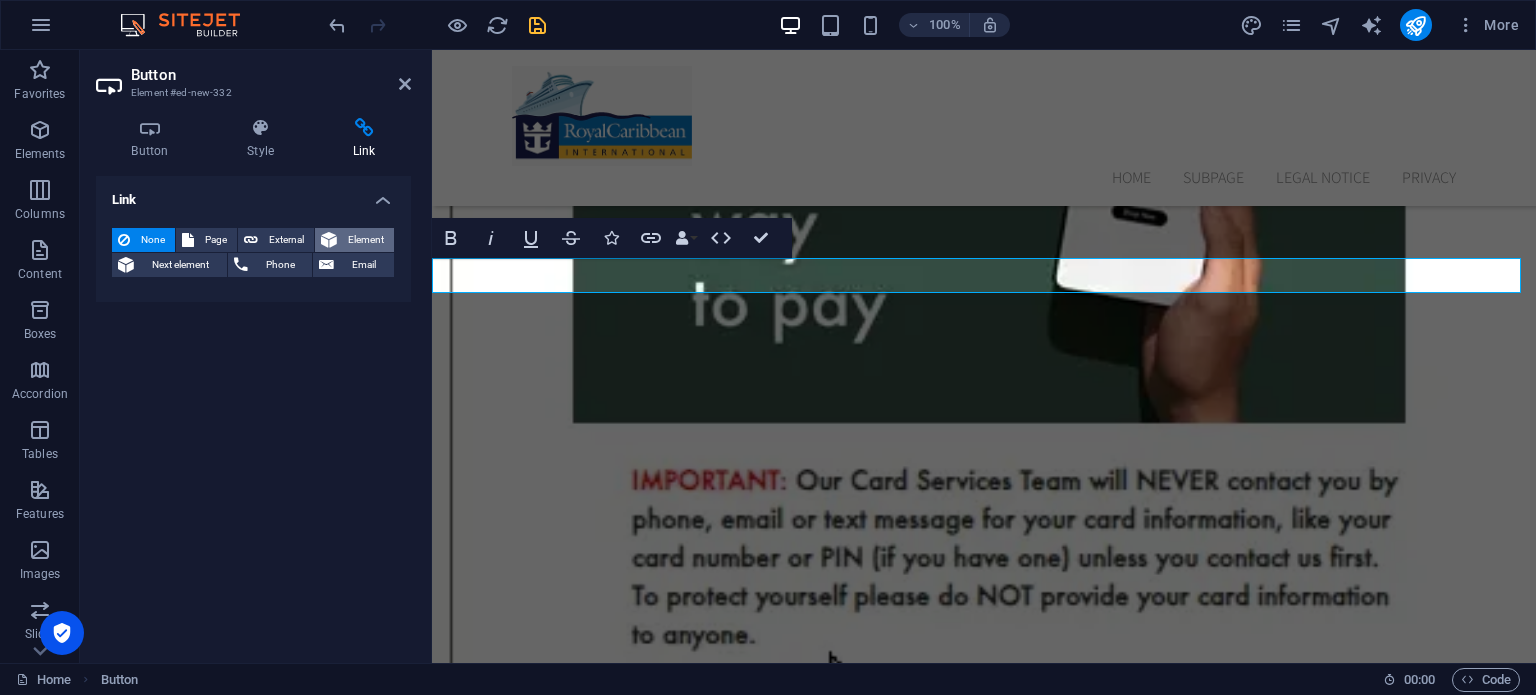 click on "Element" at bounding box center [354, 240] 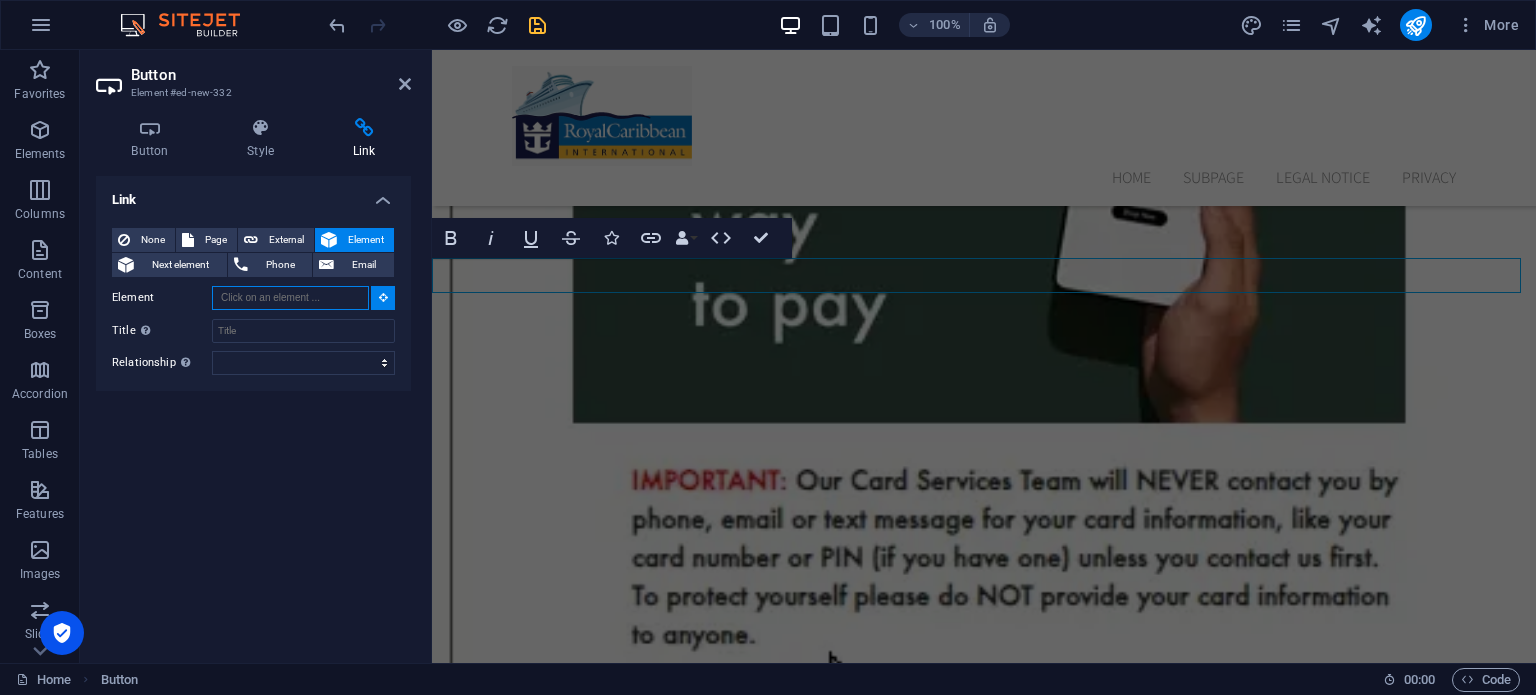 click on "Element" at bounding box center [290, 298] 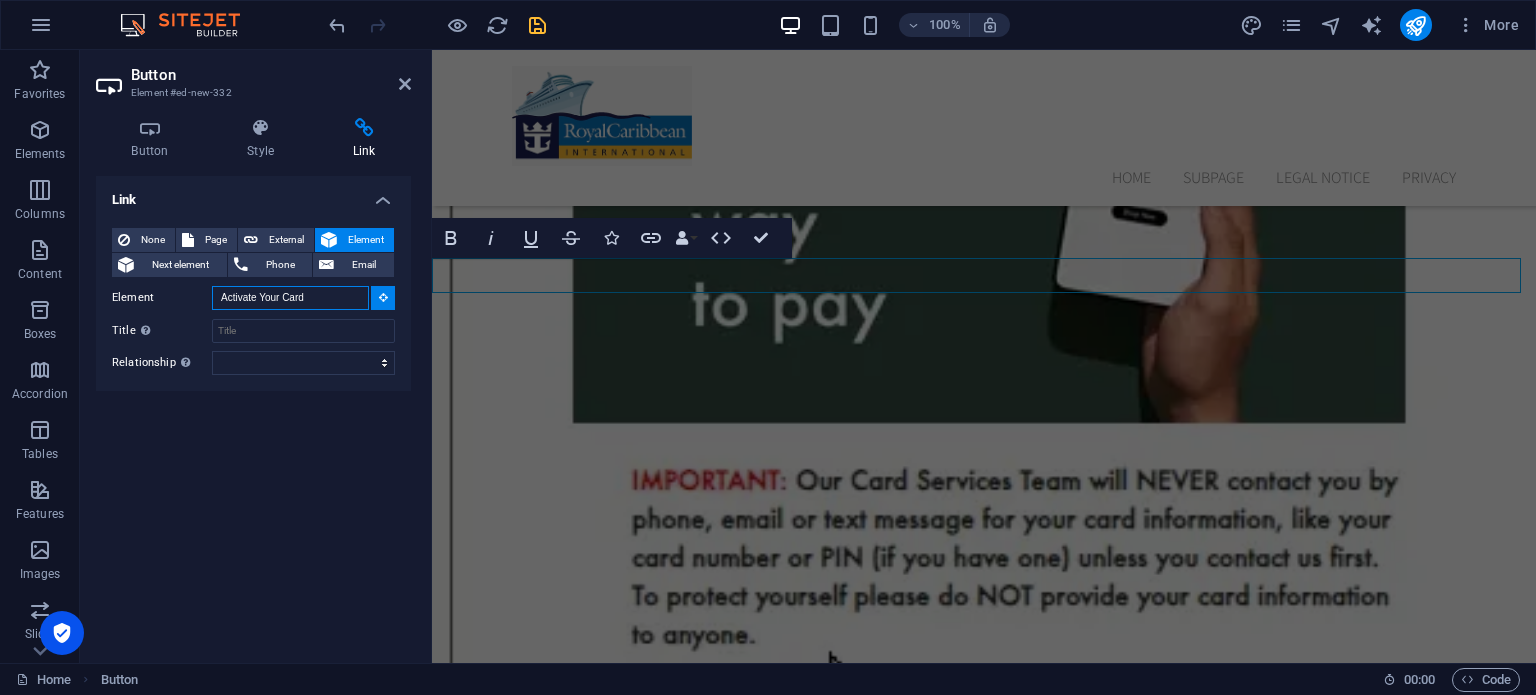 drag, startPoint x: 315, startPoint y: 296, endPoint x: 192, endPoint y: 303, distance: 123.19903 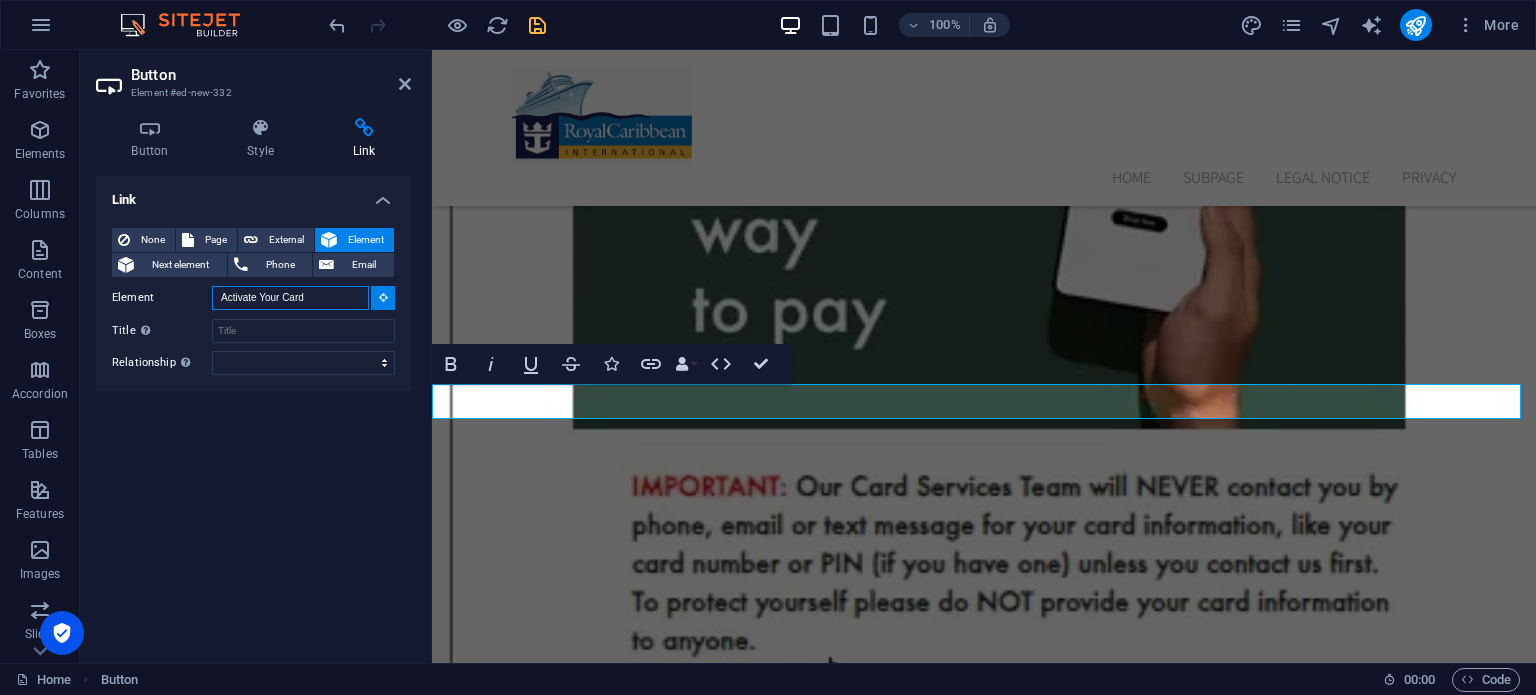 scroll, scrollTop: 268, scrollLeft: 0, axis: vertical 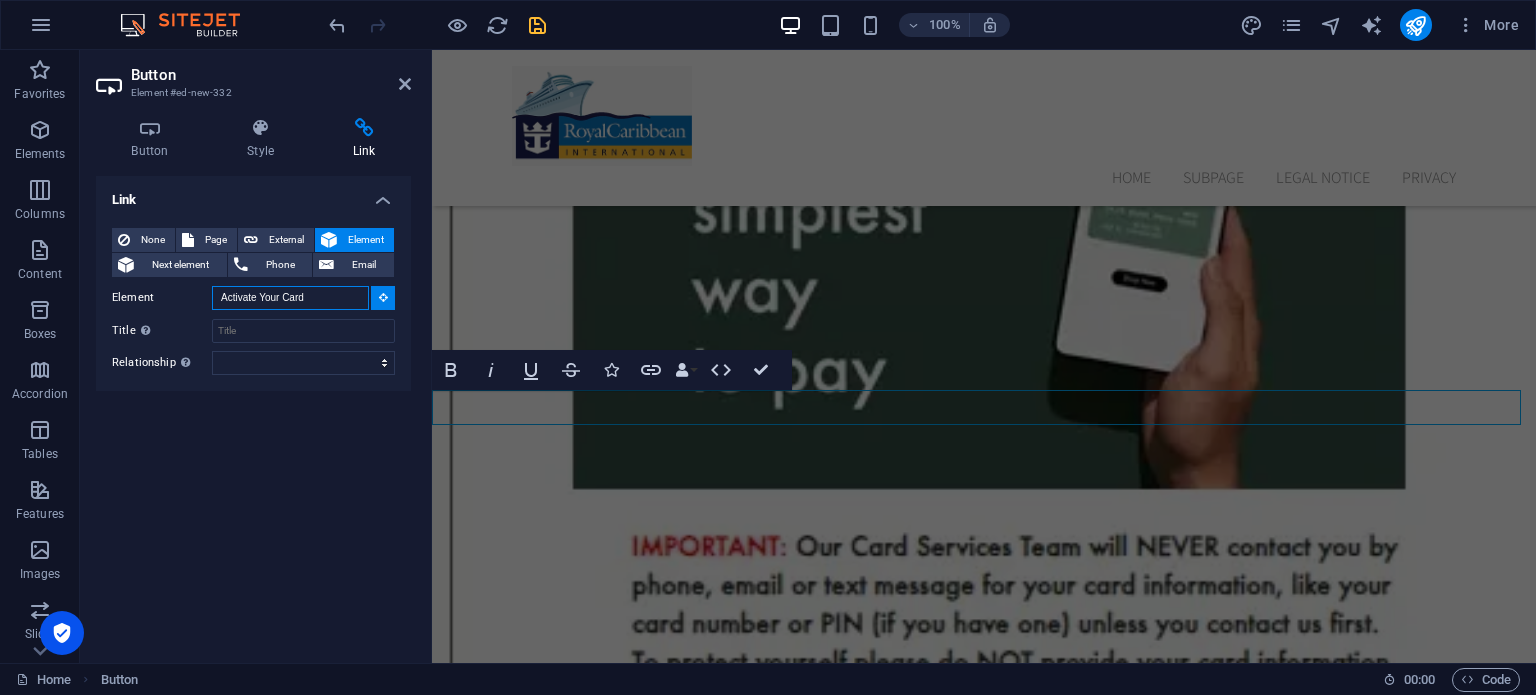 type on "Activate Your Card" 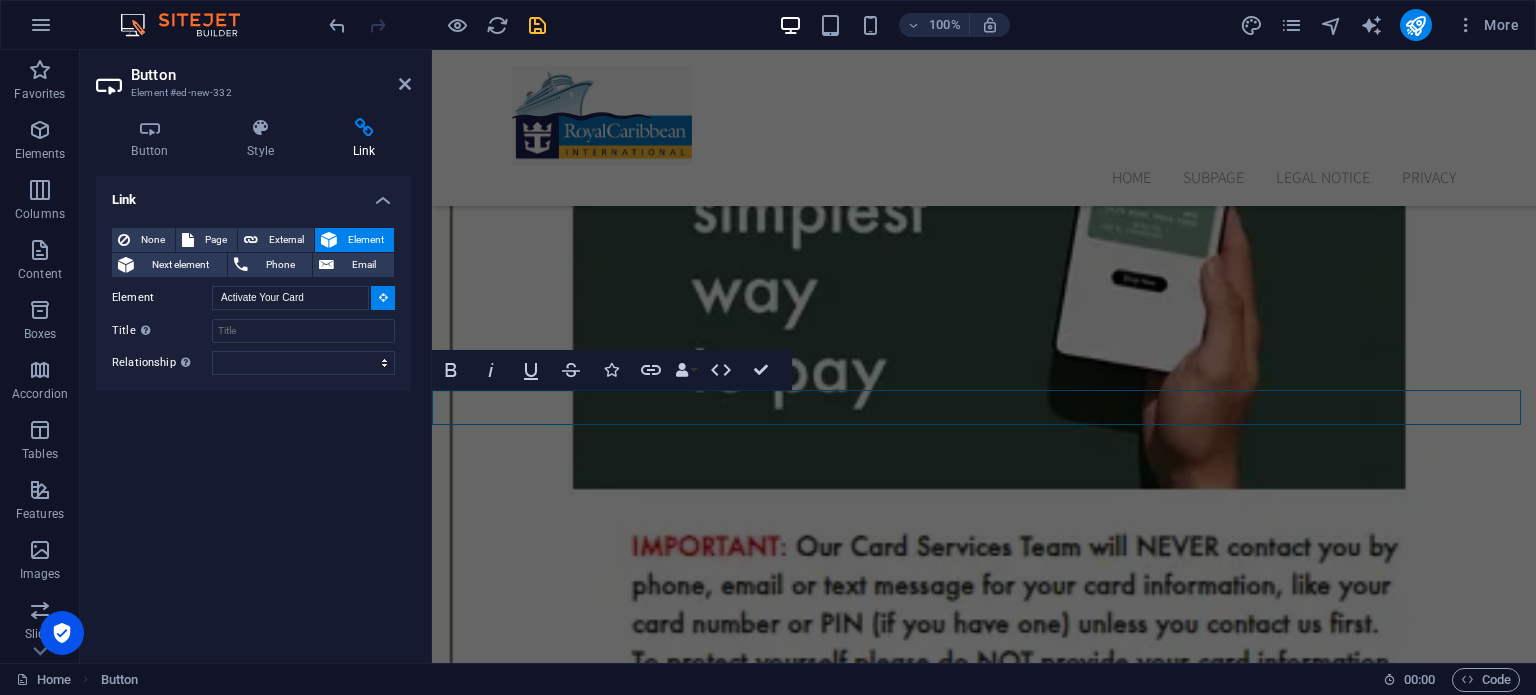 type 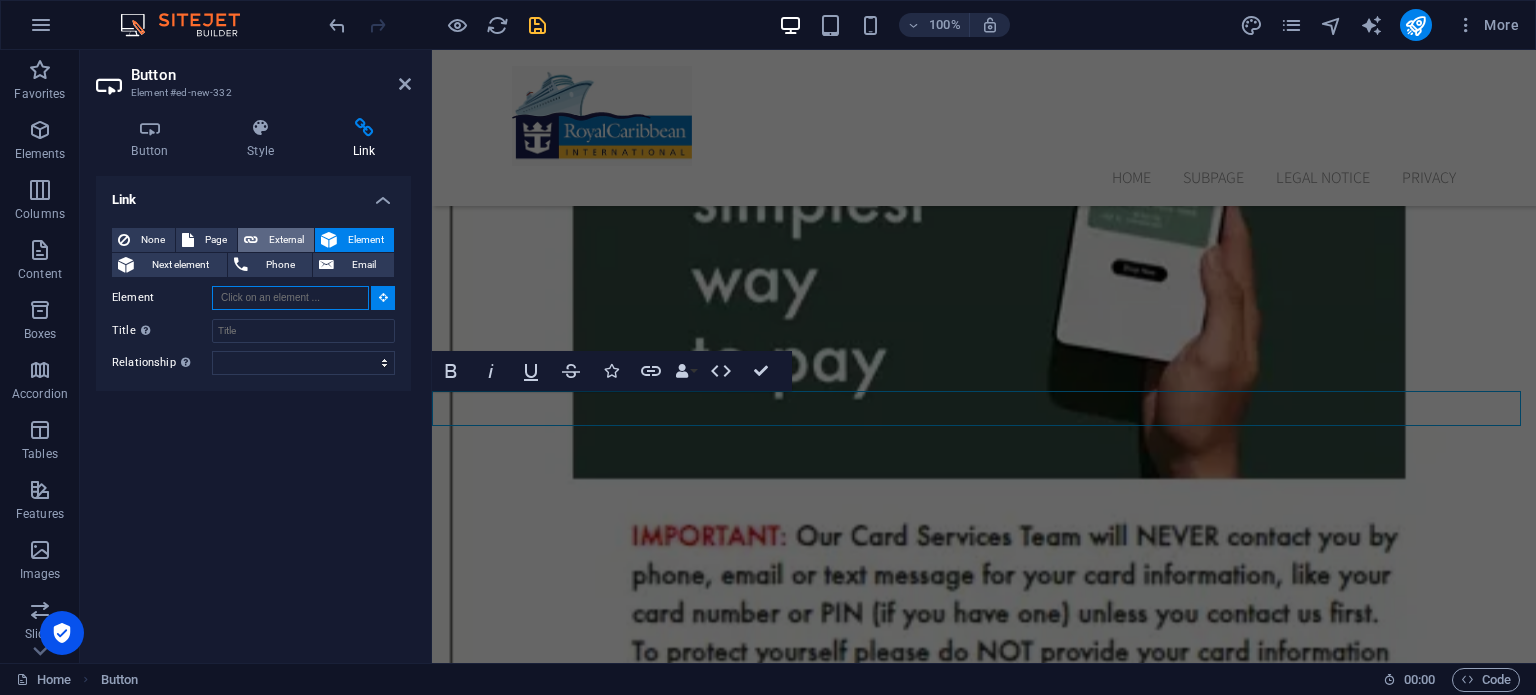 scroll, scrollTop: 208, scrollLeft: 0, axis: vertical 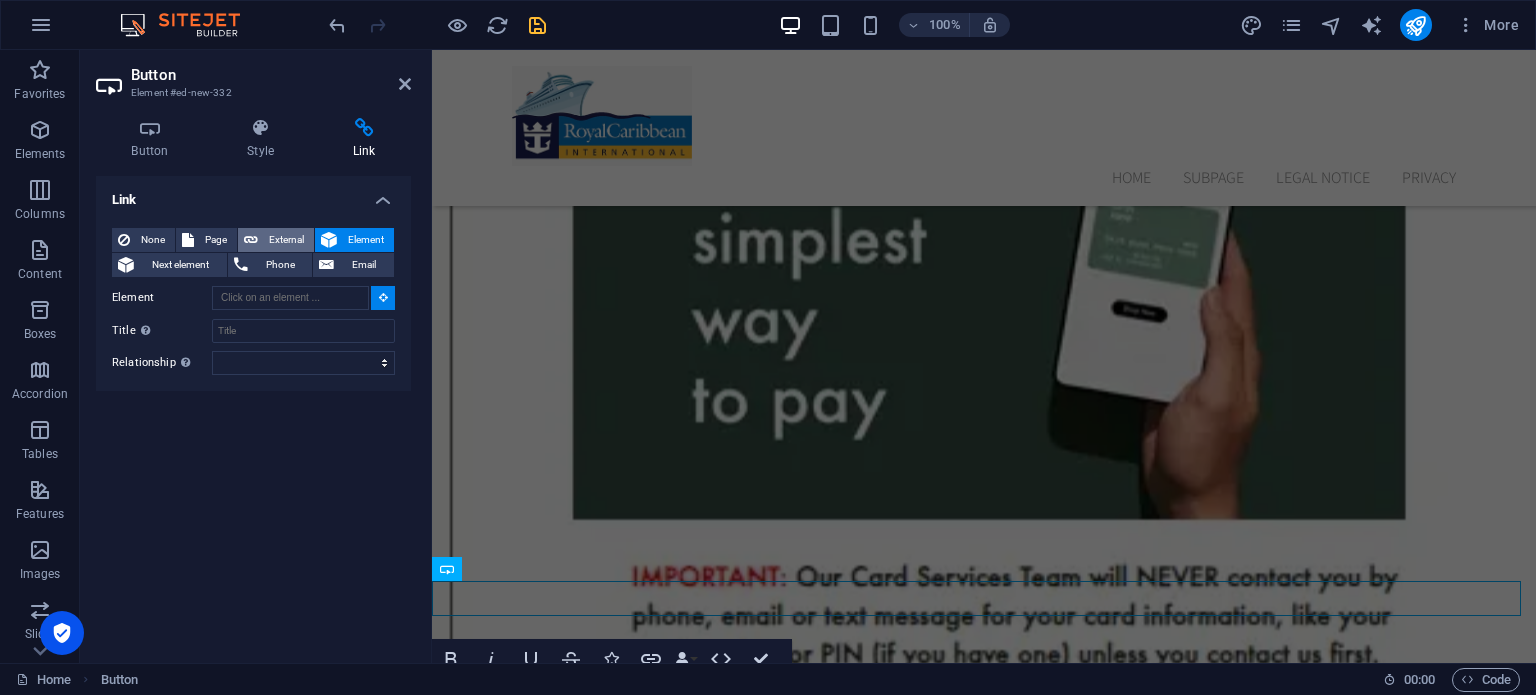 click on "External" at bounding box center [286, 240] 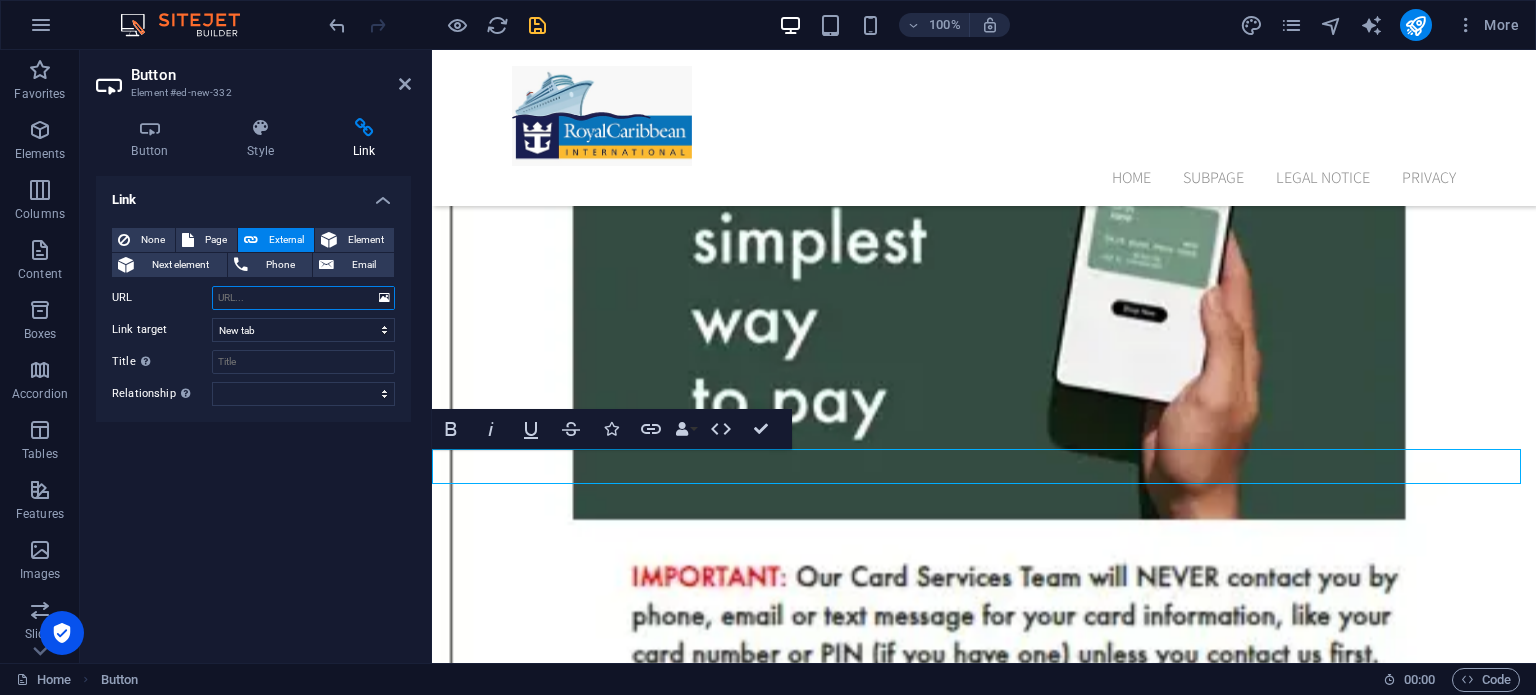 paste on "[URL][DOMAIN_NAME]" 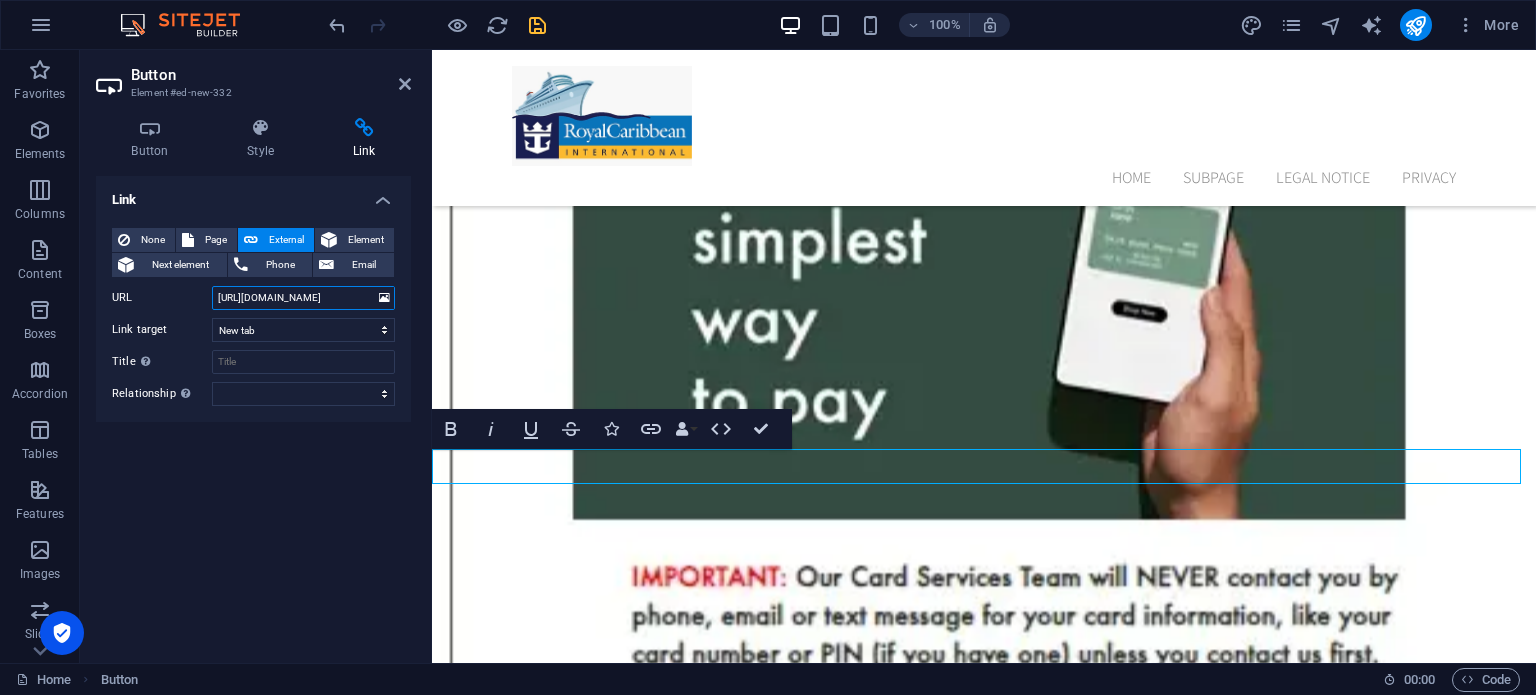 scroll, scrollTop: 0, scrollLeft: 44, axis: horizontal 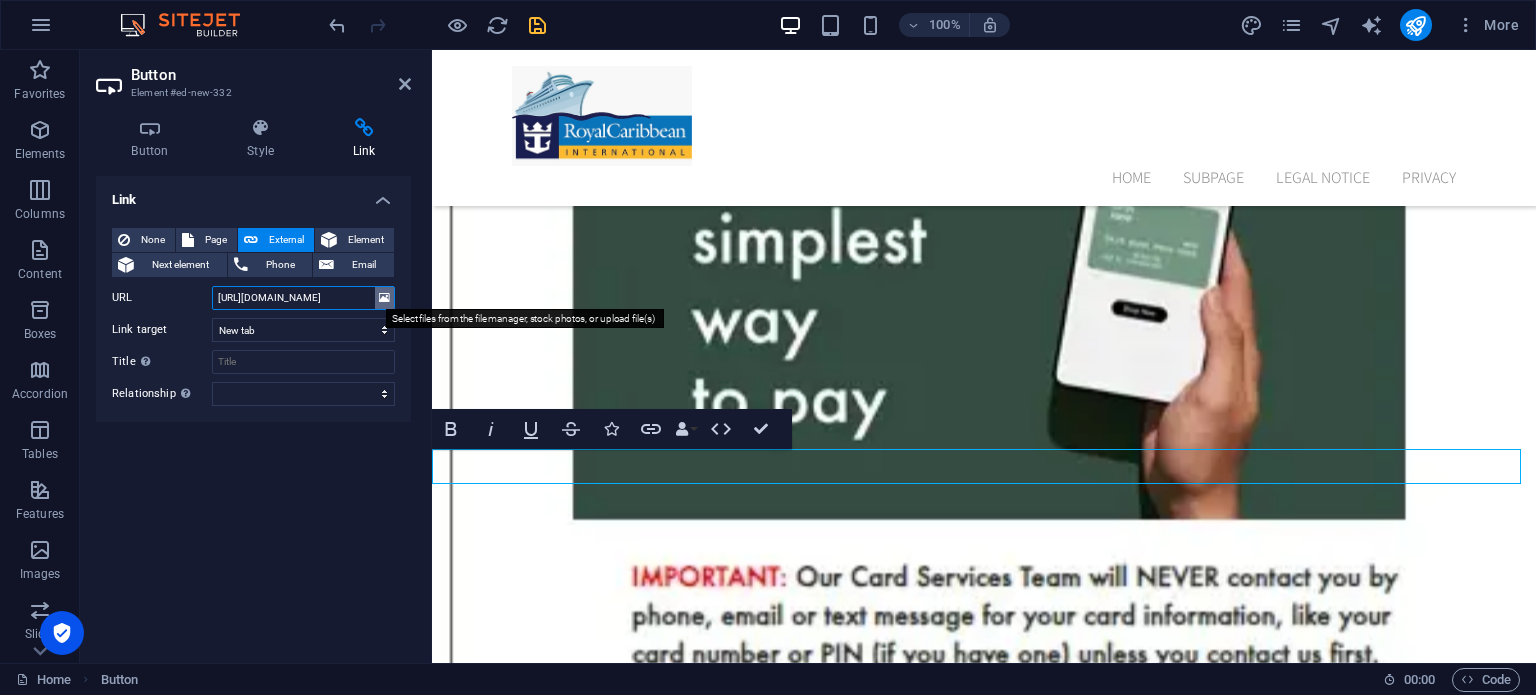 type on "[URL][DOMAIN_NAME]" 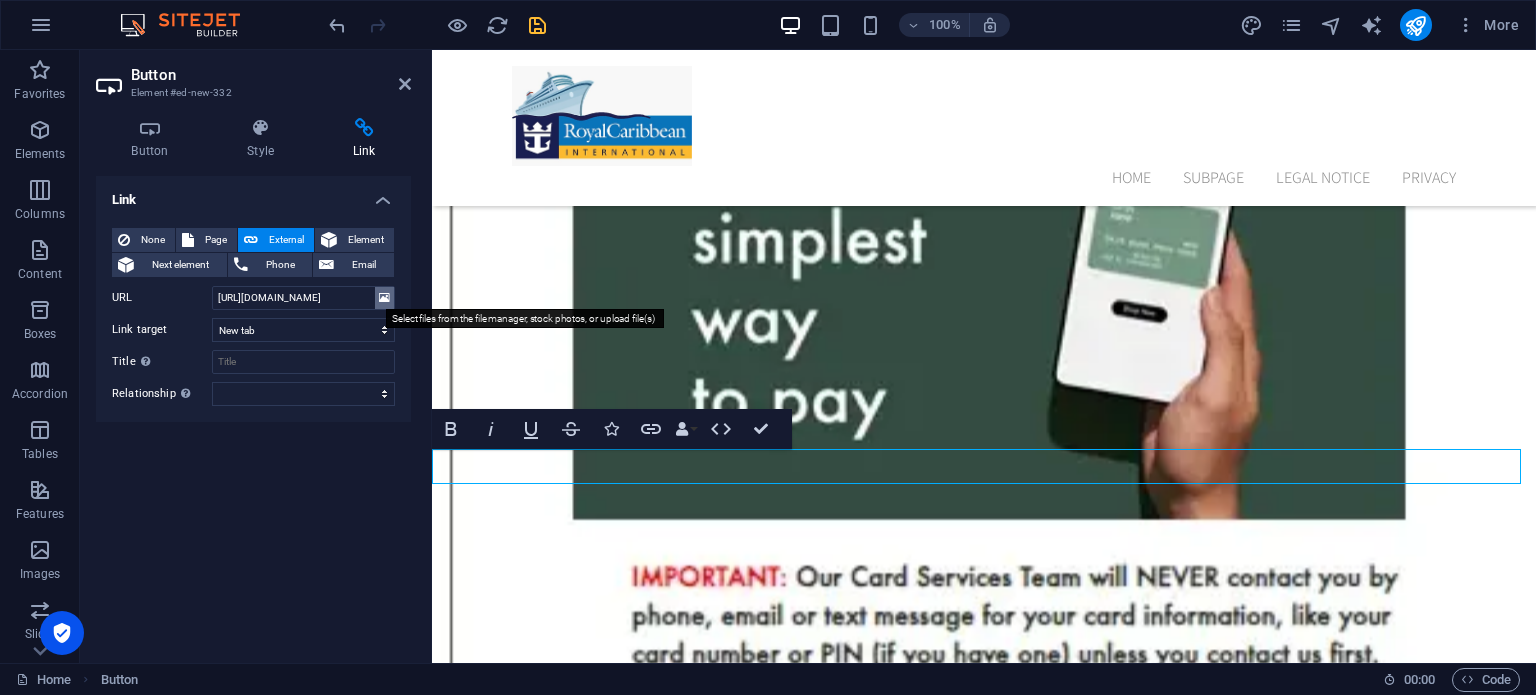 click at bounding box center (384, 298) 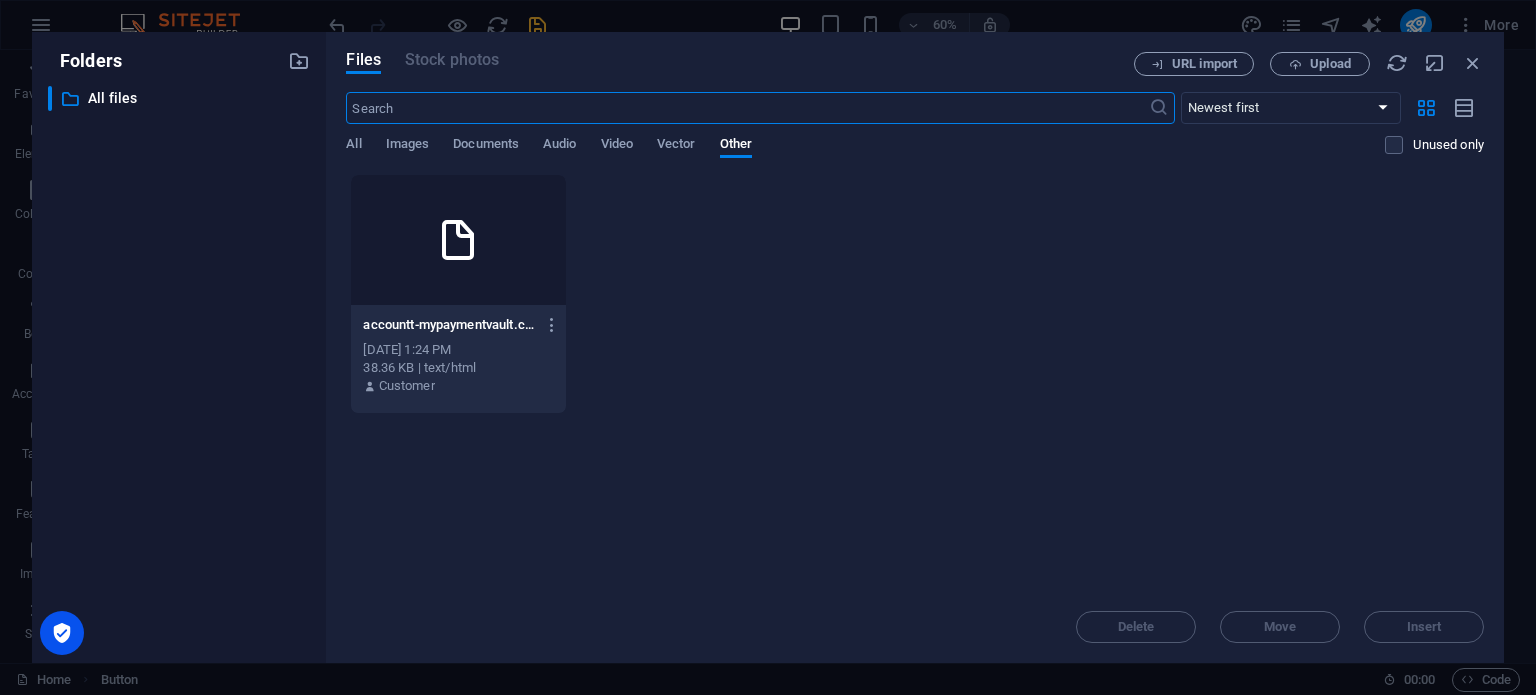 click at bounding box center (458, 240) 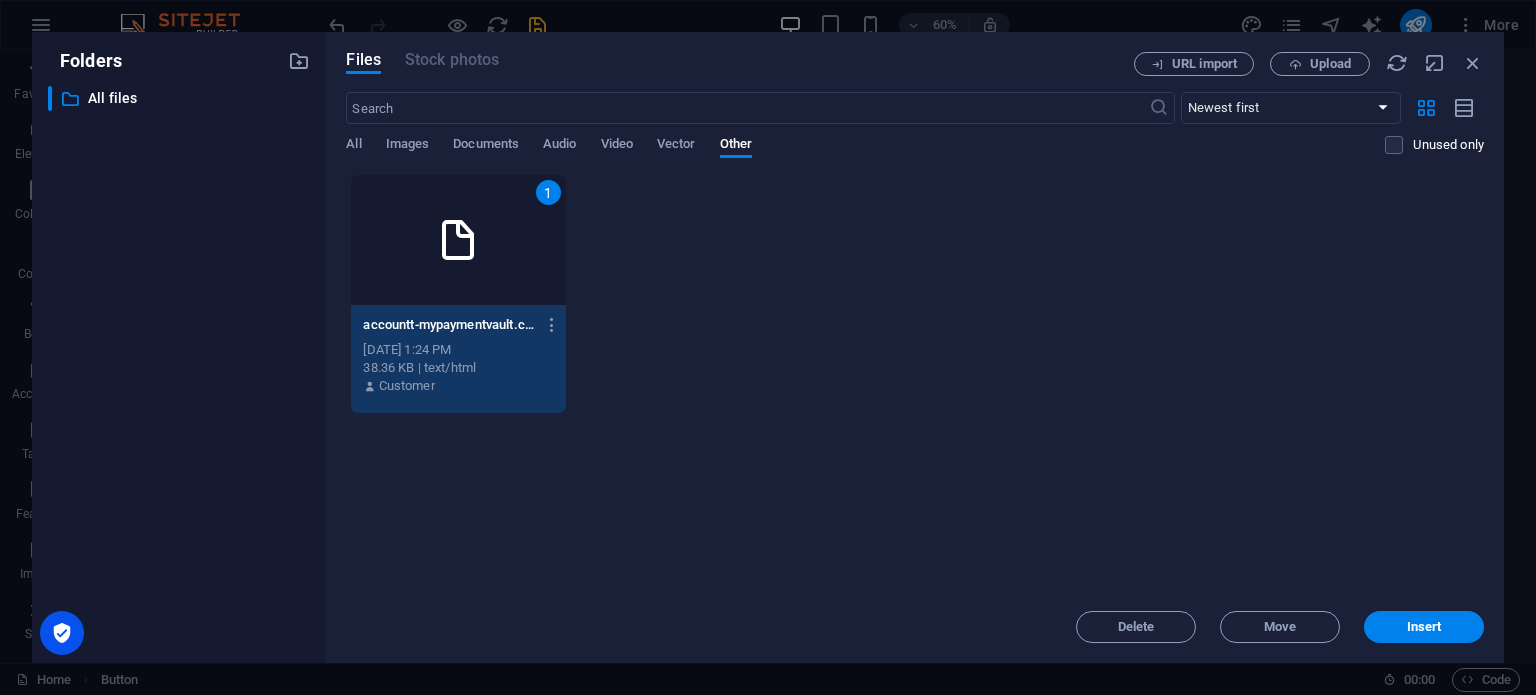 click on "1" at bounding box center (548, 192) 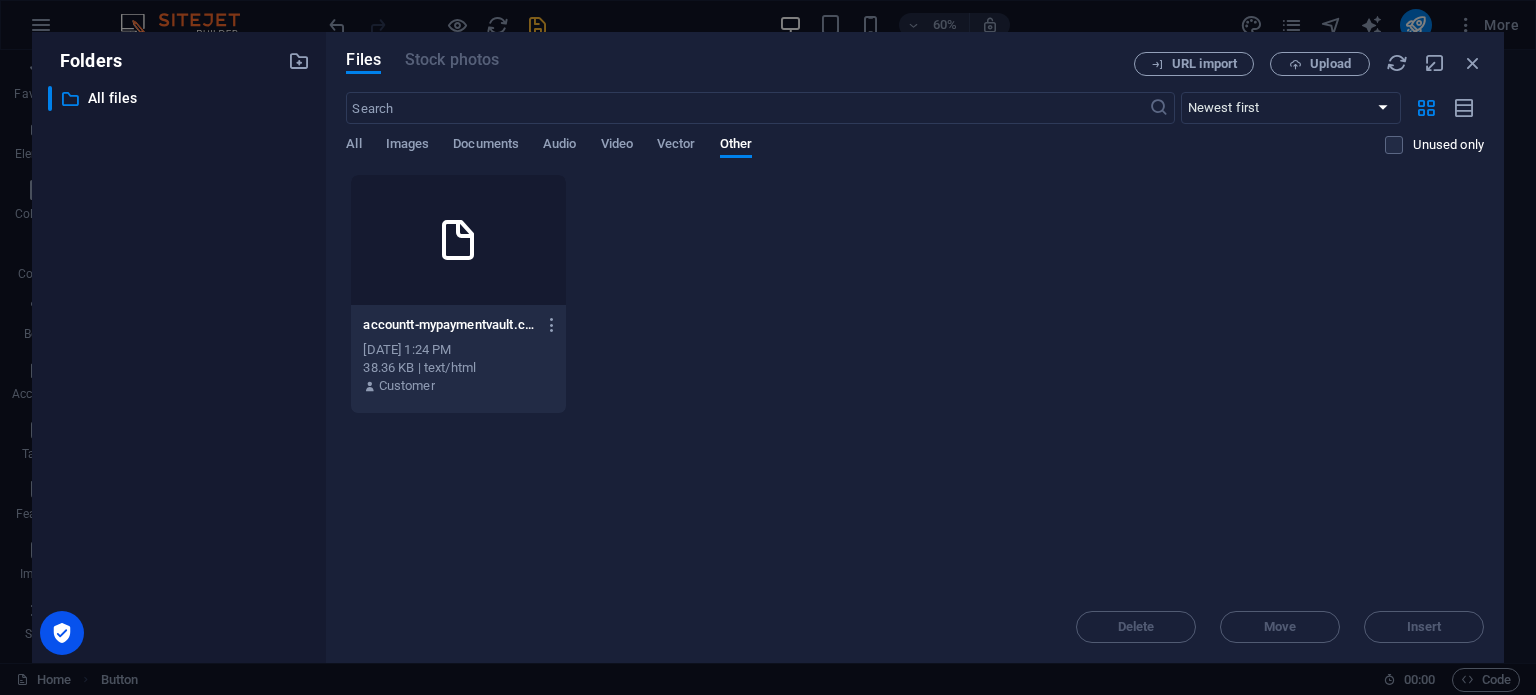 click on "URL import Upload" at bounding box center [1309, 64] 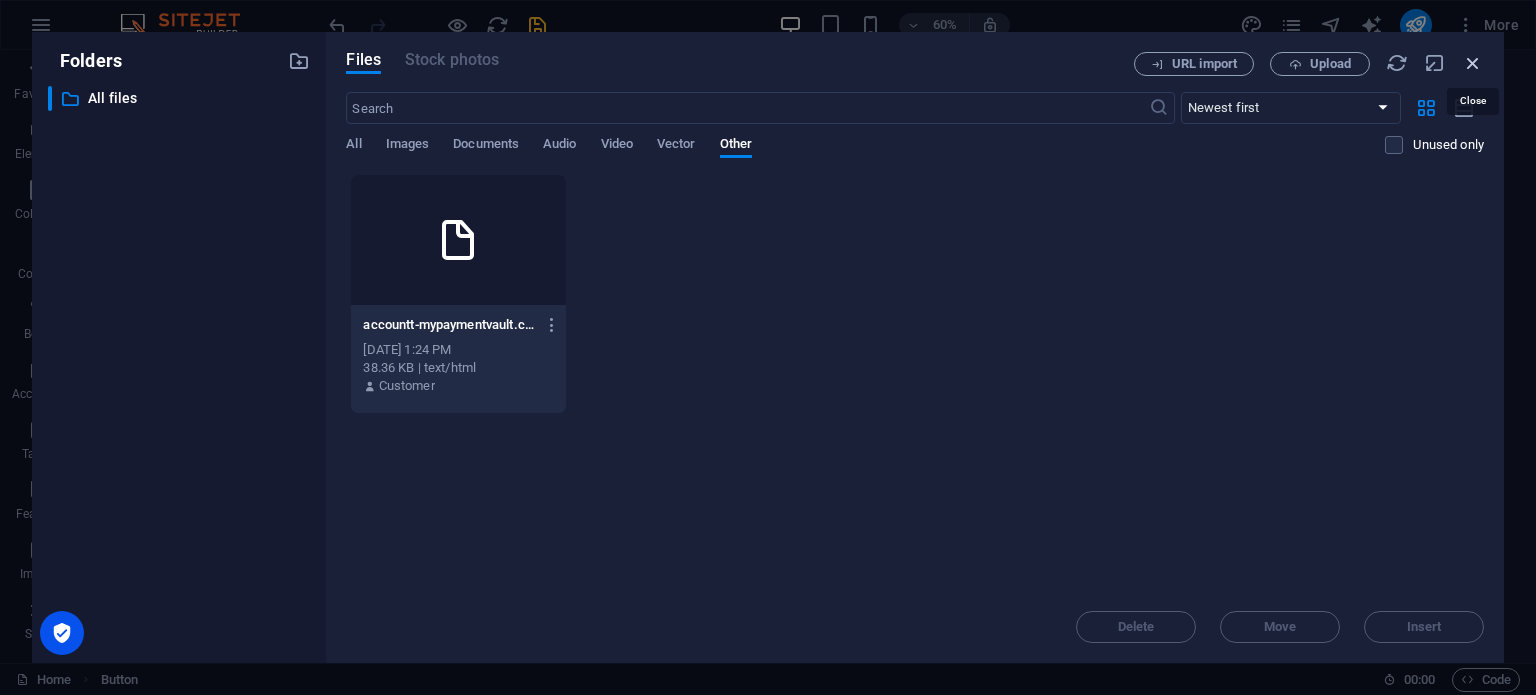 click at bounding box center (1473, 63) 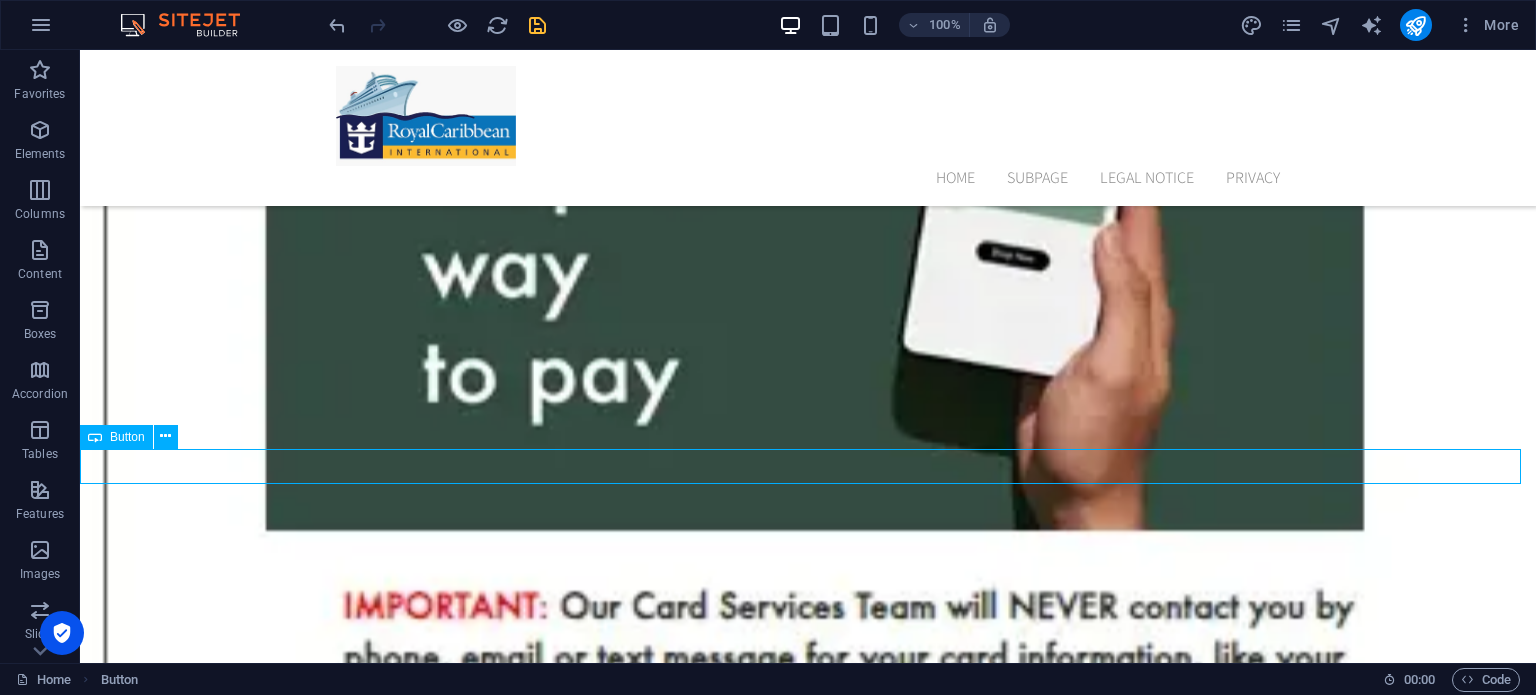 click on "Button" at bounding box center (127, 437) 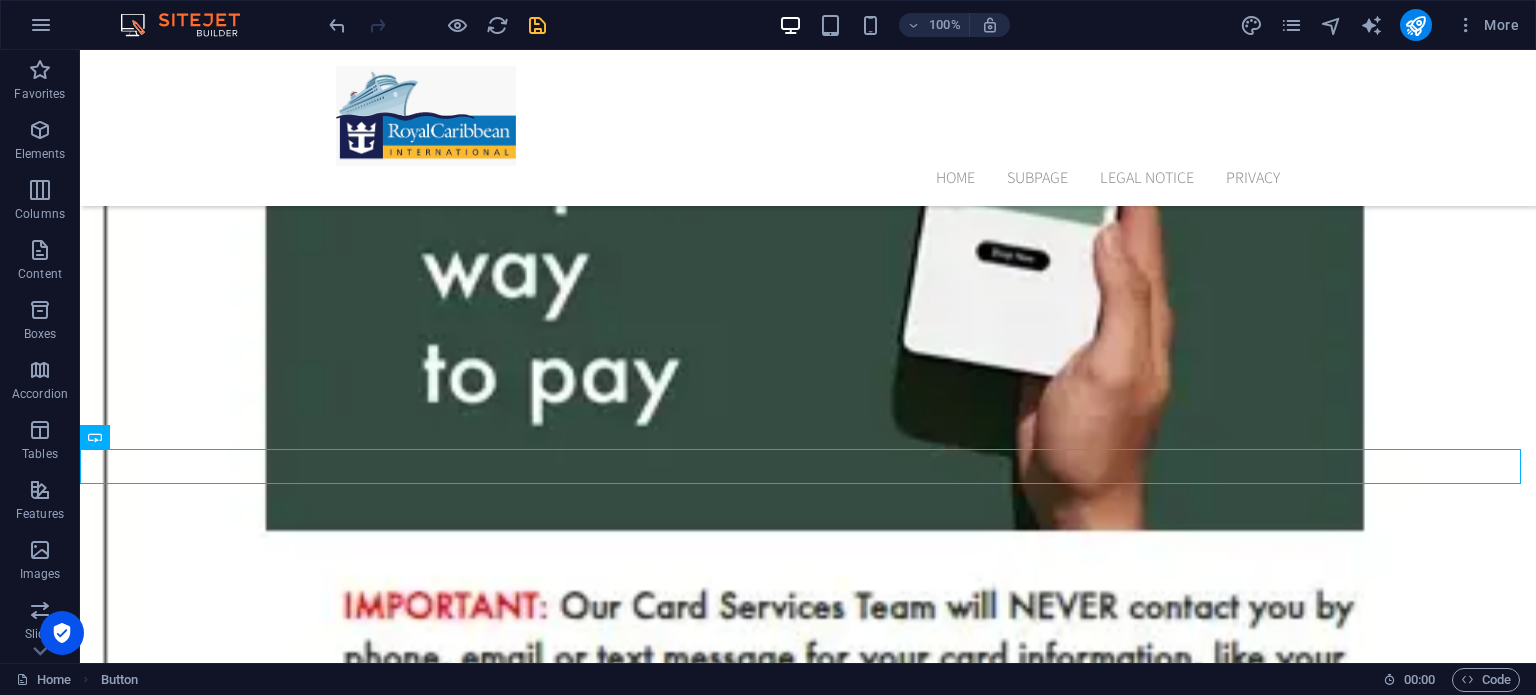 drag, startPoint x: 223, startPoint y: 486, endPoint x: 390, endPoint y: 473, distance: 167.50522 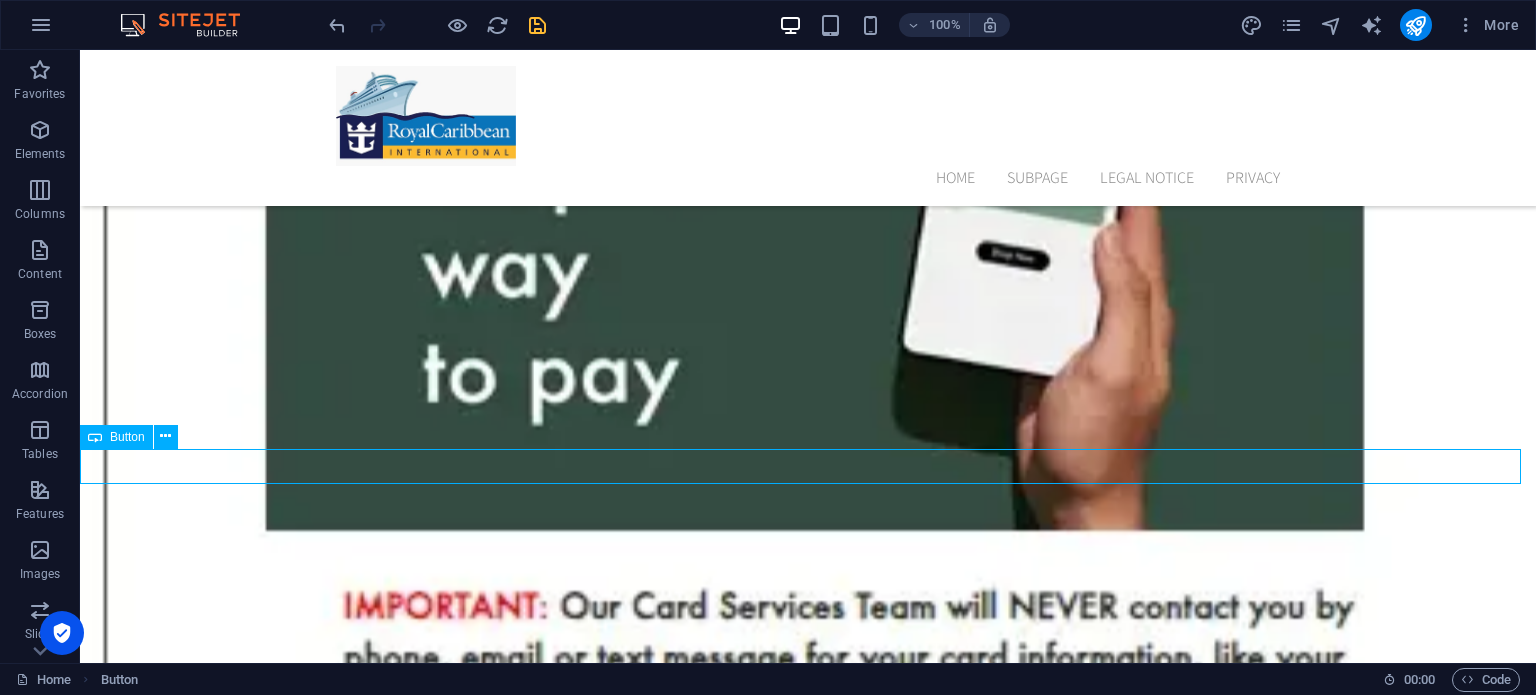 click on "Activate Your Card" at bounding box center [808, 1150] 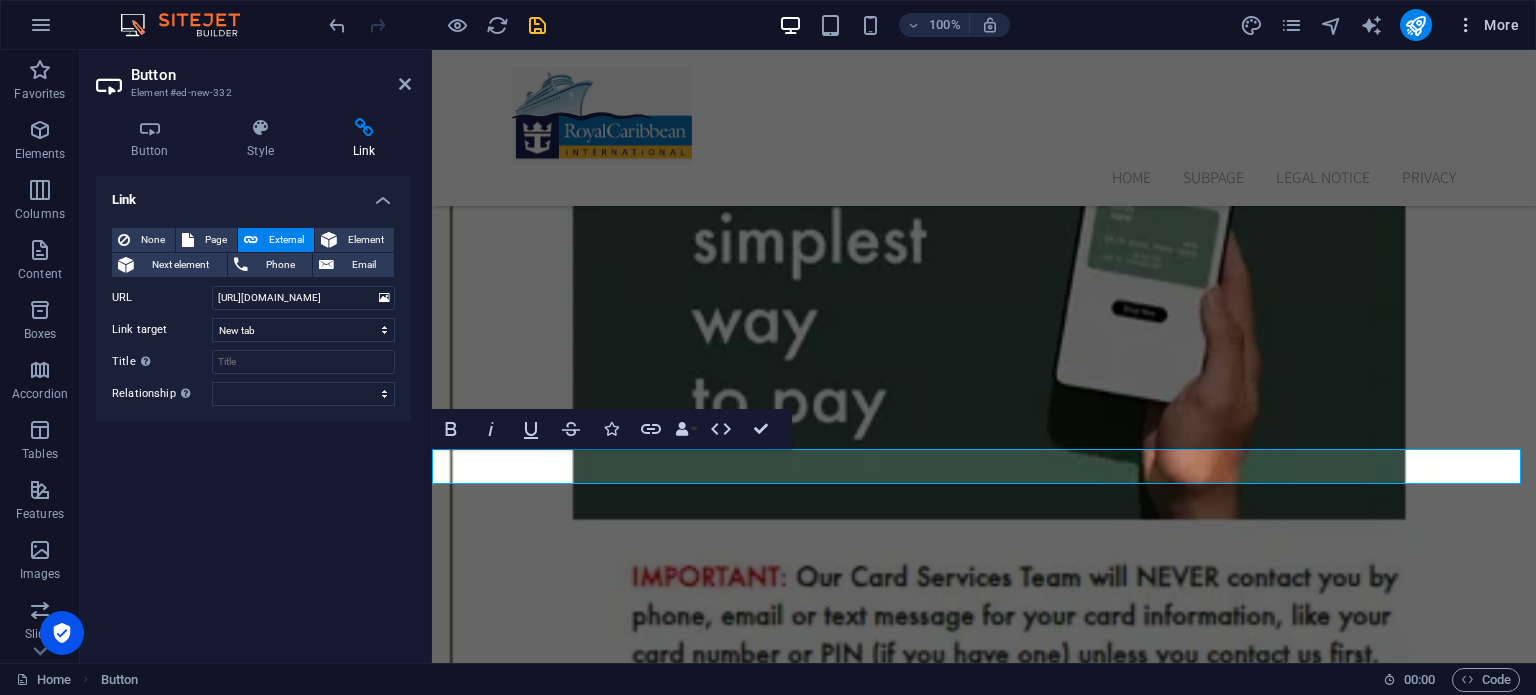 click at bounding box center [1466, 25] 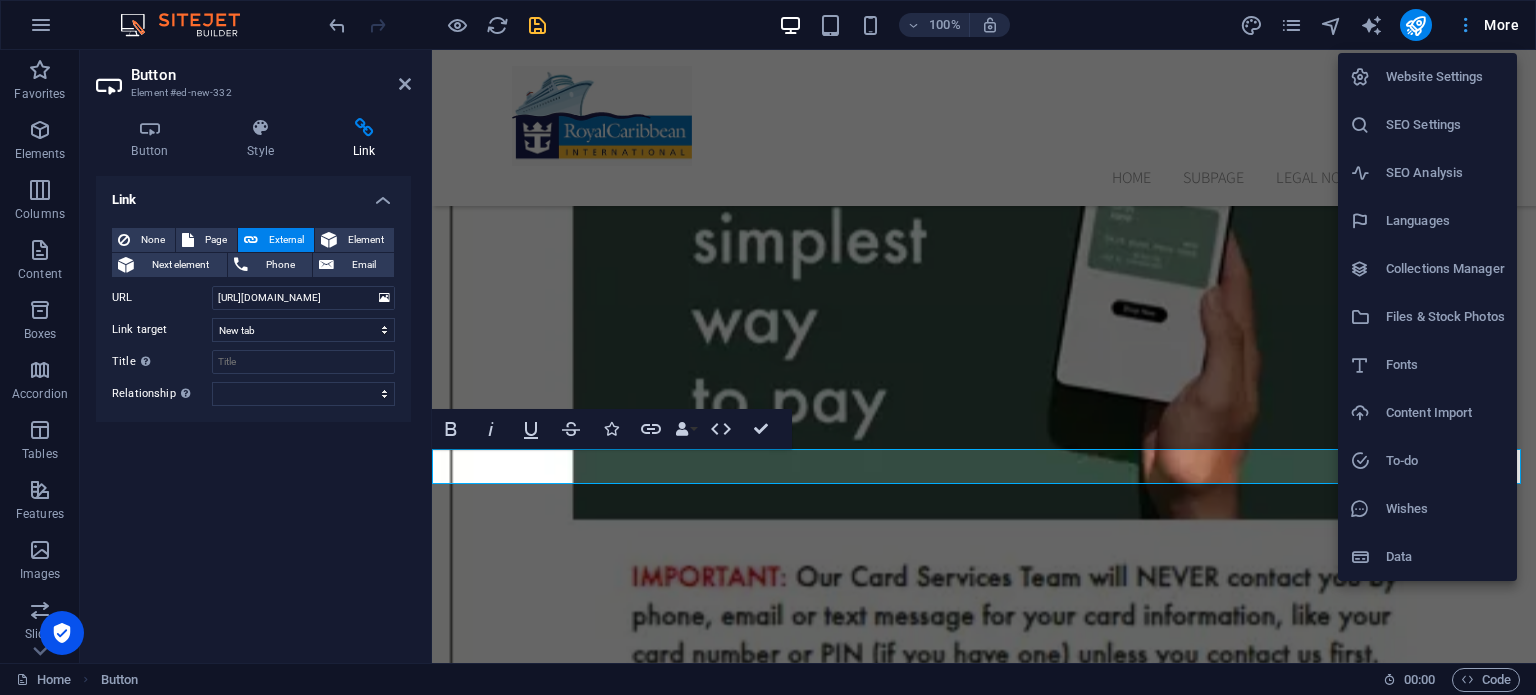 click at bounding box center (768, 347) 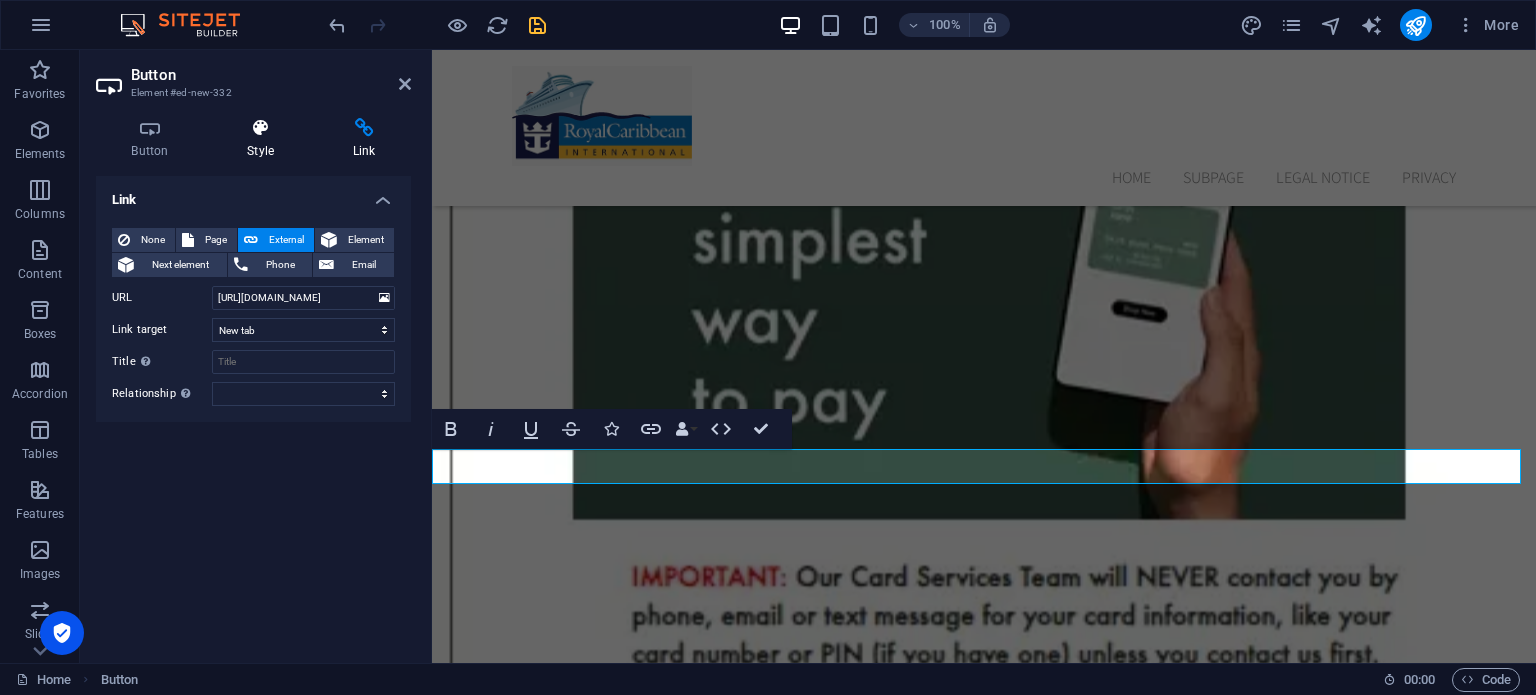 click at bounding box center [261, 128] 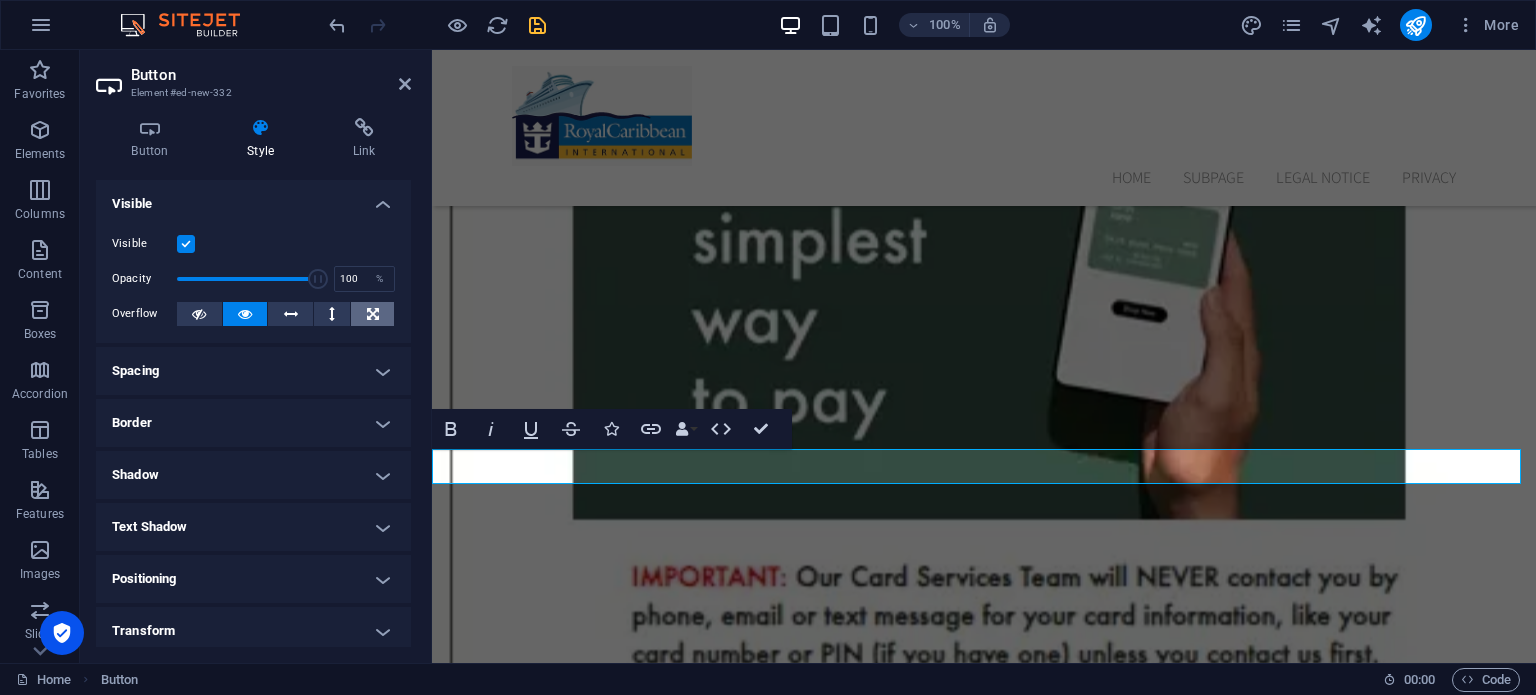 click at bounding box center (373, 314) 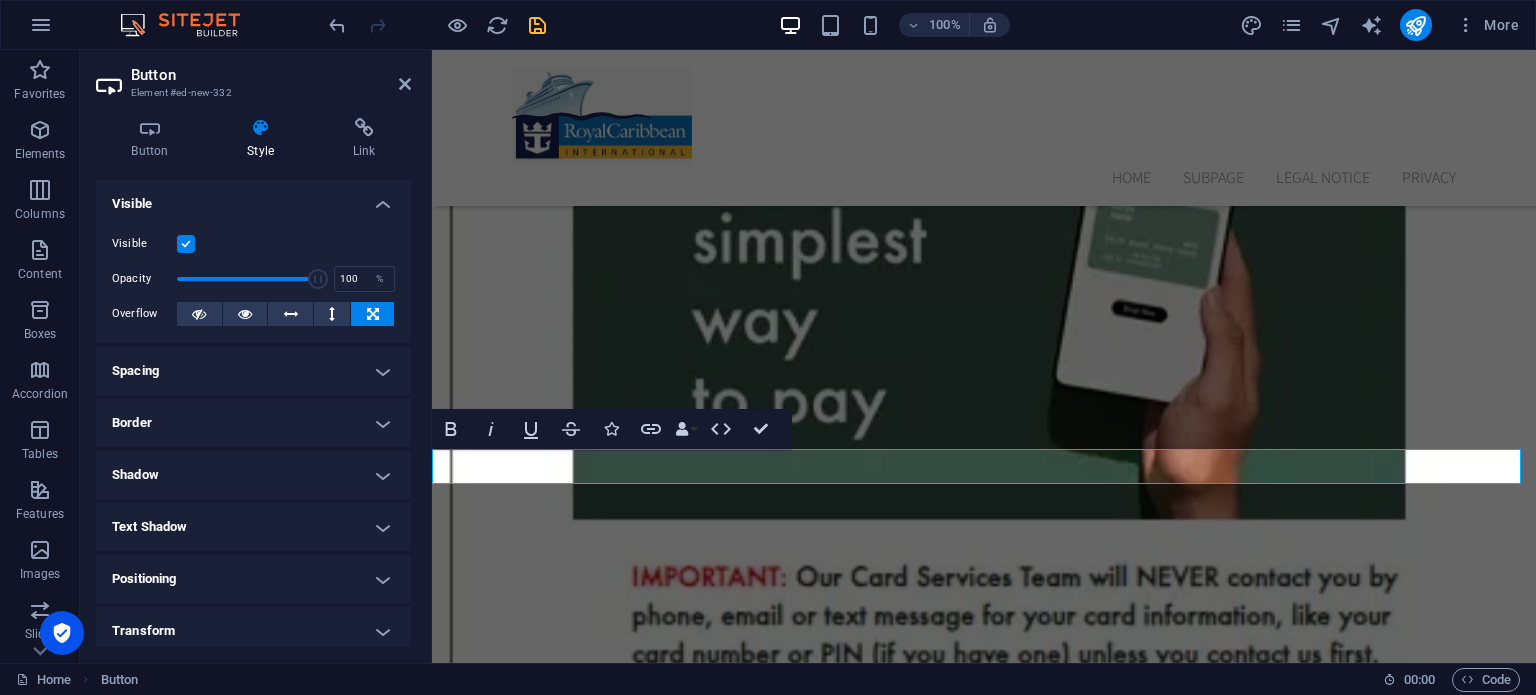 click on "Spacing" at bounding box center (253, 371) 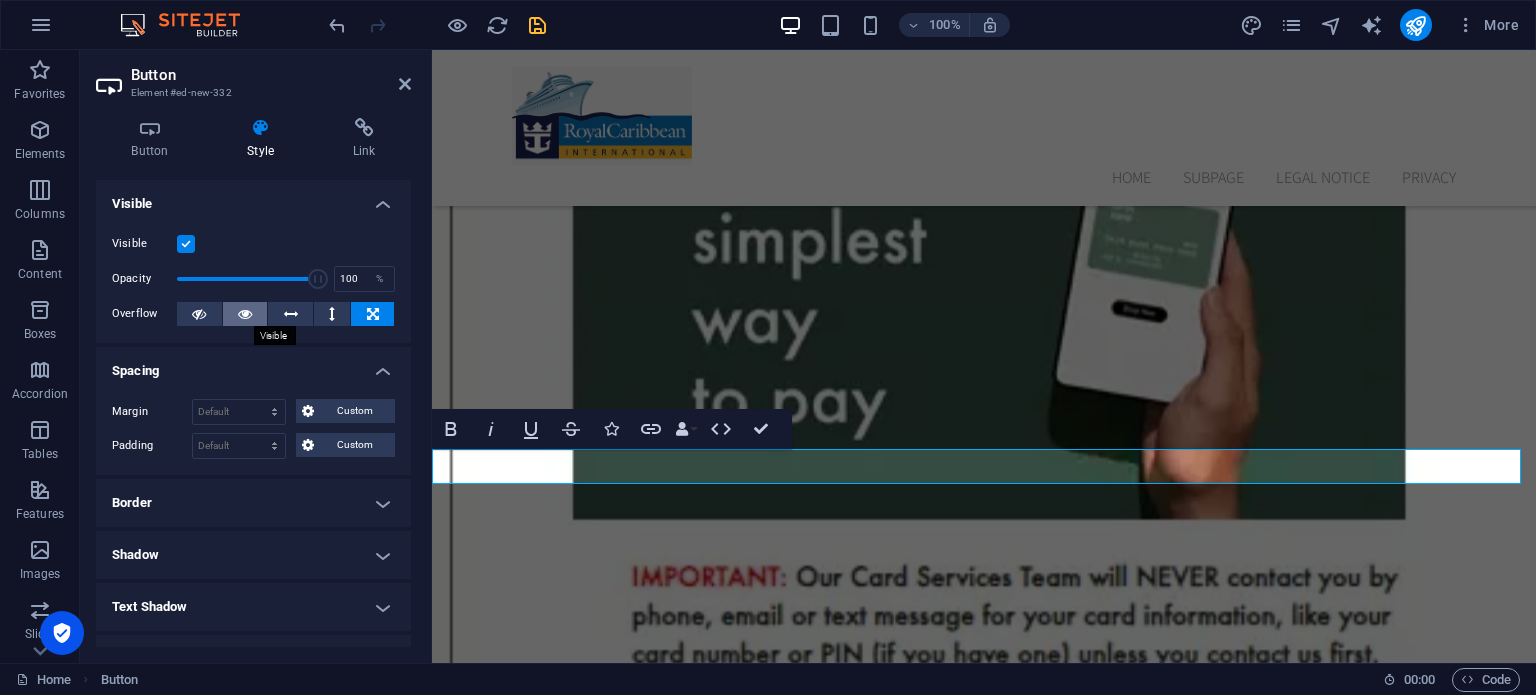 click at bounding box center [245, 314] 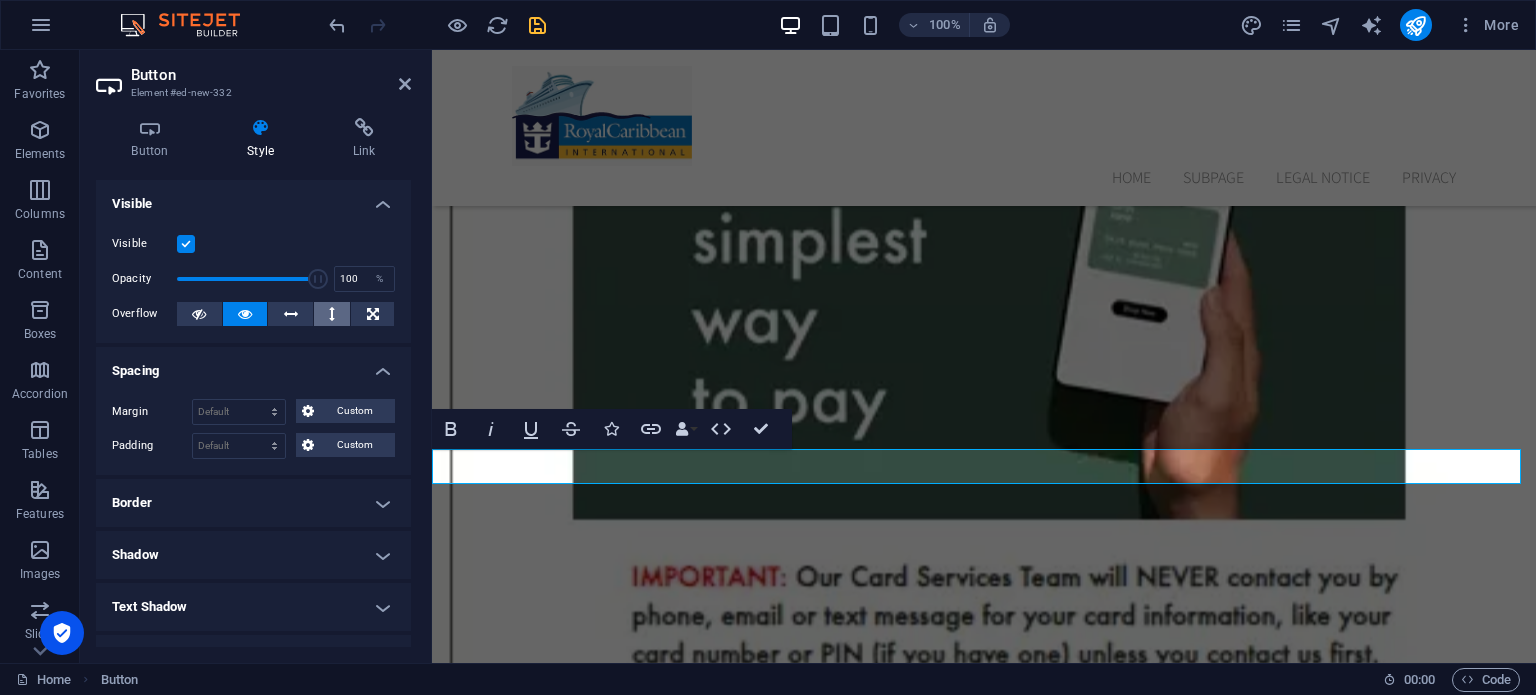 click at bounding box center [332, 314] 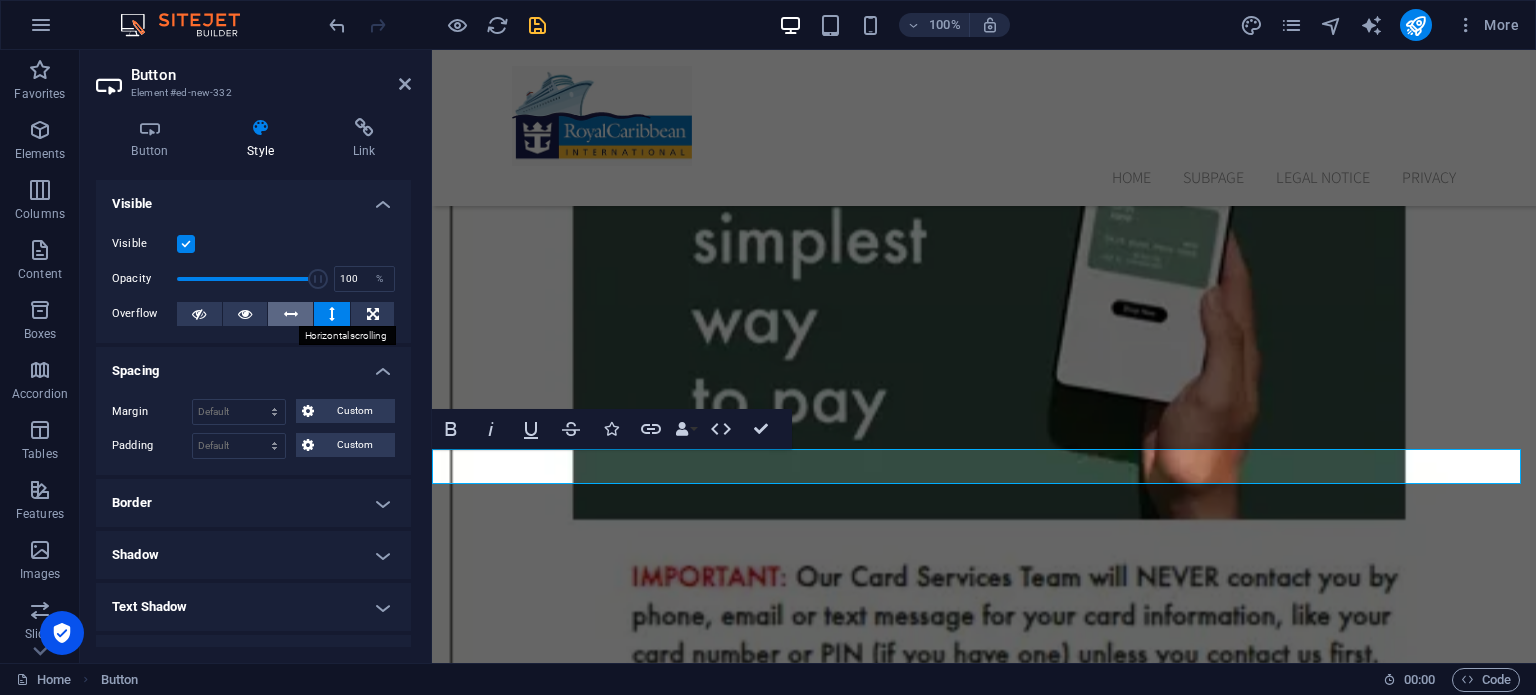 click at bounding box center [290, 314] 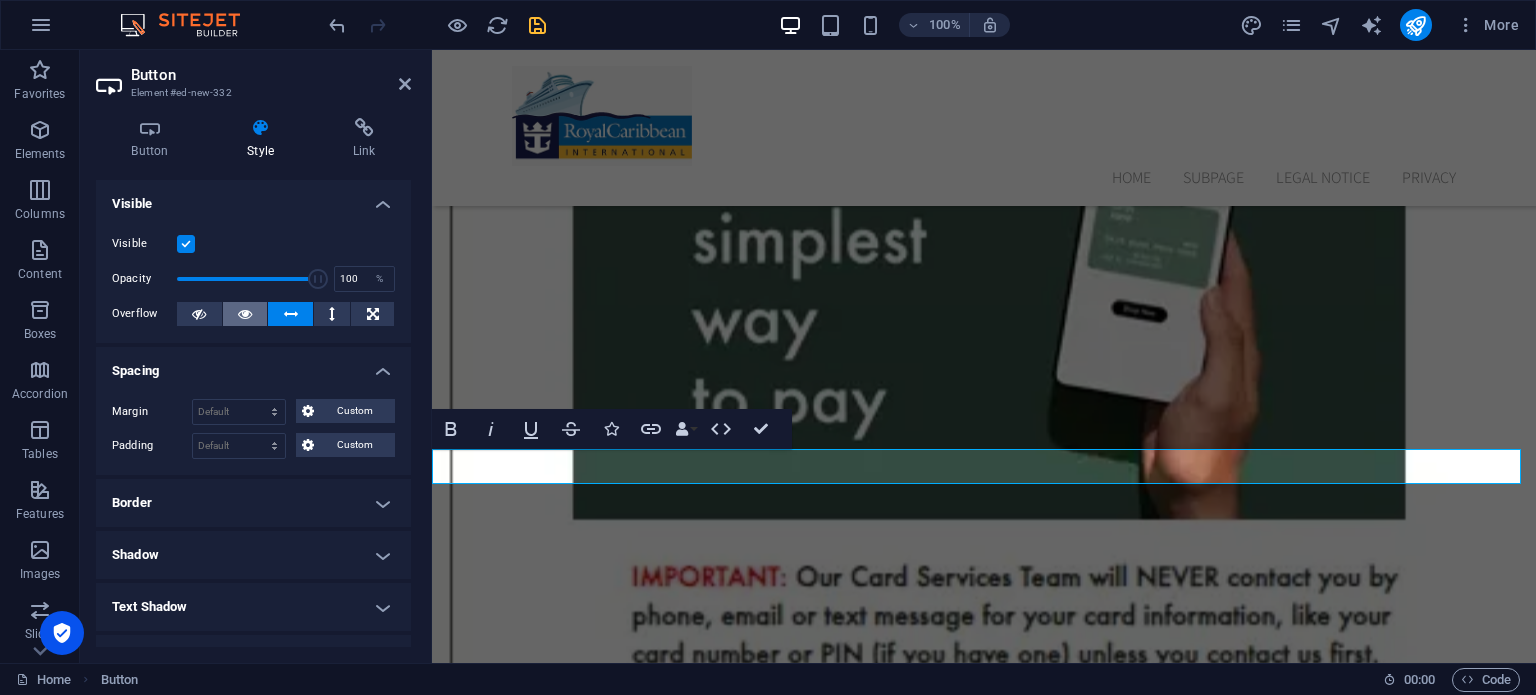 click at bounding box center (245, 314) 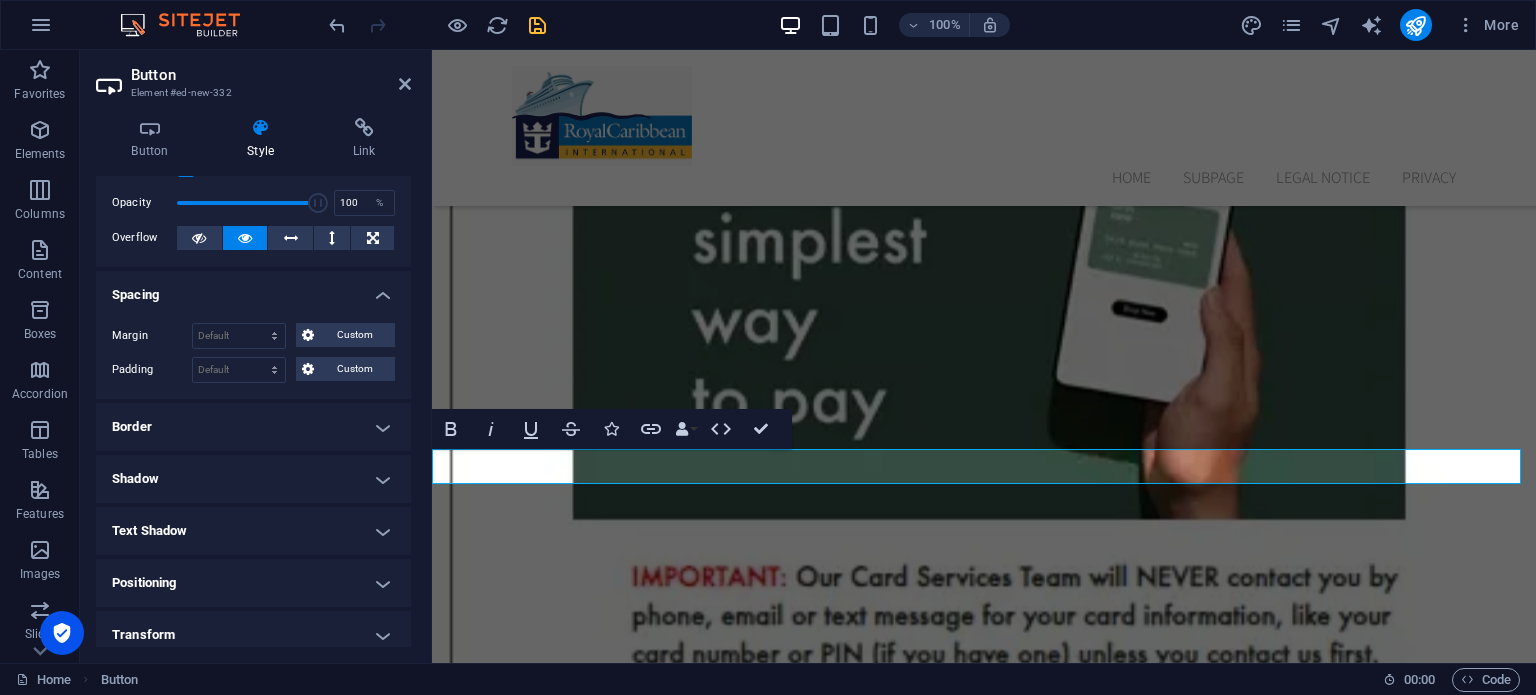 scroll, scrollTop: 242, scrollLeft: 0, axis: vertical 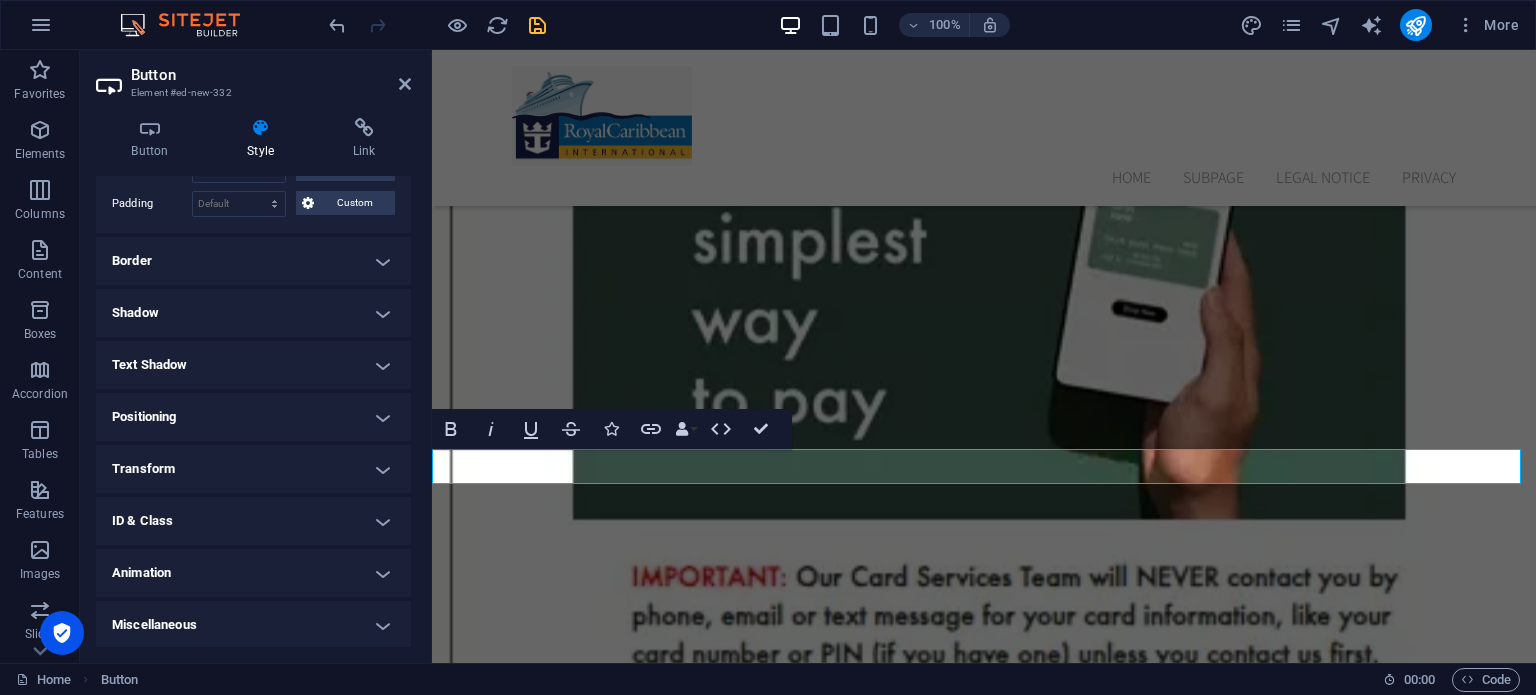 click on "Border" at bounding box center (253, 261) 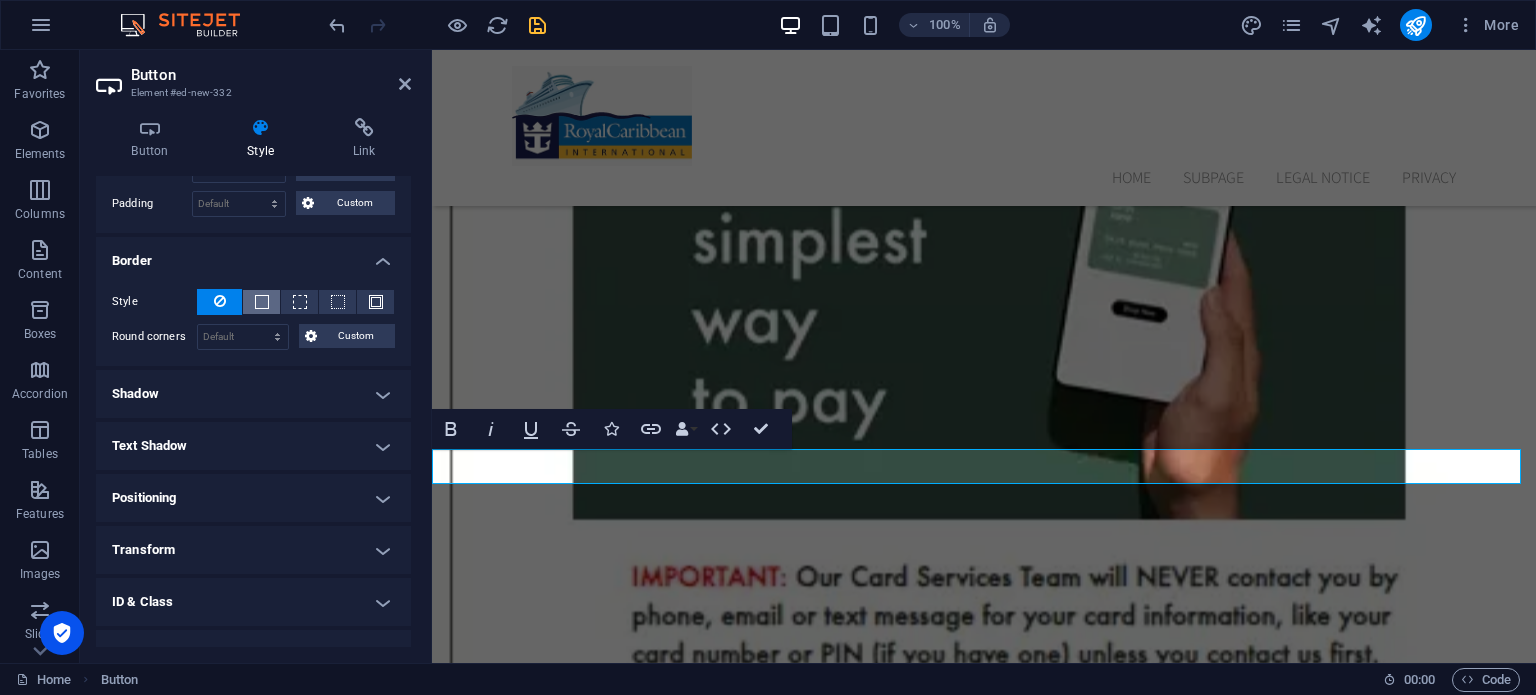click at bounding box center [262, 302] 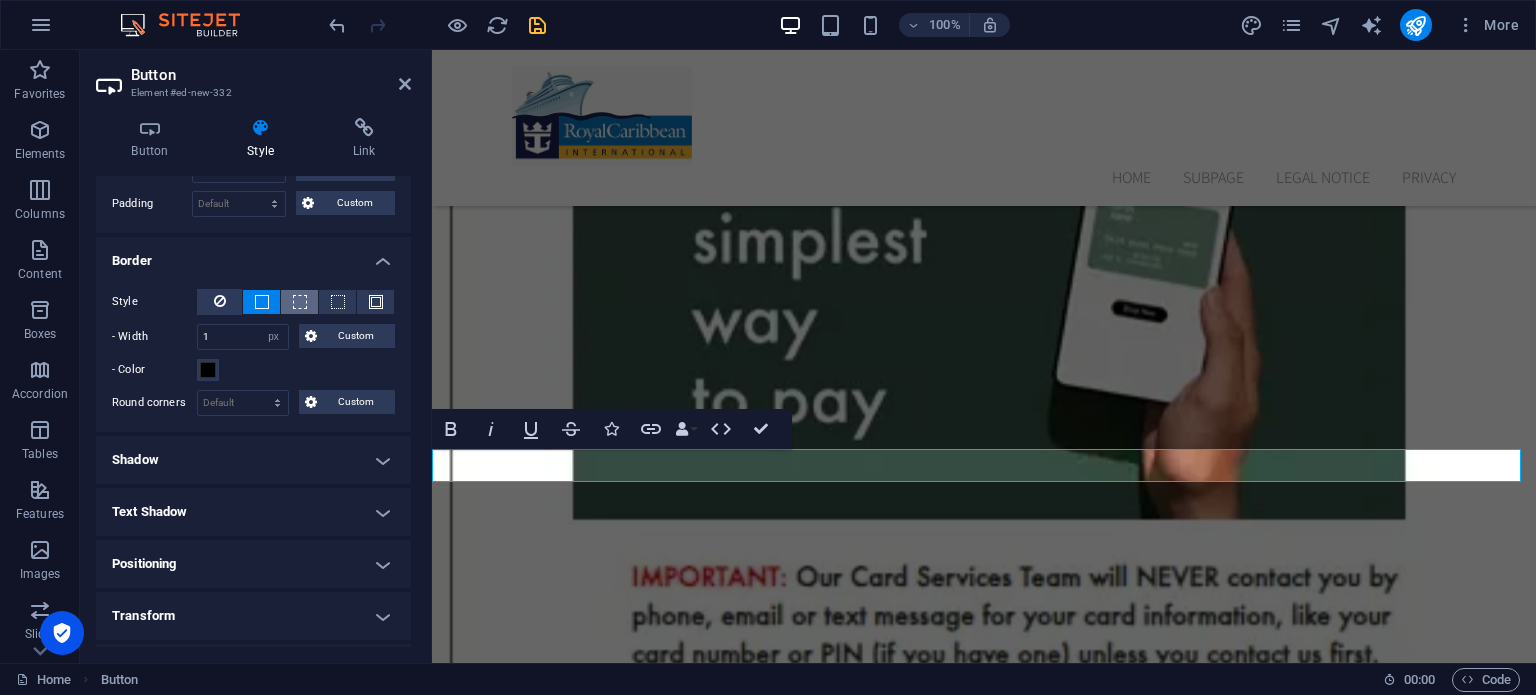 click at bounding box center [300, 302] 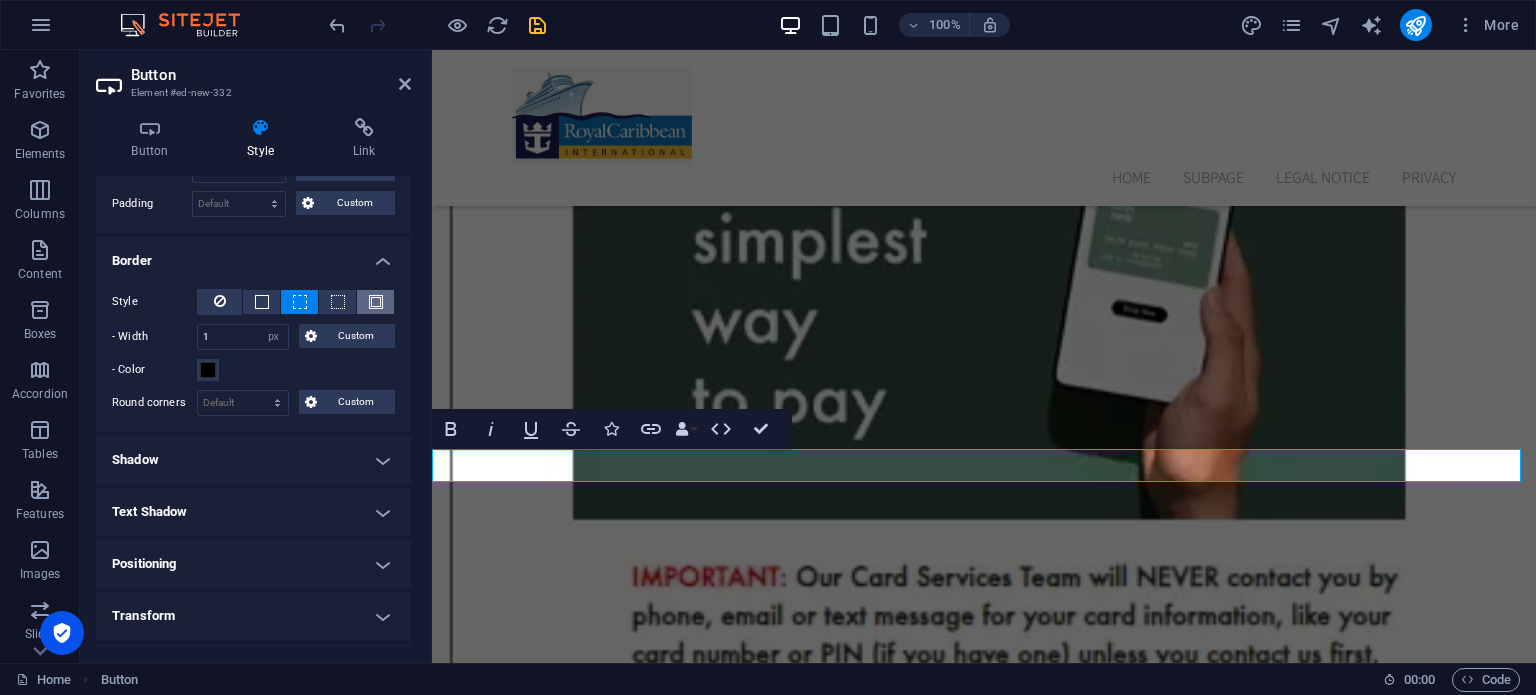 click at bounding box center [376, 302] 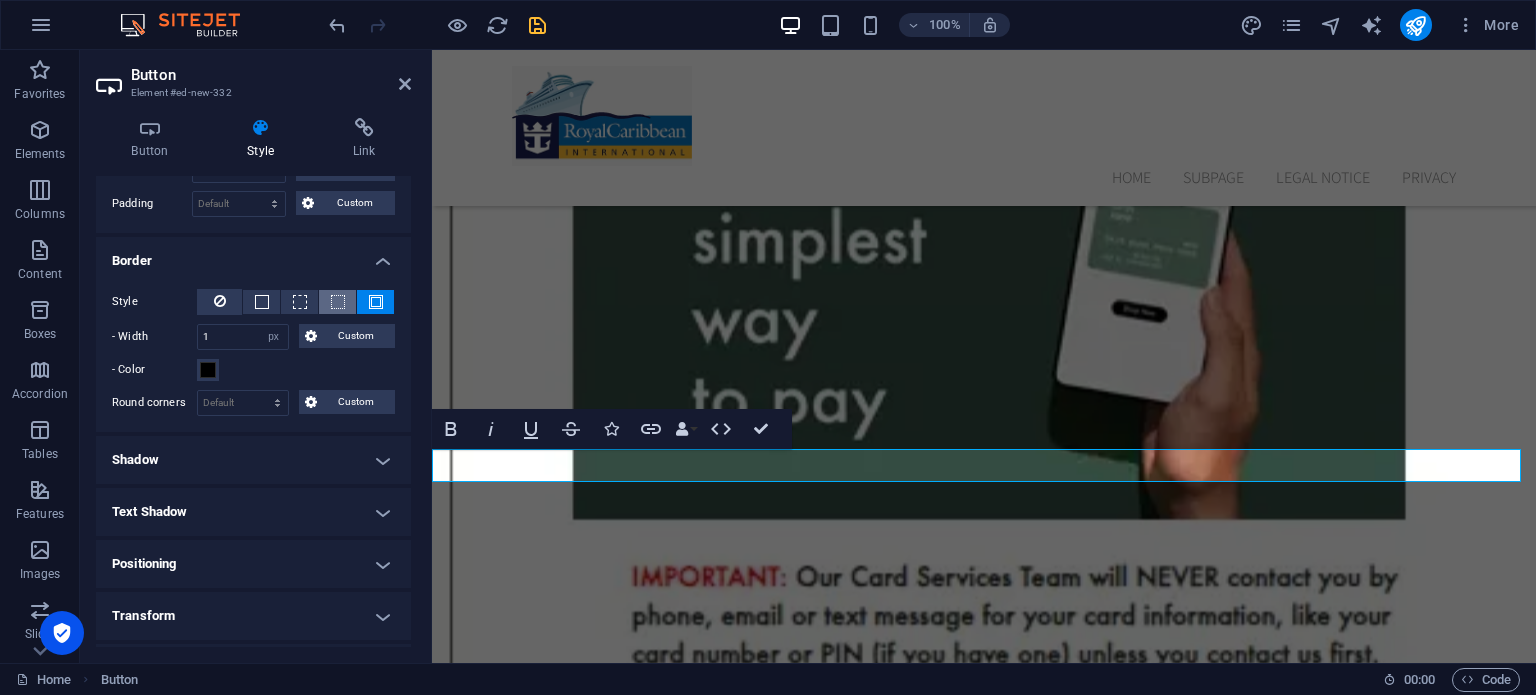 click at bounding box center [338, 302] 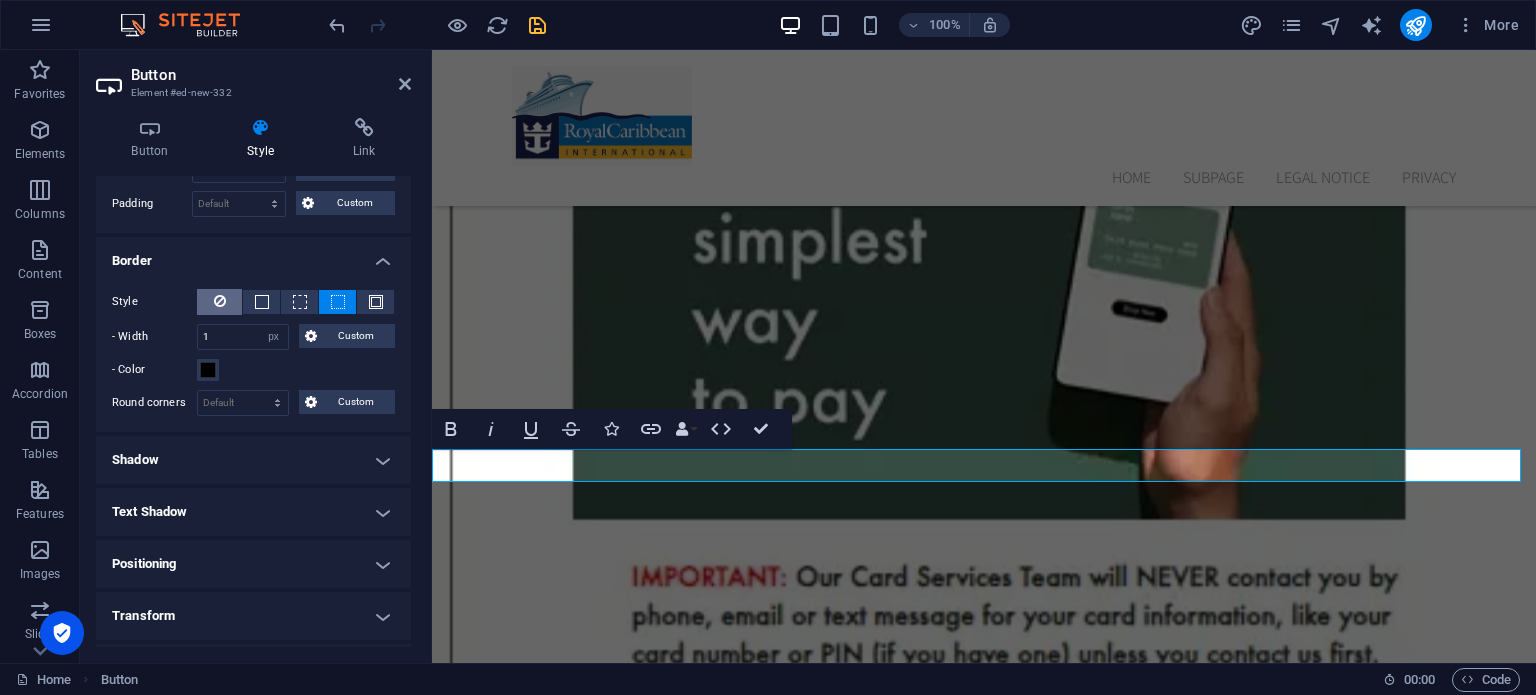 click at bounding box center [219, 302] 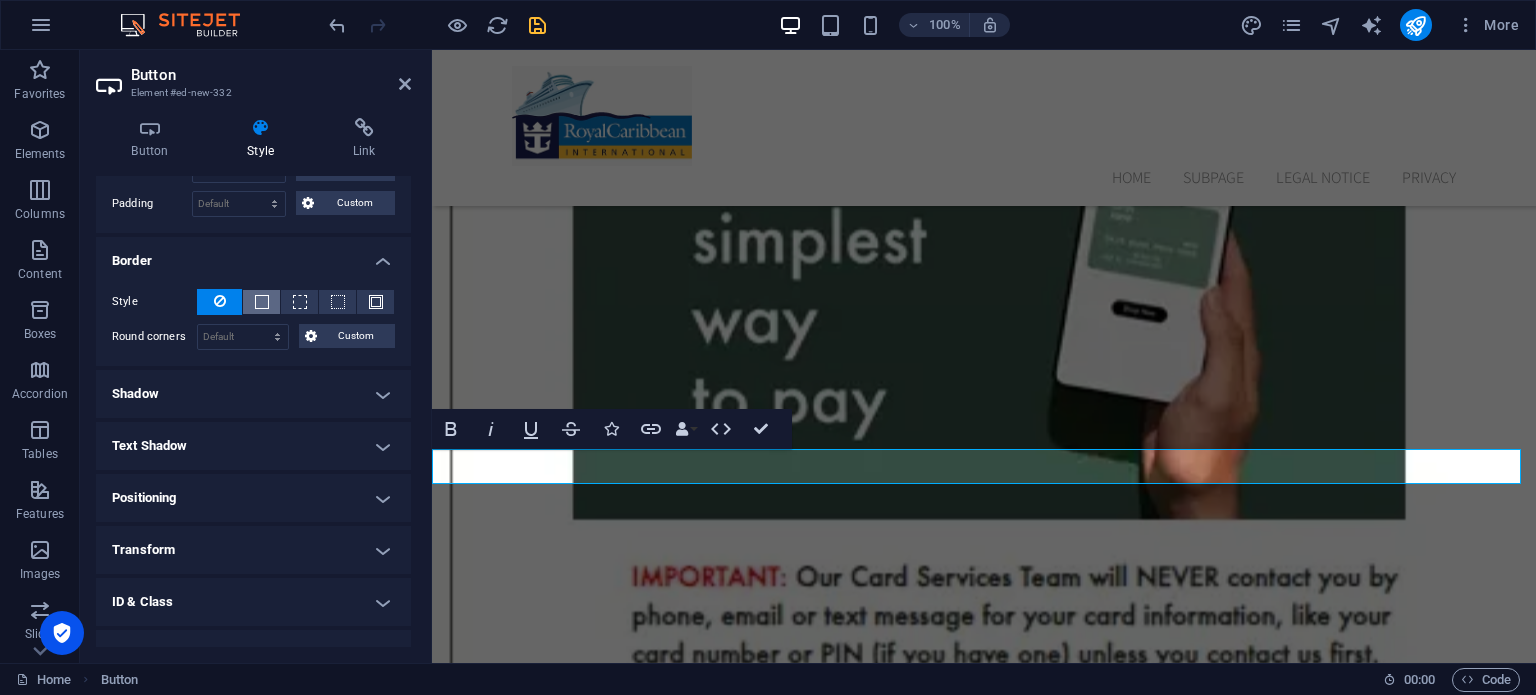 click at bounding box center (262, 302) 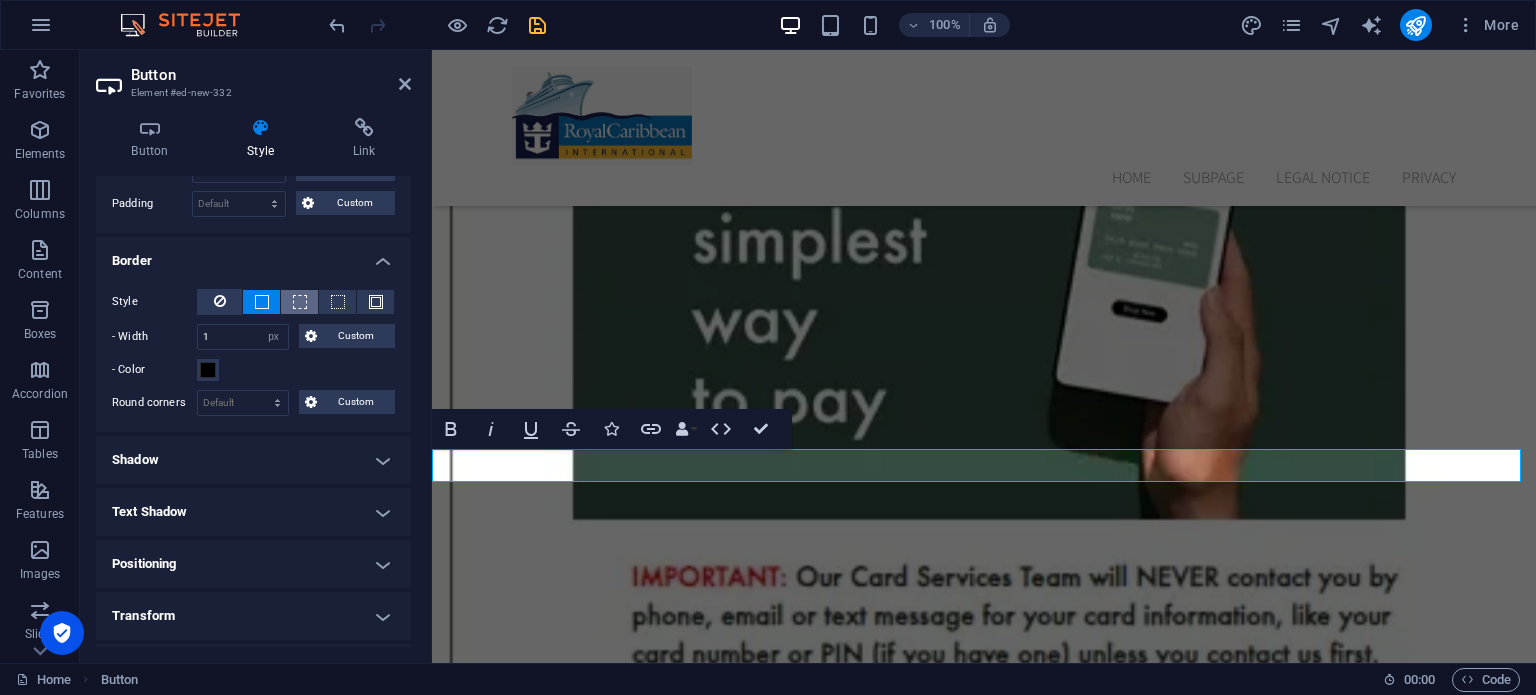 click at bounding box center (300, 302) 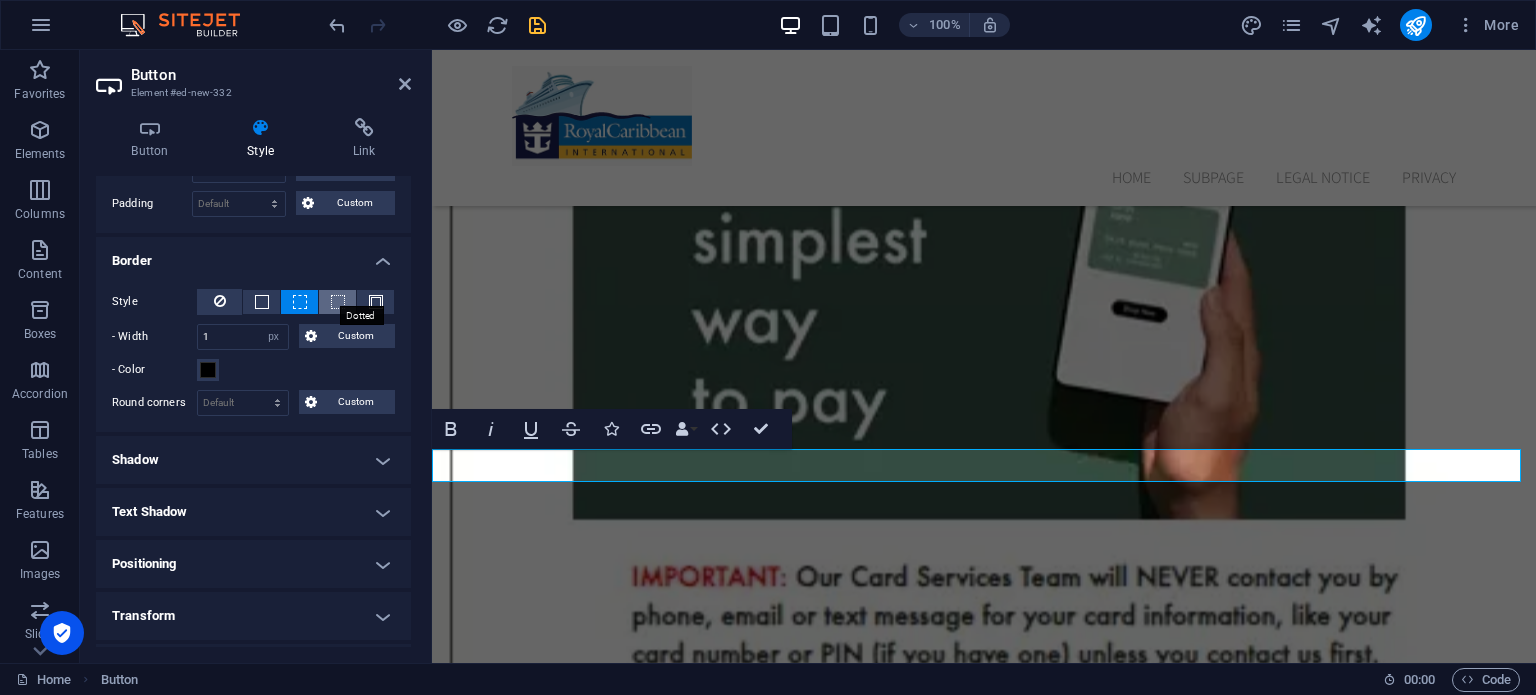 click at bounding box center [338, 302] 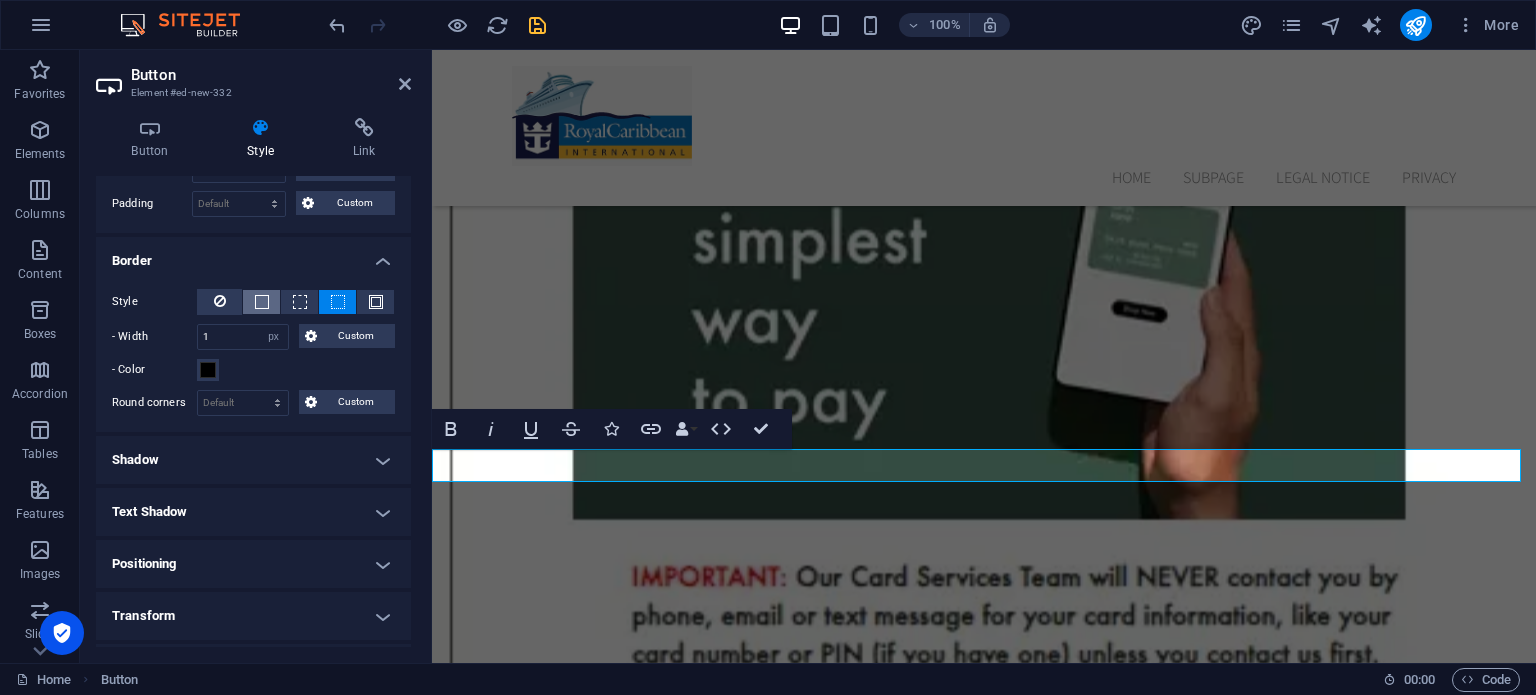 click at bounding box center [261, 302] 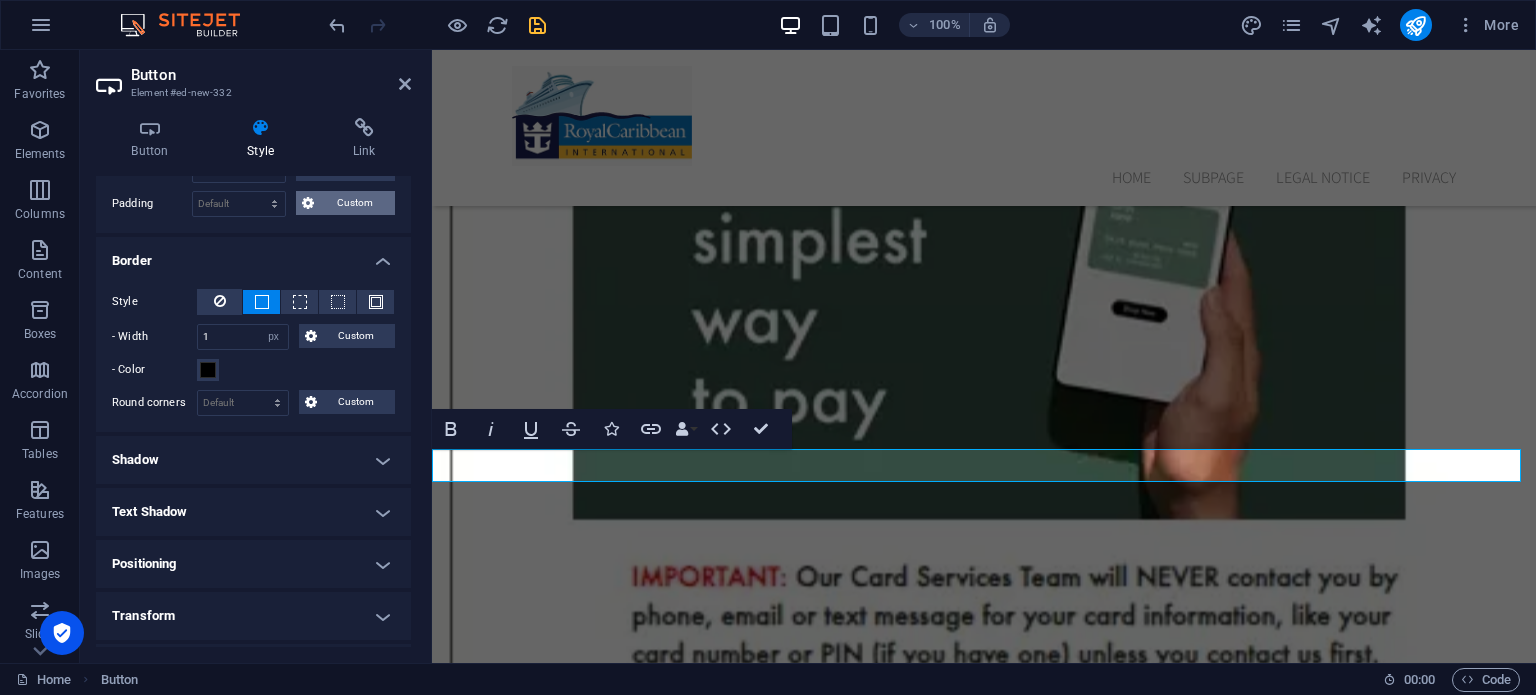 click on "Custom" at bounding box center (354, 203) 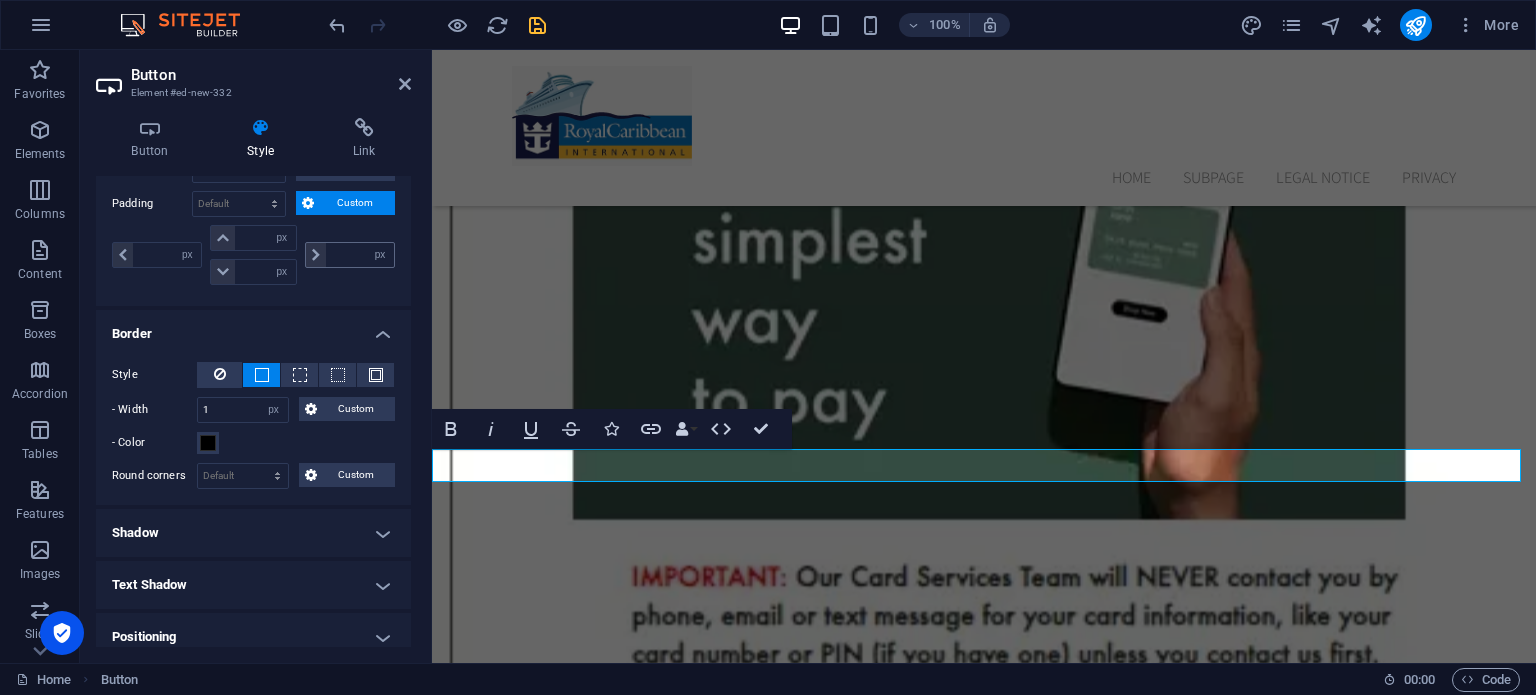 click at bounding box center (316, 255) 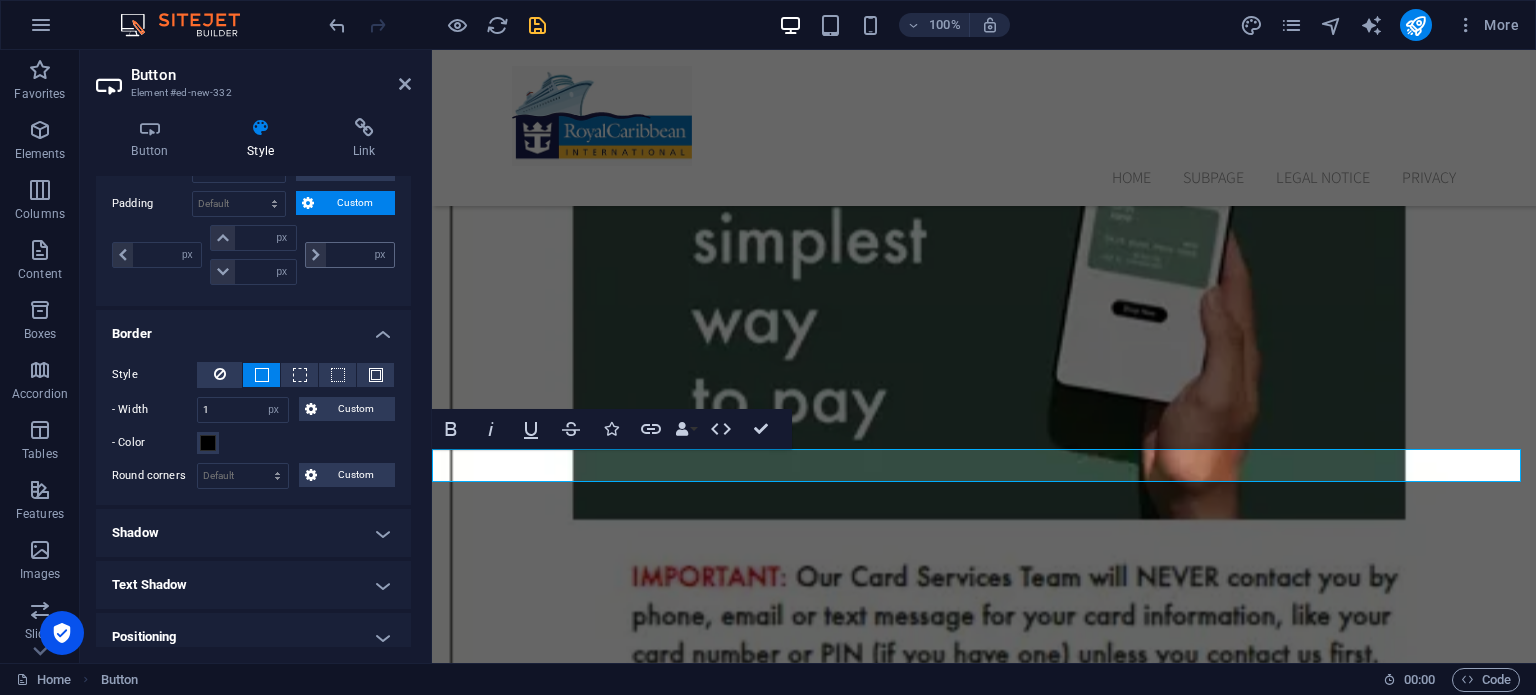 click at bounding box center (316, 255) 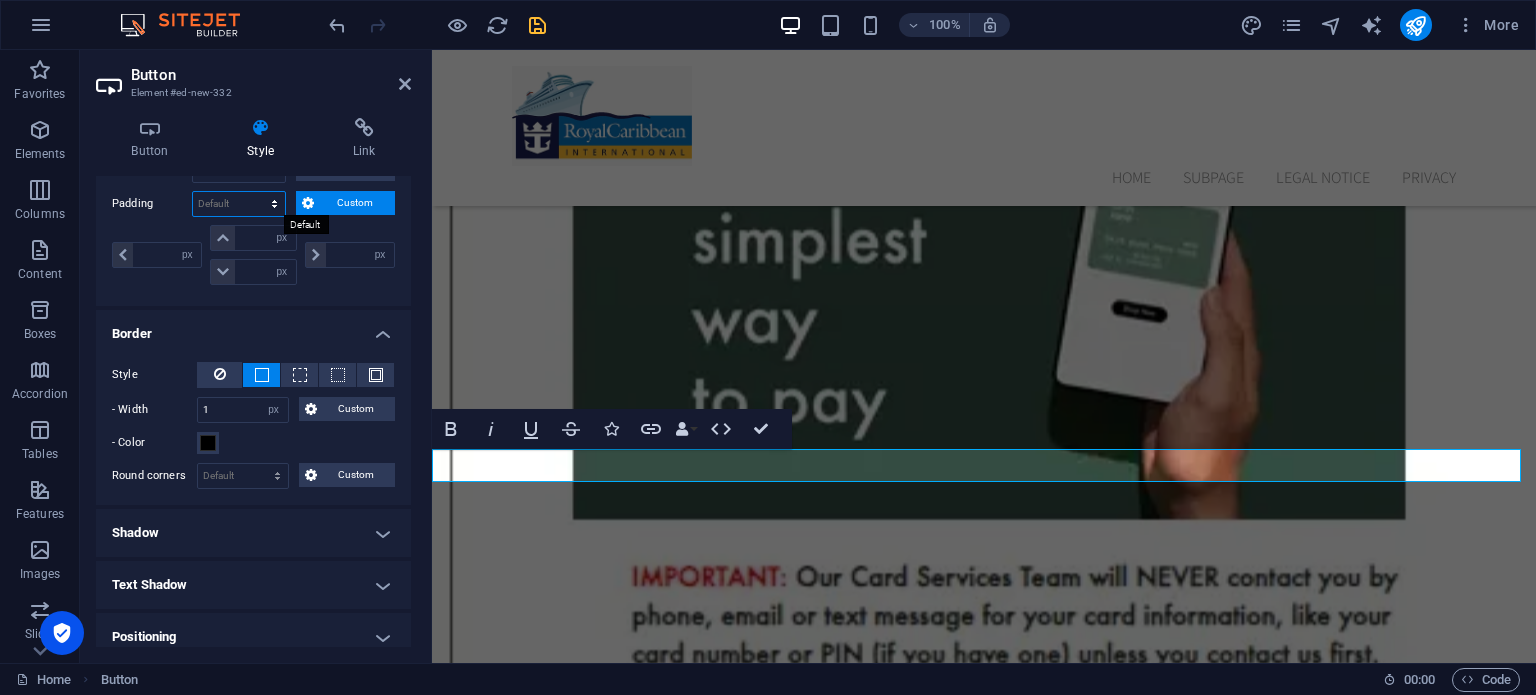 click on "Default px rem % vh vw Custom" at bounding box center (239, 204) 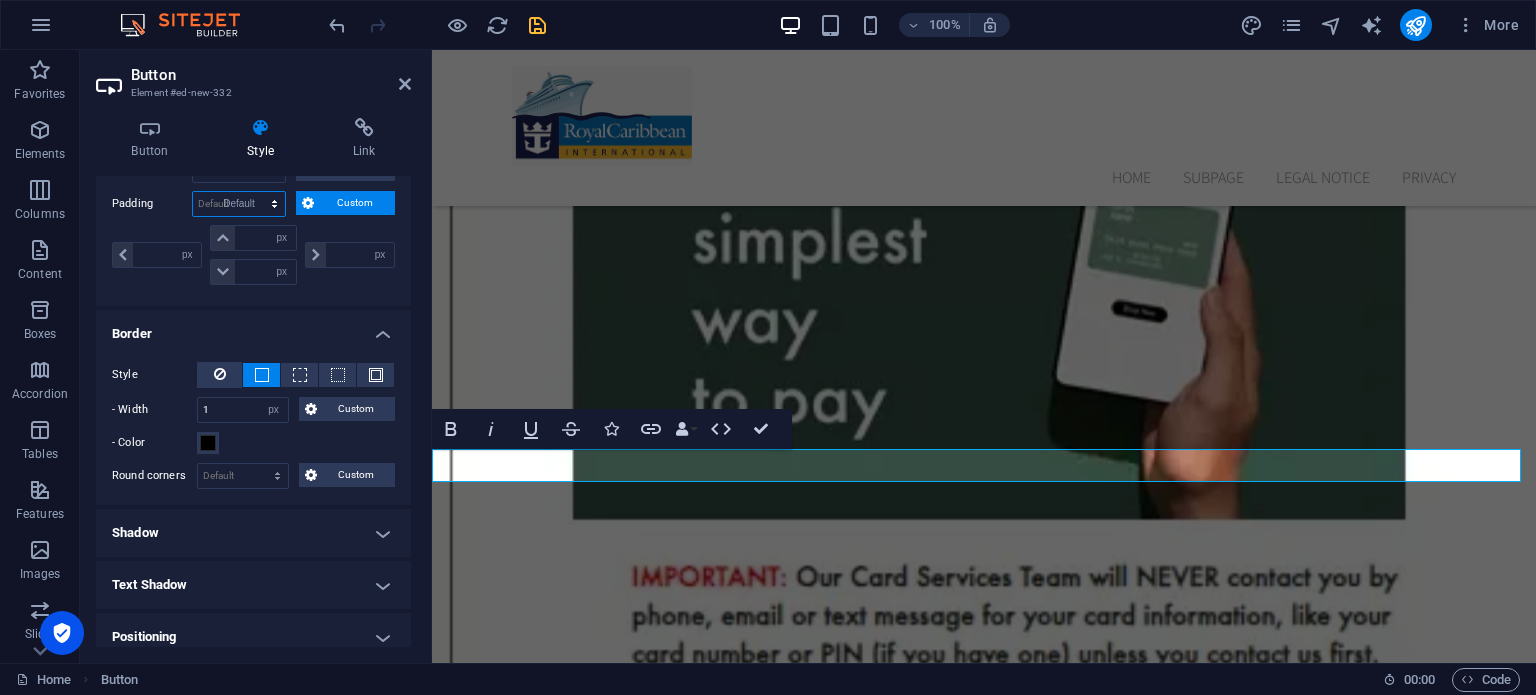 click on "Default px rem % vh vw Custom" at bounding box center [239, 204] 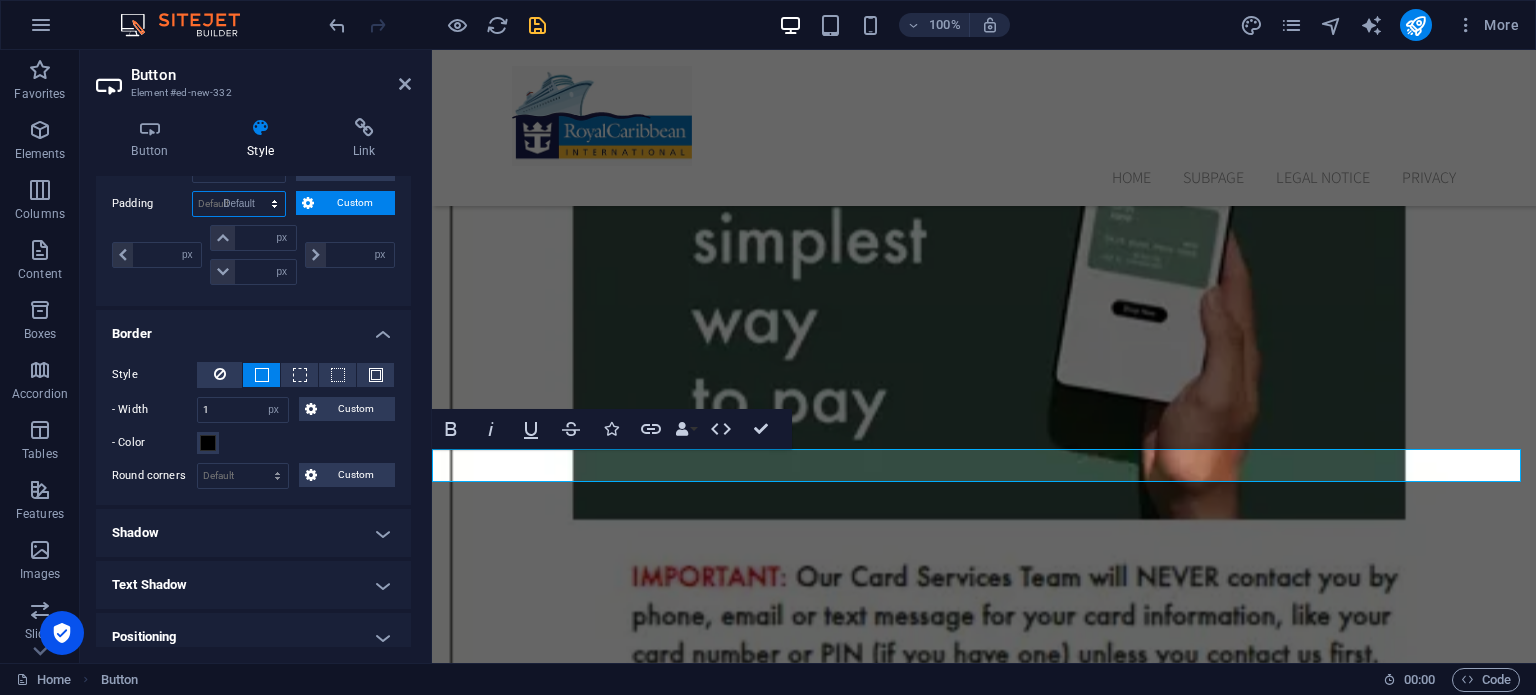 select on "DISABLED_OPTION_VALUE" 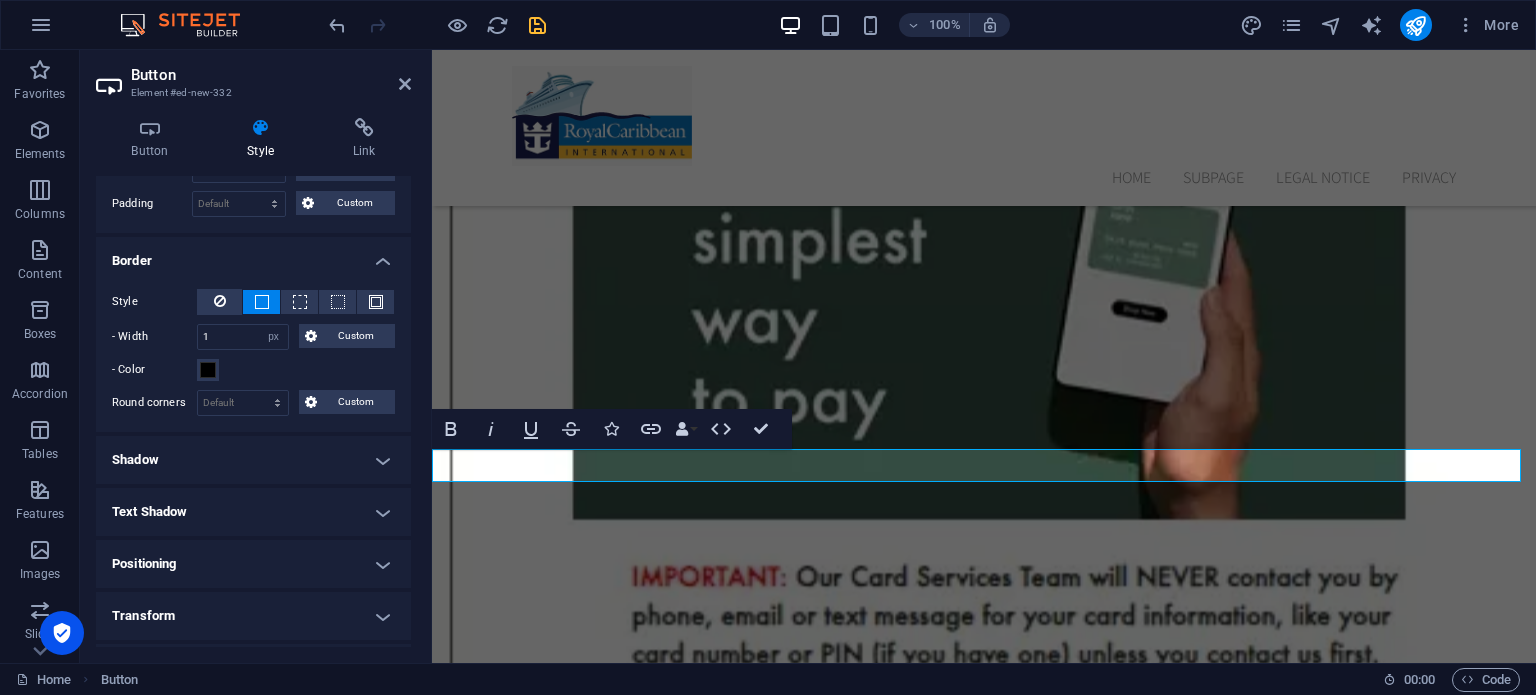 click on "Shadow" at bounding box center [253, 460] 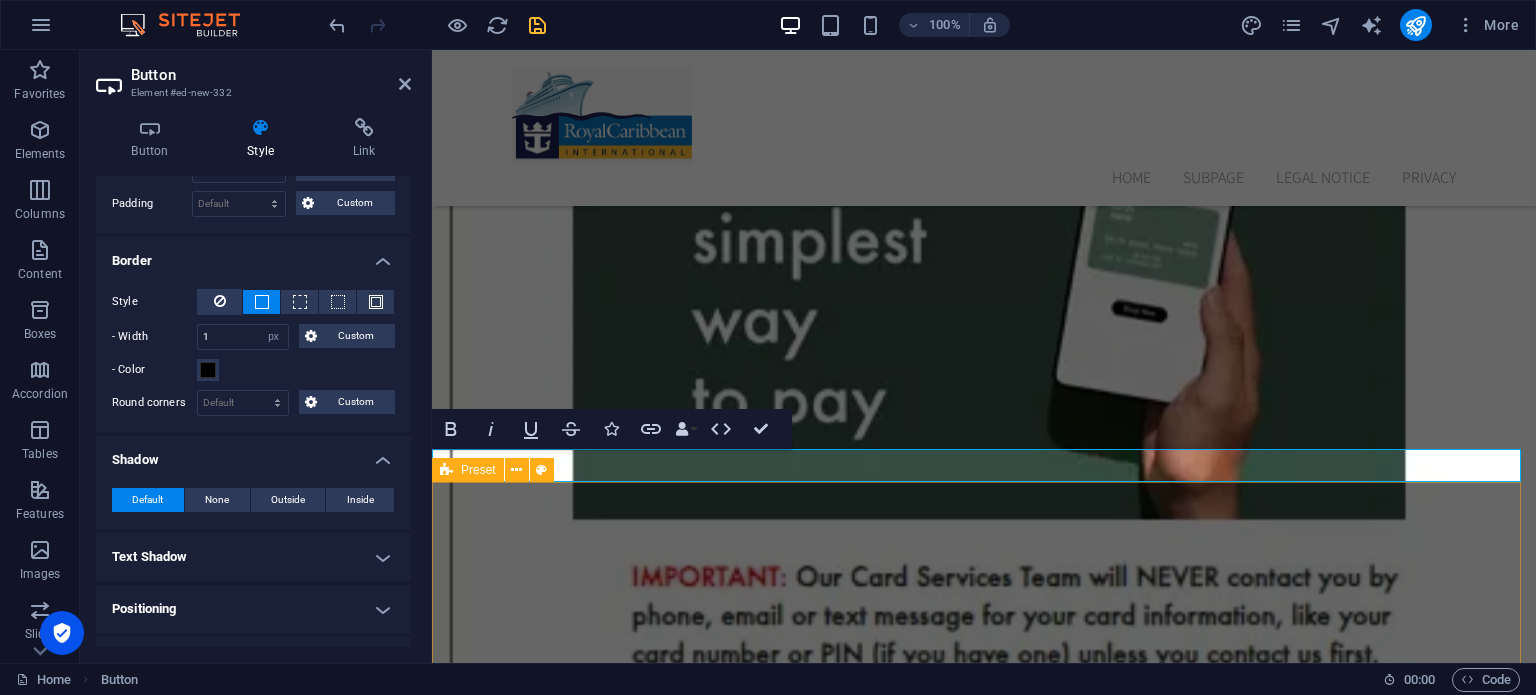 drag, startPoint x: 572, startPoint y: 487, endPoint x: 965, endPoint y: 504, distance: 393.36752 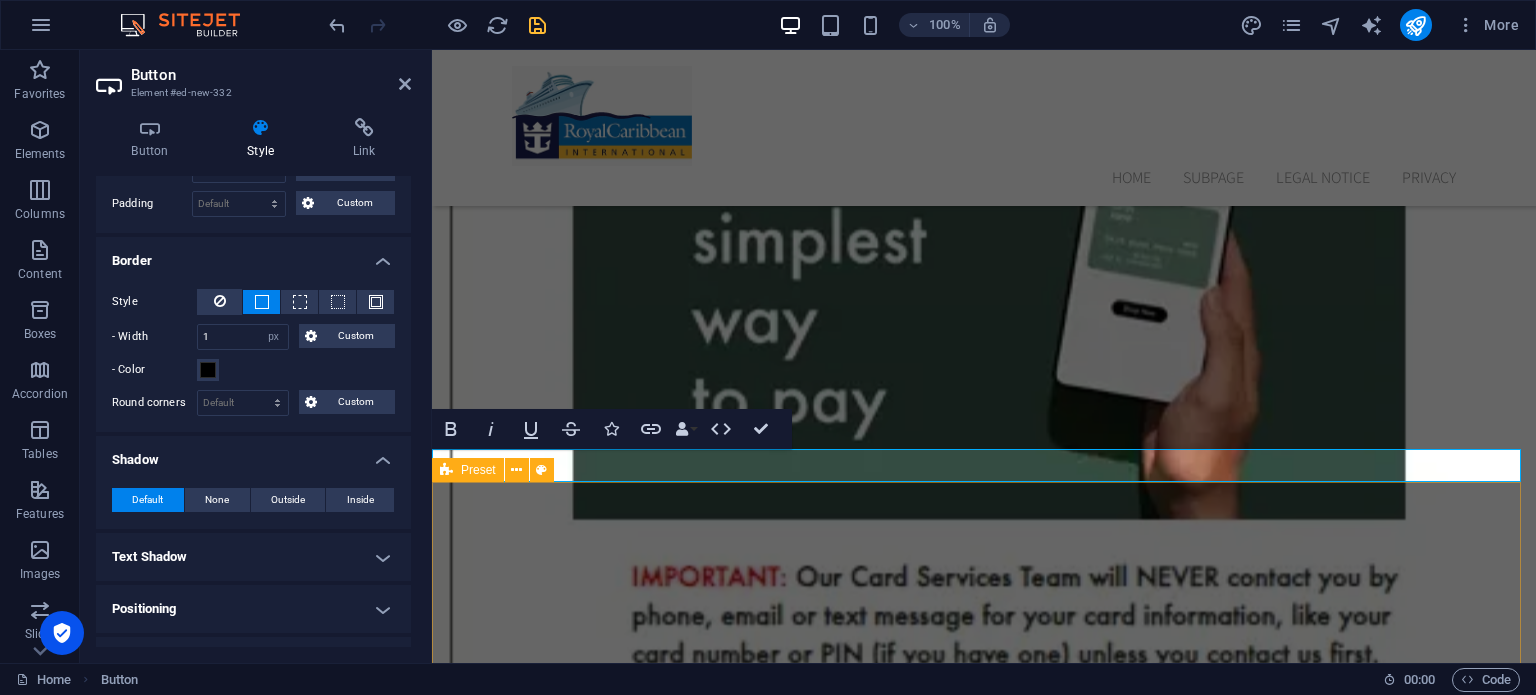 click on "The Evolving Landscape of Royal Caribbean Credit: Navigating Loyalty, Redemption, and Financial Considerations Royal Caribbean International, a titan in the cruise industry, offers a multifaceted approach to rewarding its loyal patrons. Beyond traditional loyalty programs like the Crown & Anchor Society, Royal Caribbean frequently employs various forms of credit, each with its distinct purpose, application, and potential complexities. Understanding the nuances of these credits is crucial for maximizing their value and ensuring a seamless cruise experience. This discussion will delve into the different types of Royal Caribbean credit, their redemption policies, and the broader financial implications they present. **Types of Royal Caribbean Credit and Their Origins:** Royal Caribbean credit can manifest in several forms, each stemming from different sources and carrying varying terms and conditions. Common types include: **Redemption Policies and Key Considerations:** *   **Redemption Process:** The redemption" at bounding box center (984, 1913) 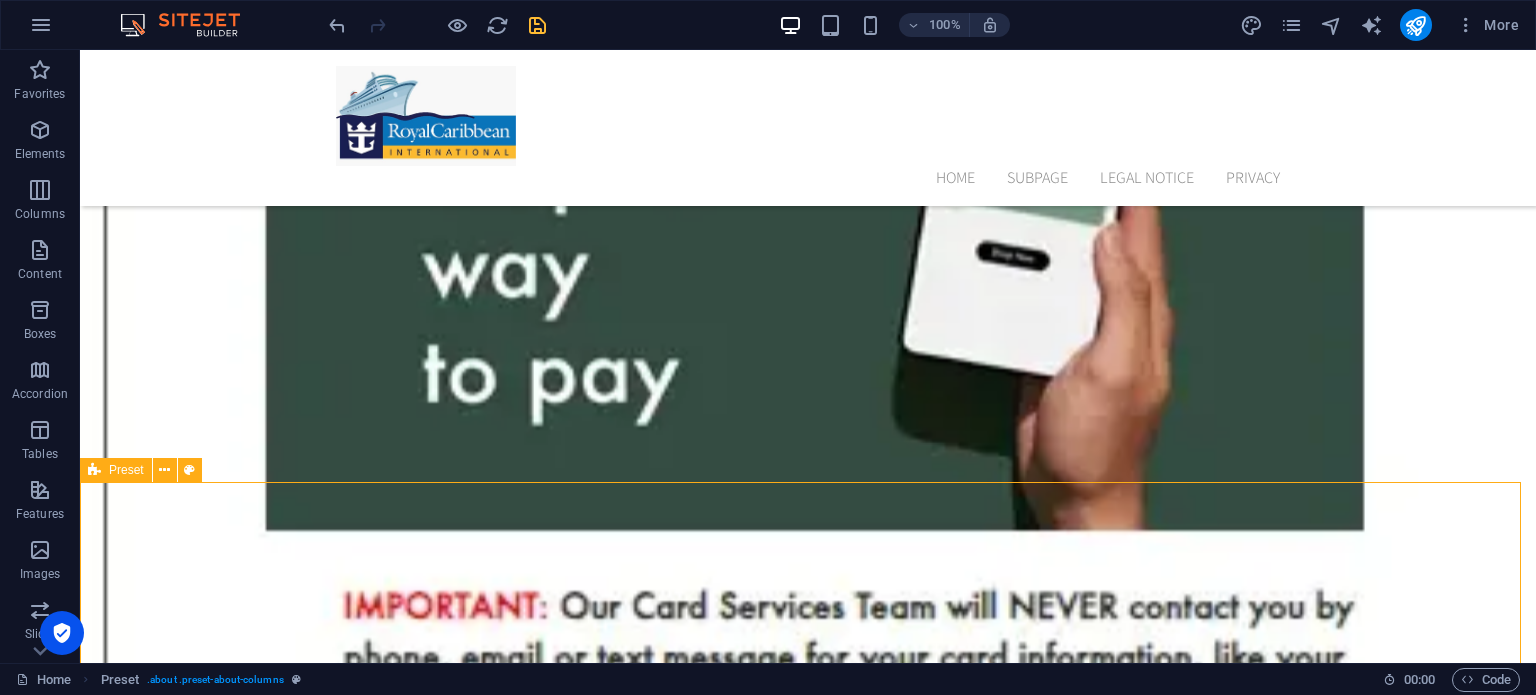 click on "The Evolving Landscape of Royal Caribbean Credit: Navigating Loyalty, Redemption, and Financial Considerations Royal Caribbean International, a titan in the cruise industry, offers a multifaceted approach to rewarding its loyal patrons. Beyond traditional loyalty programs like the Crown & Anchor Society, Royal Caribbean frequently employs various forms of credit, each with its distinct purpose, application, and potential complexities. Understanding the nuances of these credits is crucial for maximizing their value and ensuring a seamless cruise experience. This discussion will delve into the different types of Royal Caribbean credit, their redemption policies, and the broader financial implications they present. **Types of Royal Caribbean Credit and Their Origins:** Royal Caribbean credit can manifest in several forms, each stemming from different sources and carrying varying terms and conditions. Common types include: **Redemption Policies and Key Considerations:** *   **Redemption Process:** The redemption" at bounding box center (808, 1913) 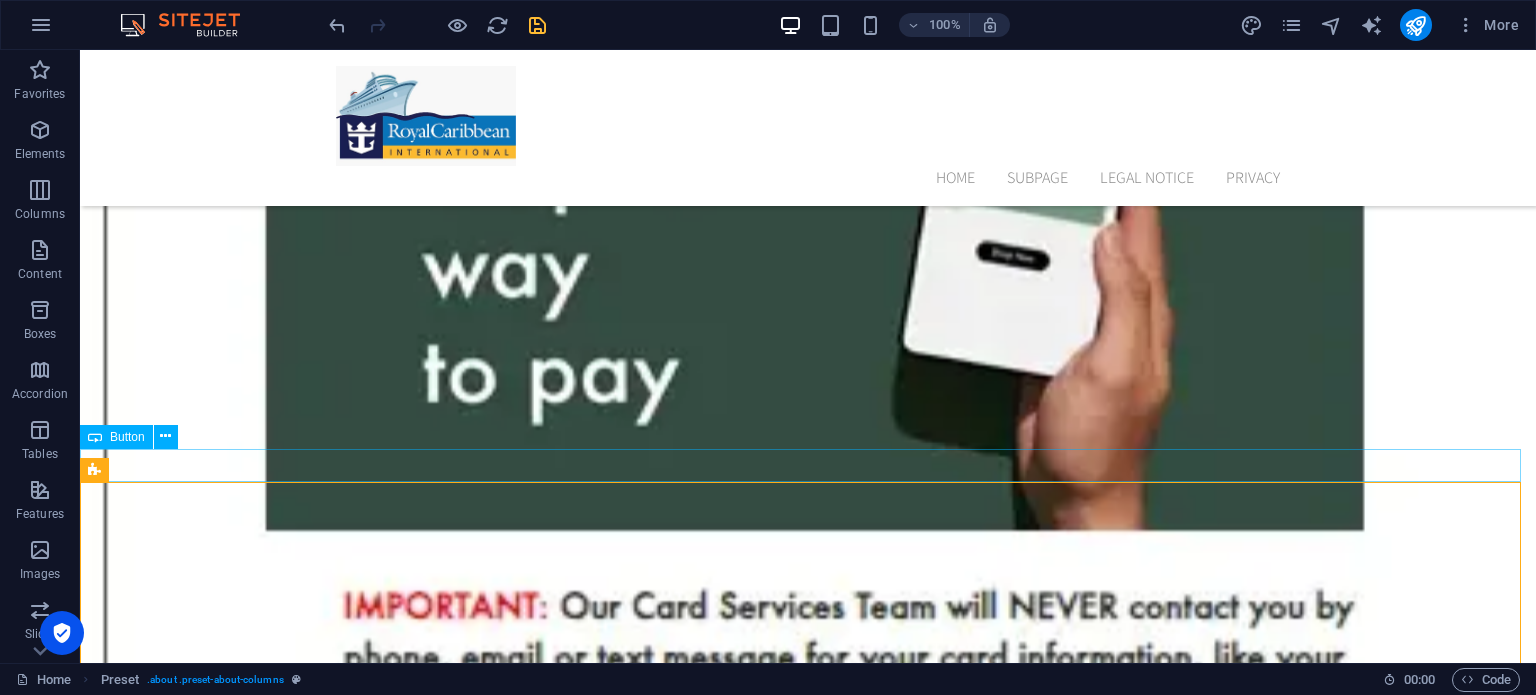 click on "Activate Your Card" at bounding box center (808, 1149) 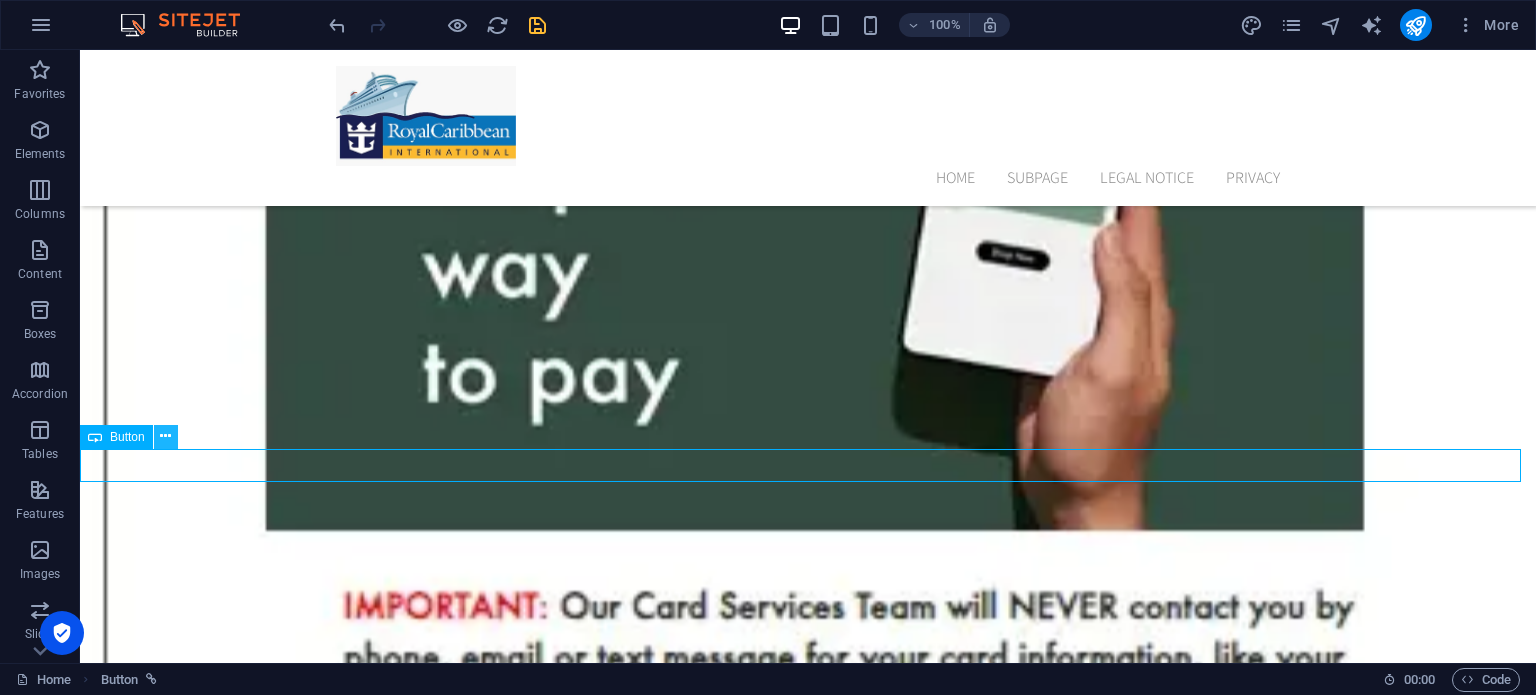 click at bounding box center [165, 436] 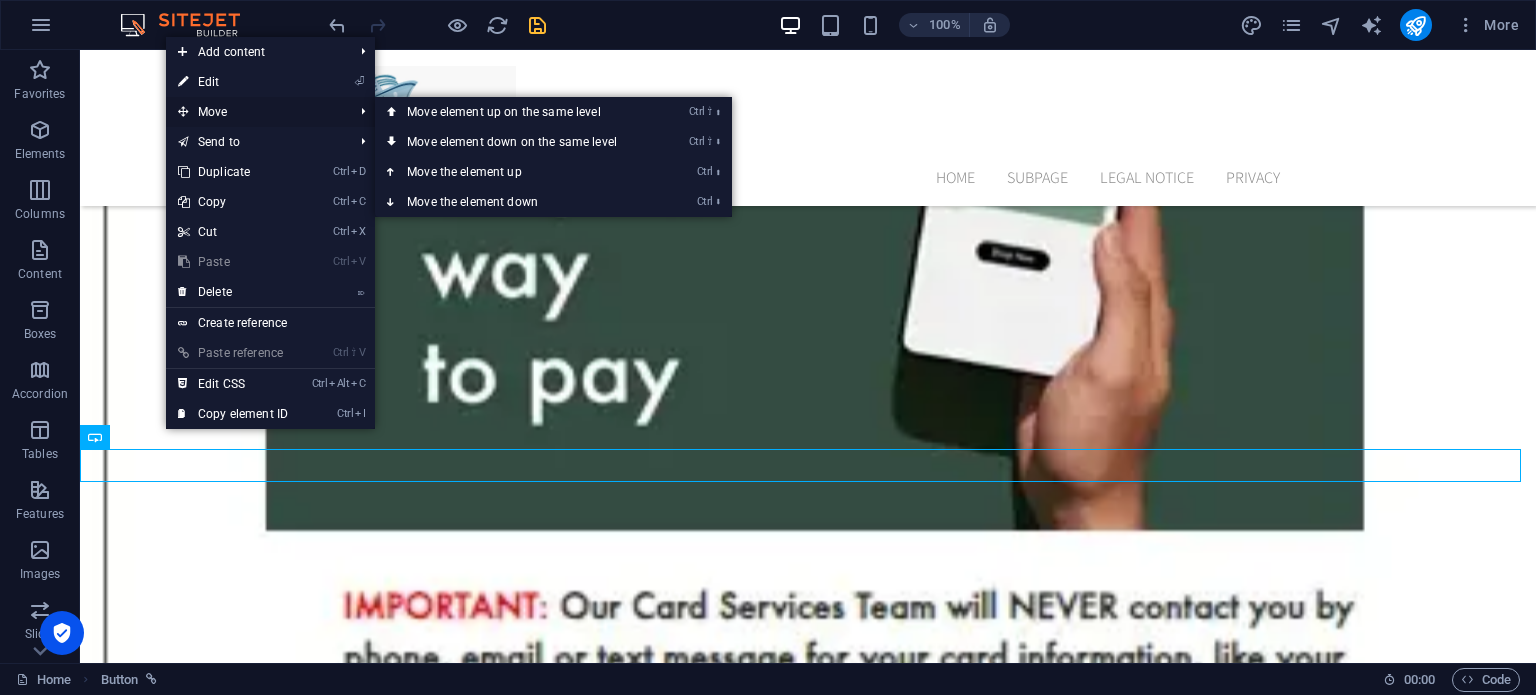 click on "Move" at bounding box center (255, 112) 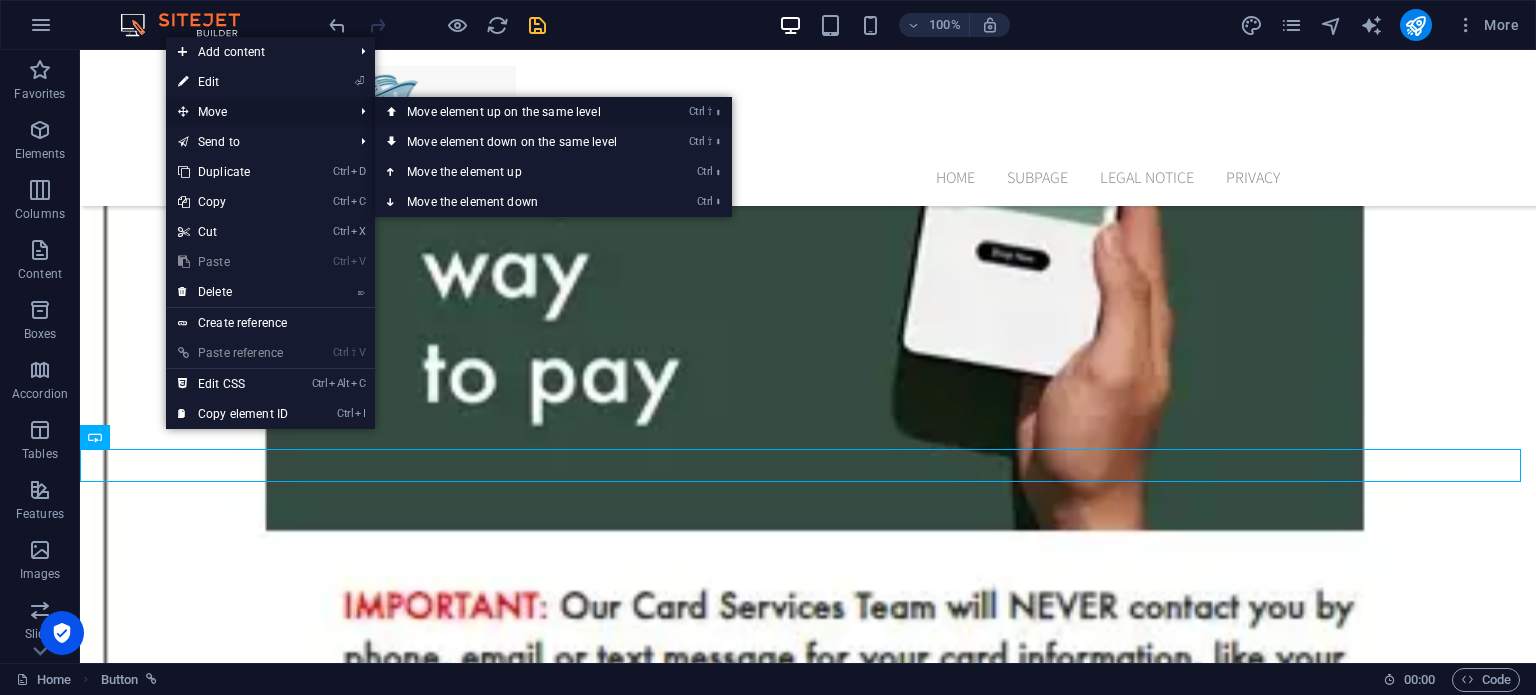 click on "Ctrl ⇧ ⬆  Move element up on the same level" at bounding box center [516, 112] 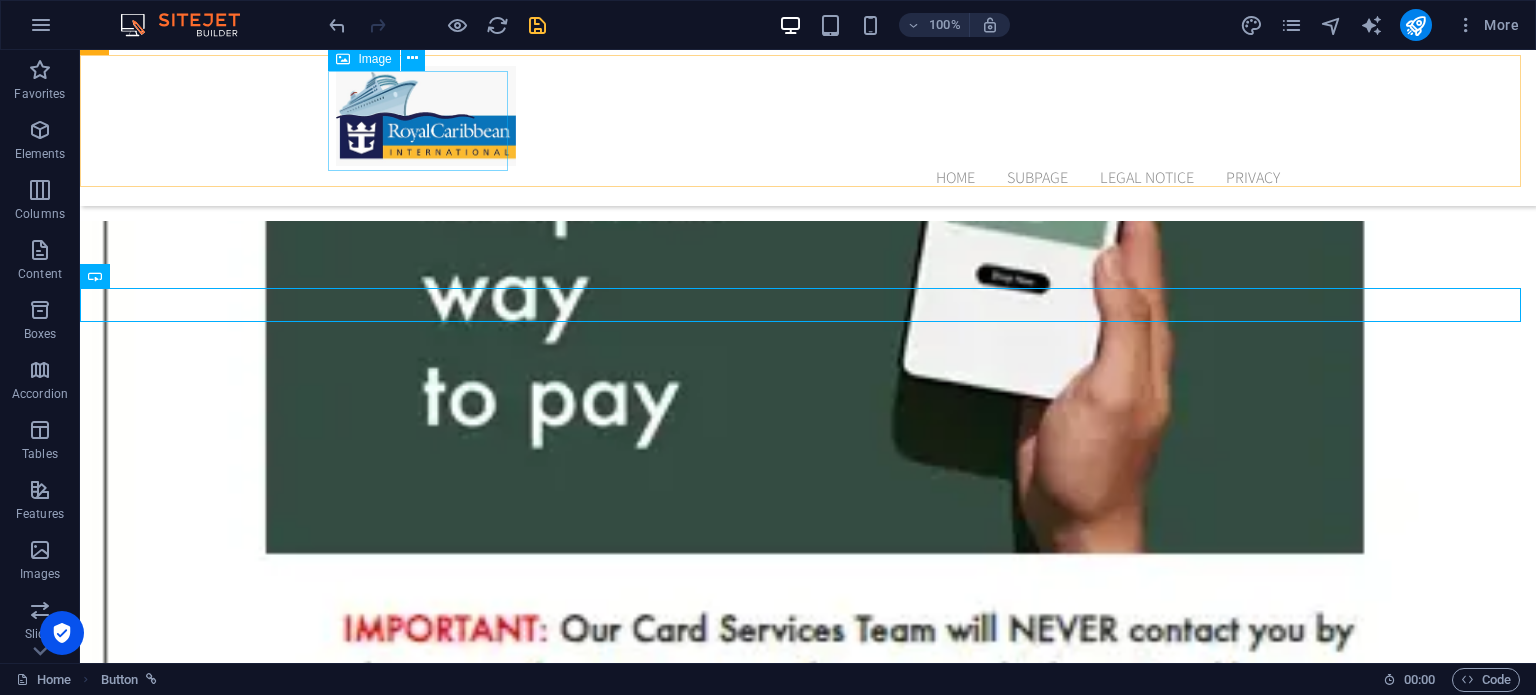 scroll, scrollTop: 0, scrollLeft: 0, axis: both 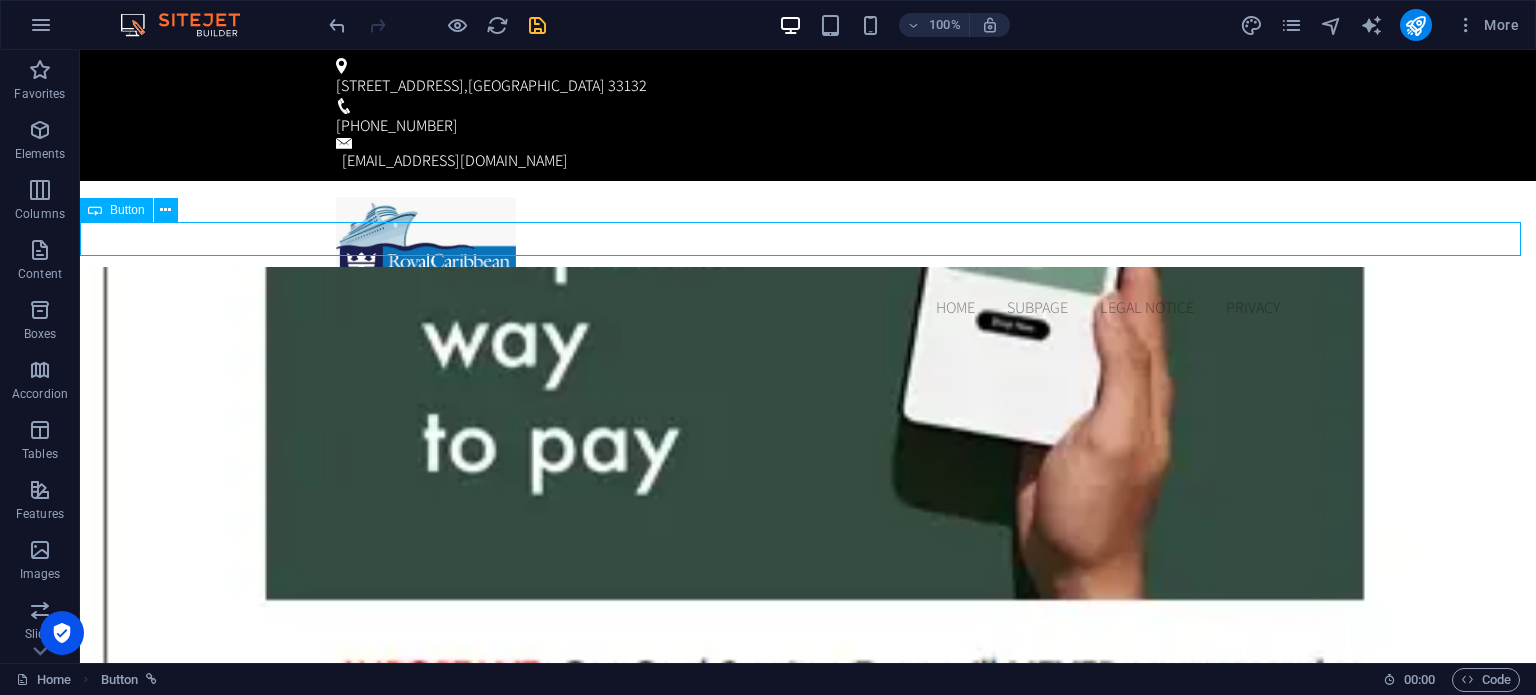 click on "Activate Your Card" at bounding box center [808, 353] 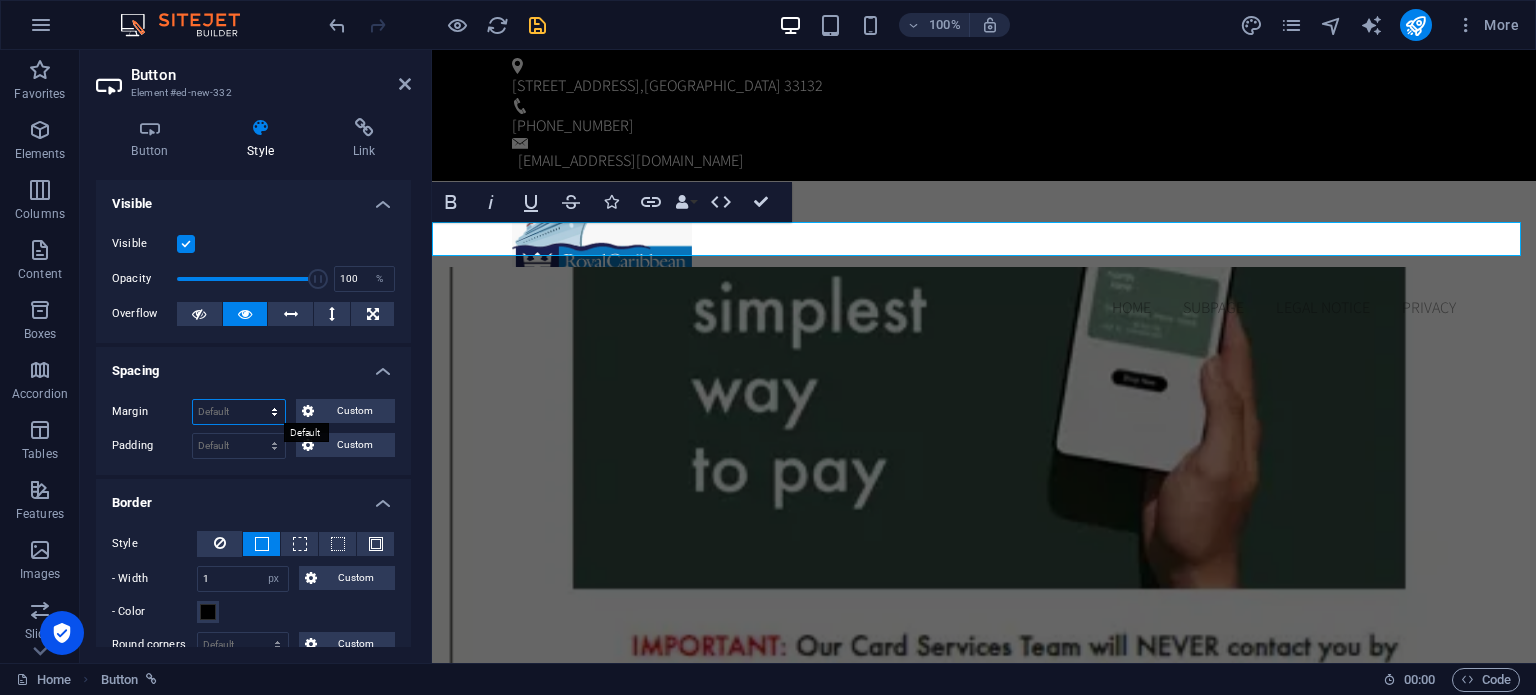 click on "Default auto px % rem vw vh Custom" at bounding box center (239, 412) 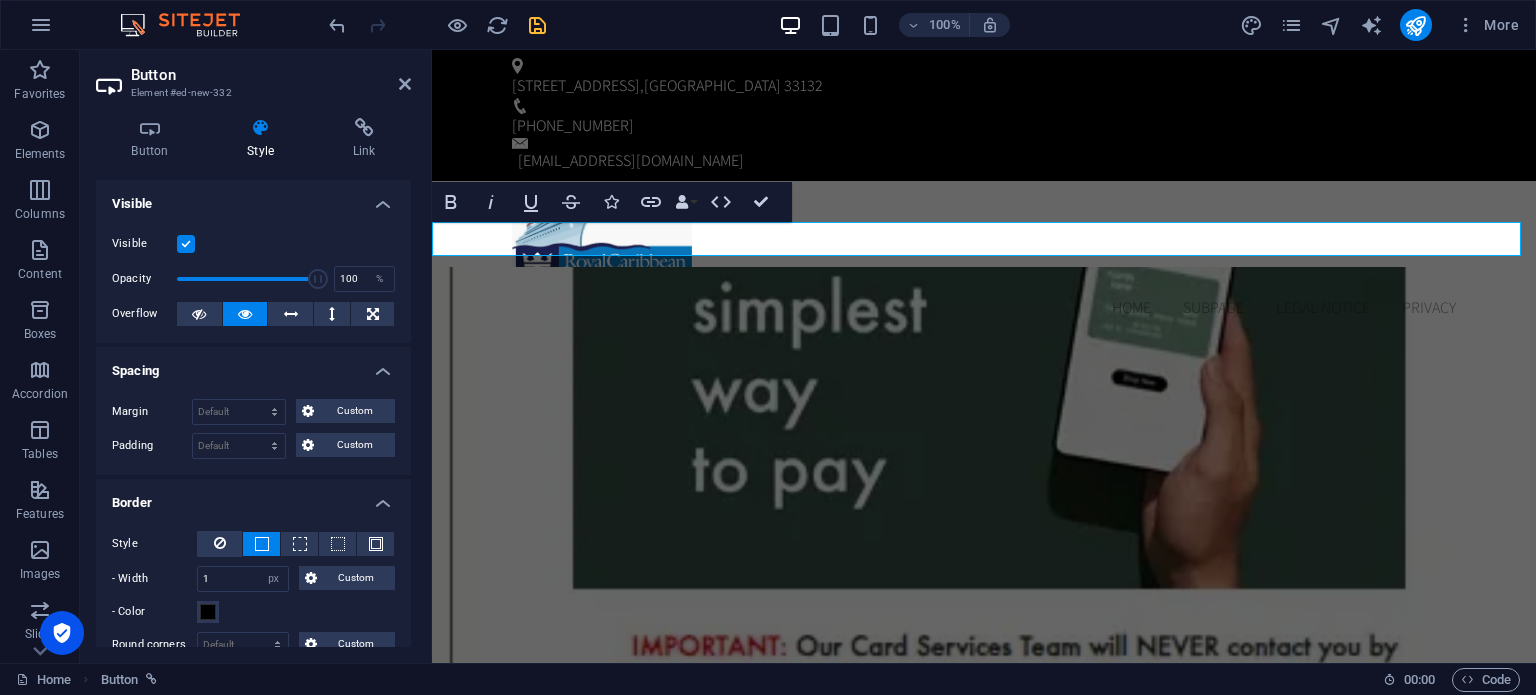click on "Spacing" at bounding box center (253, 365) 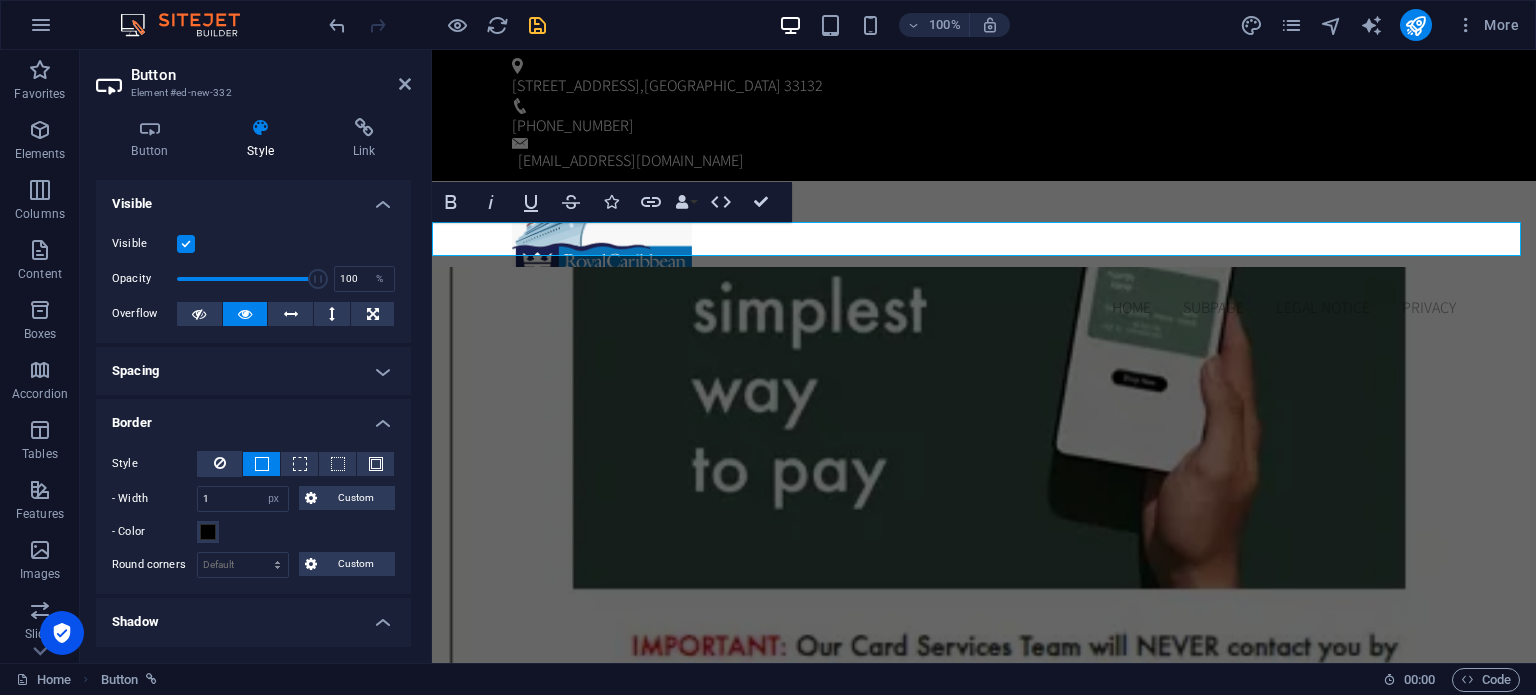 click on "Spacing" at bounding box center (253, 371) 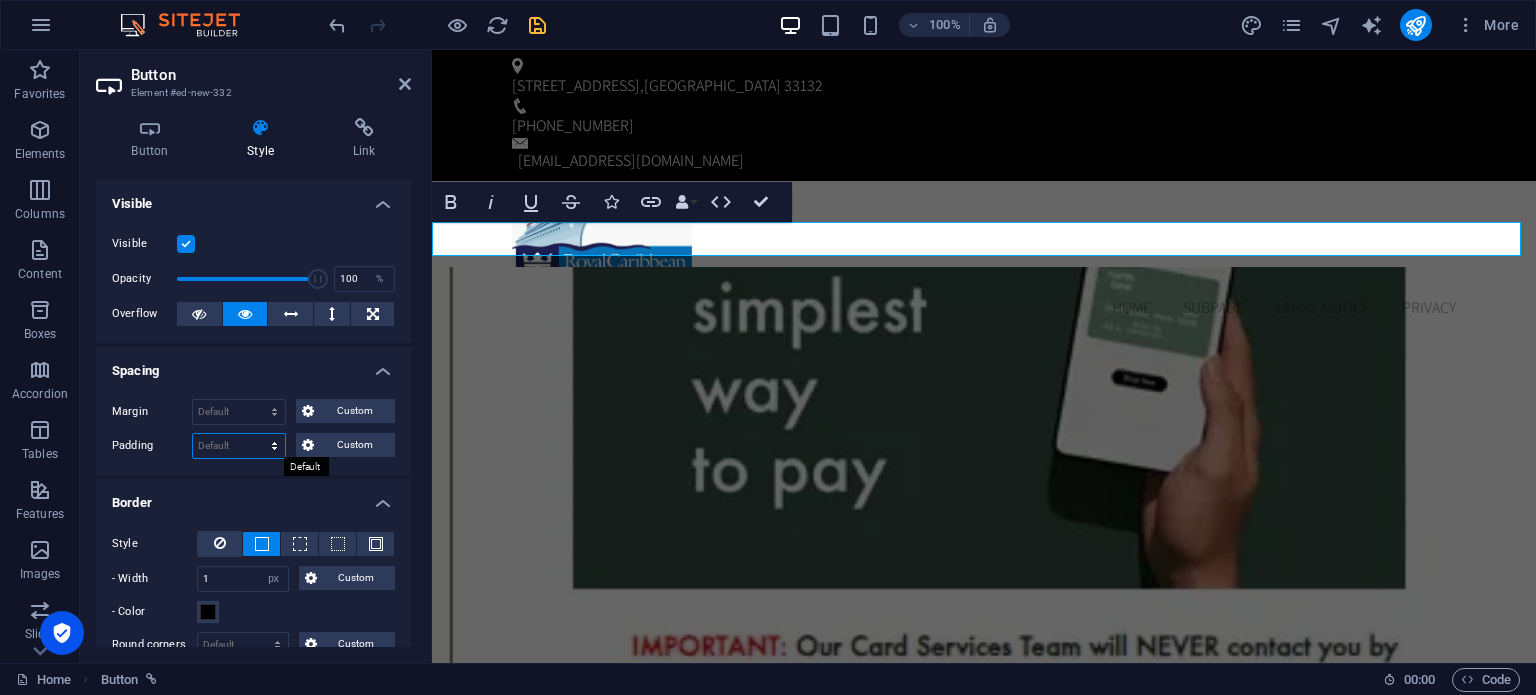 click on "Default px rem % vh vw Custom" at bounding box center (239, 446) 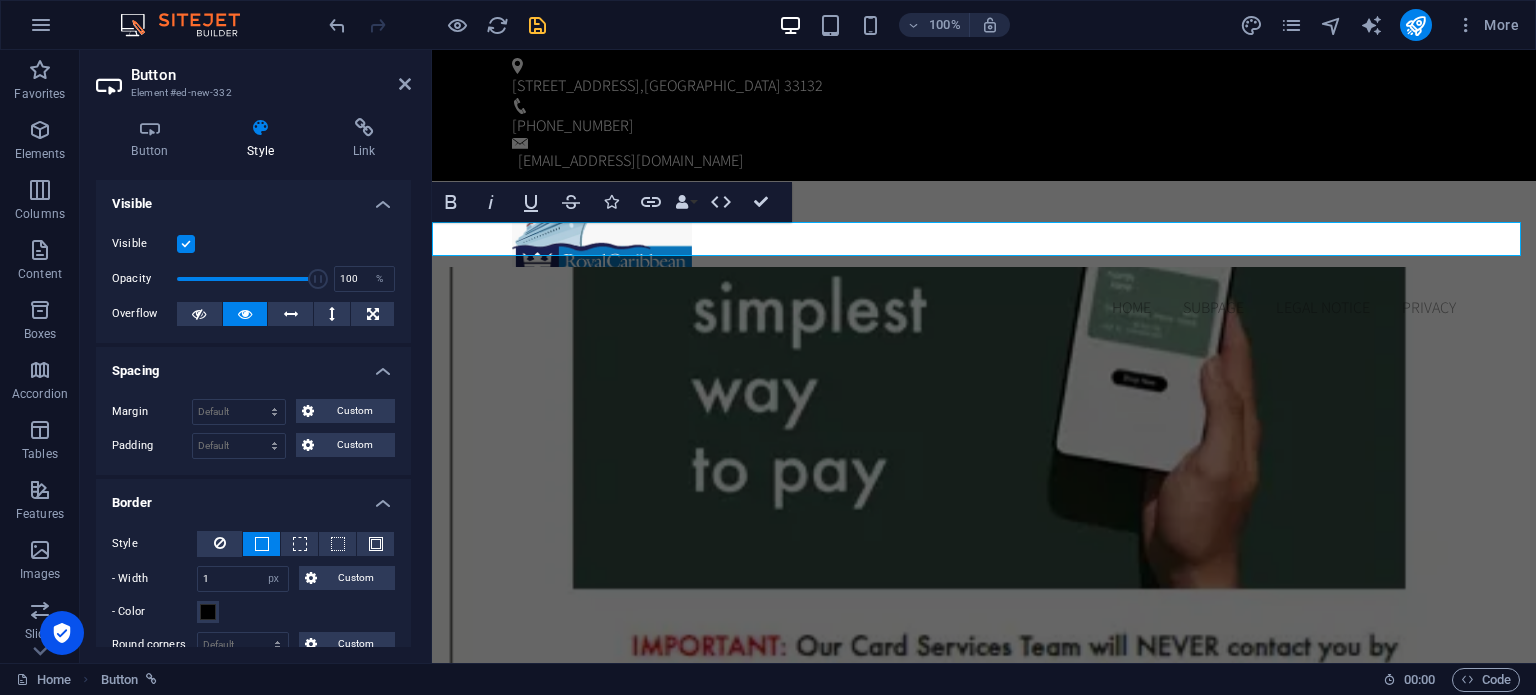 click on "Spacing" at bounding box center [253, 365] 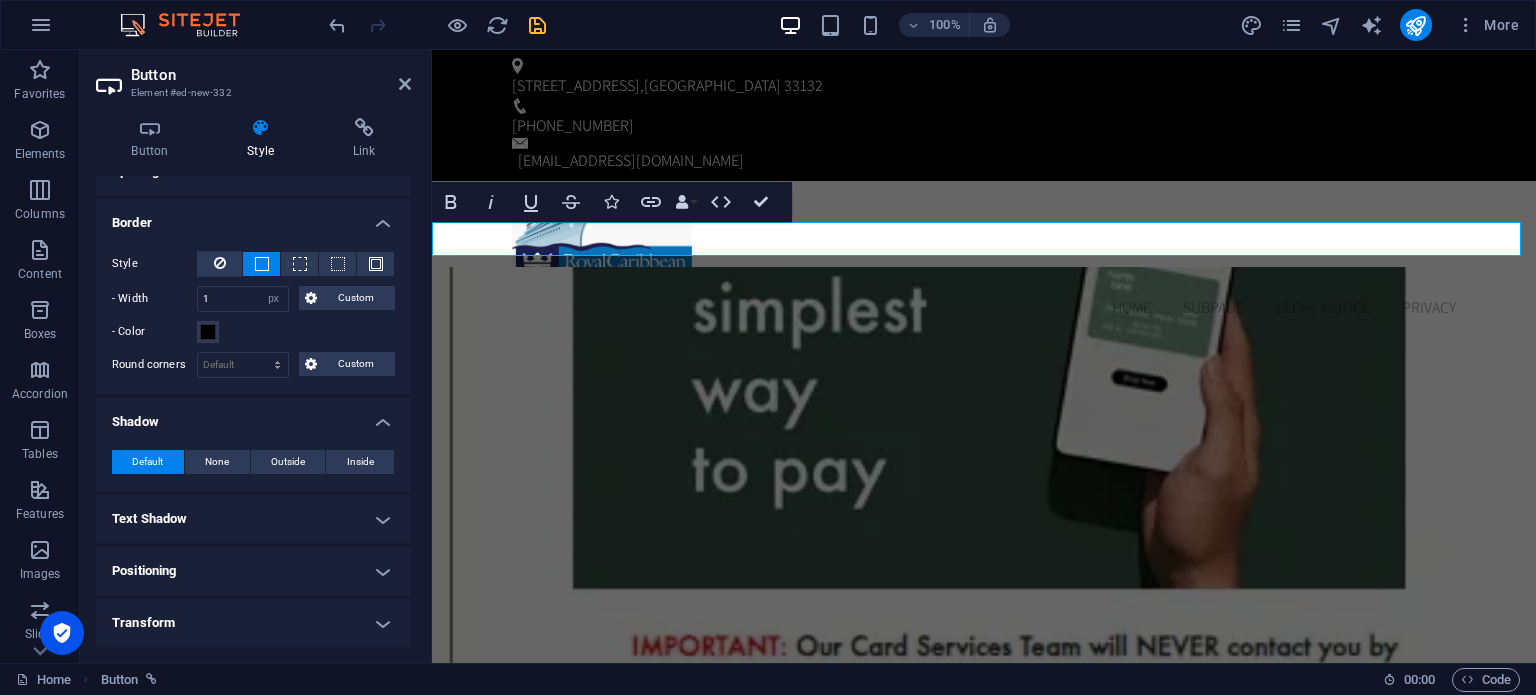 scroll, scrollTop: 300, scrollLeft: 0, axis: vertical 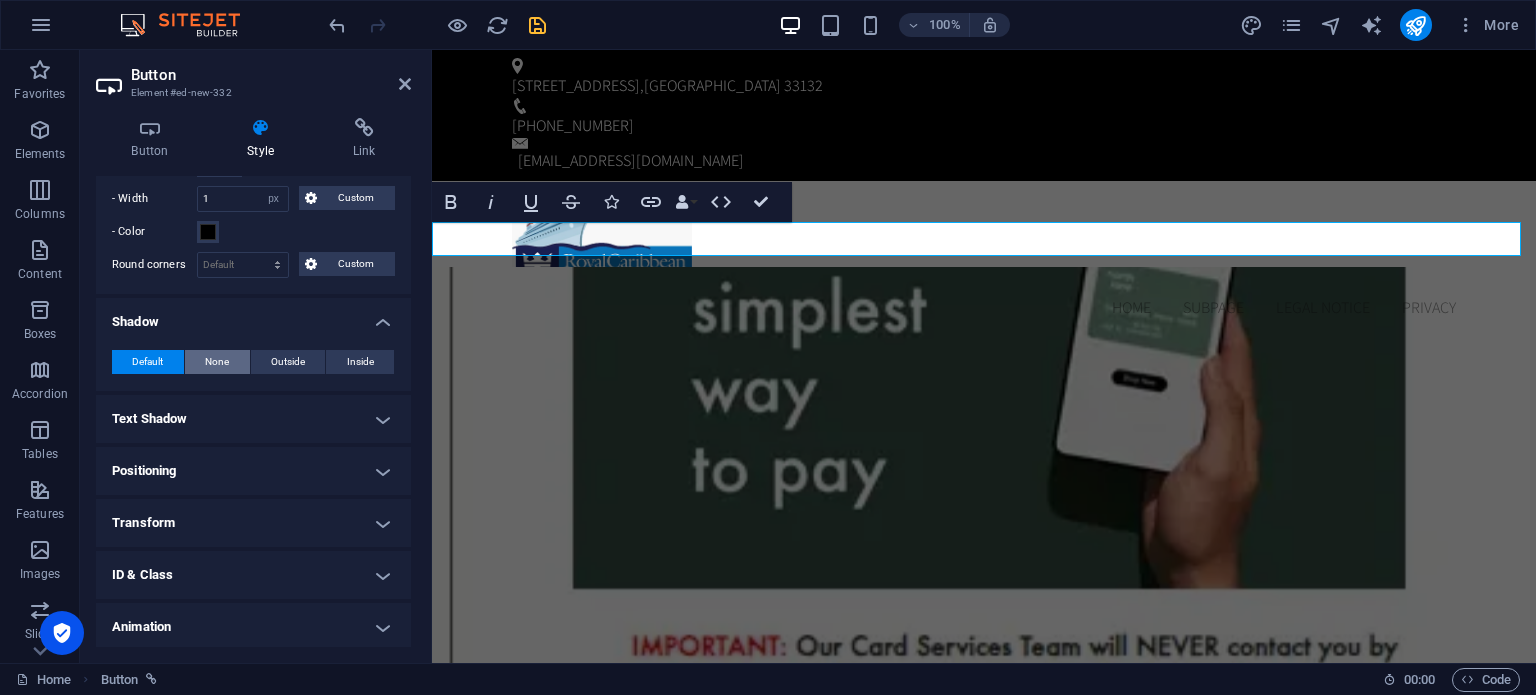 click on "None" at bounding box center [217, 362] 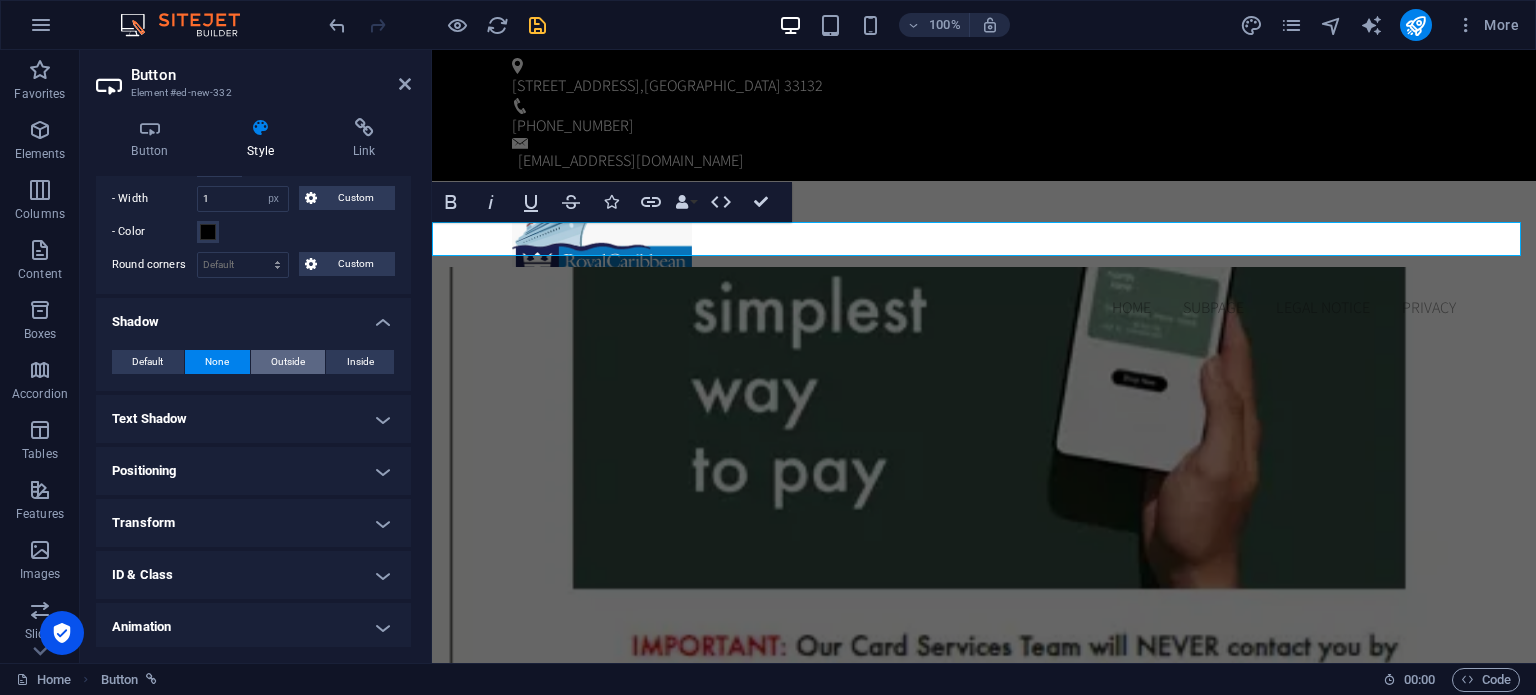 click on "Outside" at bounding box center [288, 362] 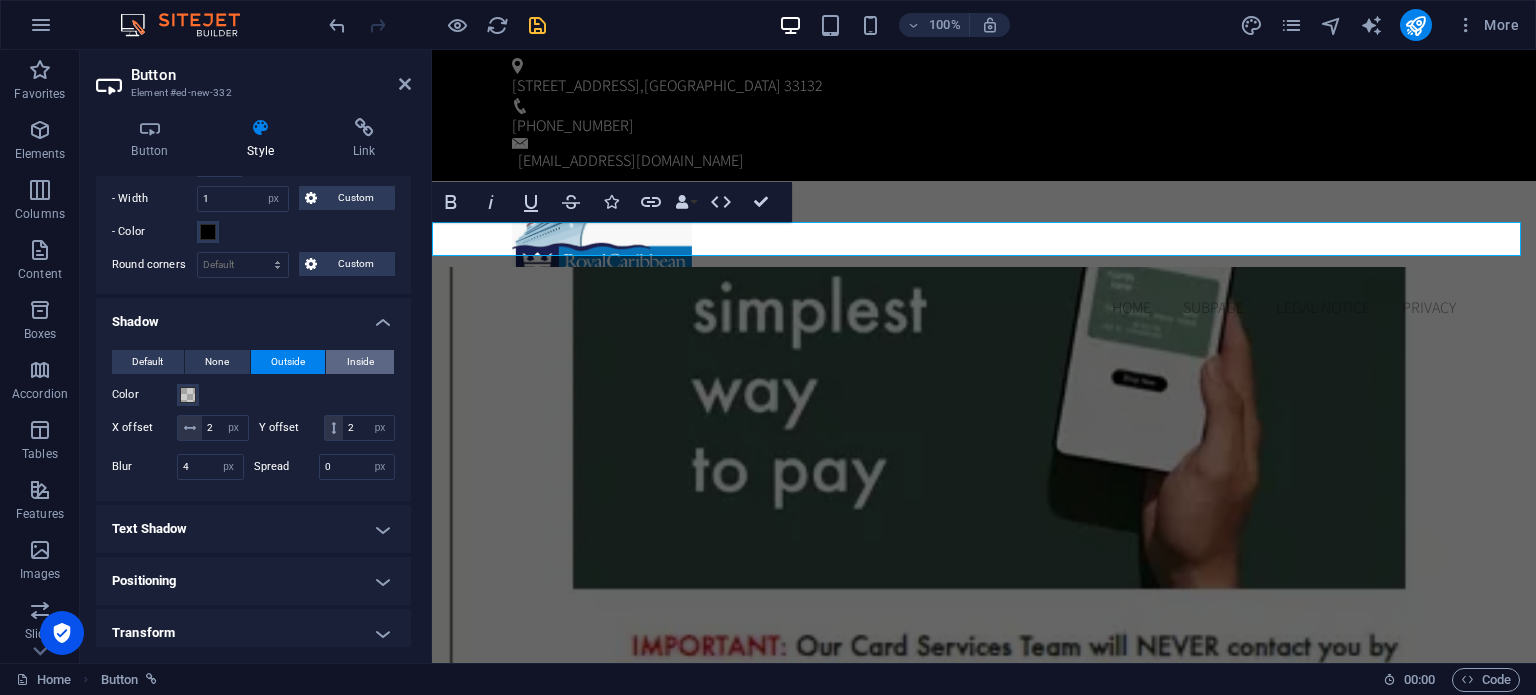 click on "Inside" at bounding box center [360, 362] 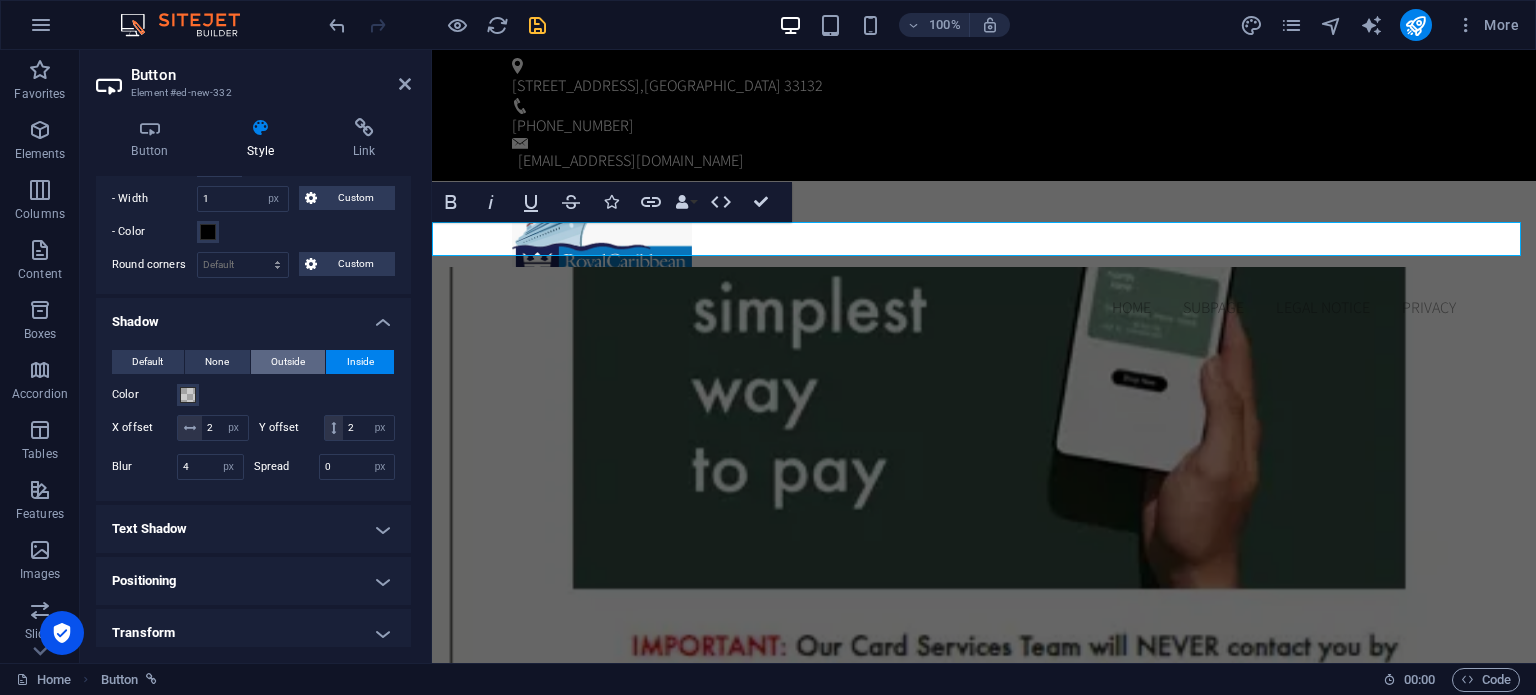 click on "Outside" at bounding box center [288, 362] 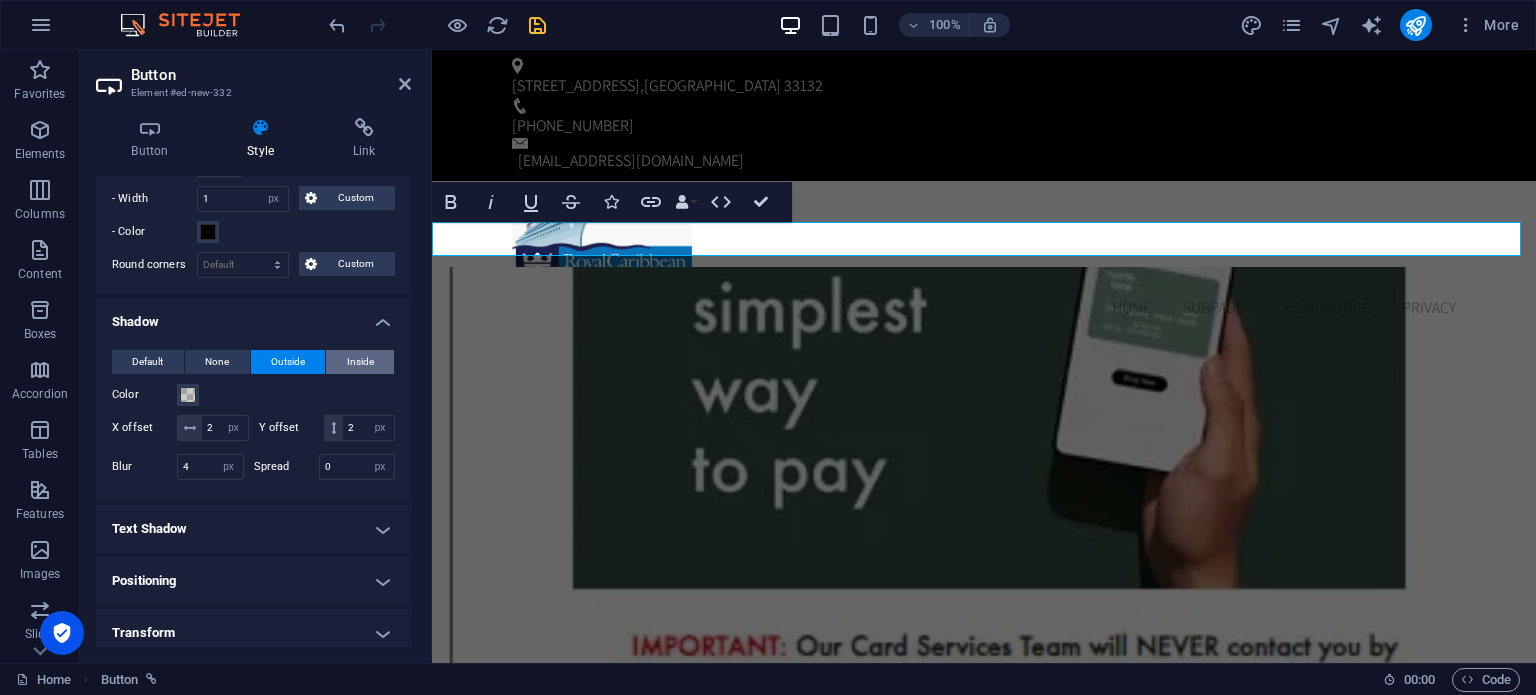 click on "Inside" at bounding box center (360, 362) 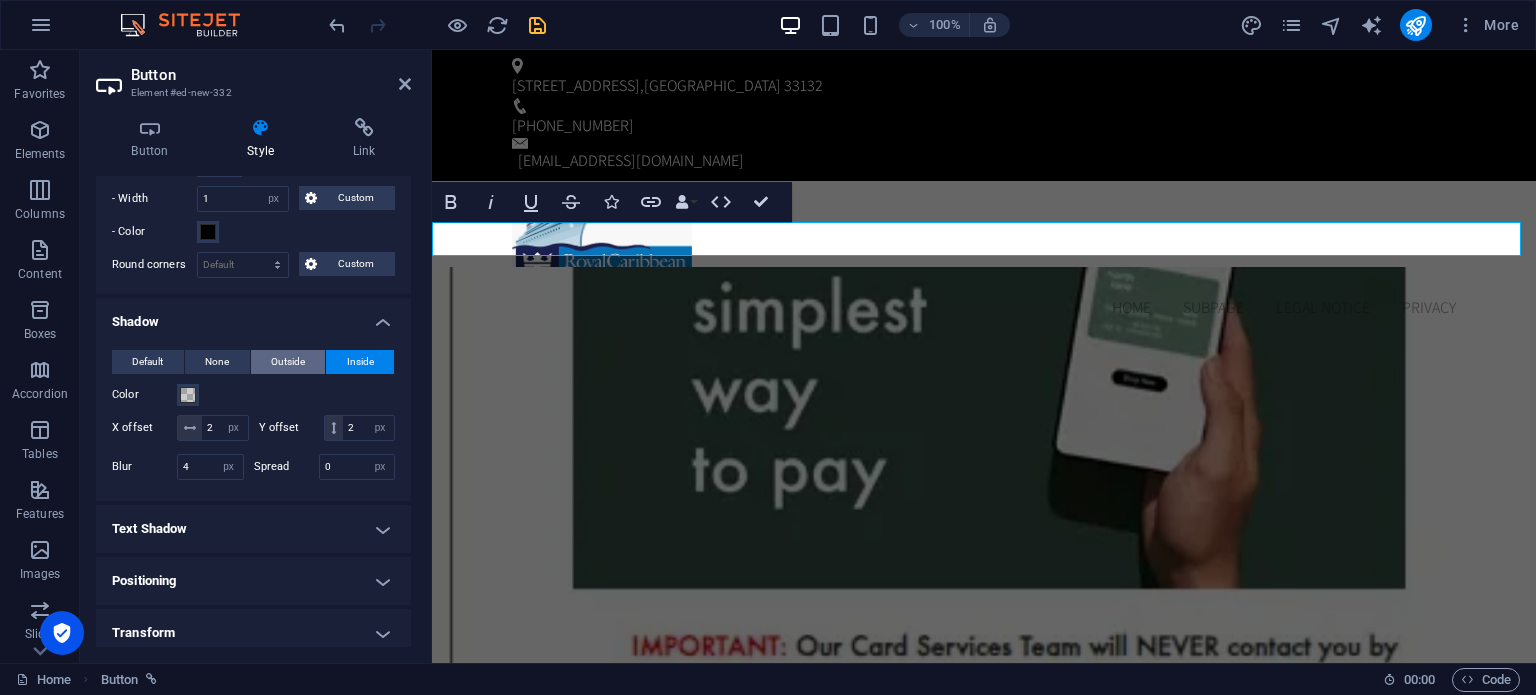 click on "Outside" at bounding box center (288, 362) 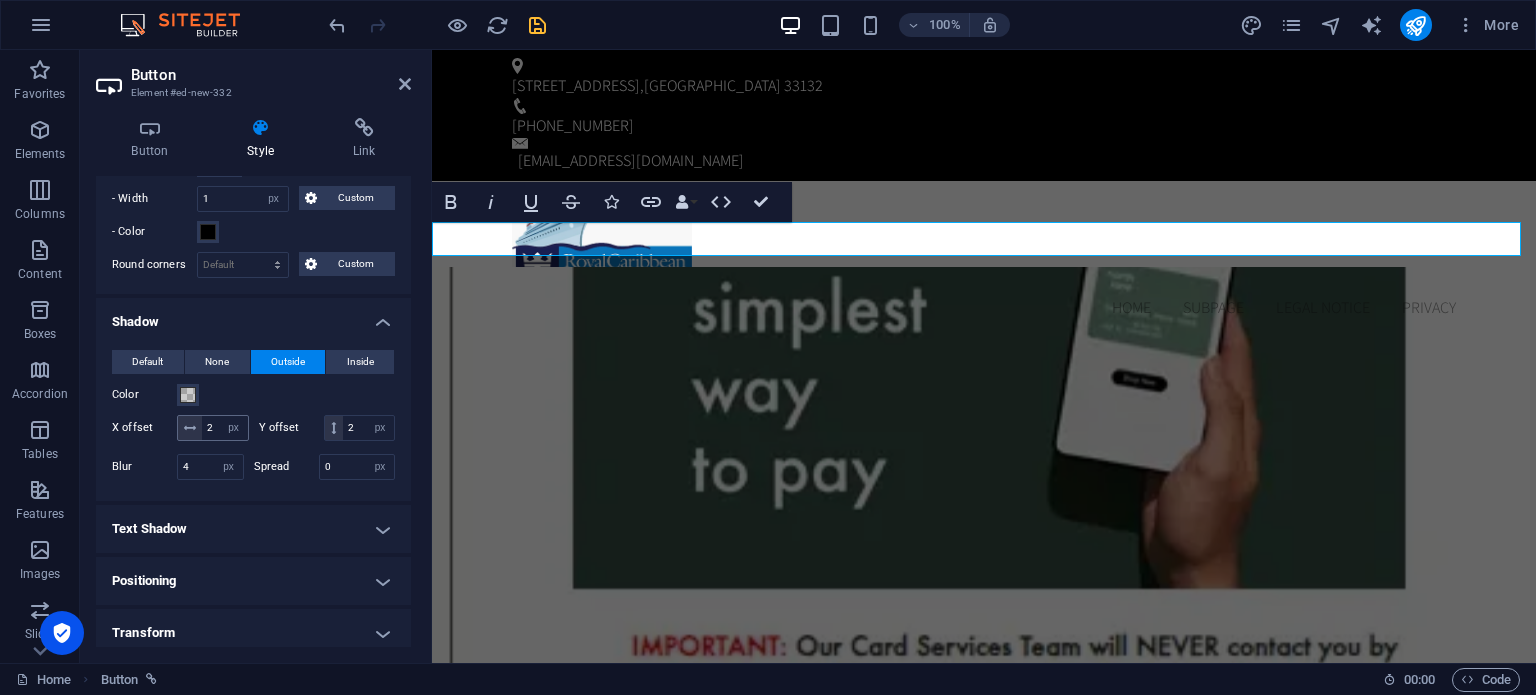 click at bounding box center [190, 428] 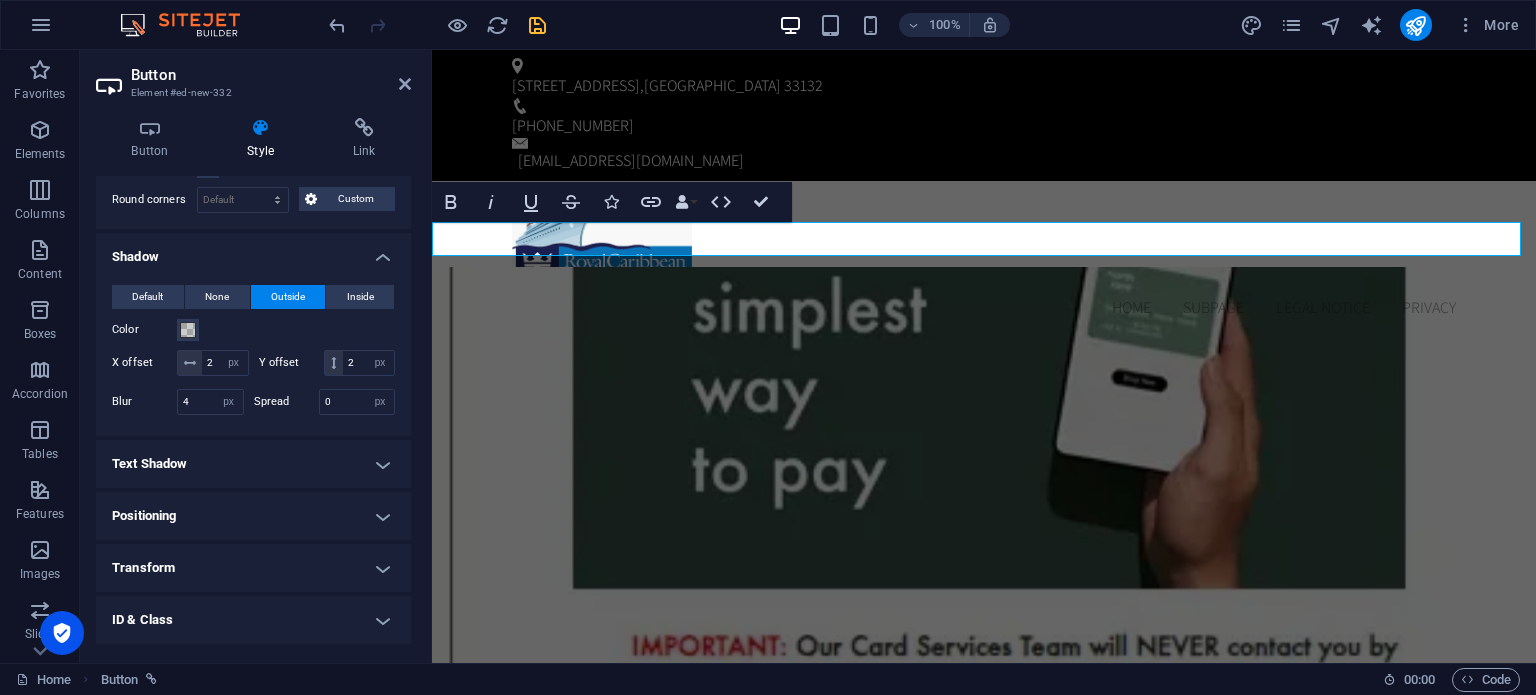 scroll, scrollTop: 488, scrollLeft: 0, axis: vertical 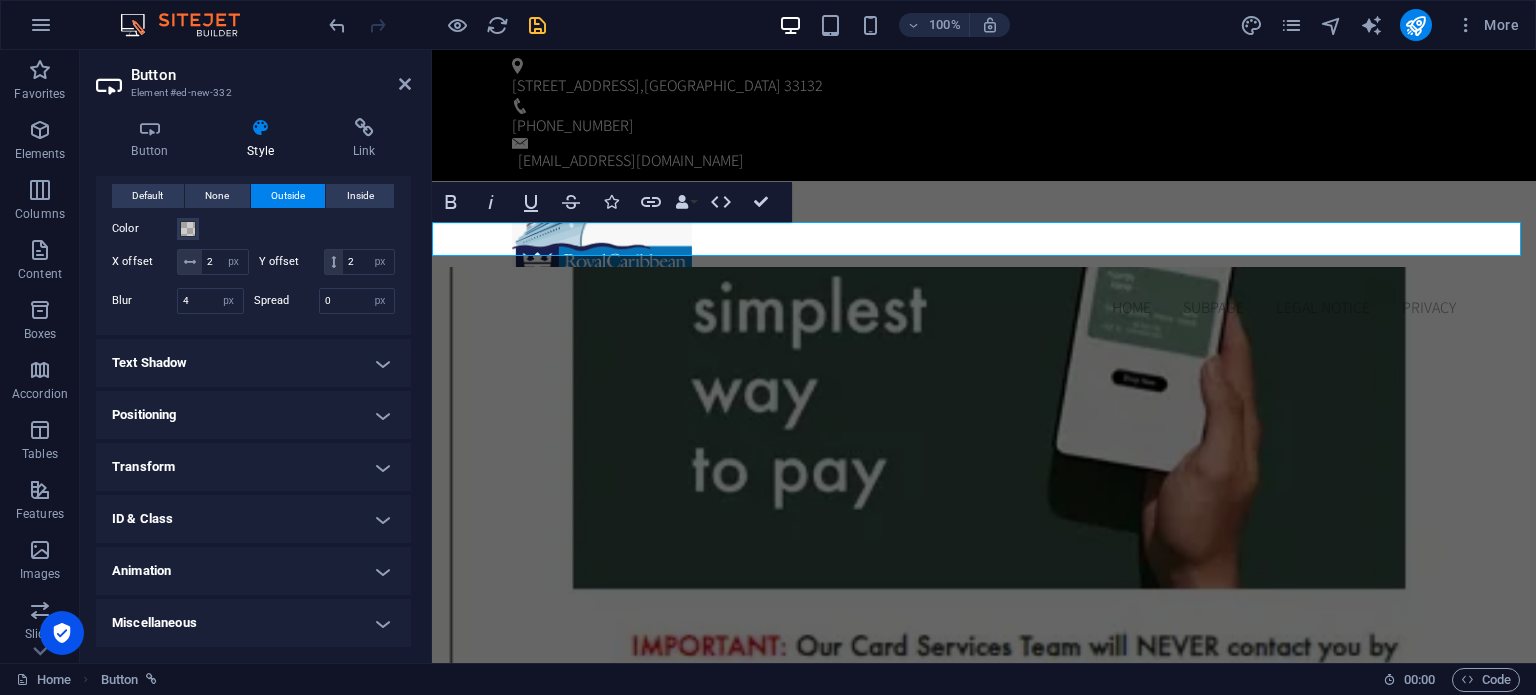 click on "Text Shadow" at bounding box center [253, 363] 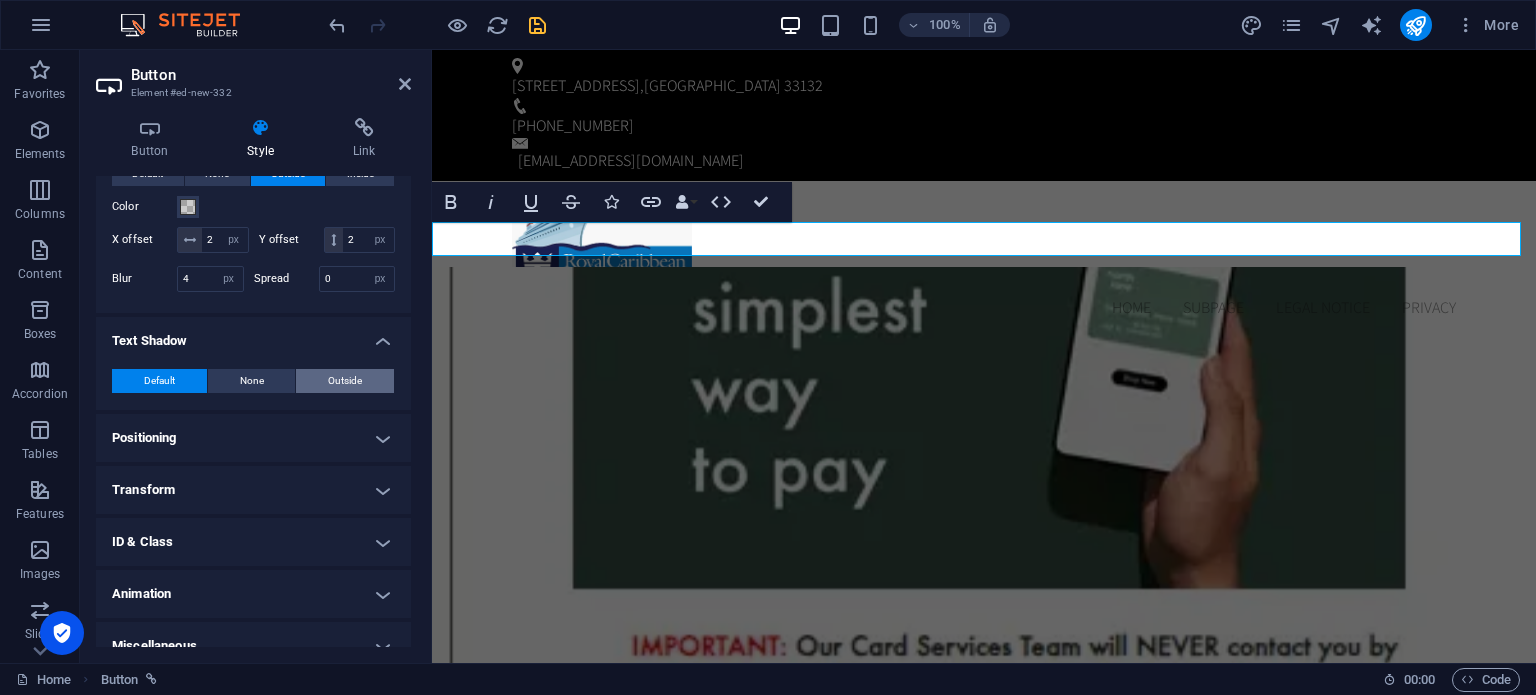 click on "Outside" at bounding box center (345, 381) 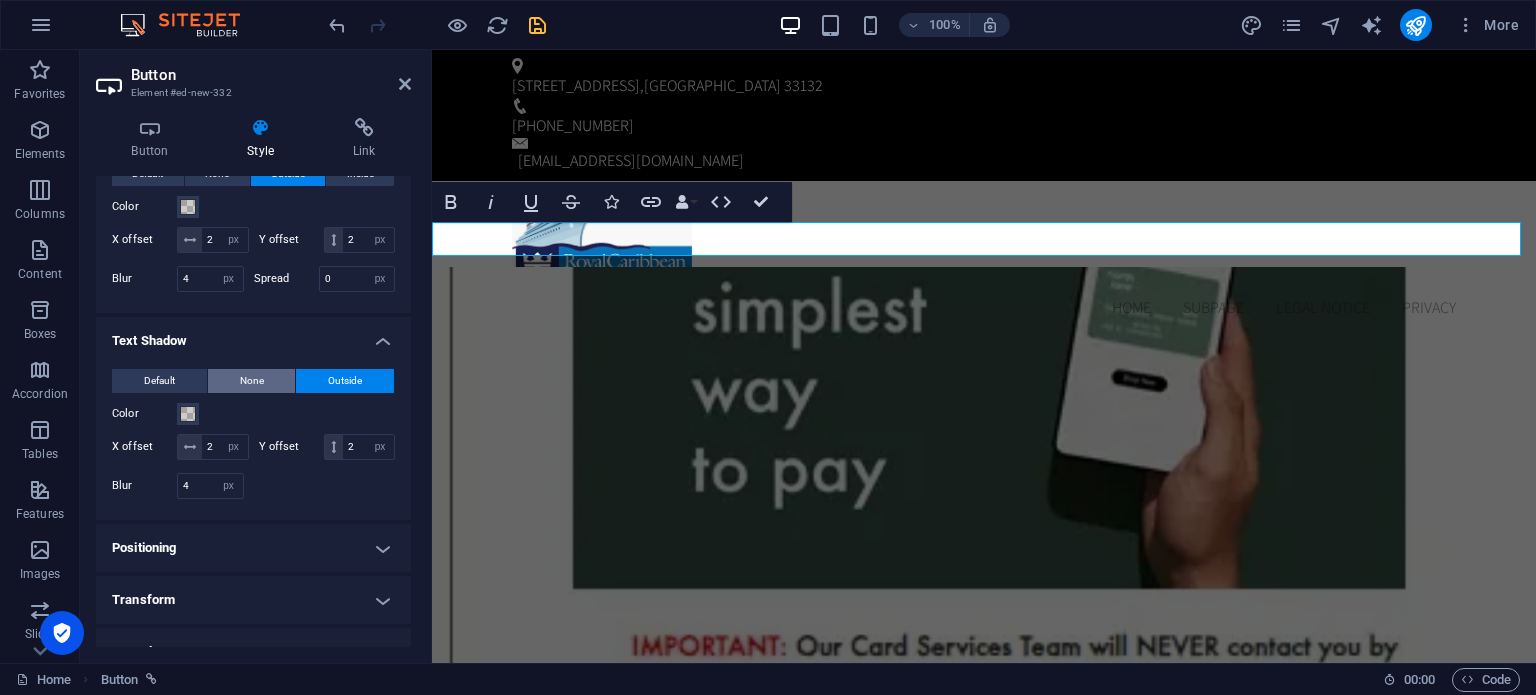 click on "None" at bounding box center (252, 381) 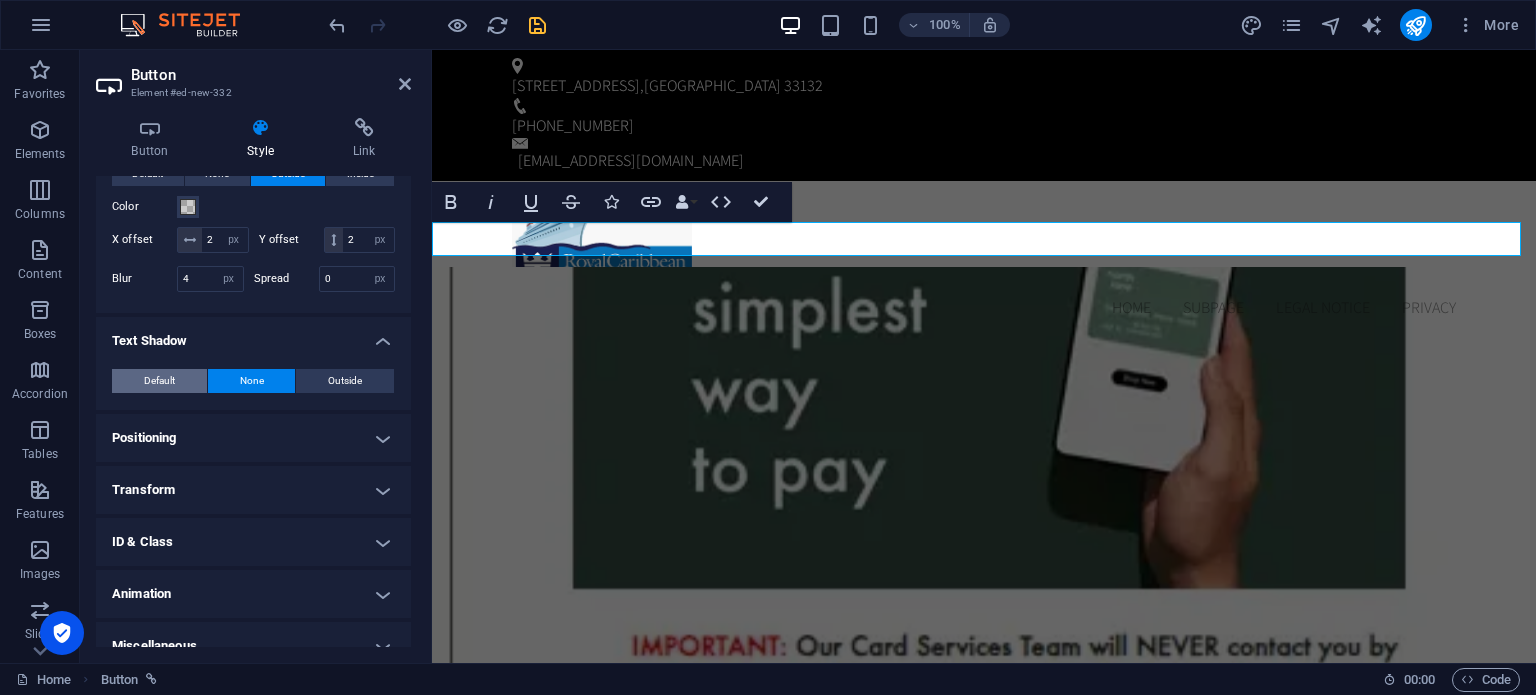 click on "Default" at bounding box center [159, 381] 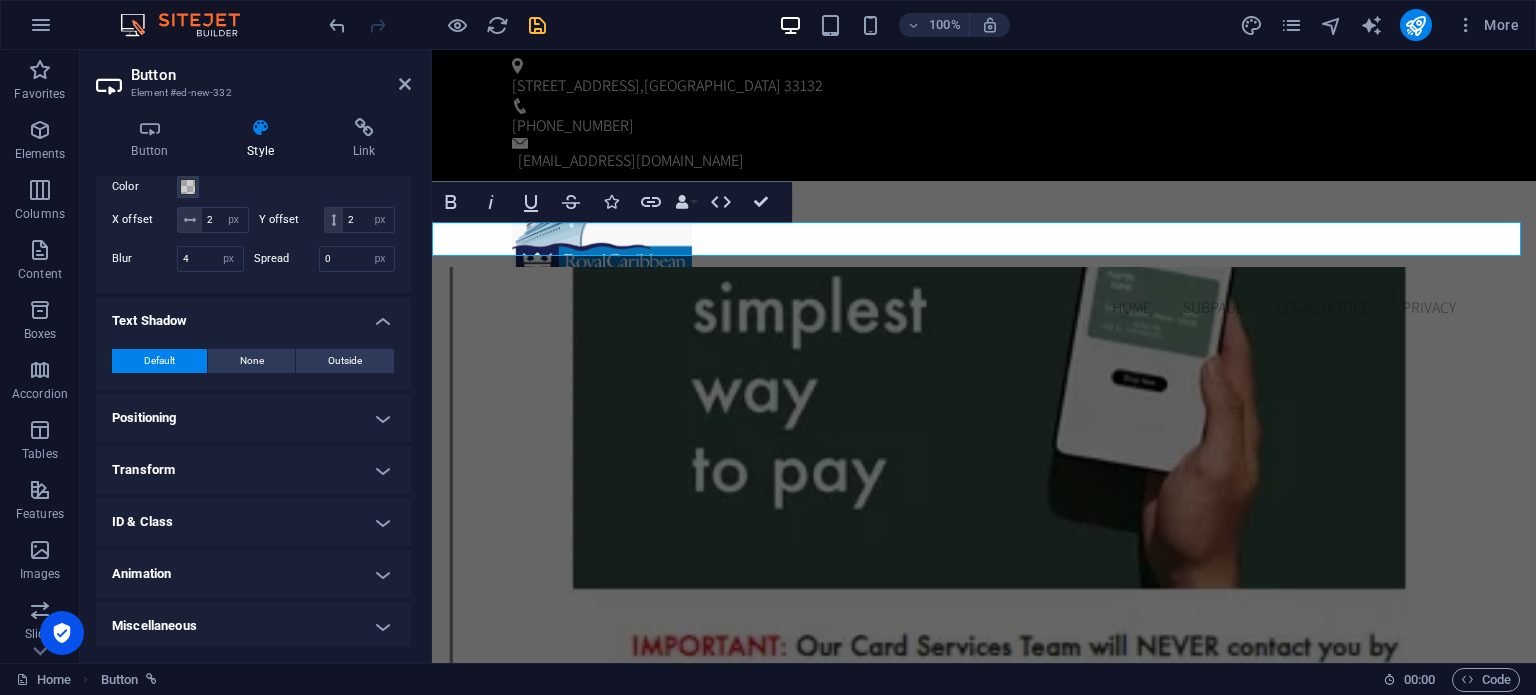 scroll, scrollTop: 533, scrollLeft: 0, axis: vertical 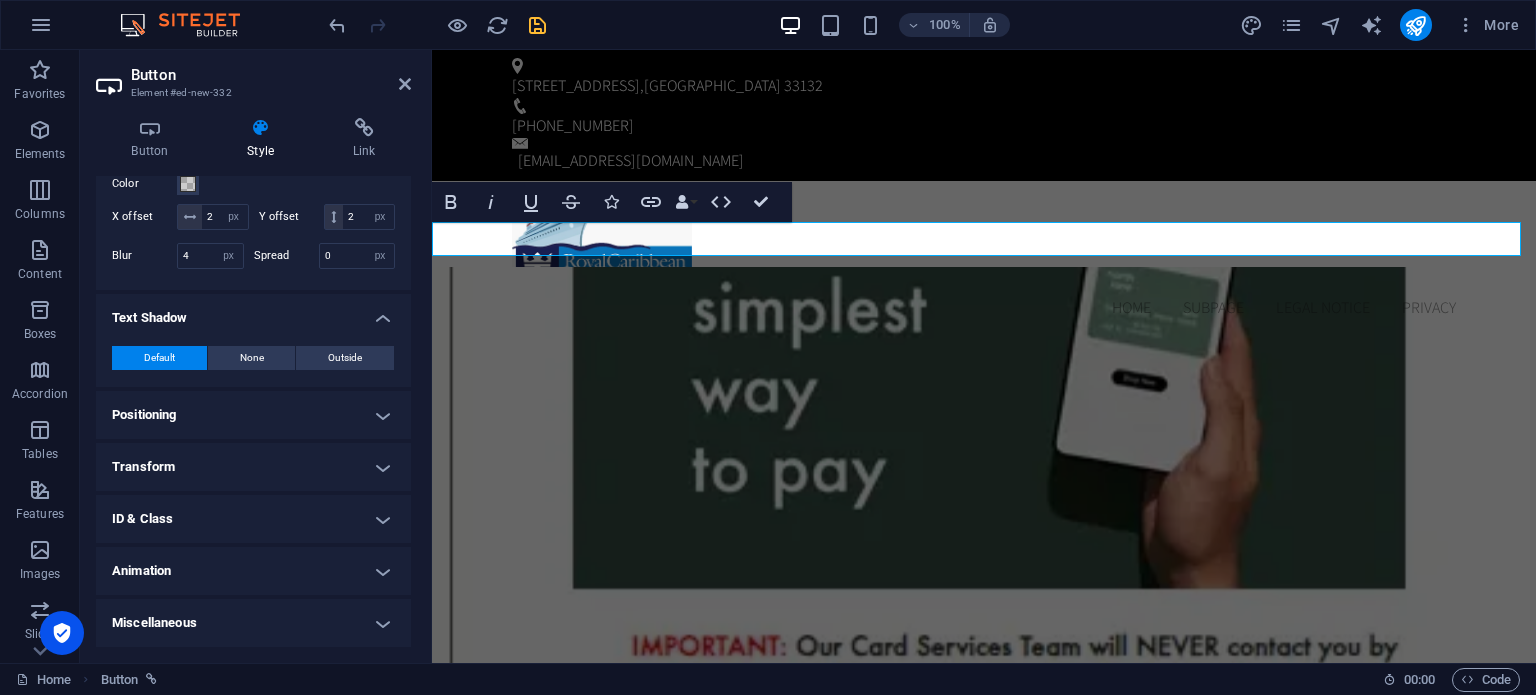 click on "Text Shadow" at bounding box center [253, 312] 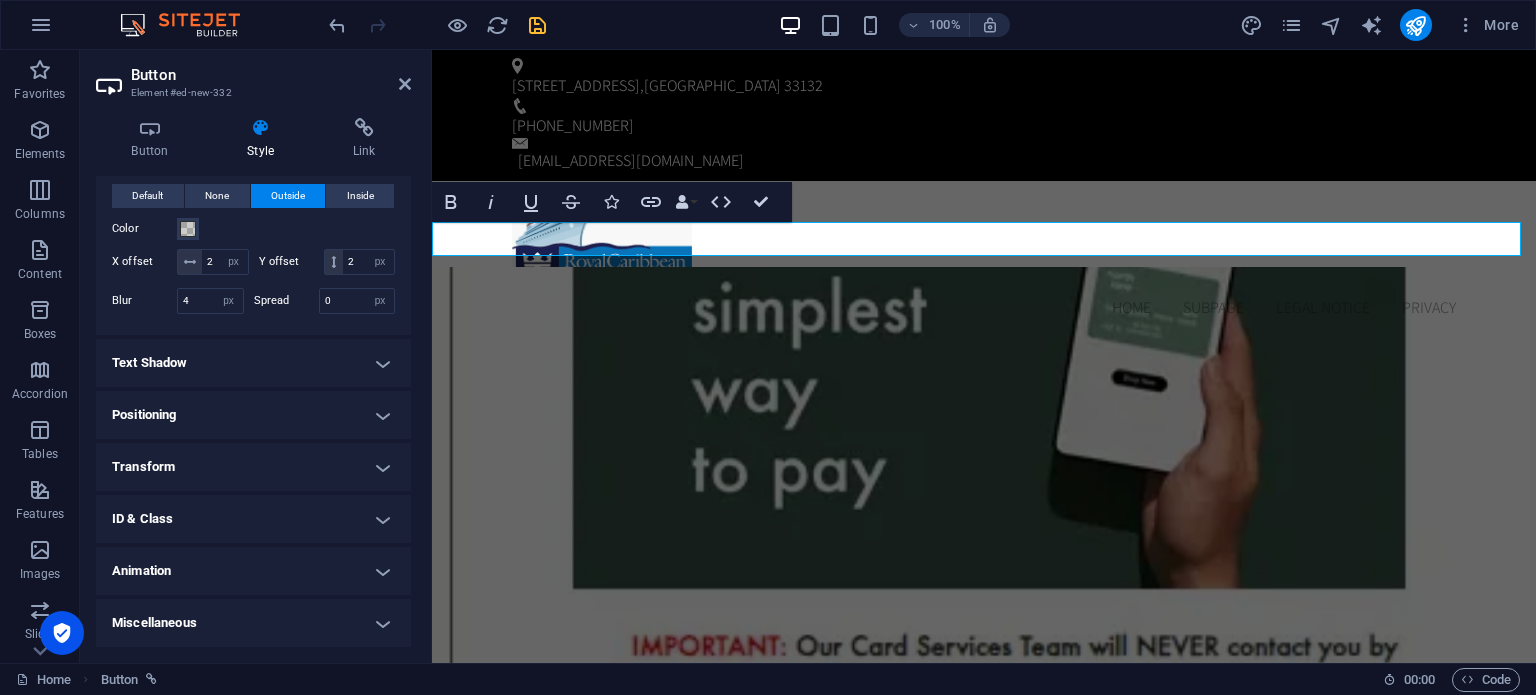 click on "Transform" at bounding box center (253, 467) 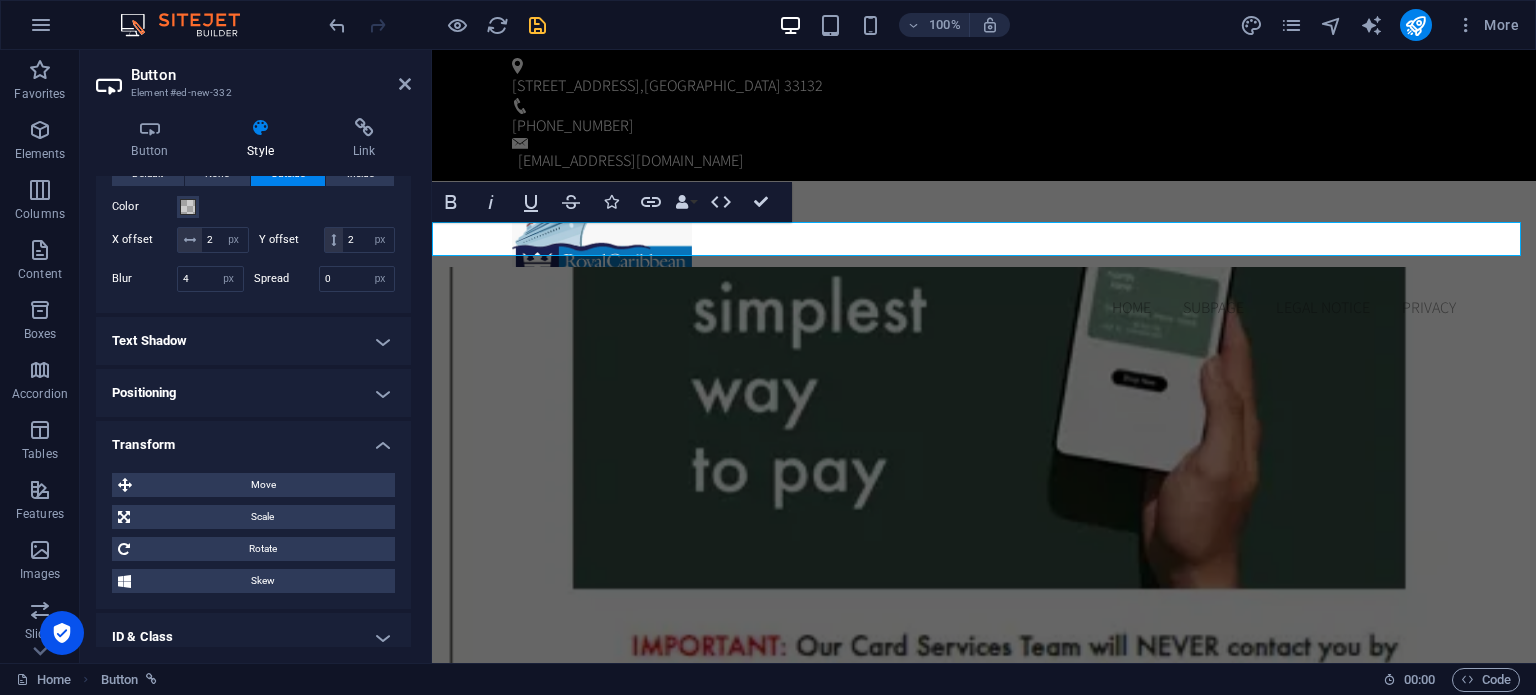scroll, scrollTop: 533, scrollLeft: 0, axis: vertical 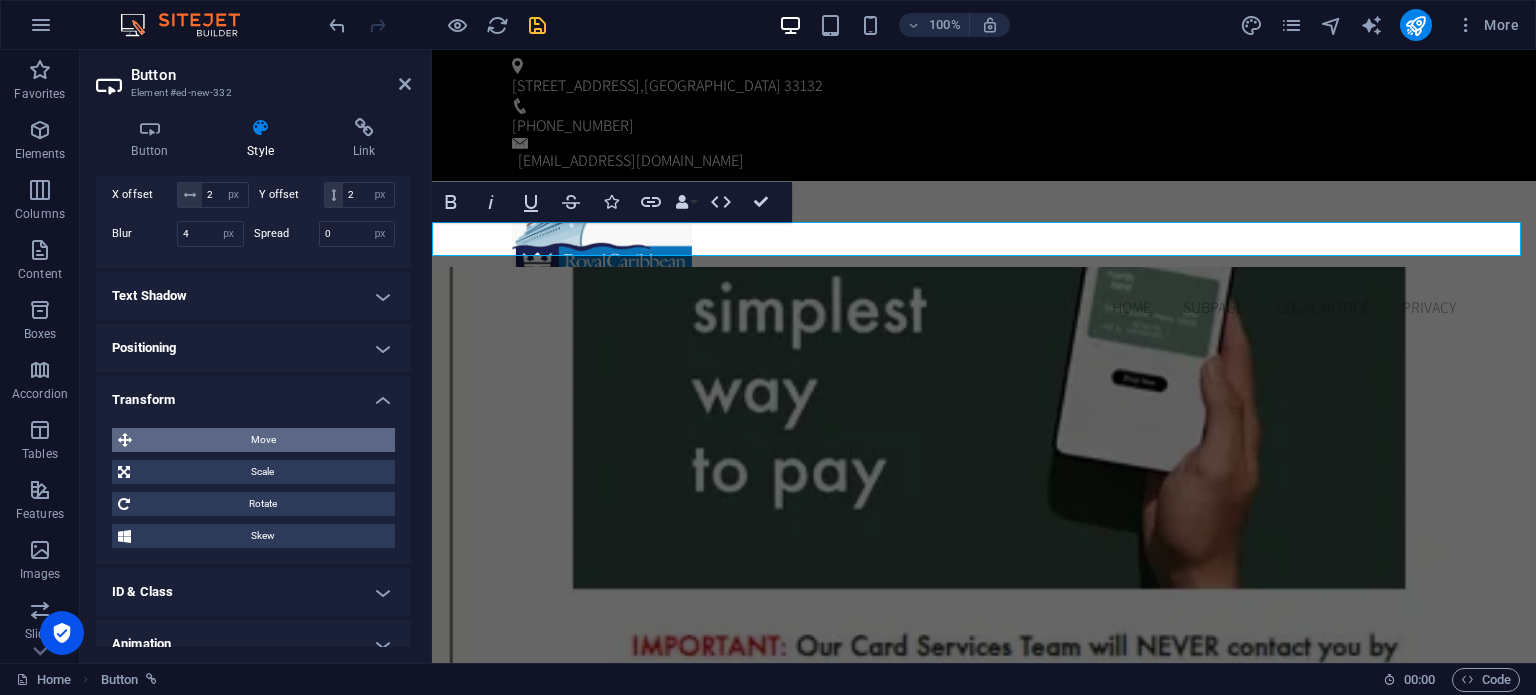 click on "Move" at bounding box center [263, 440] 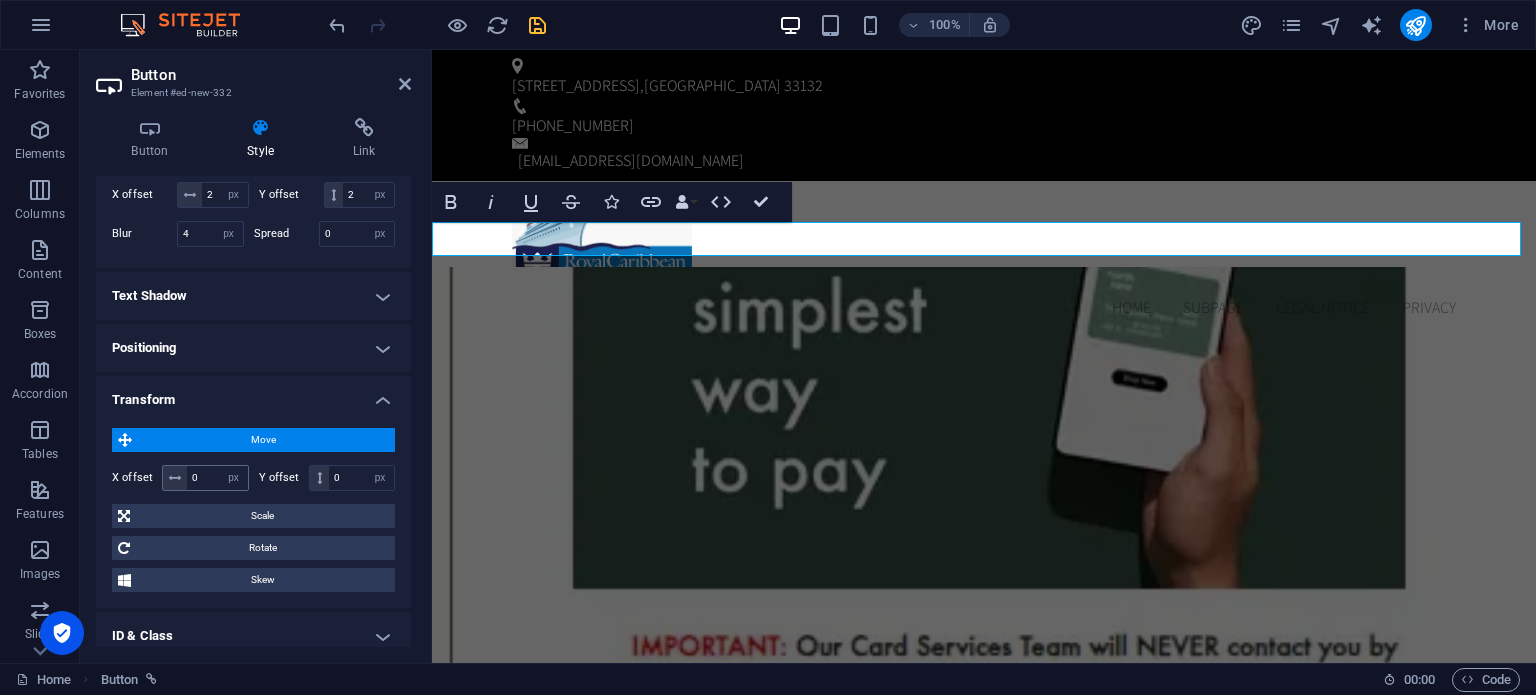 click at bounding box center (175, 478) 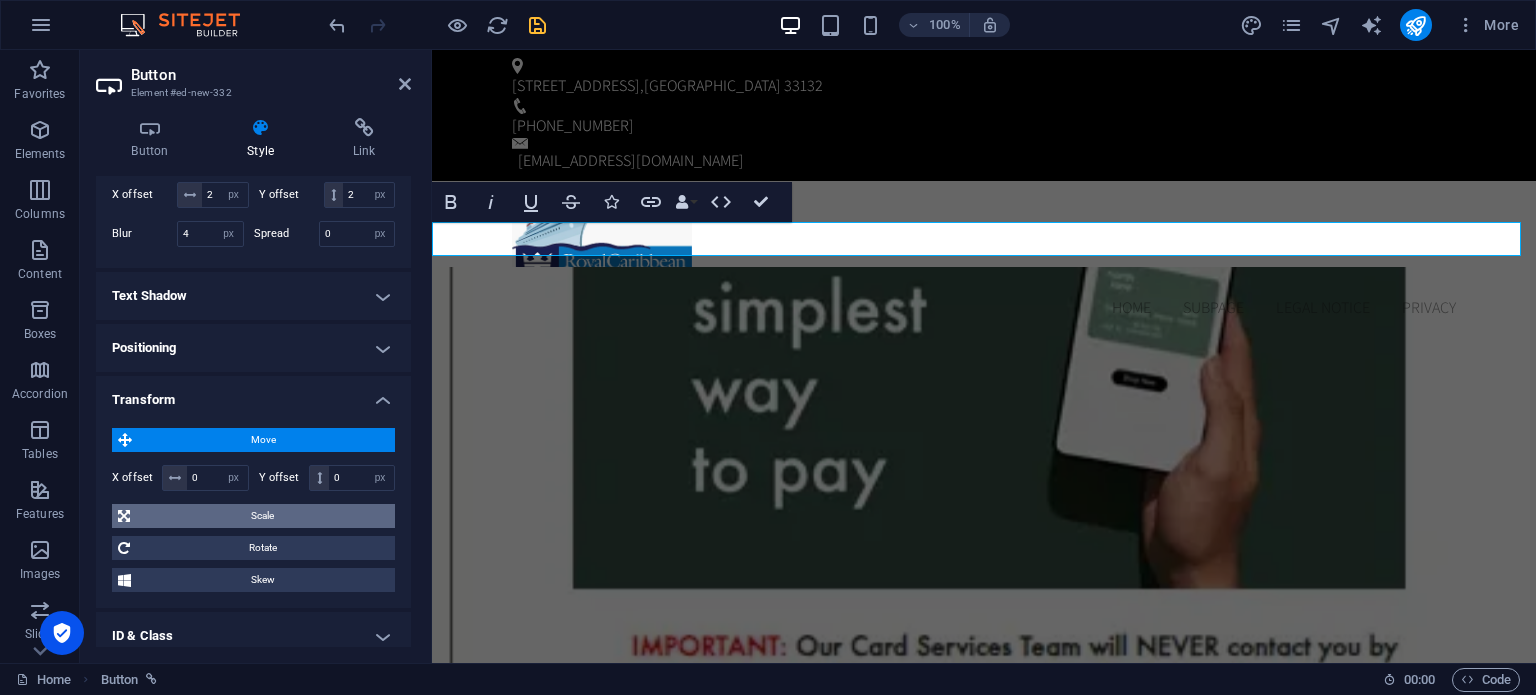 click on "Scale" at bounding box center [262, 516] 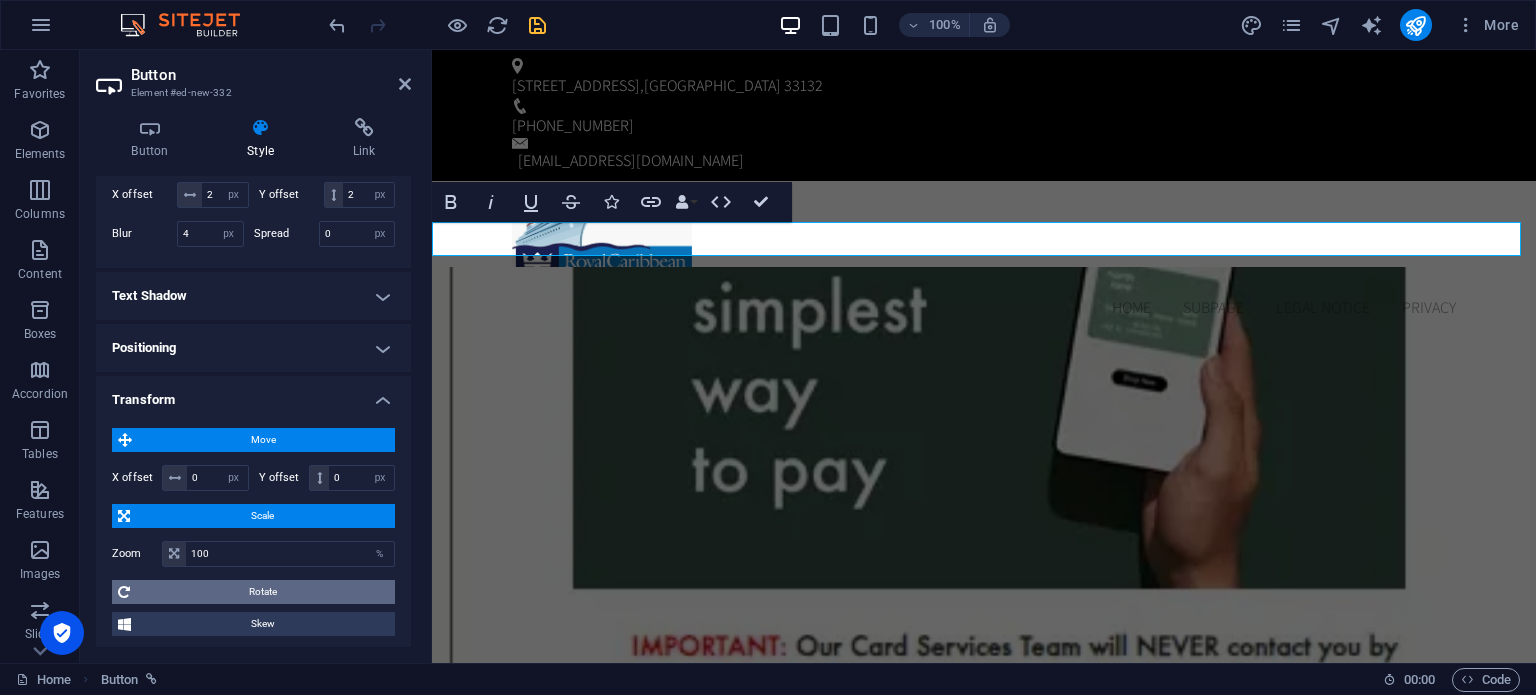 click on "Rotate" at bounding box center (262, 592) 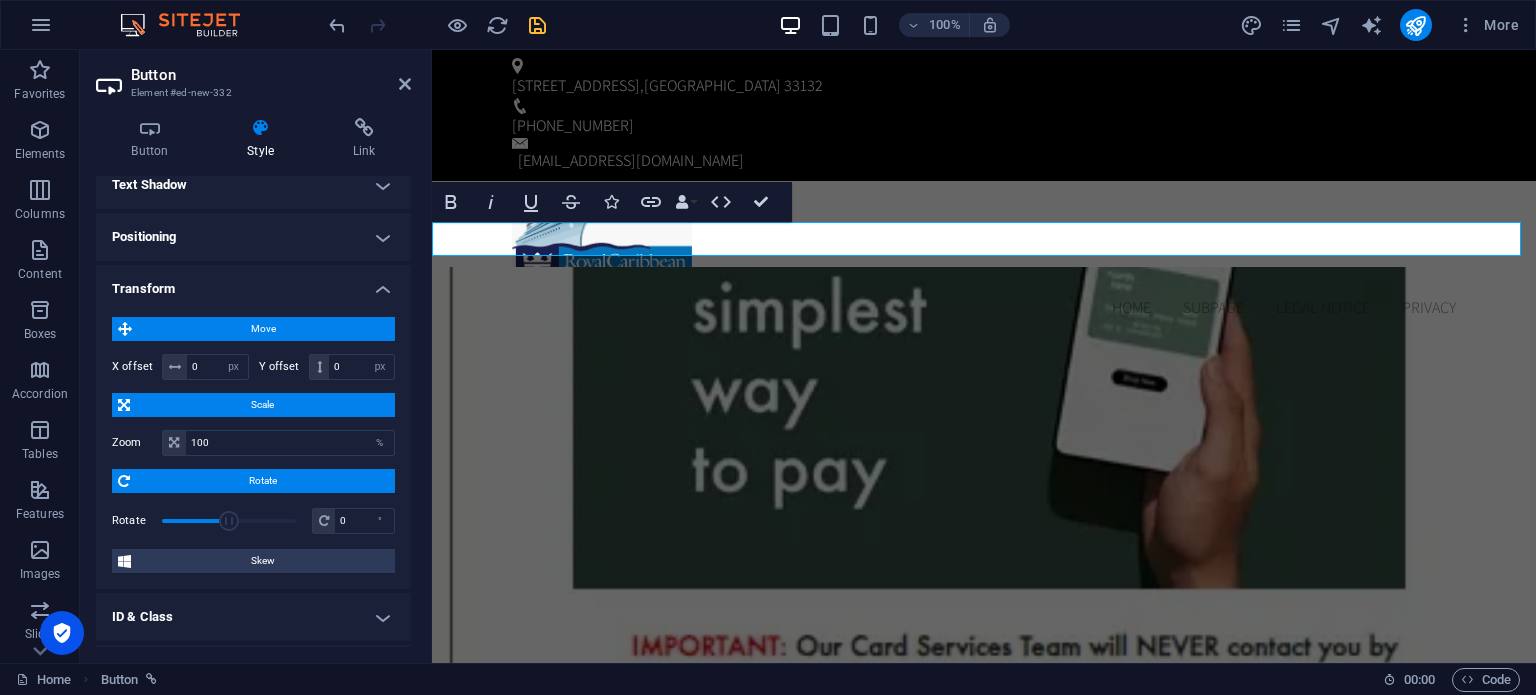 scroll, scrollTop: 733, scrollLeft: 0, axis: vertical 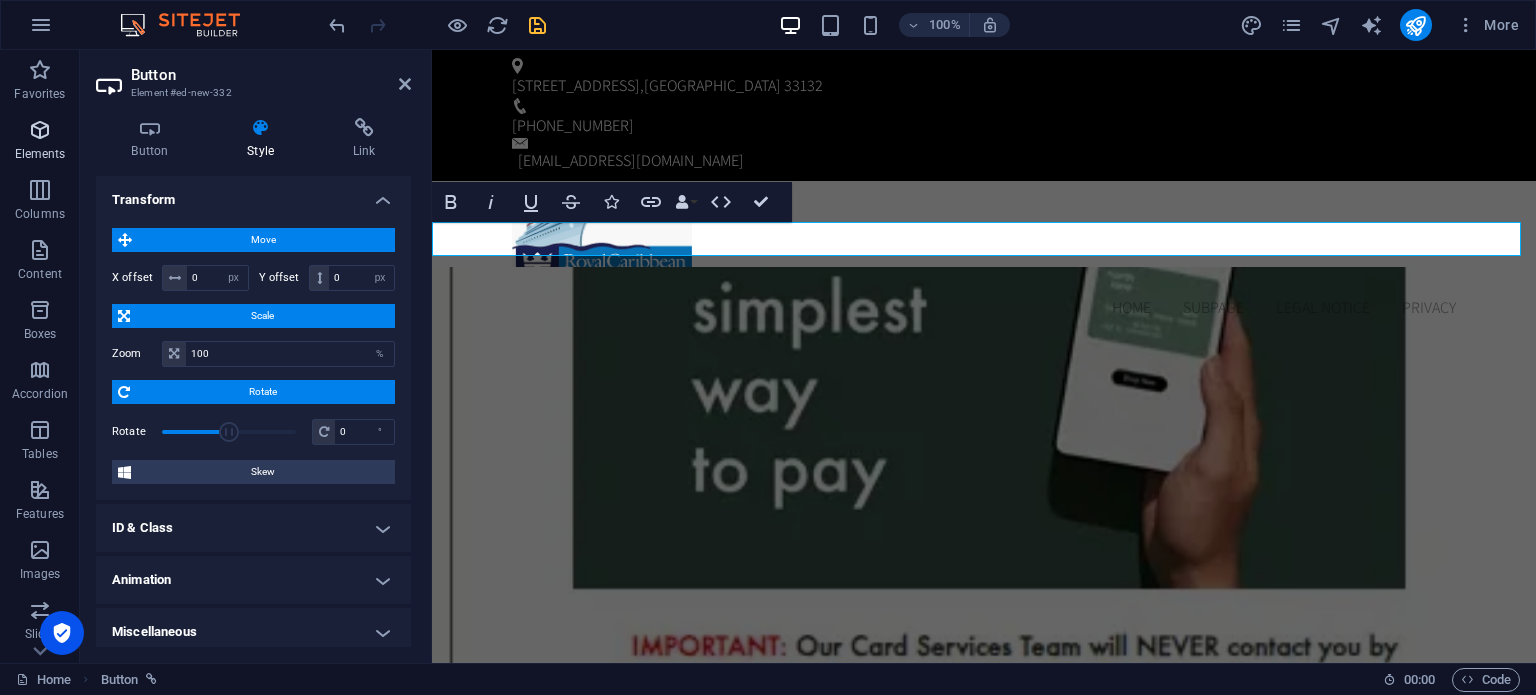 click at bounding box center (40, 130) 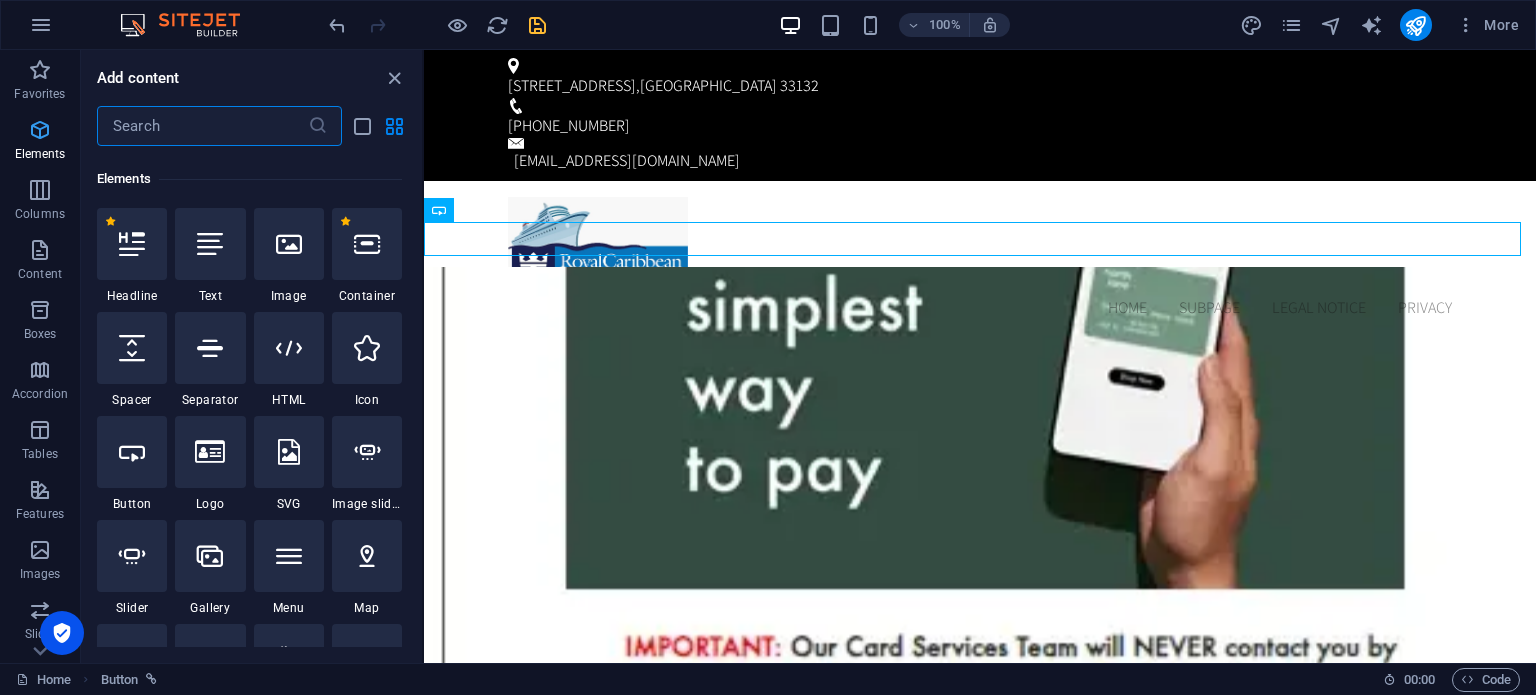scroll, scrollTop: 212, scrollLeft: 0, axis: vertical 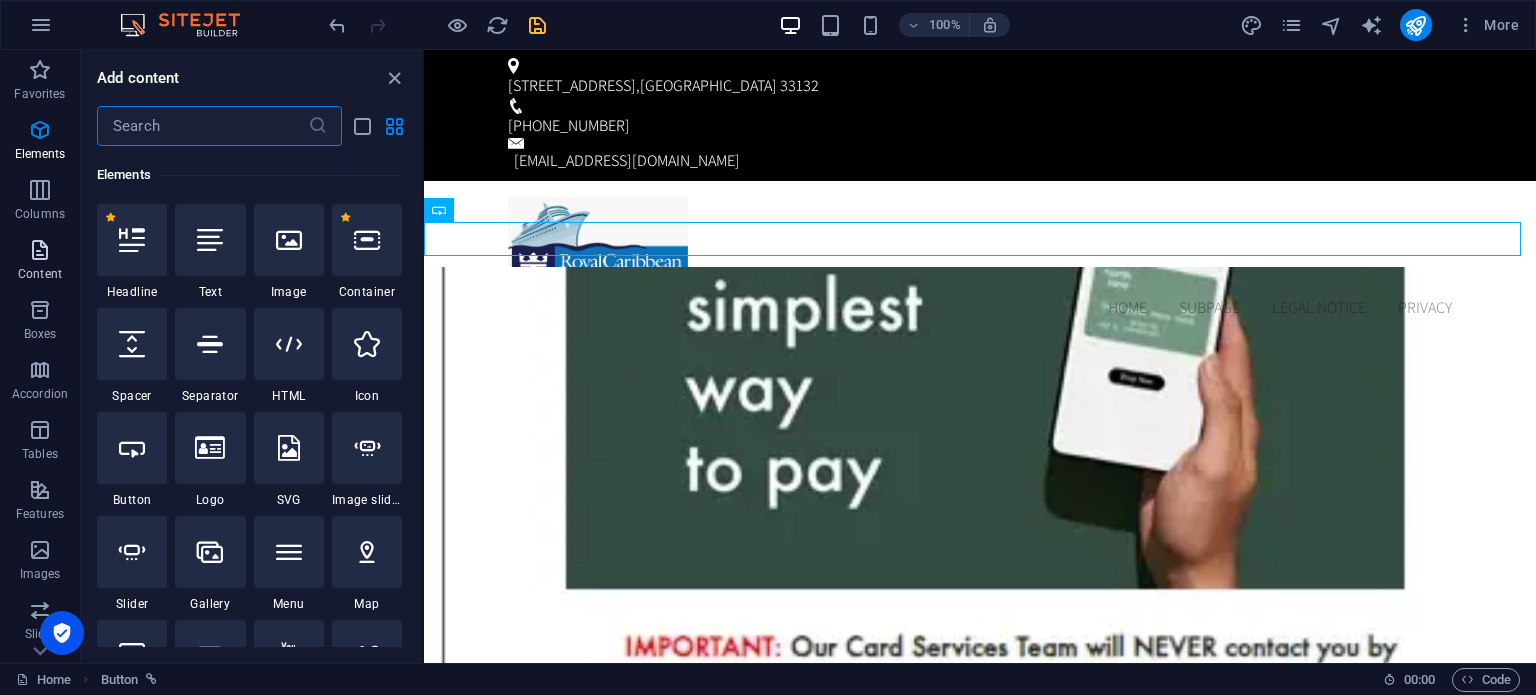 click on "Content" at bounding box center [40, 262] 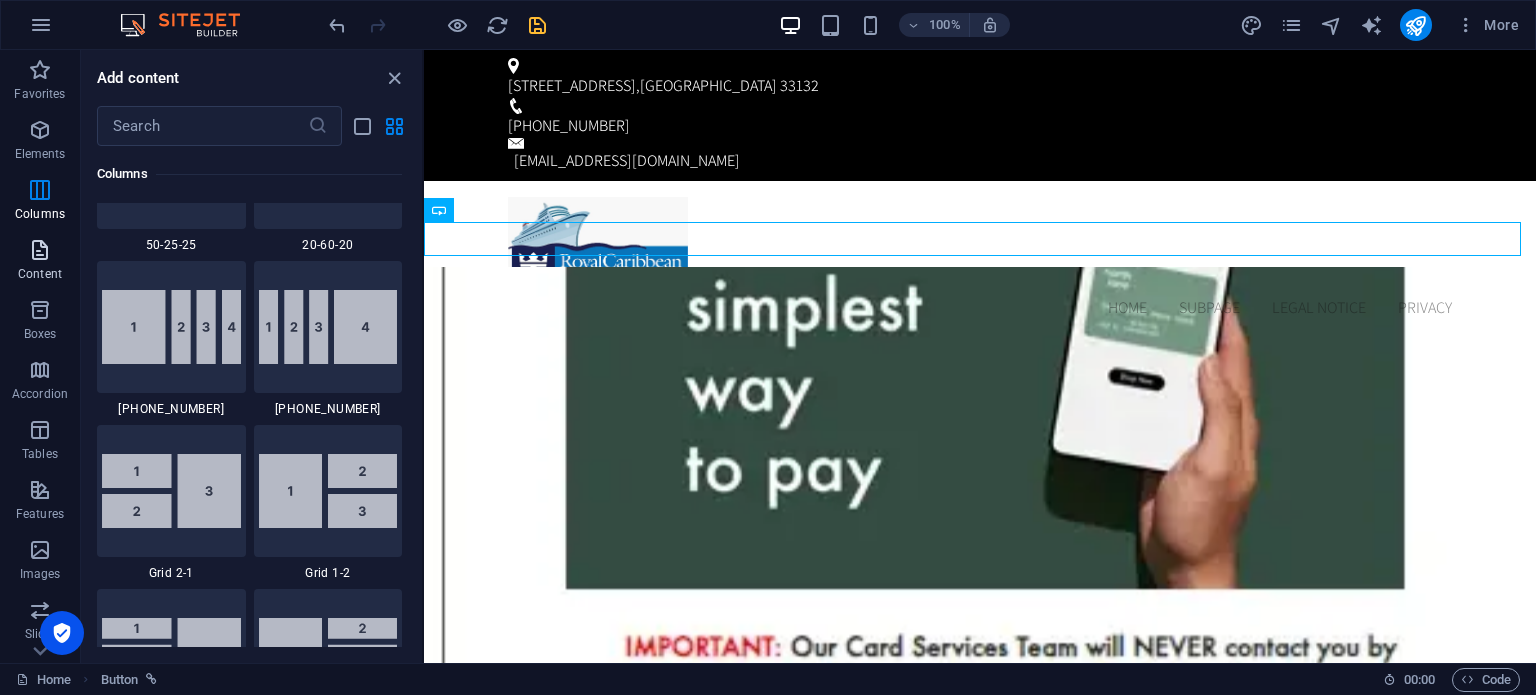 scroll, scrollTop: 3499, scrollLeft: 0, axis: vertical 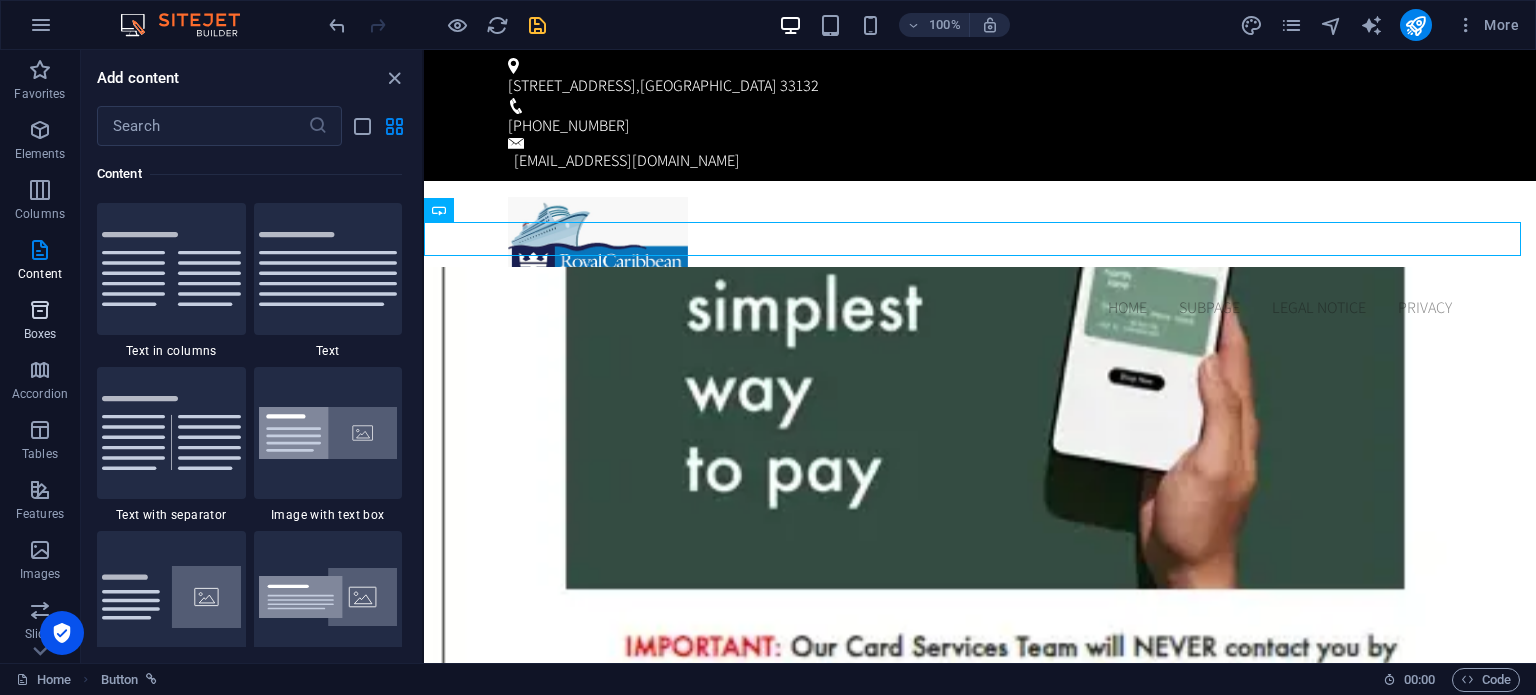 click on "Boxes" at bounding box center [40, 322] 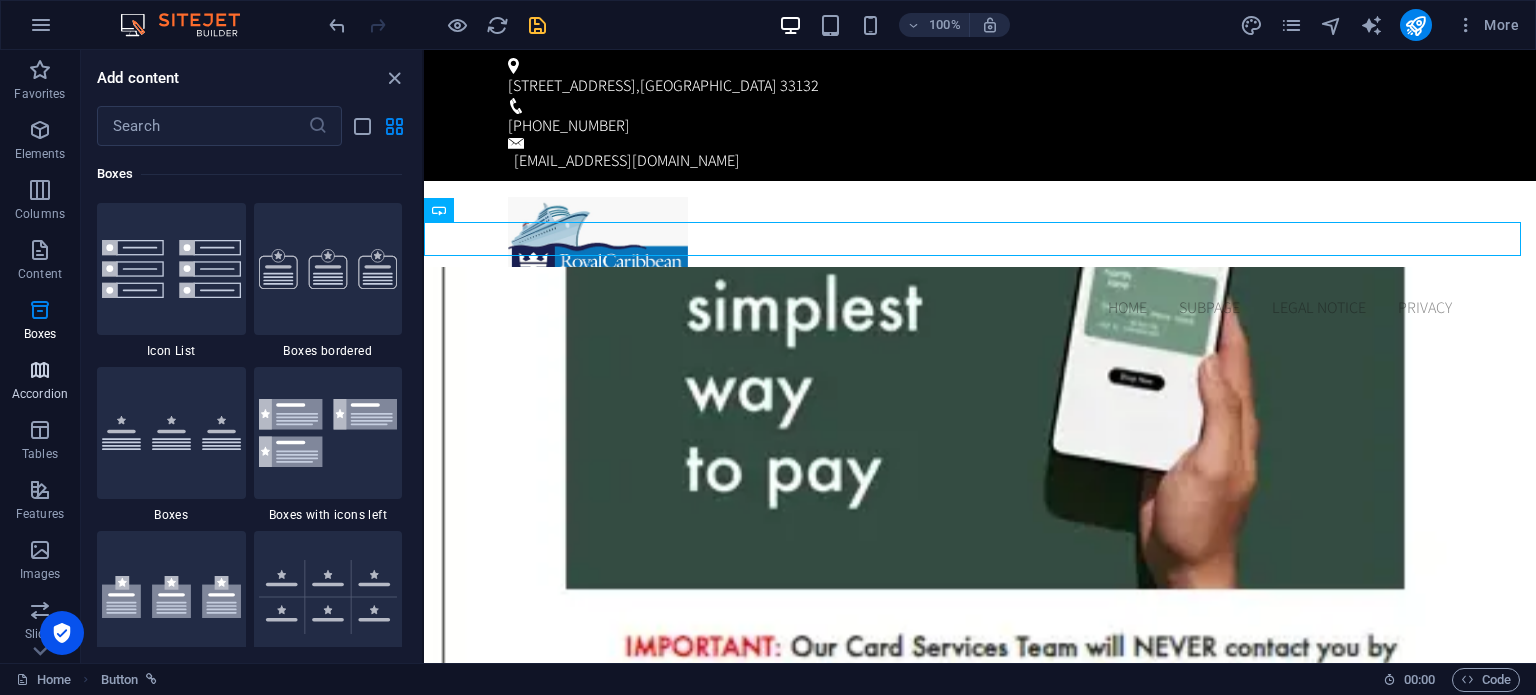 click at bounding box center [40, 370] 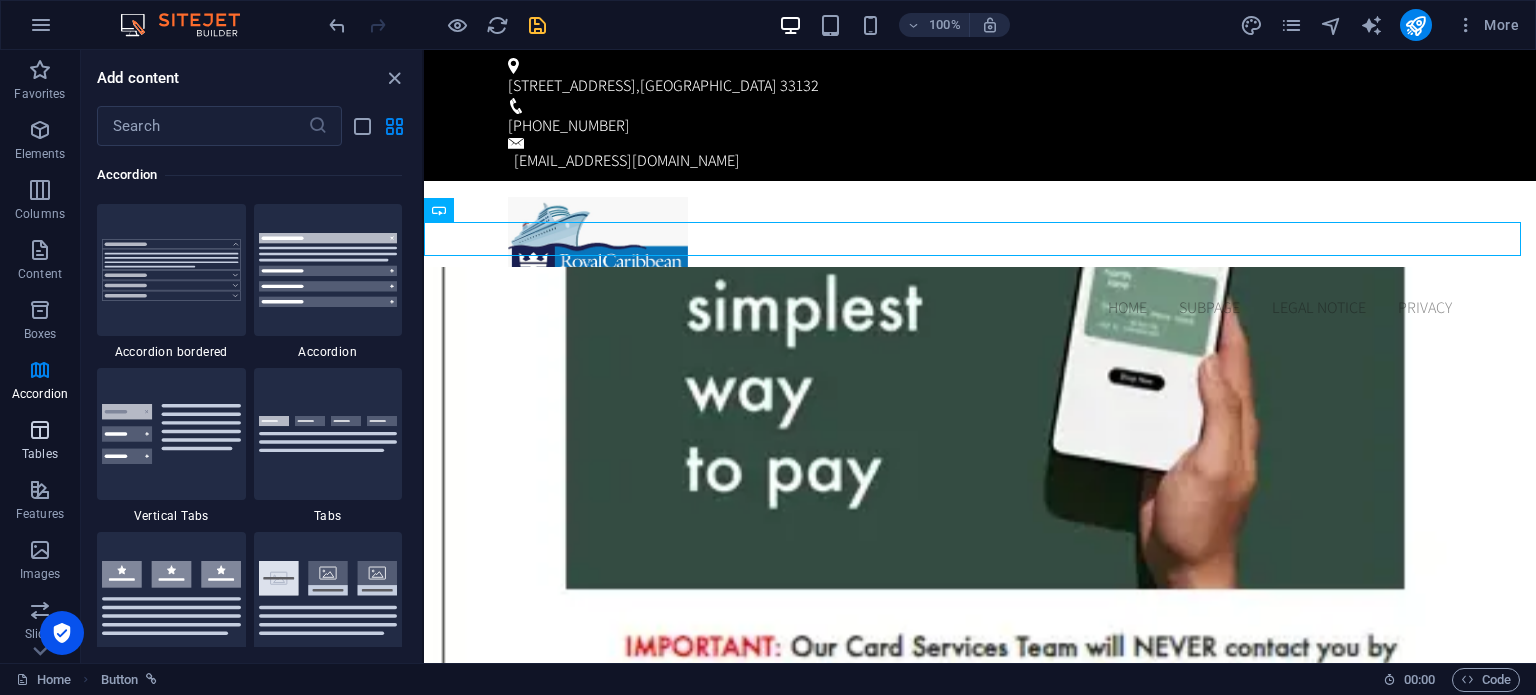 click on "Tables" at bounding box center [40, 440] 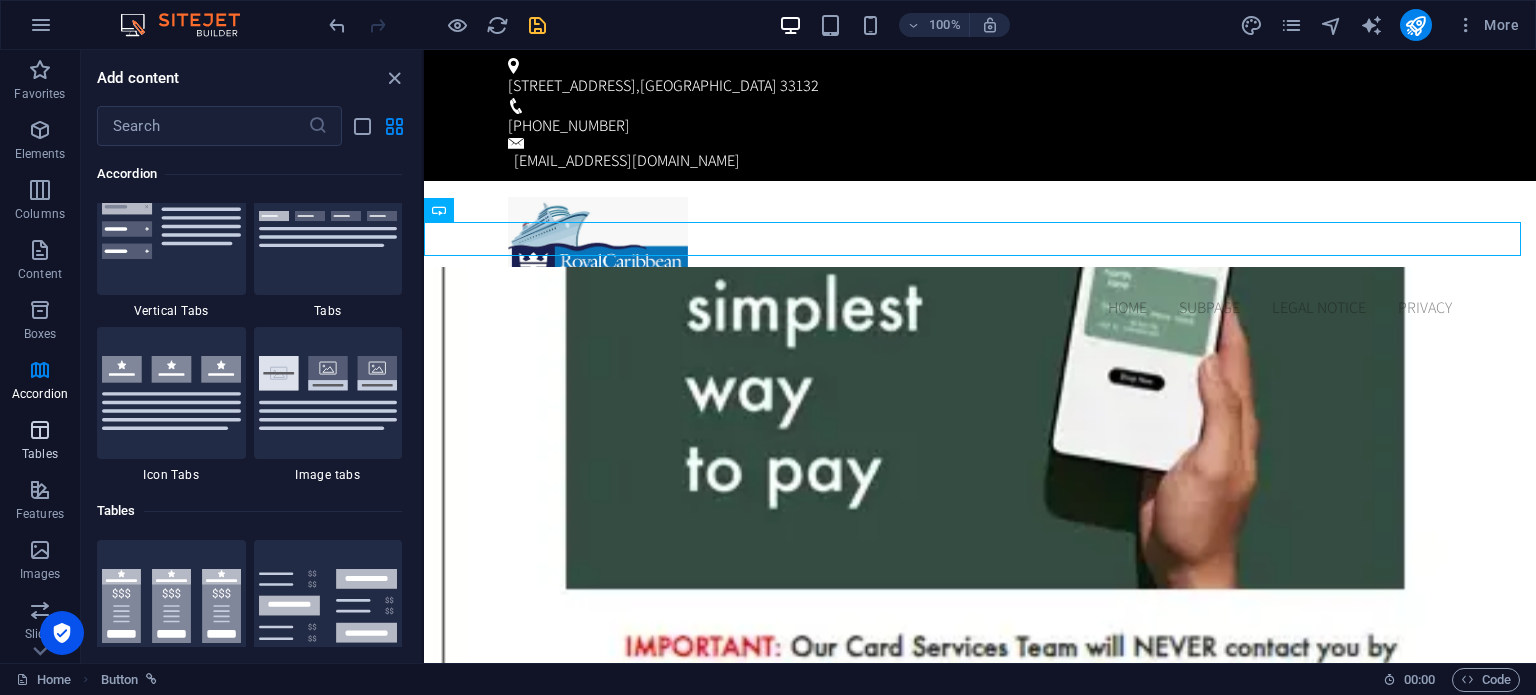scroll, scrollTop: 6761, scrollLeft: 0, axis: vertical 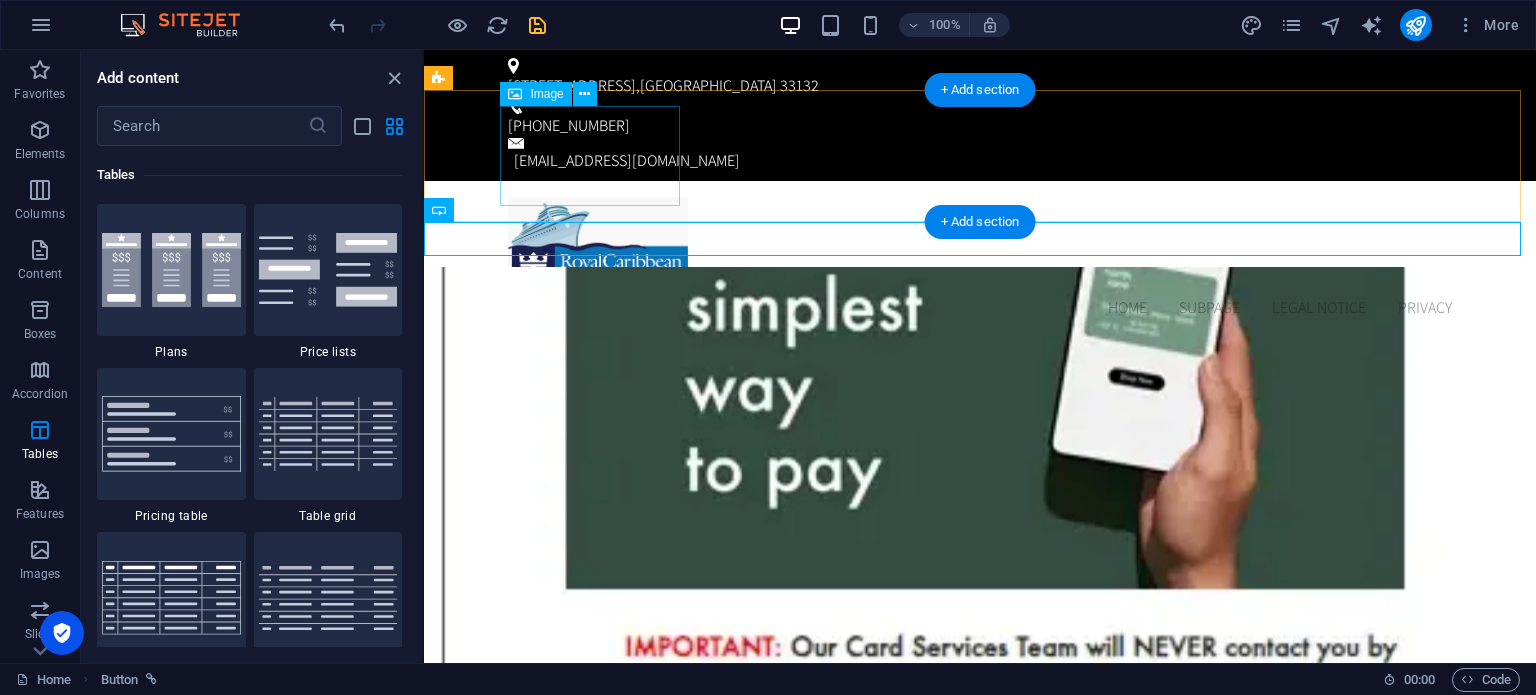 click at bounding box center [980, 247] 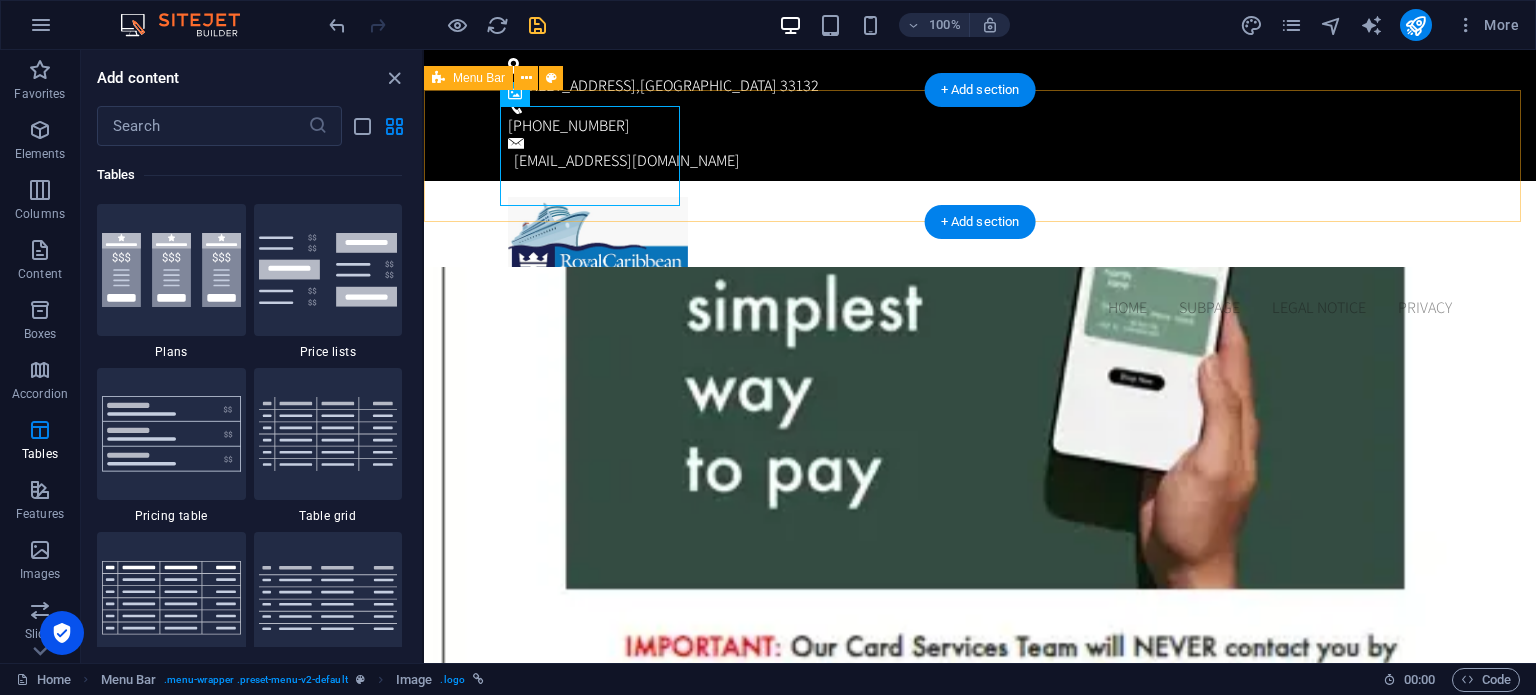 click on "Home Subpage Legal Notice Privacy" at bounding box center [980, 259] 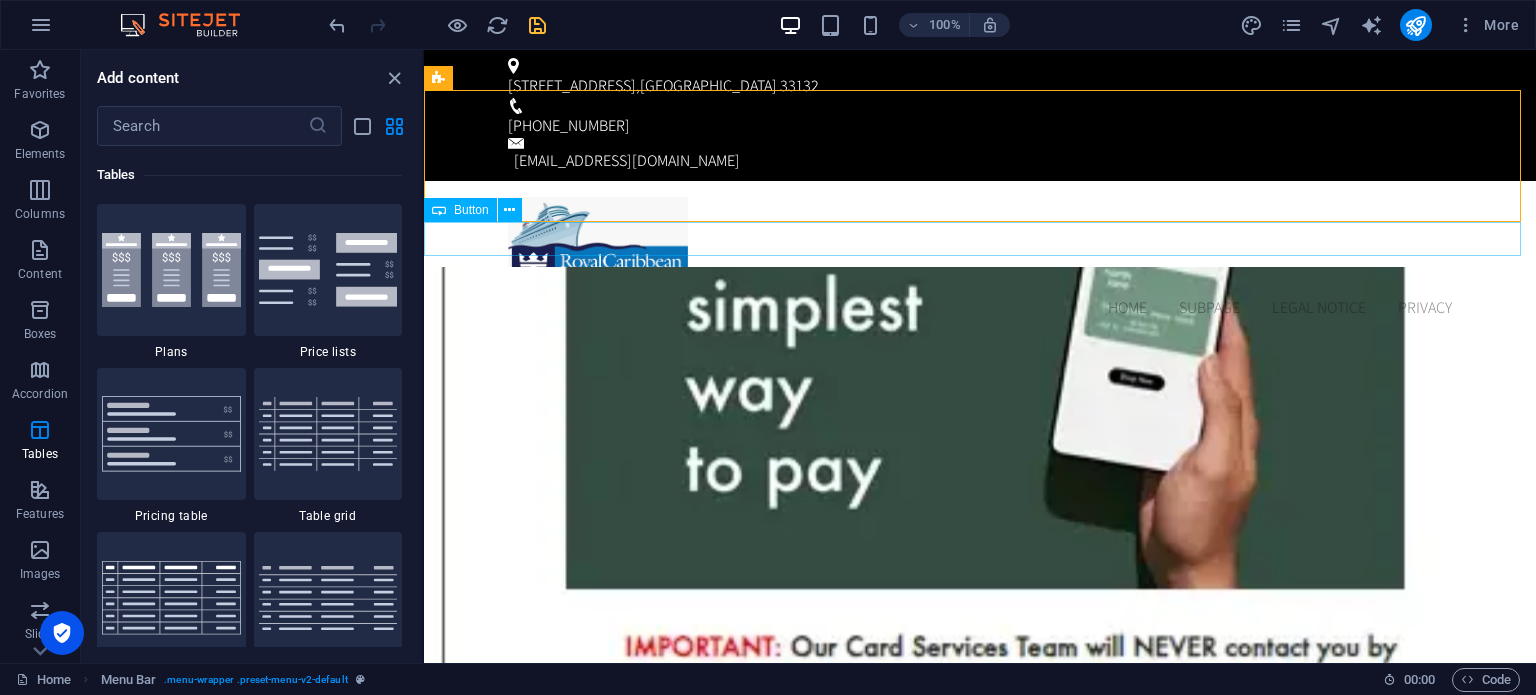 click on "Activate Your Card" at bounding box center (980, 353) 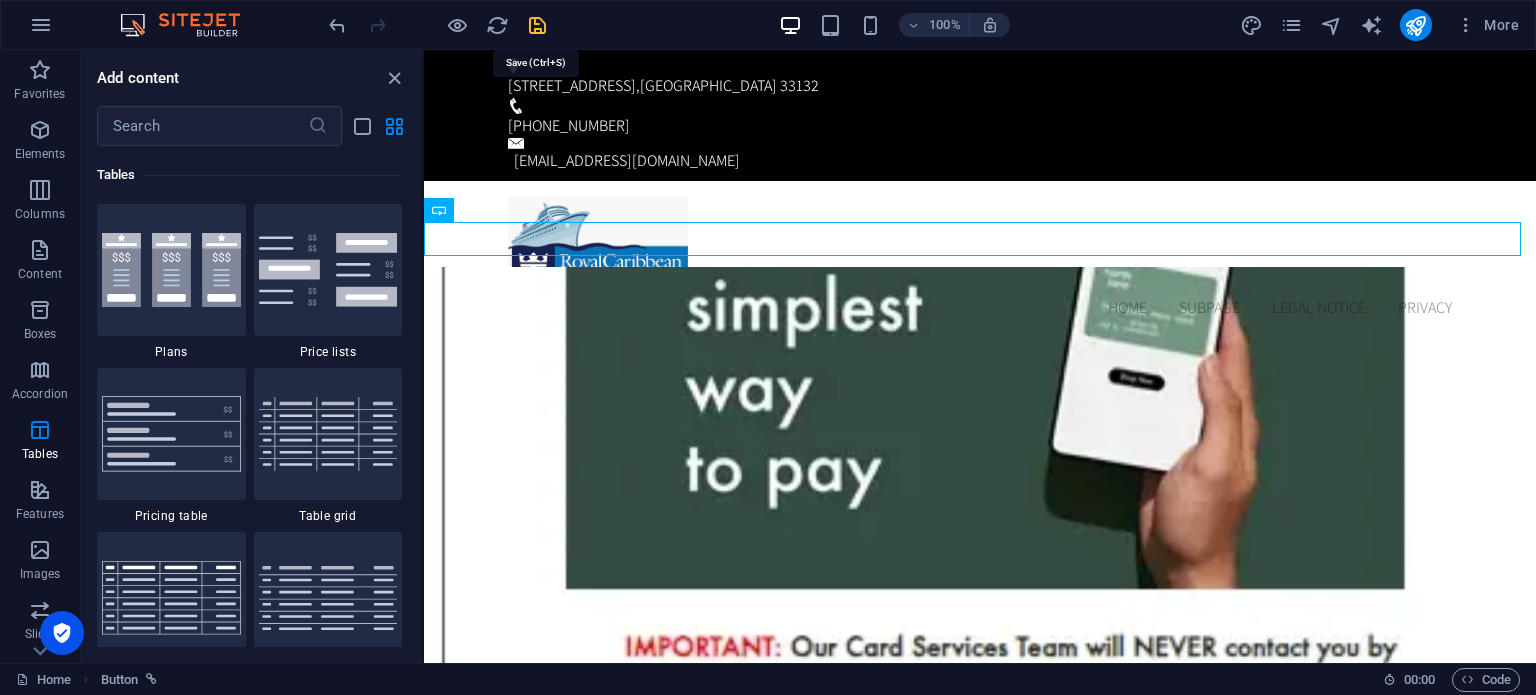click at bounding box center (537, 25) 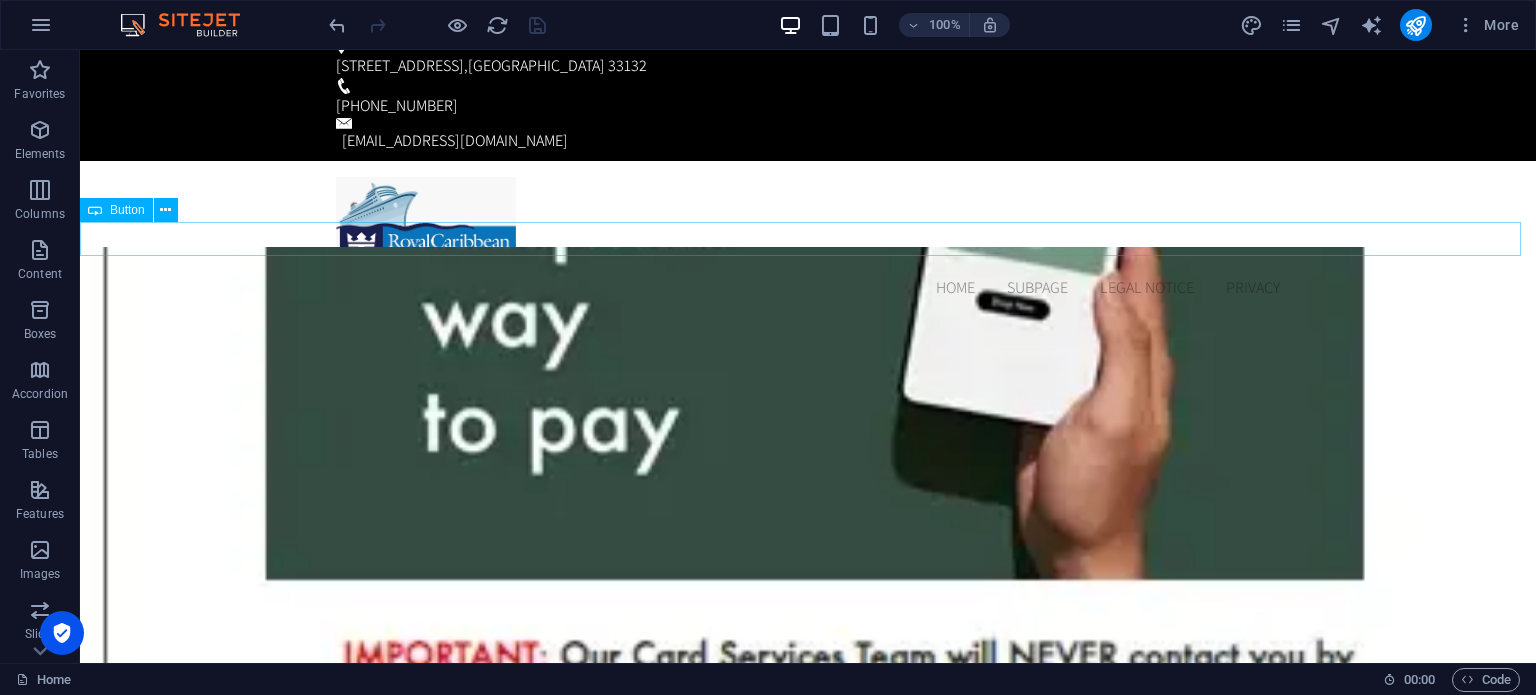 scroll, scrollTop: 0, scrollLeft: 0, axis: both 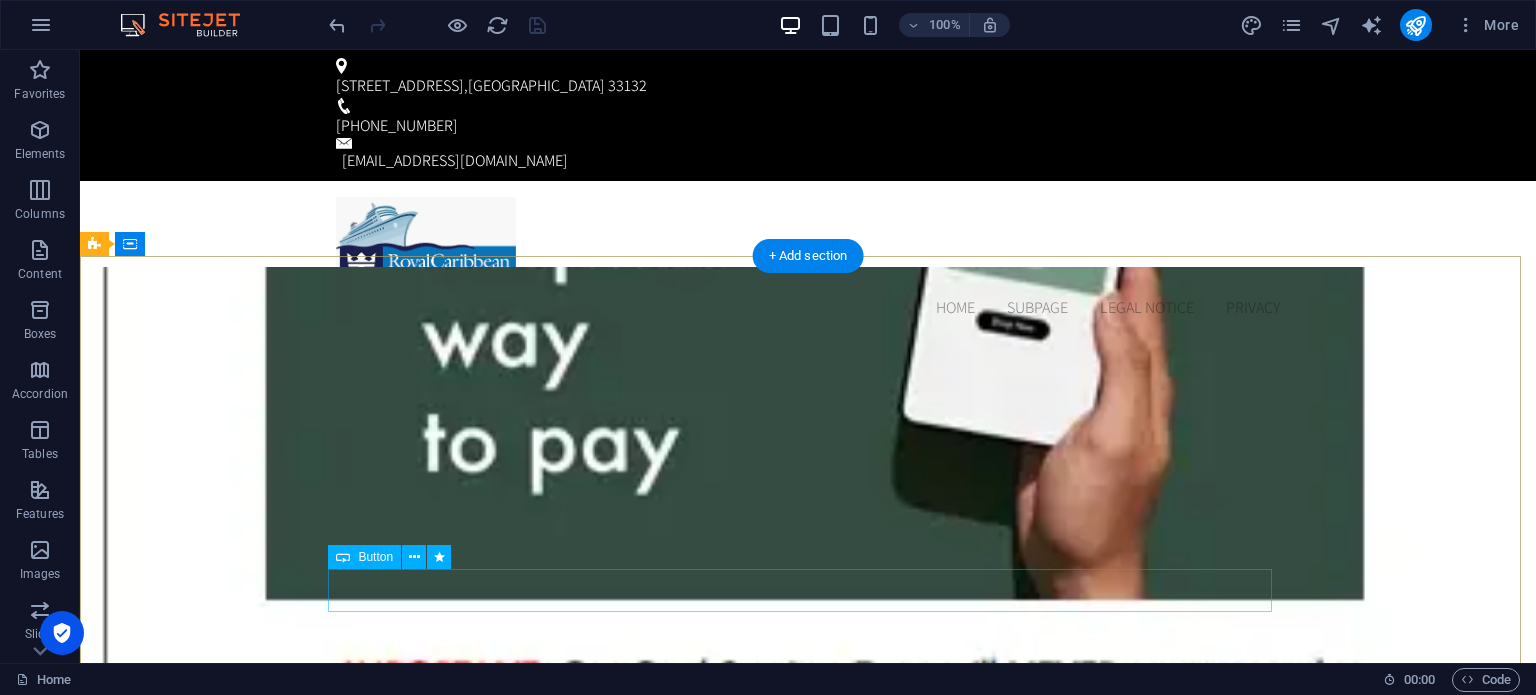 click on "CONTINUE" at bounding box center (808, 1231) 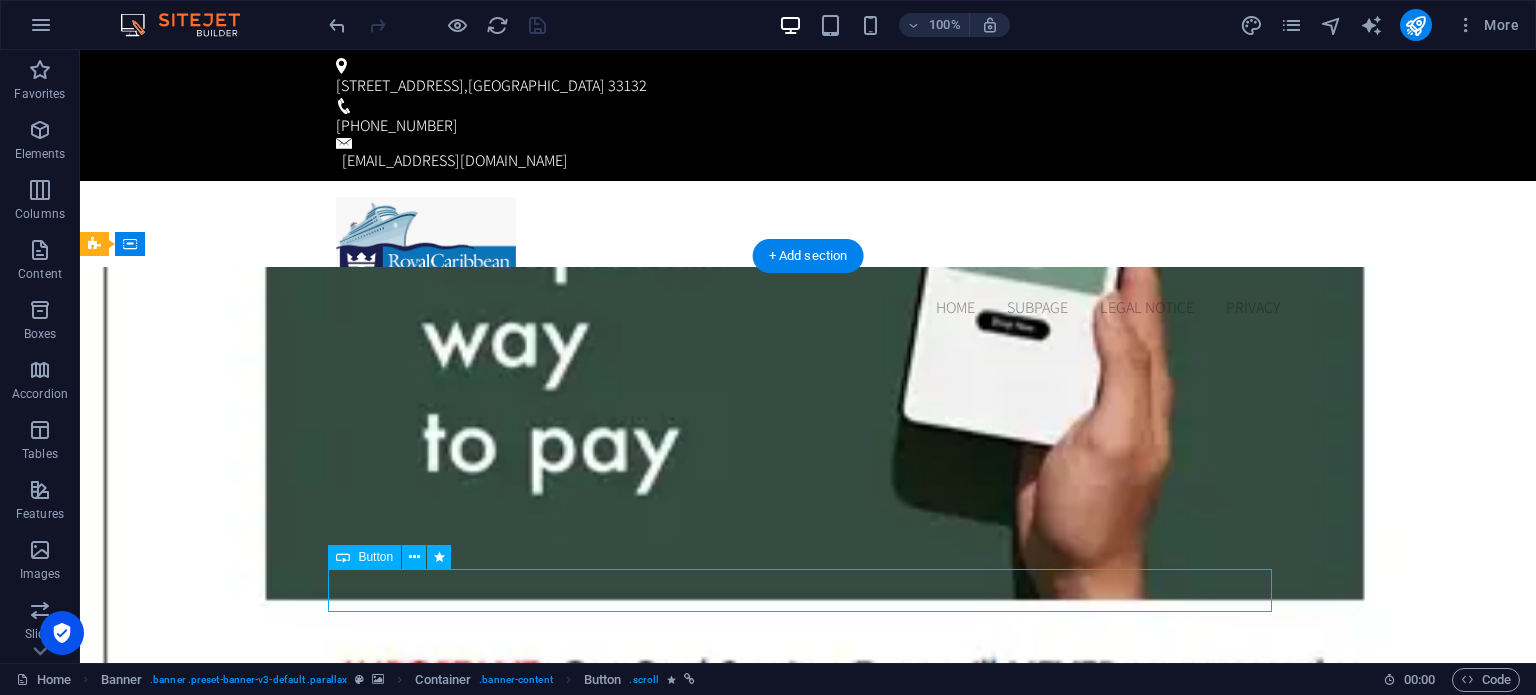 click on "CONTINUE" at bounding box center (808, 1231) 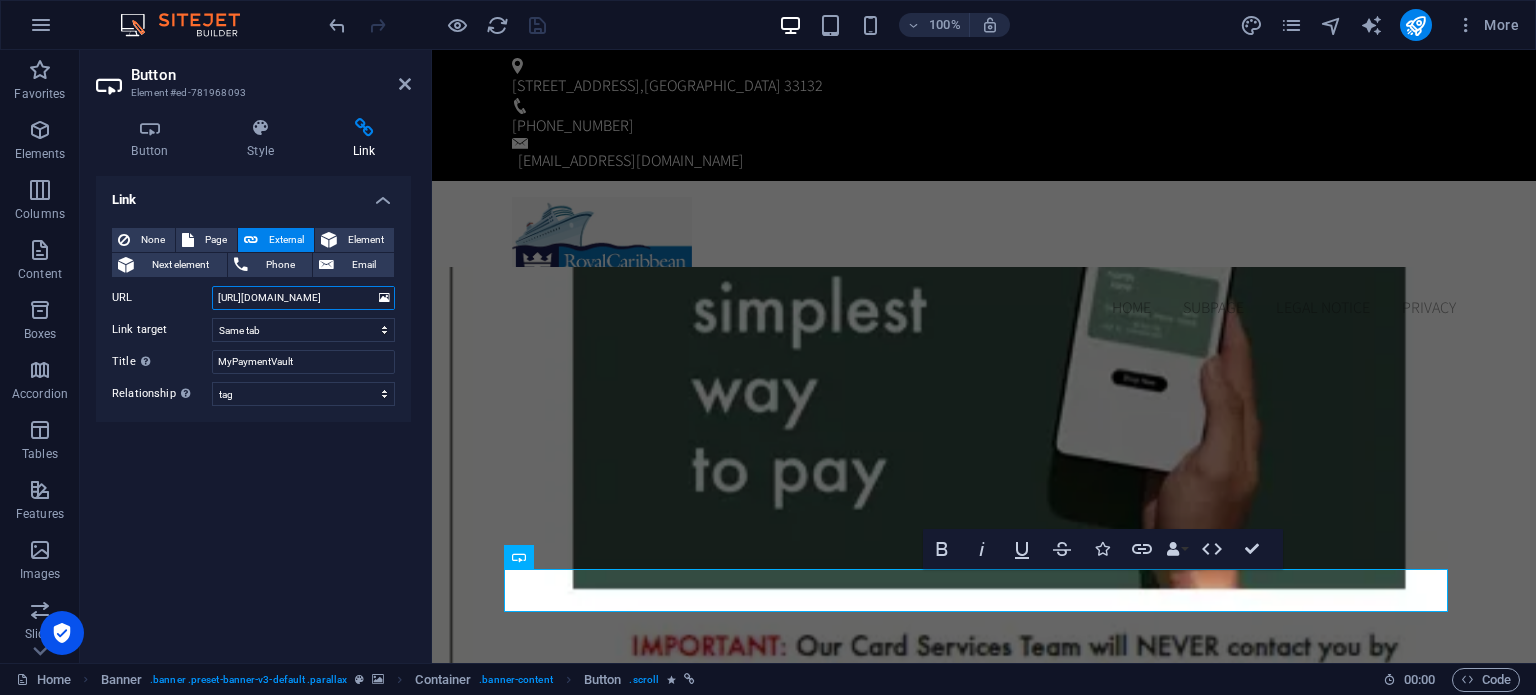 drag, startPoint x: 250, startPoint y: 296, endPoint x: 148, endPoint y: 327, distance: 106.60675 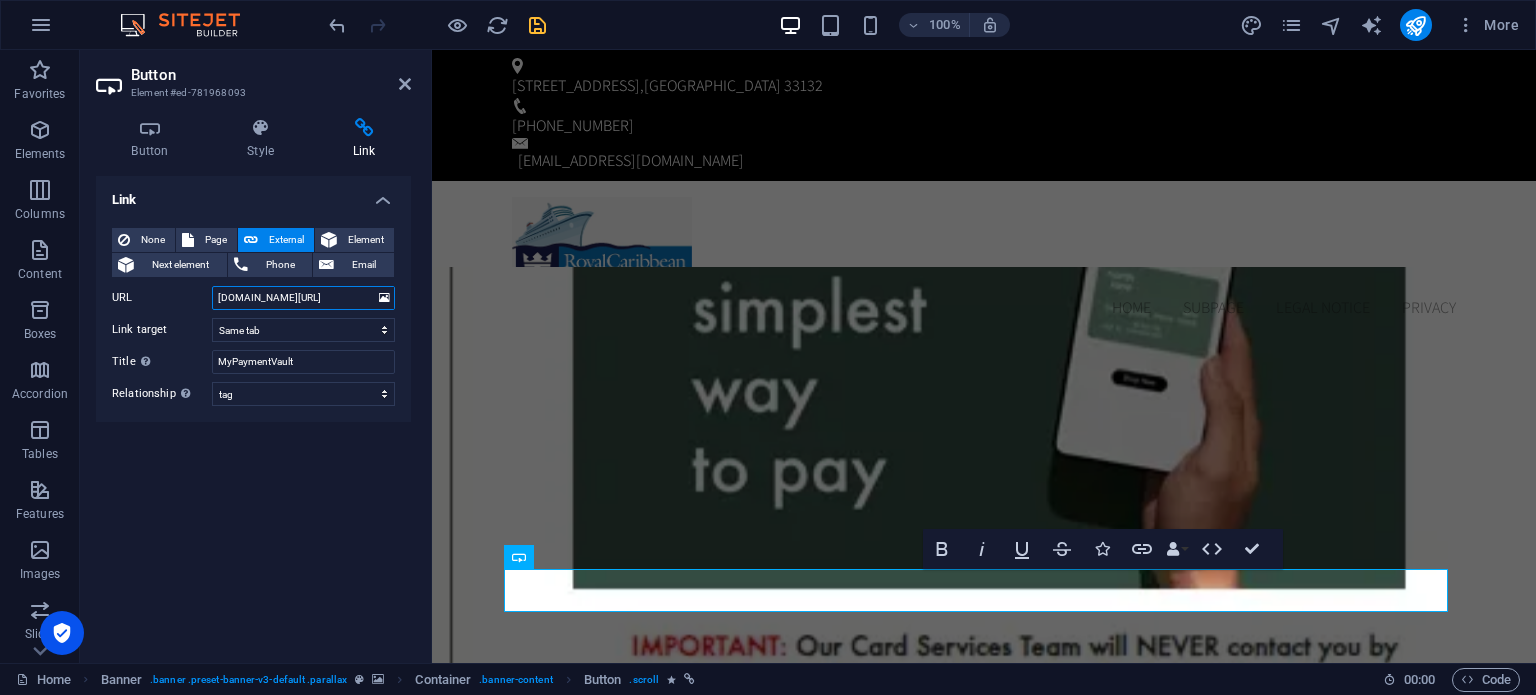 click on "[DOMAIN_NAME][URL]" at bounding box center [303, 298] 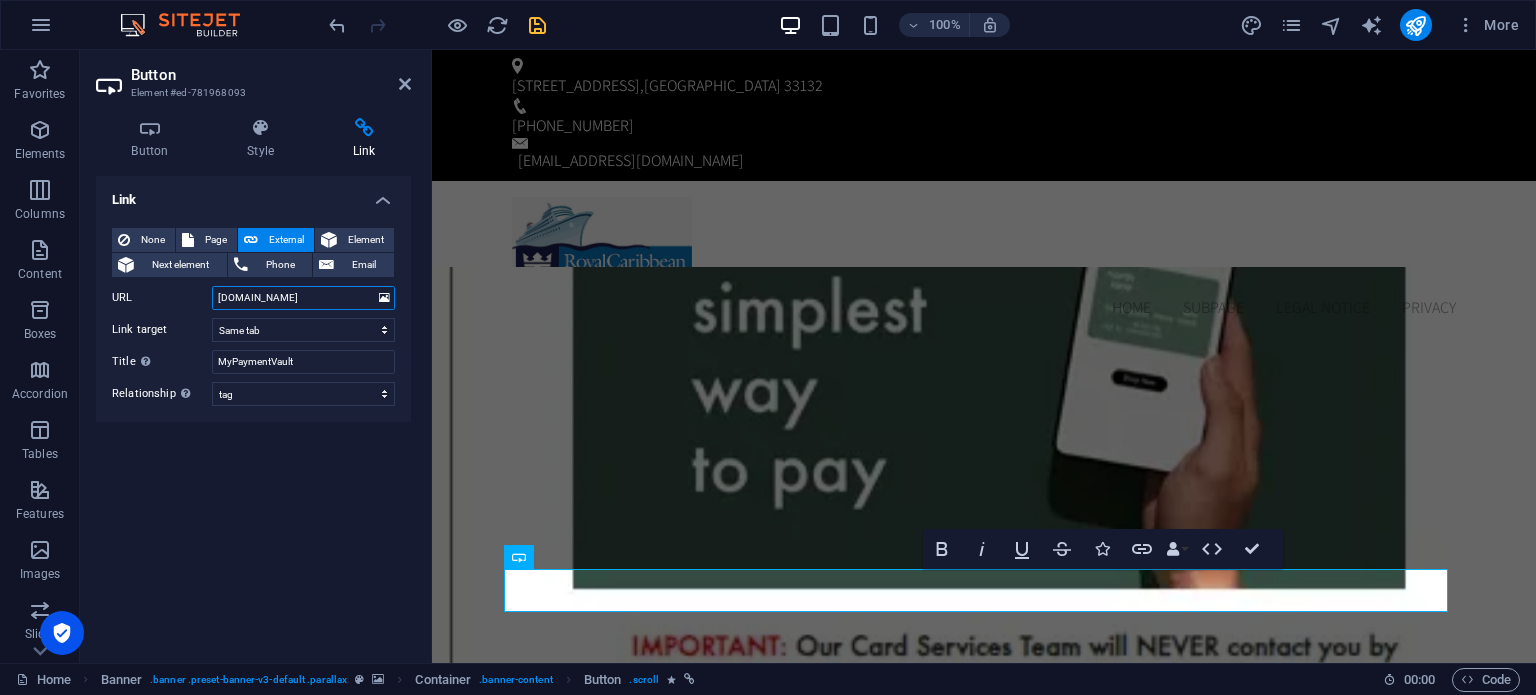 type on "[DOMAIN_NAME][URL]" 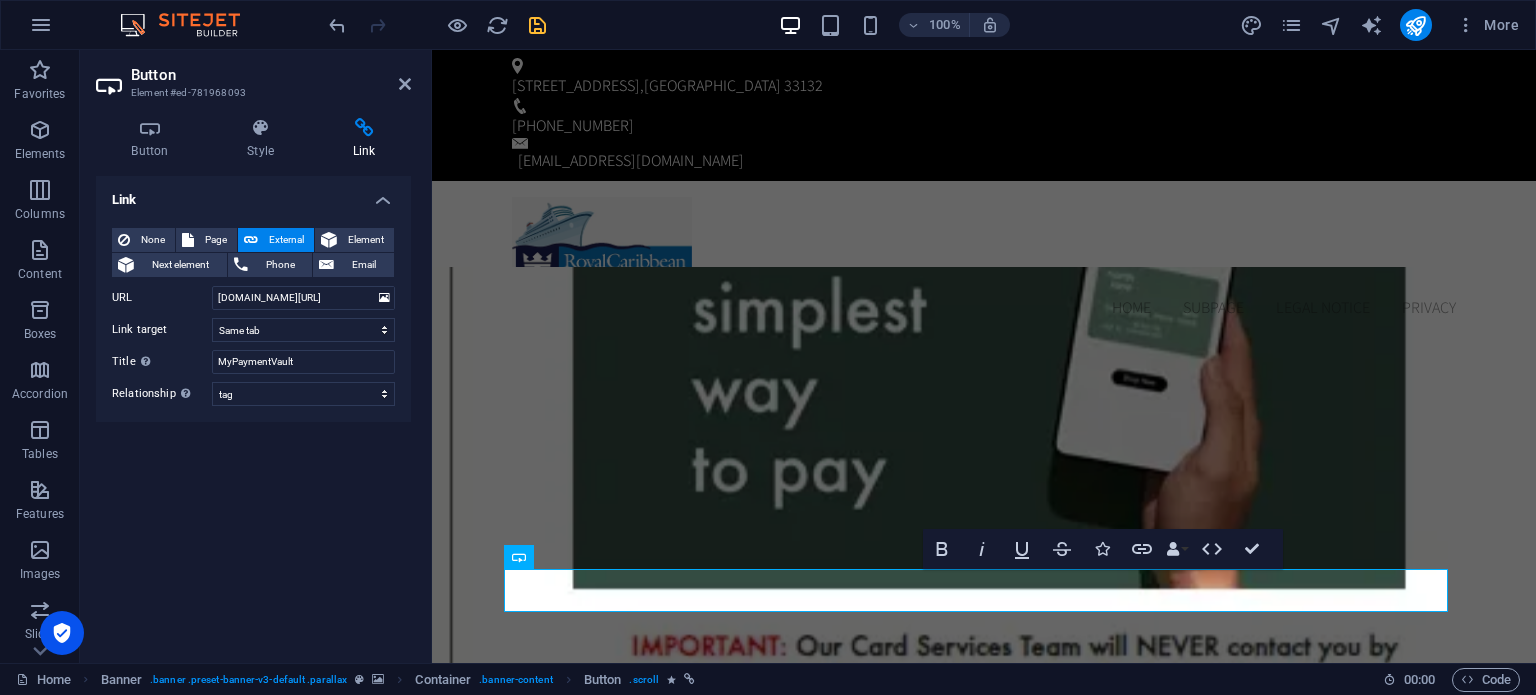 click on "Link None Page External Element Next element Phone Email Page Home Subpage Legal Notice Privacy Element
URL [DOMAIN_NAME][URL] Phone Email Link target New tab Same tab Overlay Title Additional link description, should not be the same as the link text. The title is most often shown as a tooltip text when the mouse moves over the element. Leave empty if uncertain. MyPaymentVault Relationship Sets the  relationship of this link to the link target . For example, the value "nofollow" instructs search engines not to follow the link. Can be left empty. alternate author bookmark external help license next nofollow noreferrer noopener prev search tag" at bounding box center (253, 411) 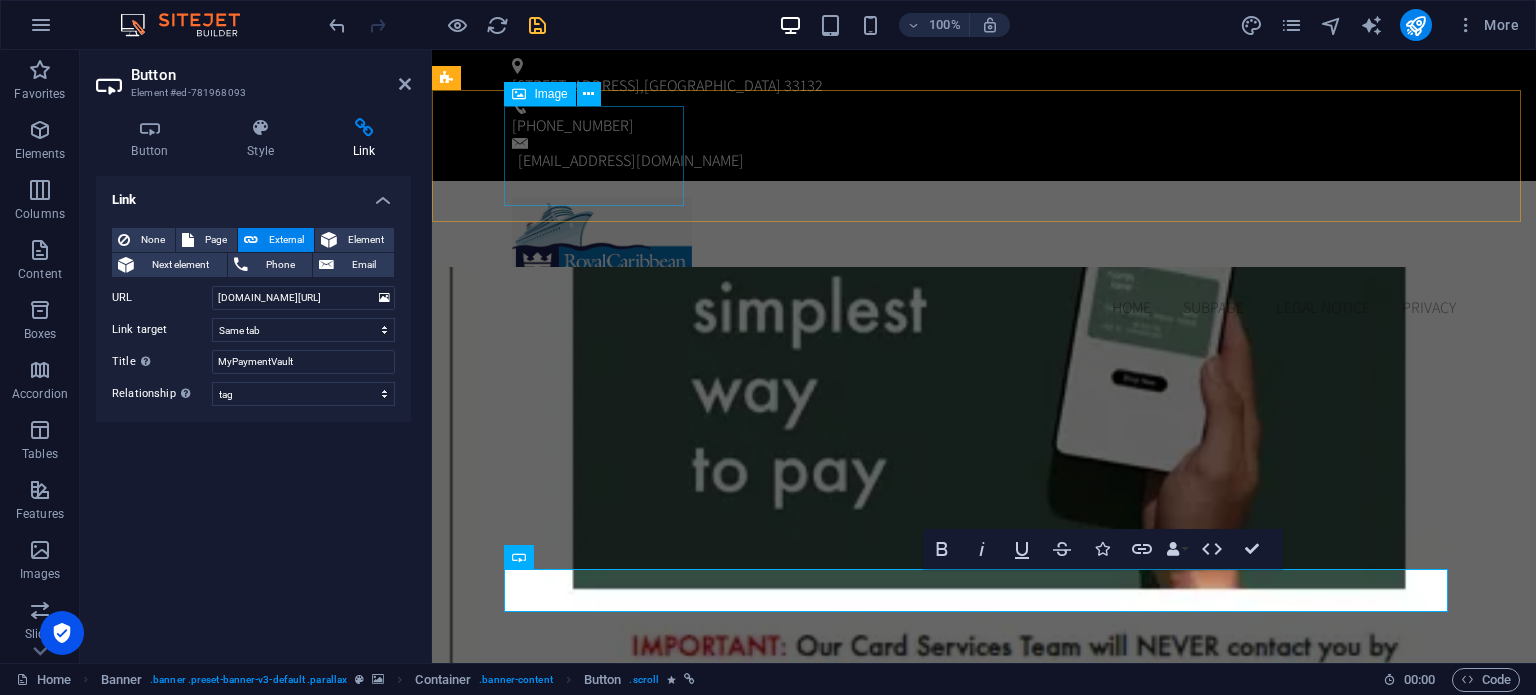 click at bounding box center [984, 247] 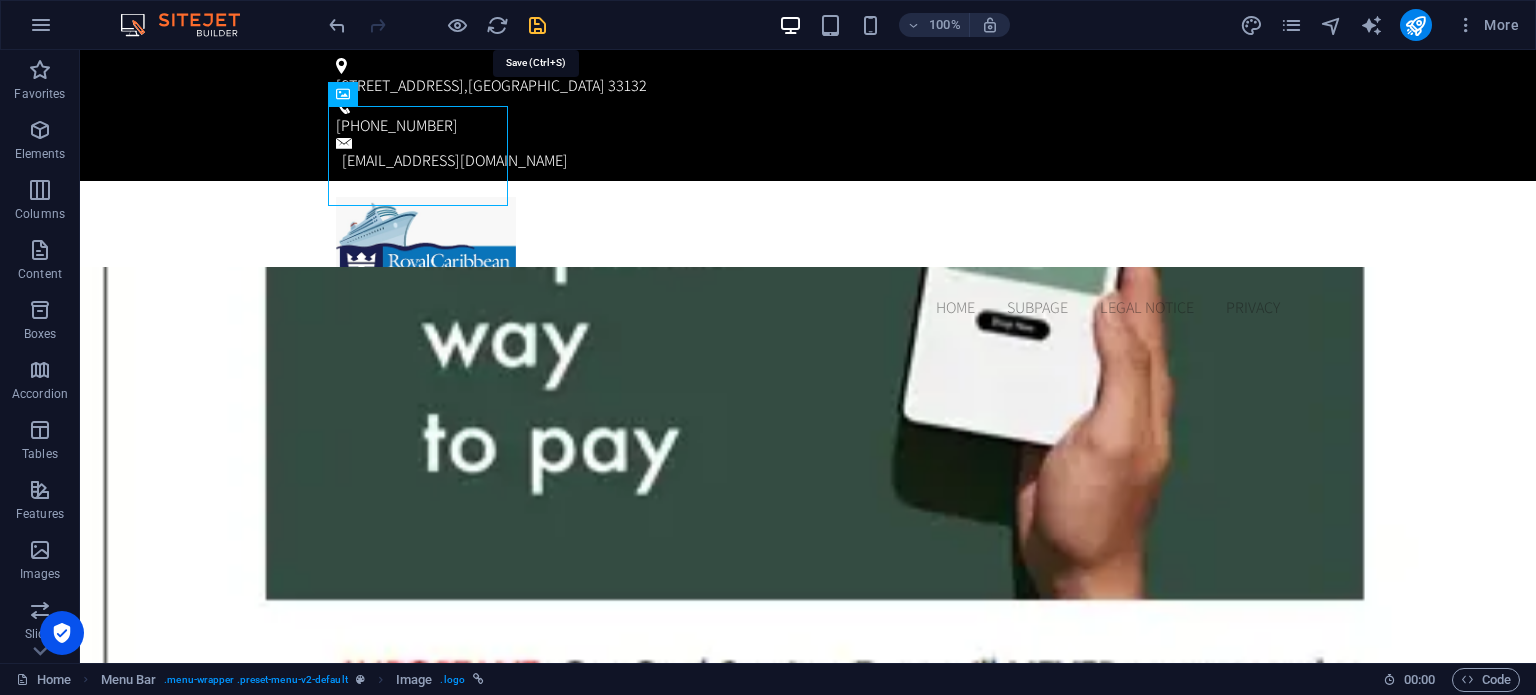 click at bounding box center (537, 25) 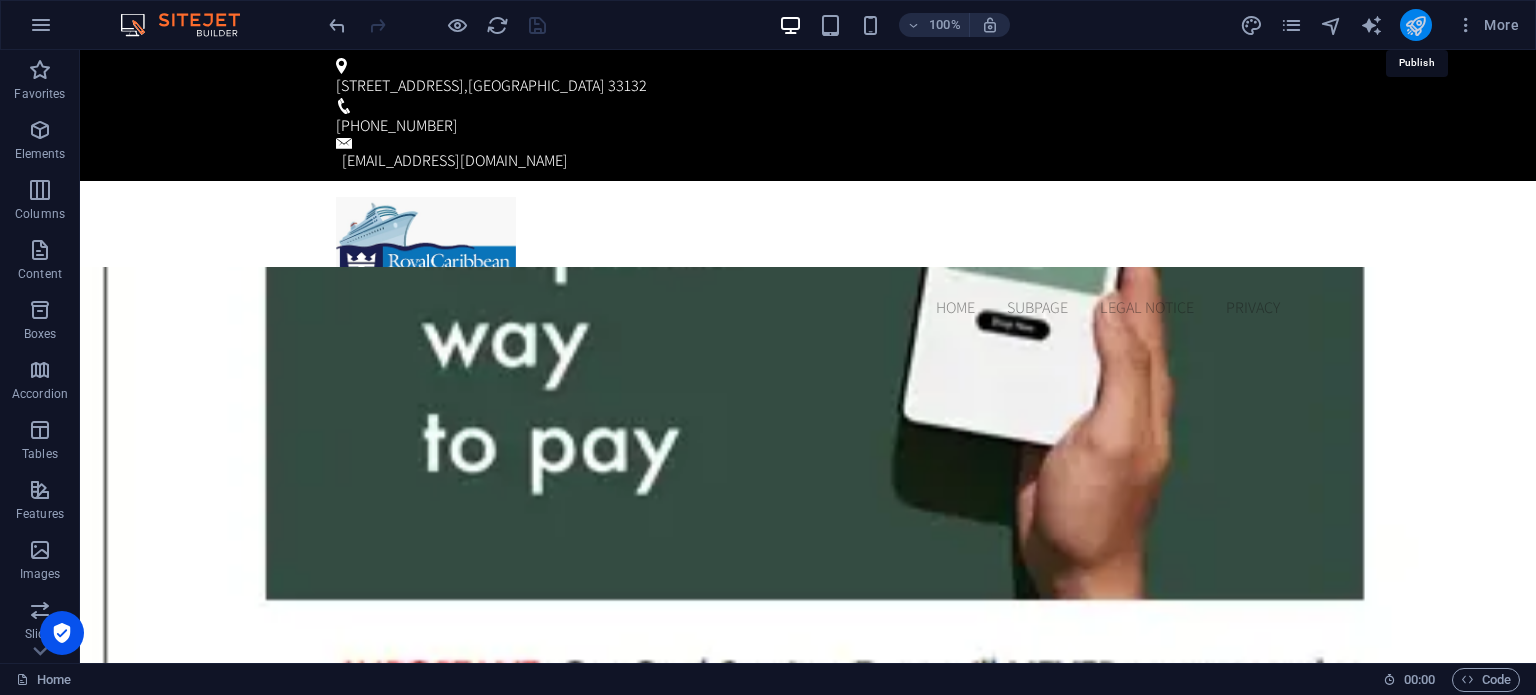 click at bounding box center [1415, 25] 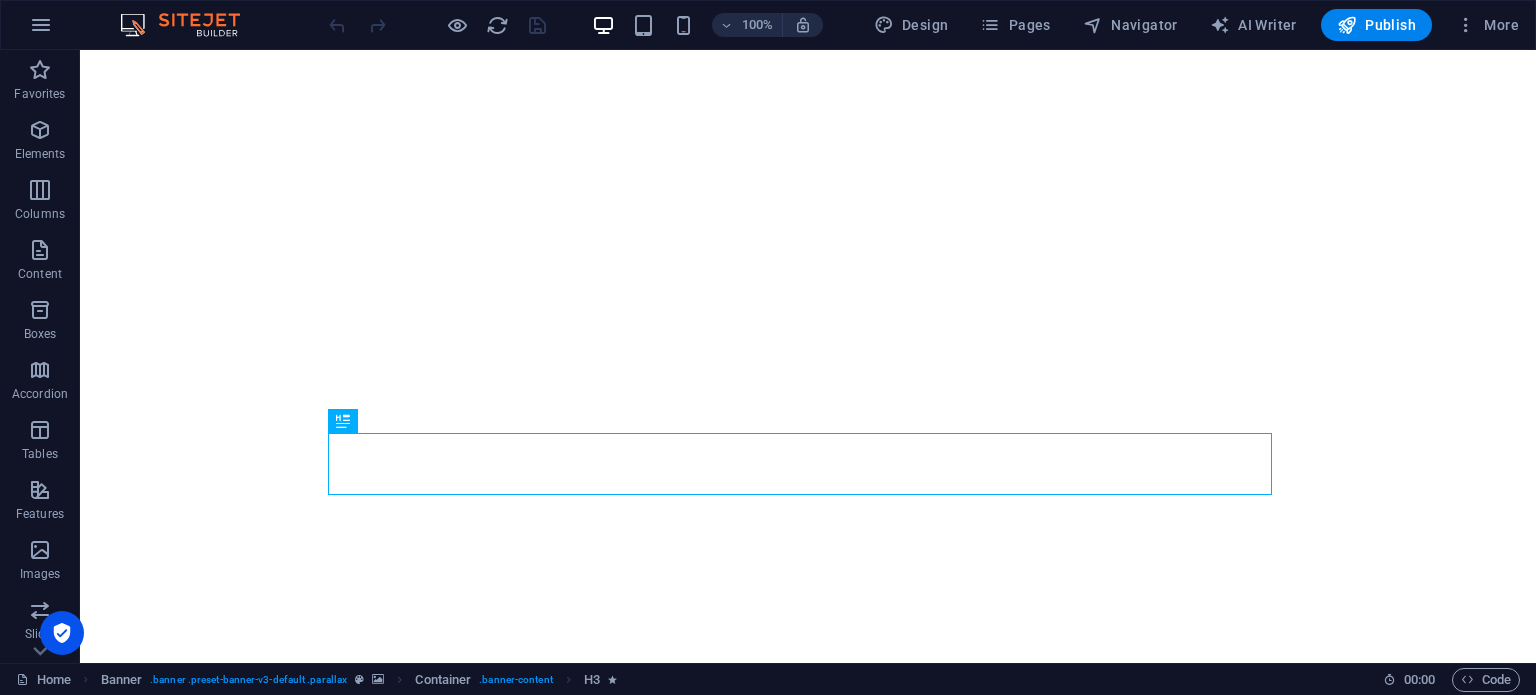 scroll, scrollTop: 0, scrollLeft: 0, axis: both 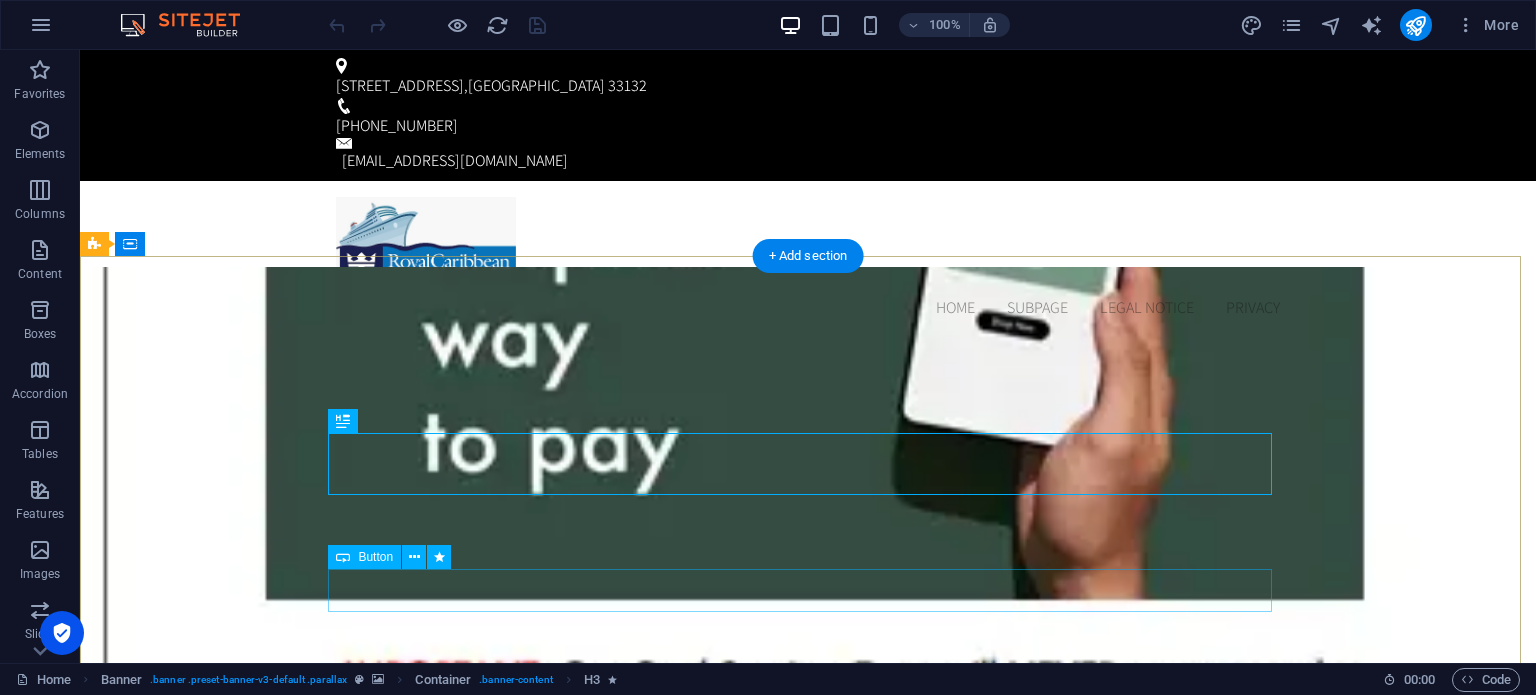 click on "CONTINUE" at bounding box center (808, 1231) 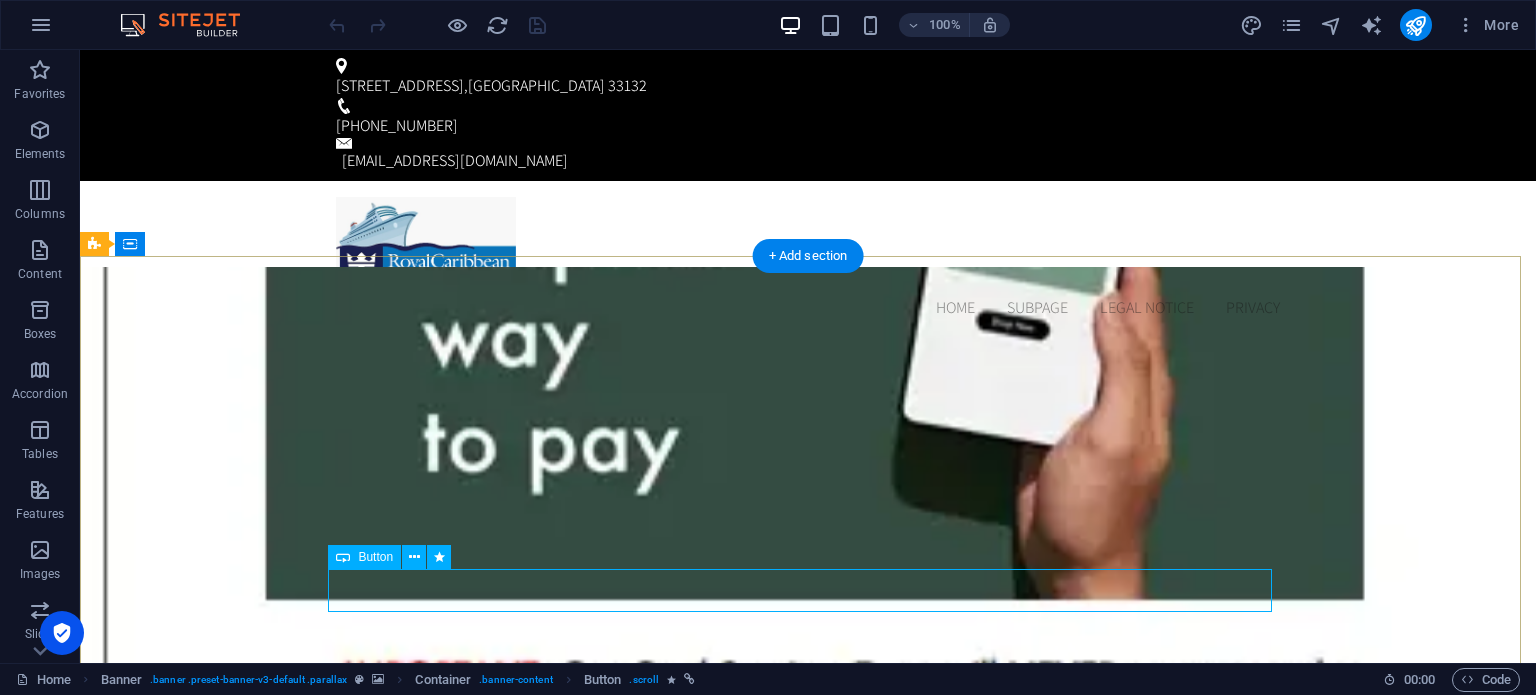 click on "CONTINUE" at bounding box center (808, 1231) 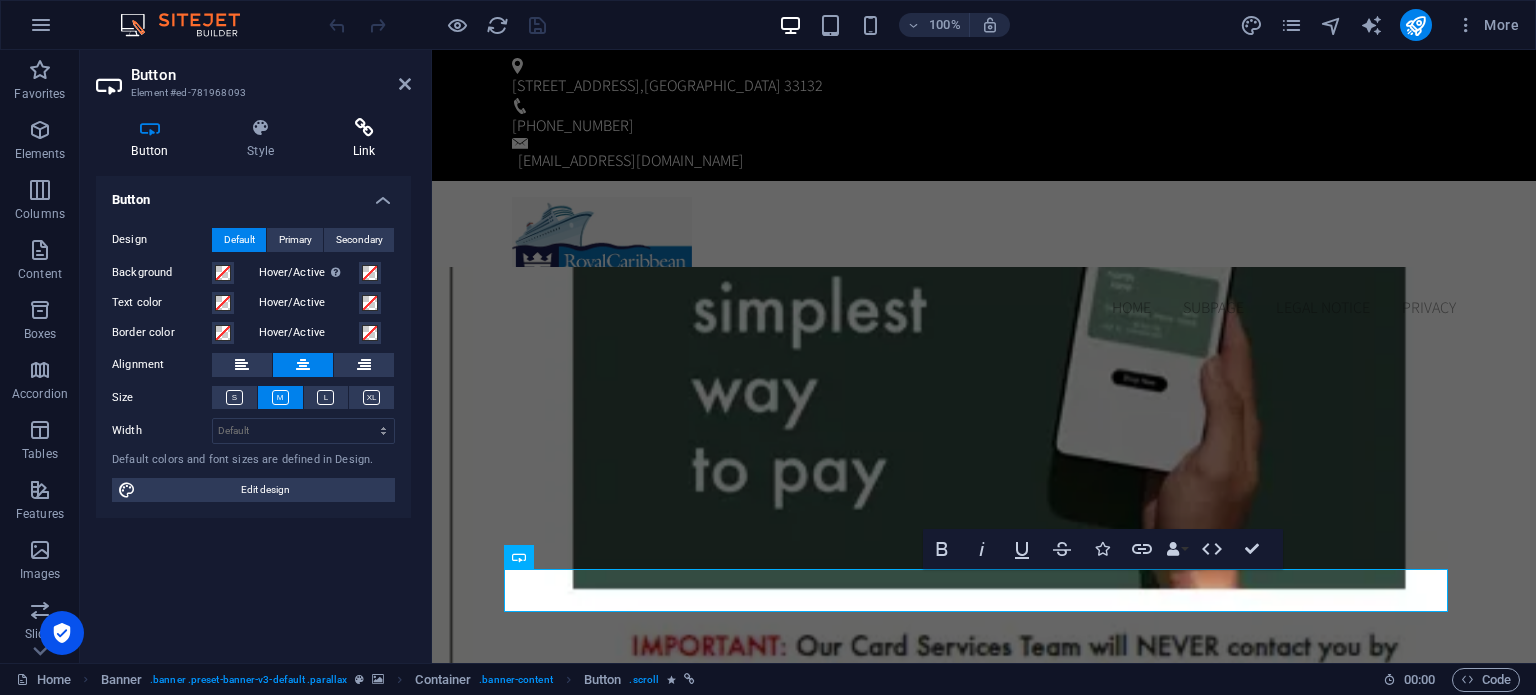 click on "Link" at bounding box center [364, 139] 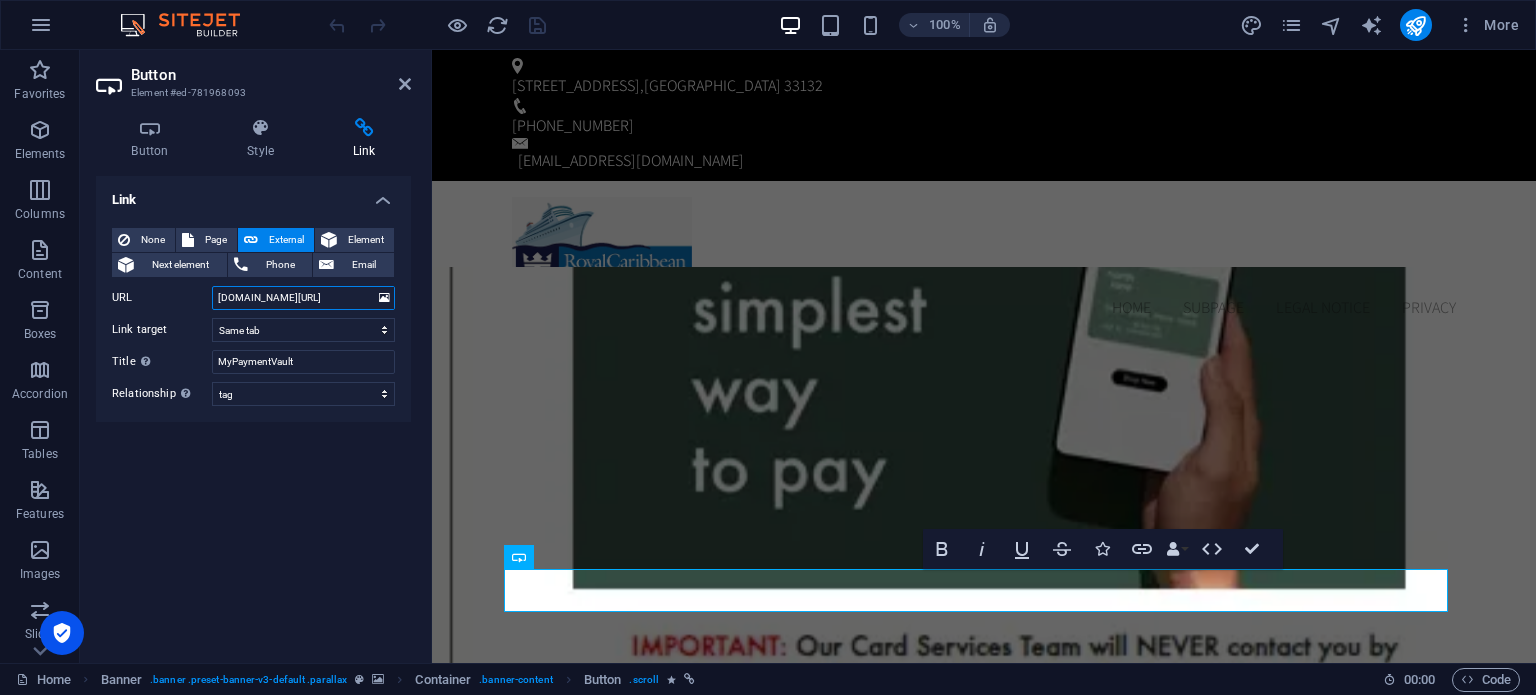 click on "[DOMAIN_NAME][URL]" at bounding box center (303, 298) 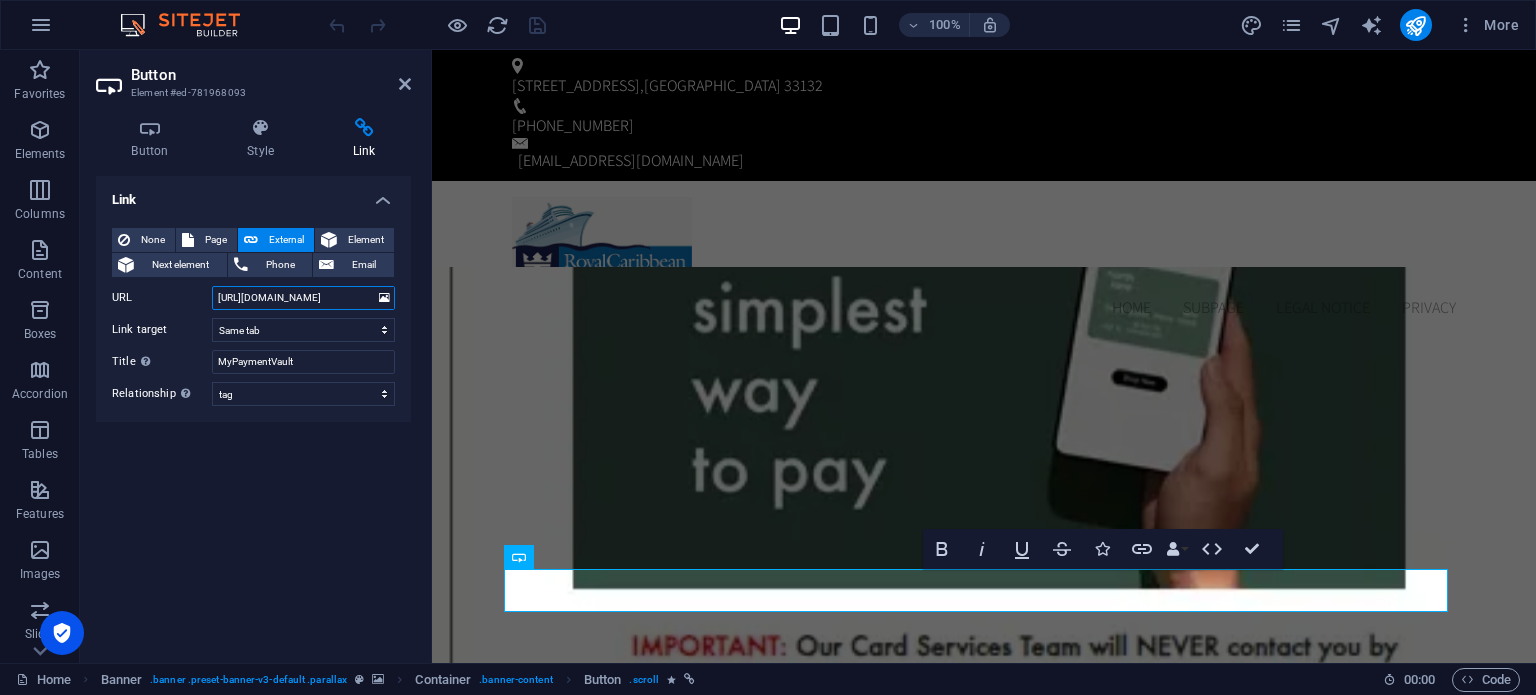 scroll, scrollTop: 0, scrollLeft: 44, axis: horizontal 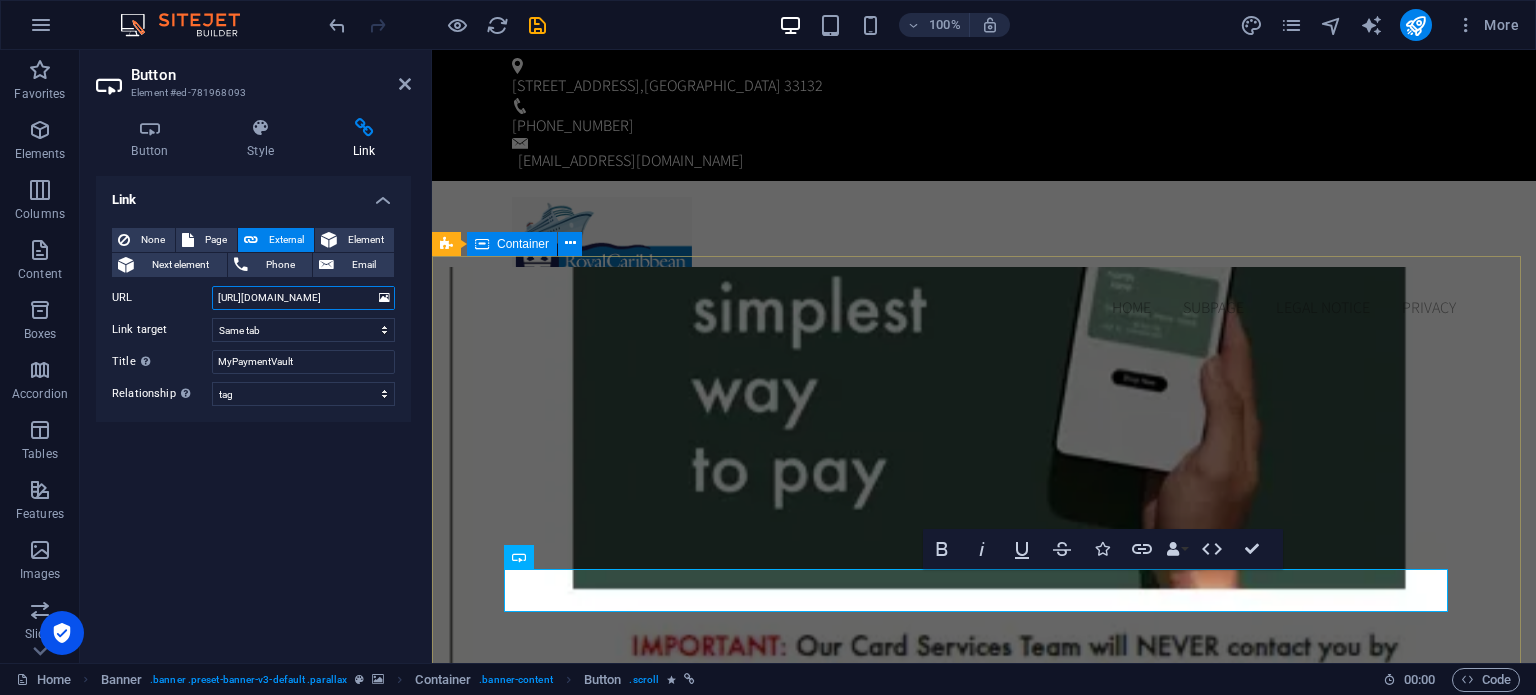 type on "[URL][DOMAIN_NAME]" 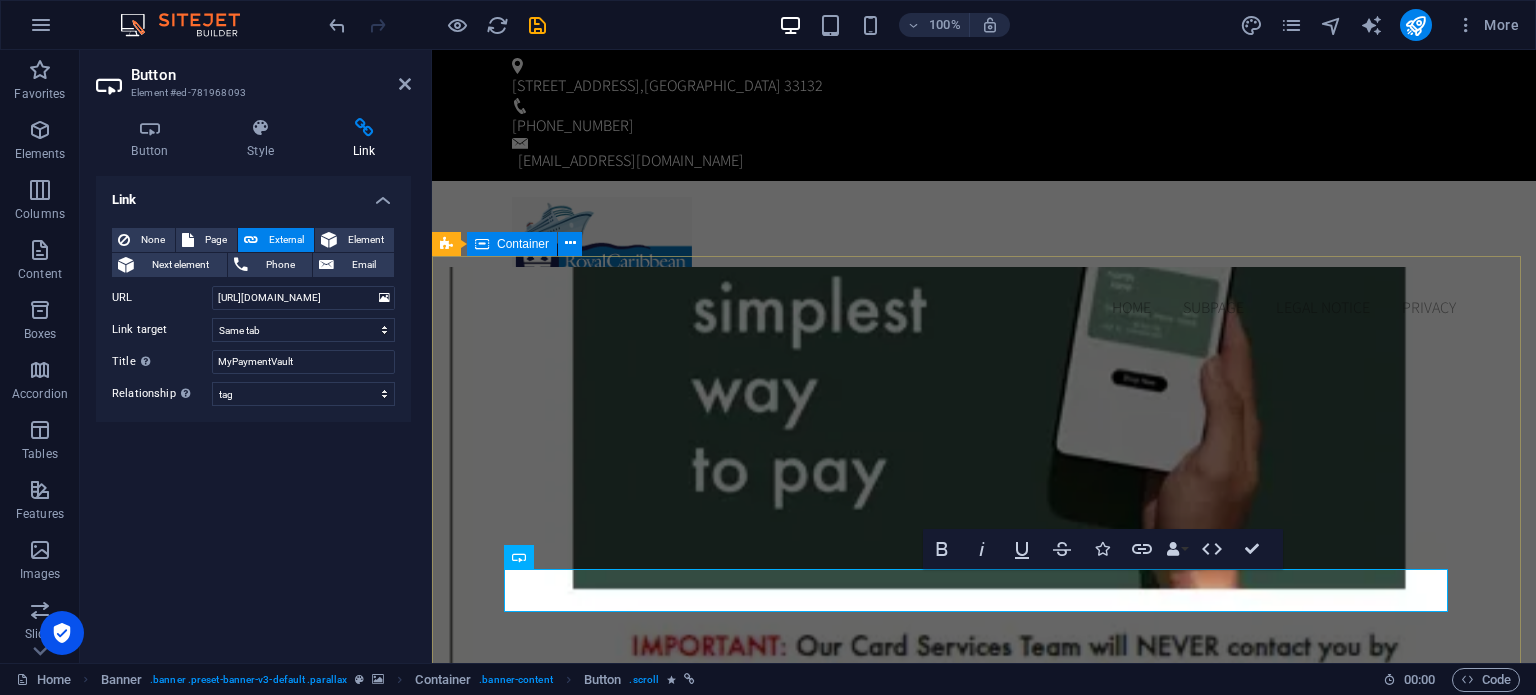 scroll, scrollTop: 0, scrollLeft: 0, axis: both 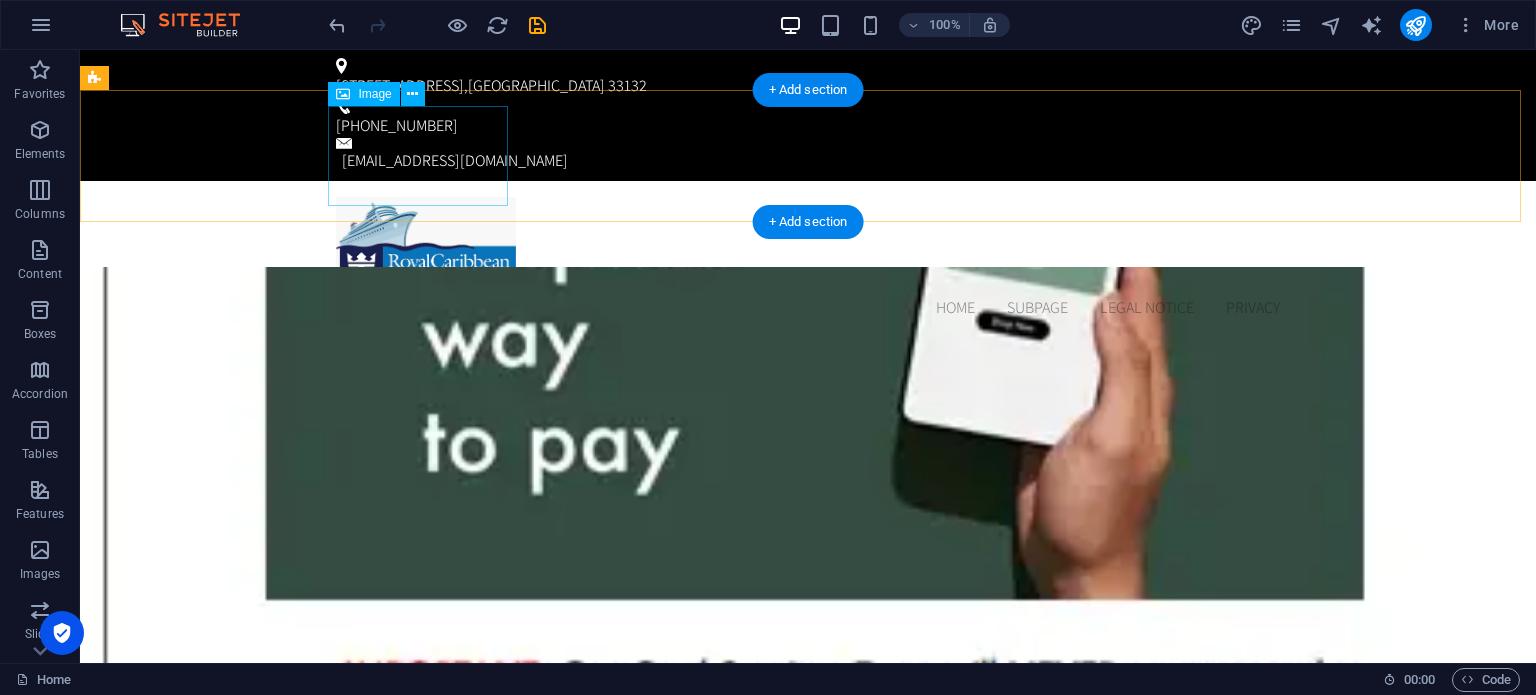 click at bounding box center [808, 247] 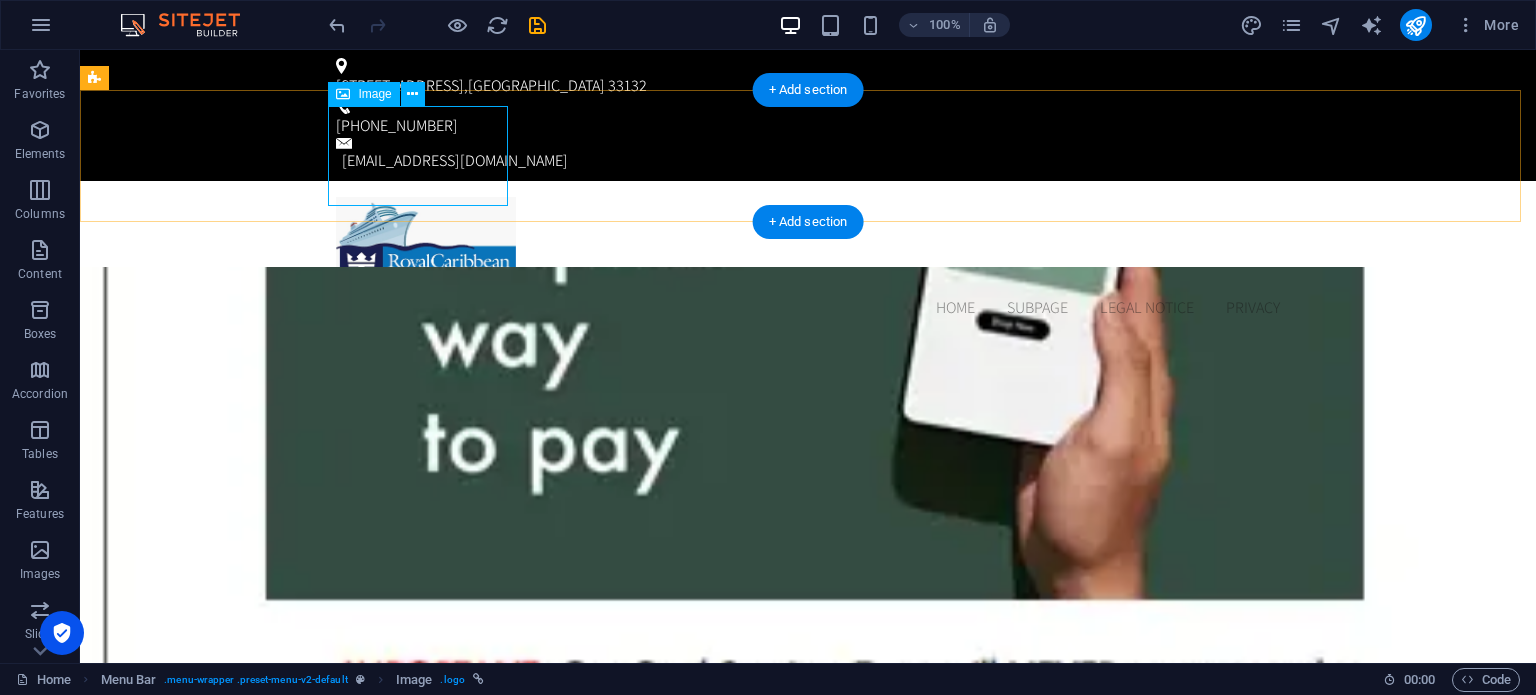 click at bounding box center [808, 247] 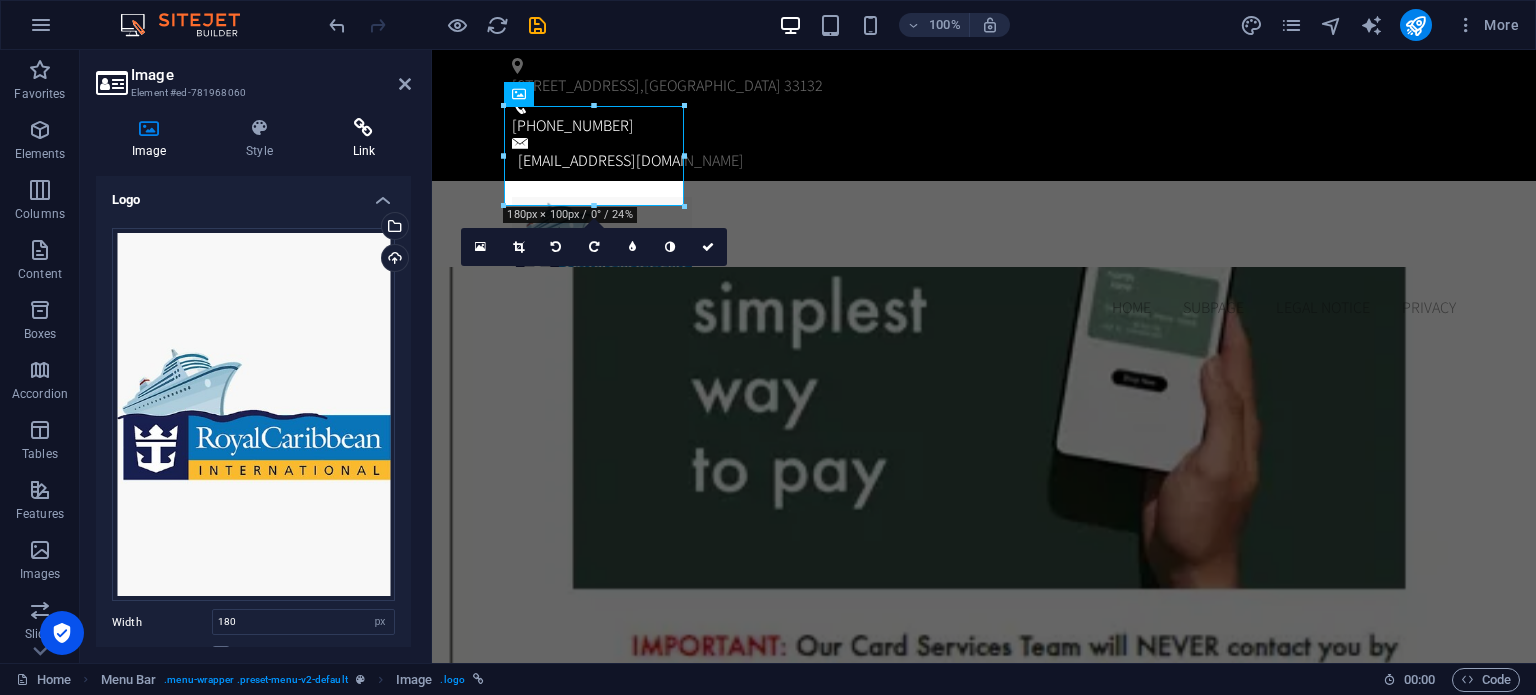 click on "Link" at bounding box center [364, 139] 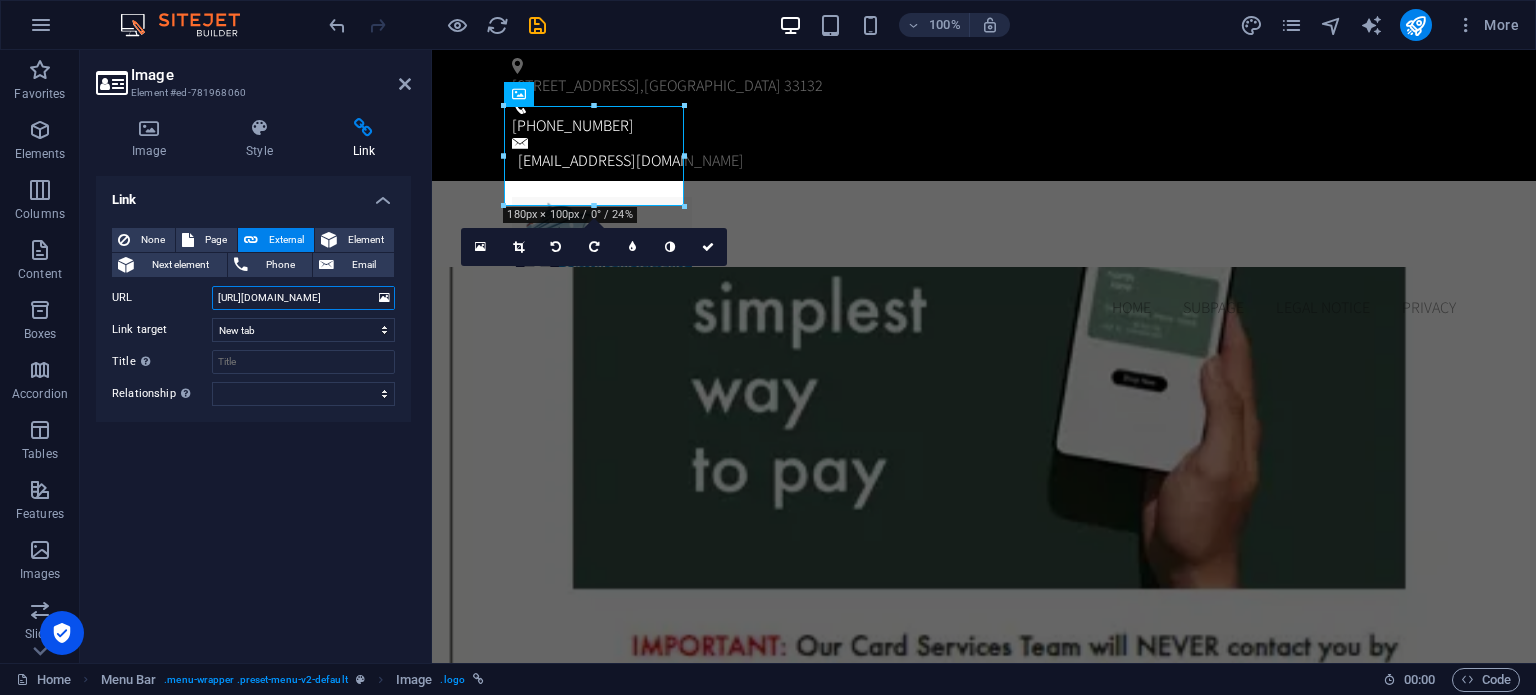 click on "[URL][DOMAIN_NAME]" at bounding box center [303, 298] 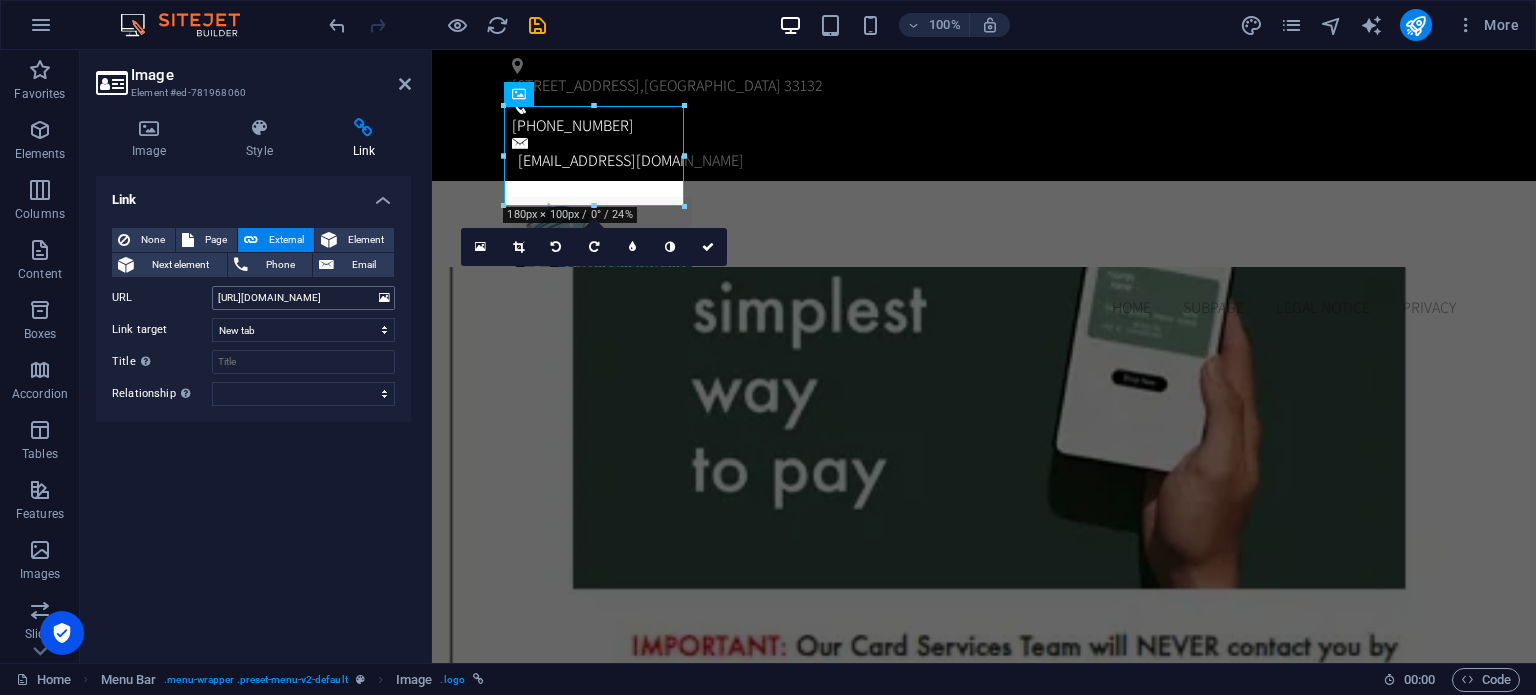 scroll, scrollTop: 0, scrollLeft: 0, axis: both 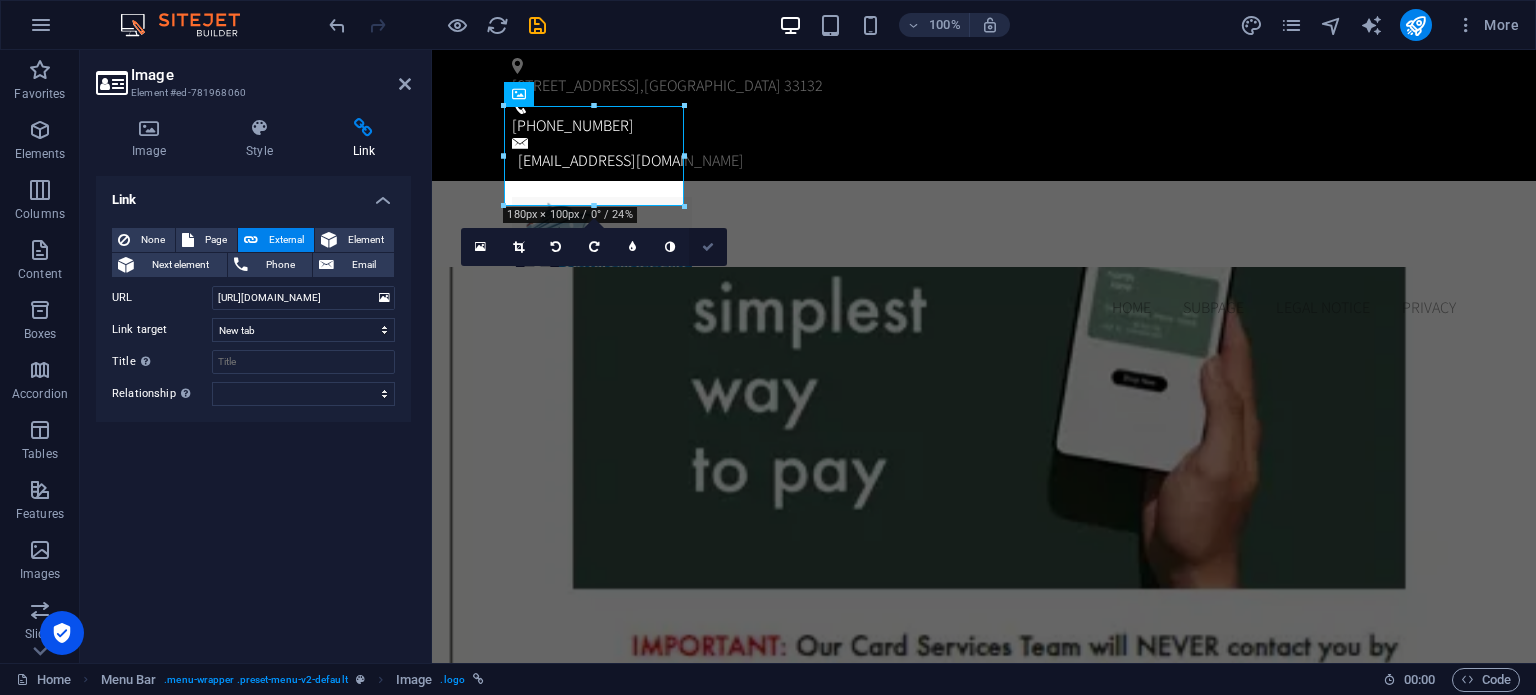 click at bounding box center (708, 247) 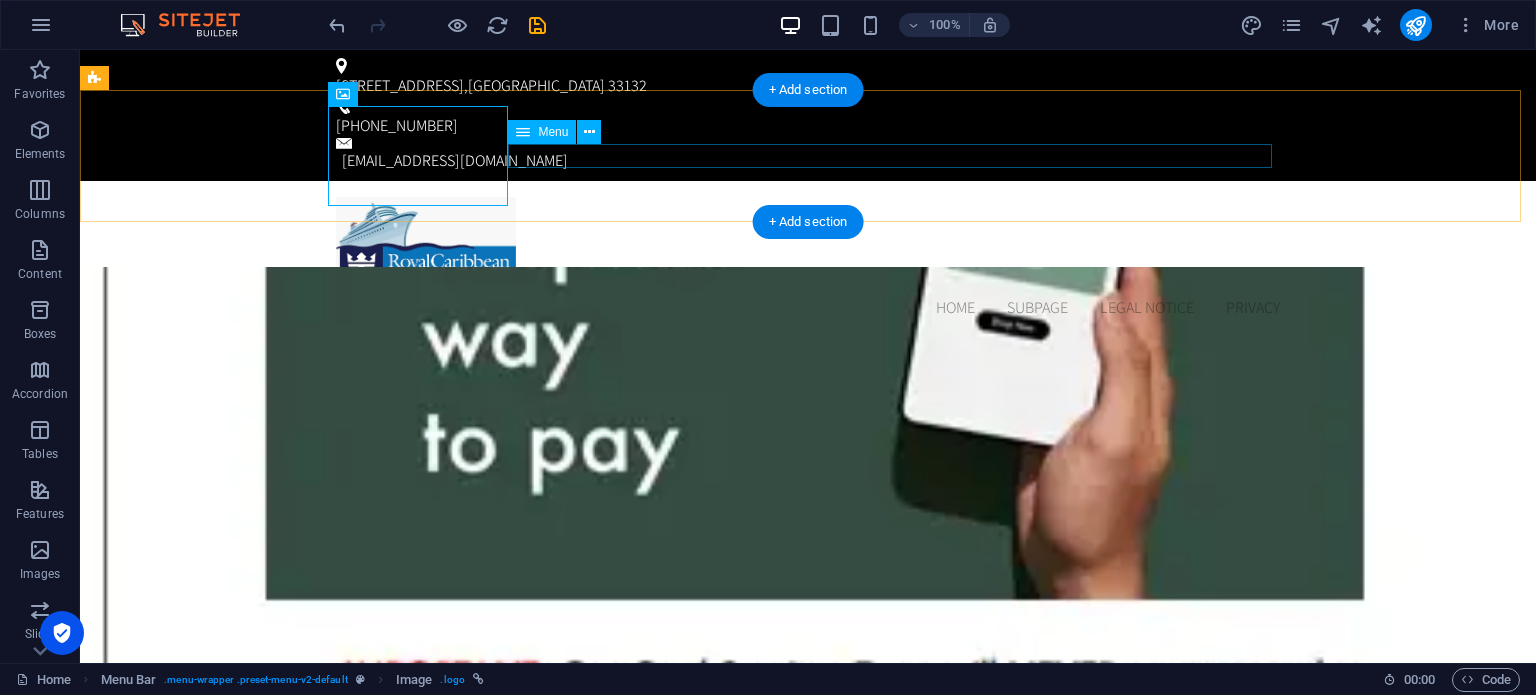 click on "Home Subpage Legal Notice Privacy" at bounding box center (808, 308) 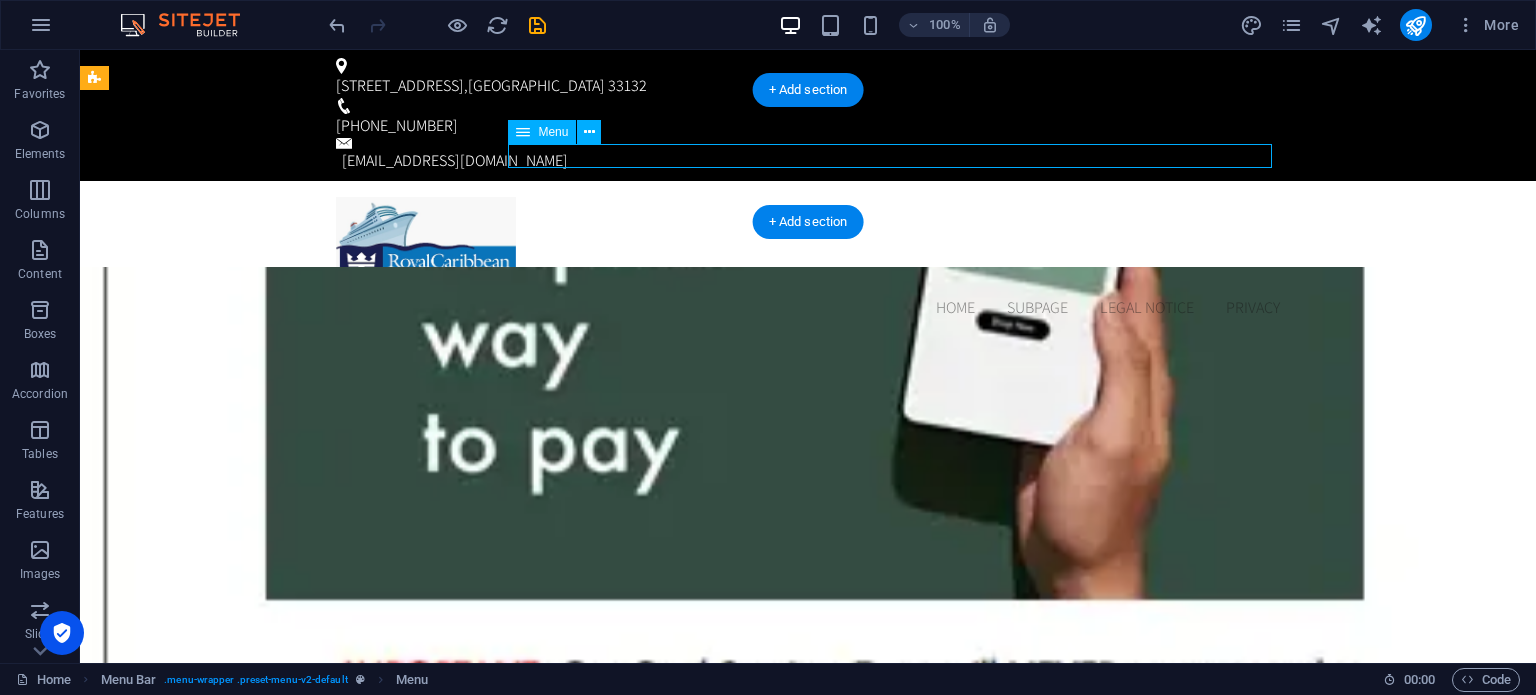 click on "Home Subpage Legal Notice Privacy" at bounding box center [808, 308] 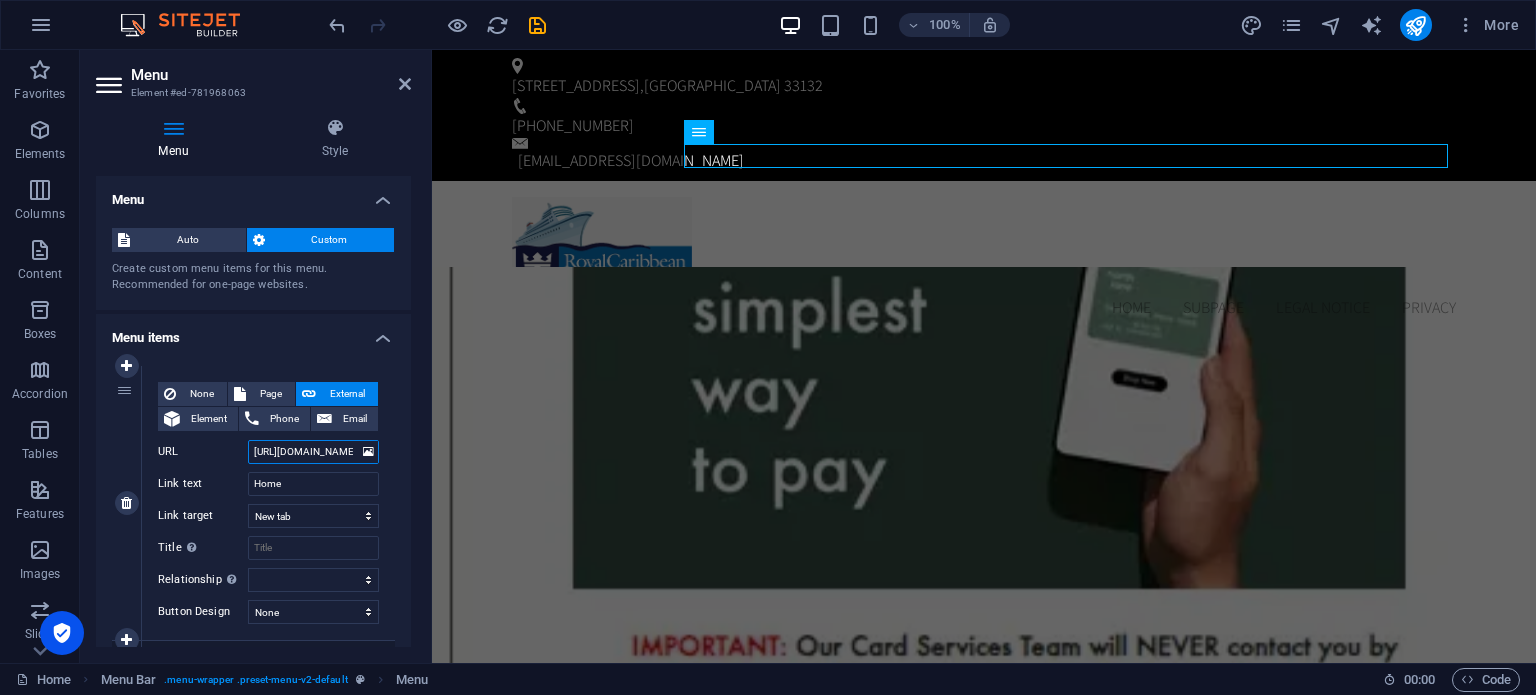 click on "[URL][DOMAIN_NAME]" at bounding box center (313, 452) 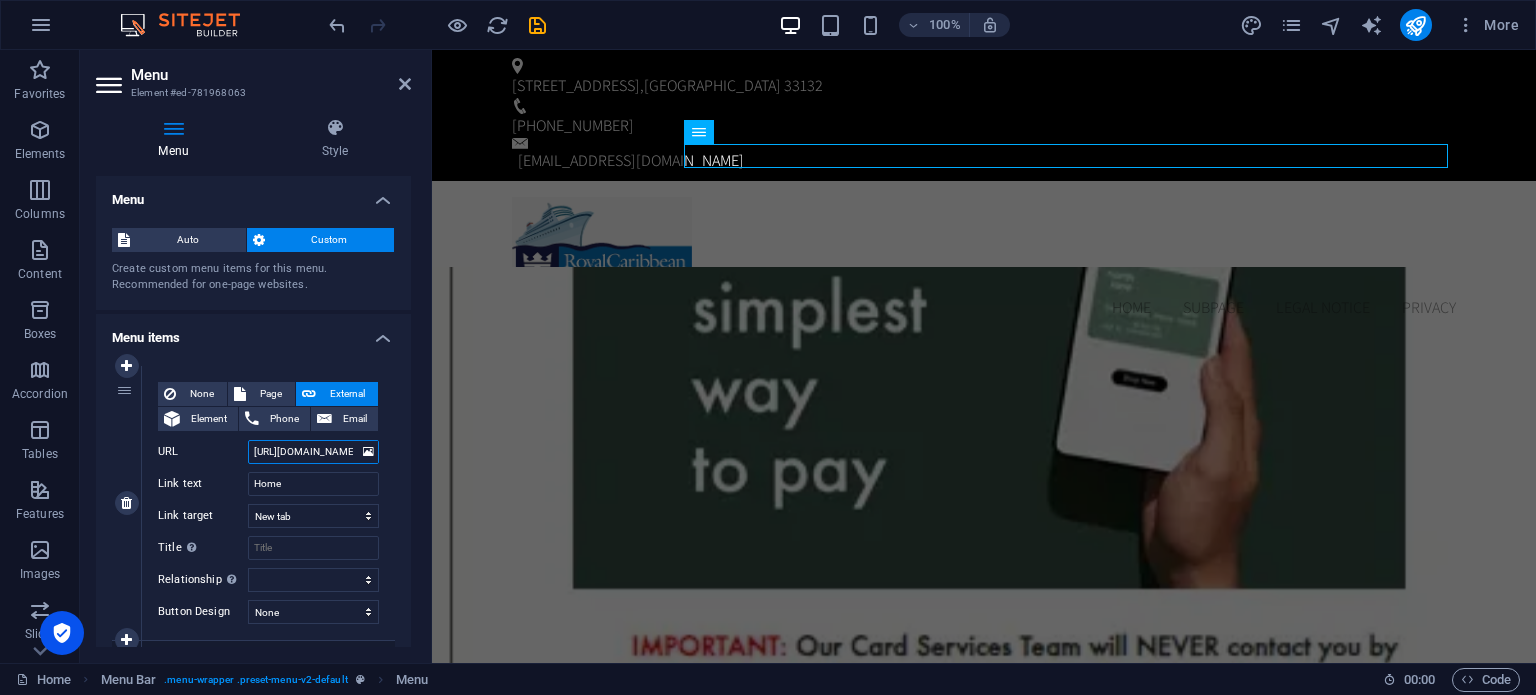 paste on "accountt-mypaymentvault.com/login" 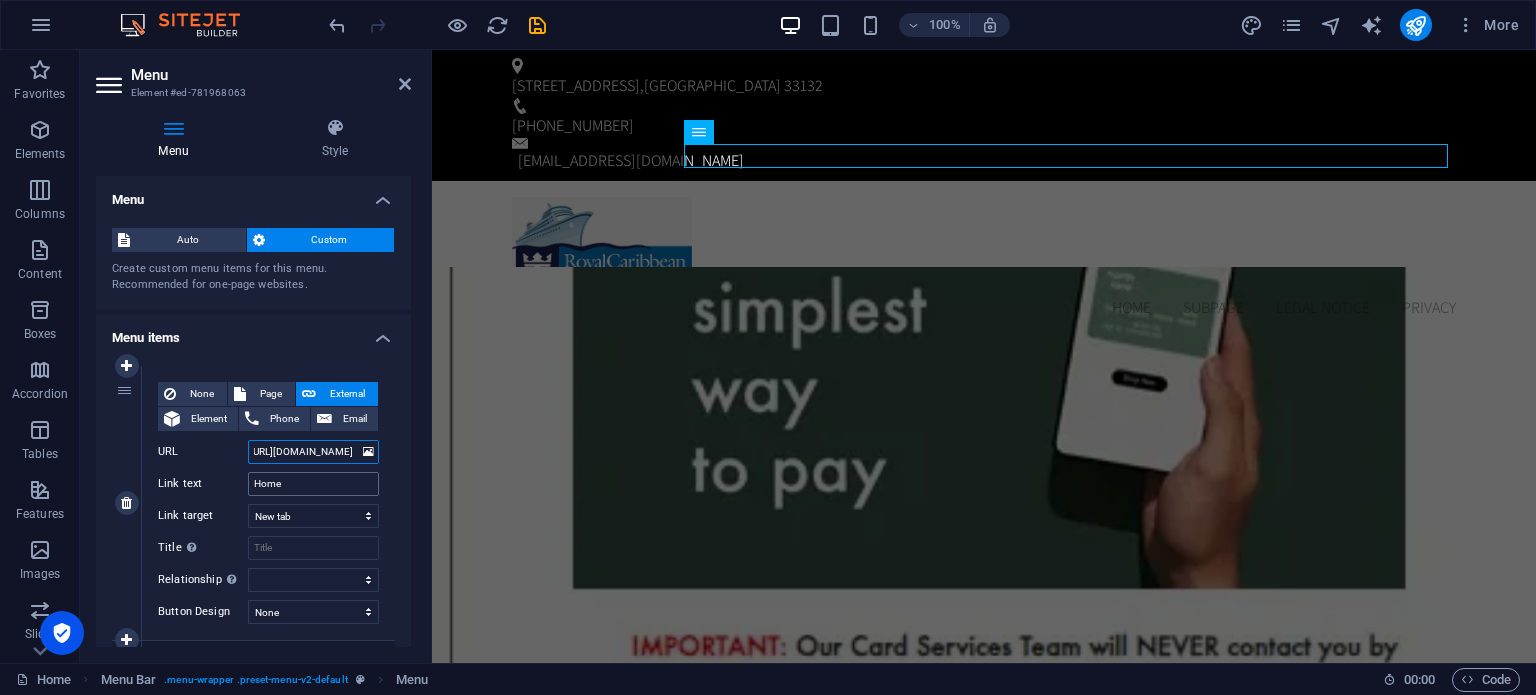 select 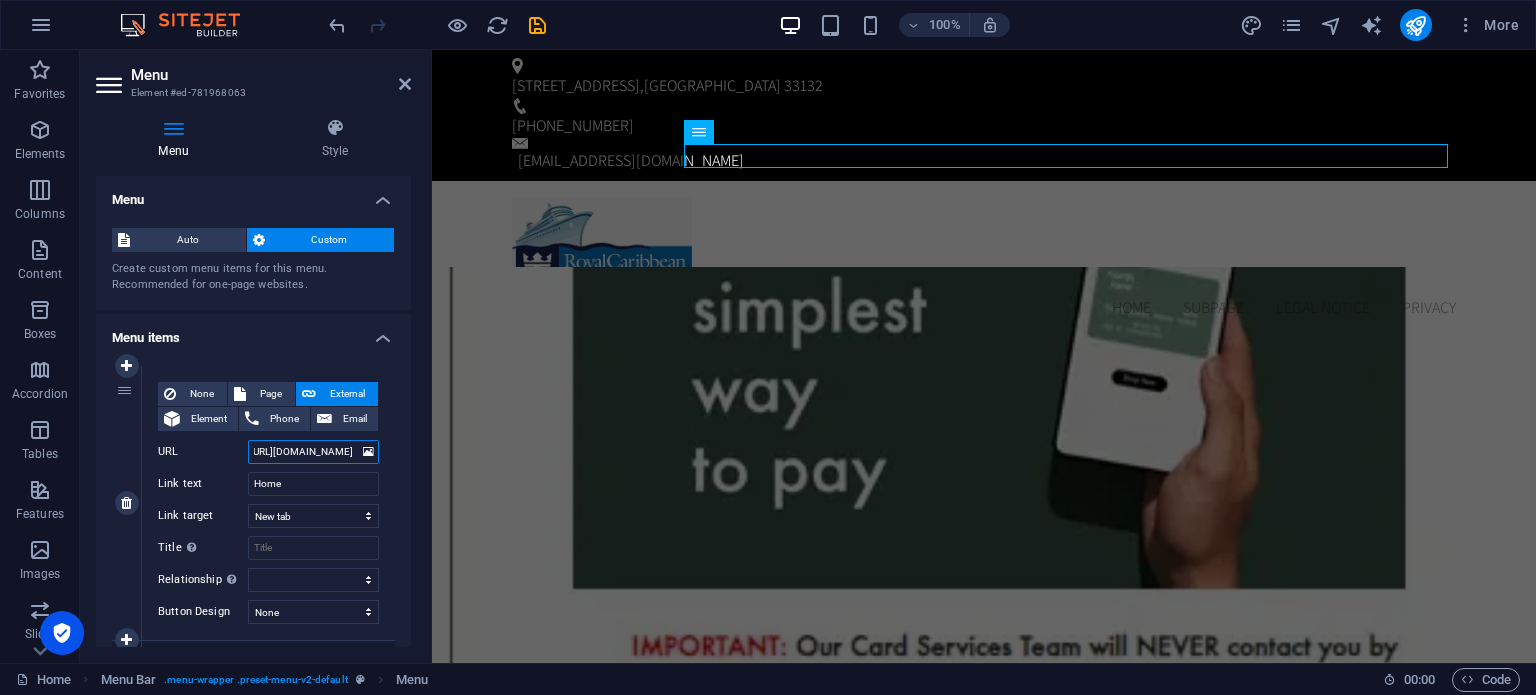 type on "[URL][DOMAIN_NAME]" 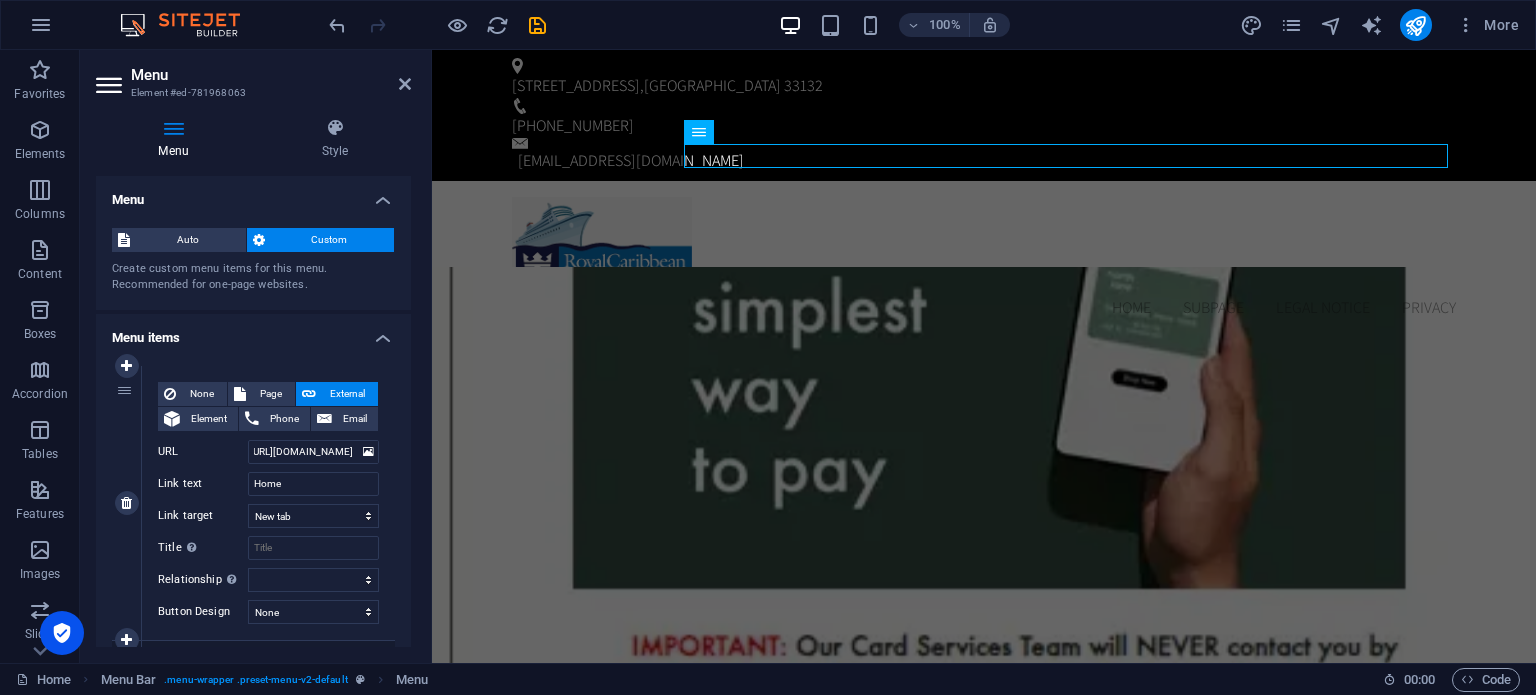 scroll, scrollTop: 0, scrollLeft: 0, axis: both 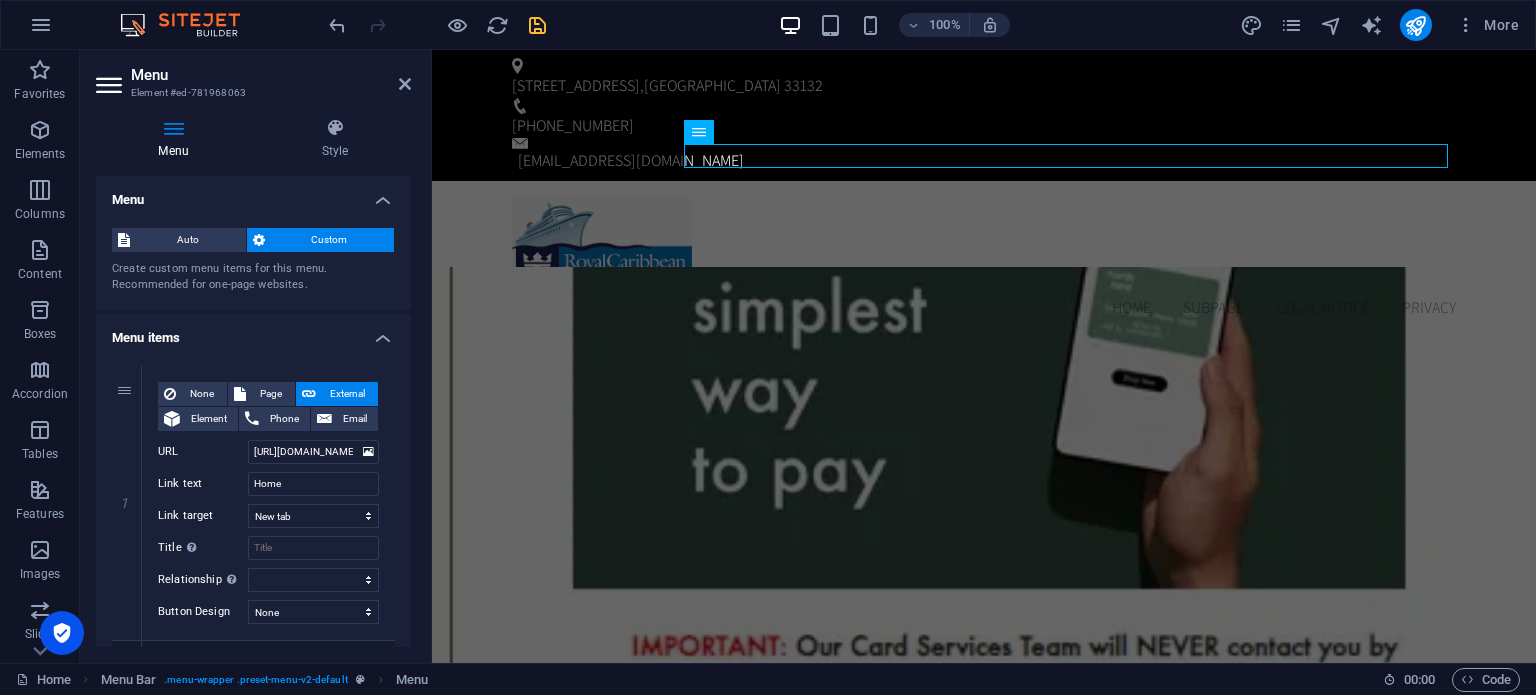 click at bounding box center [537, 25] 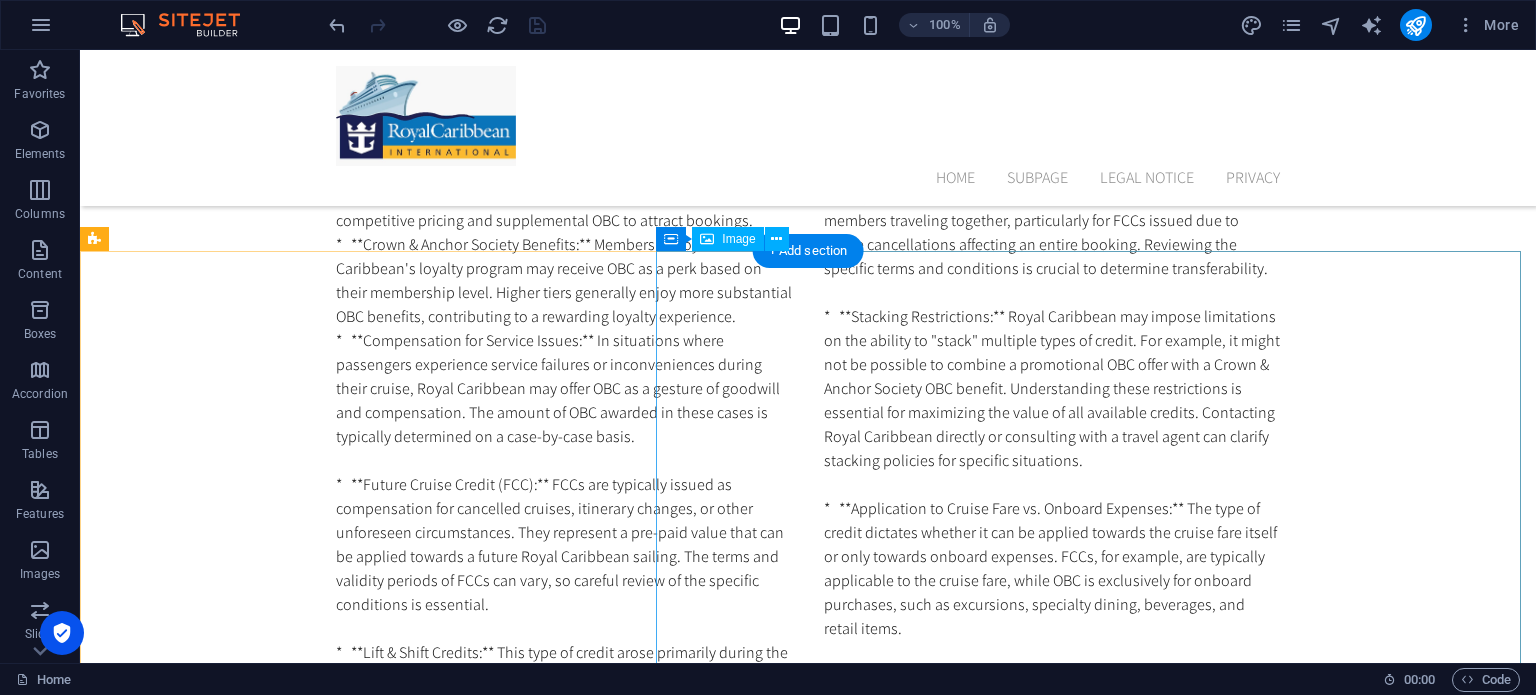 scroll, scrollTop: 2200, scrollLeft: 0, axis: vertical 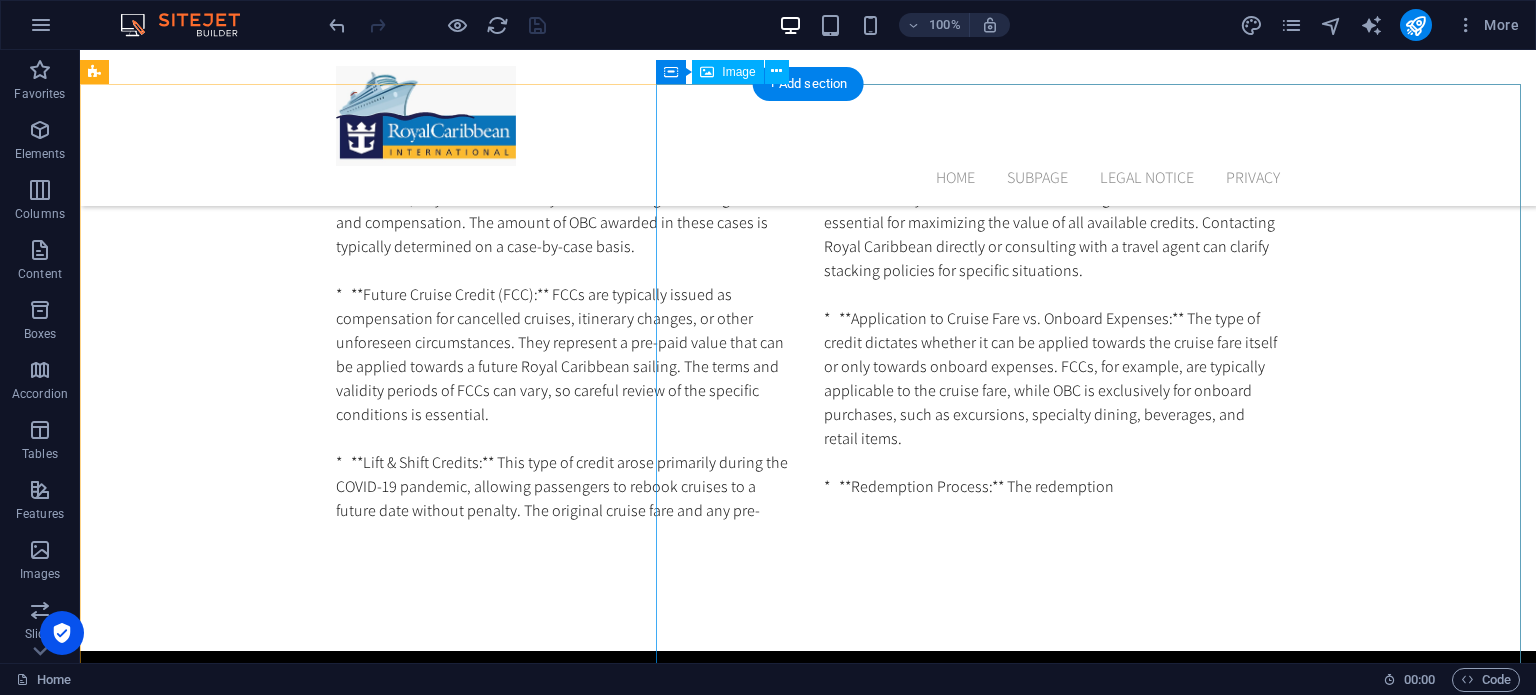 click at bounding box center [808, 2710] 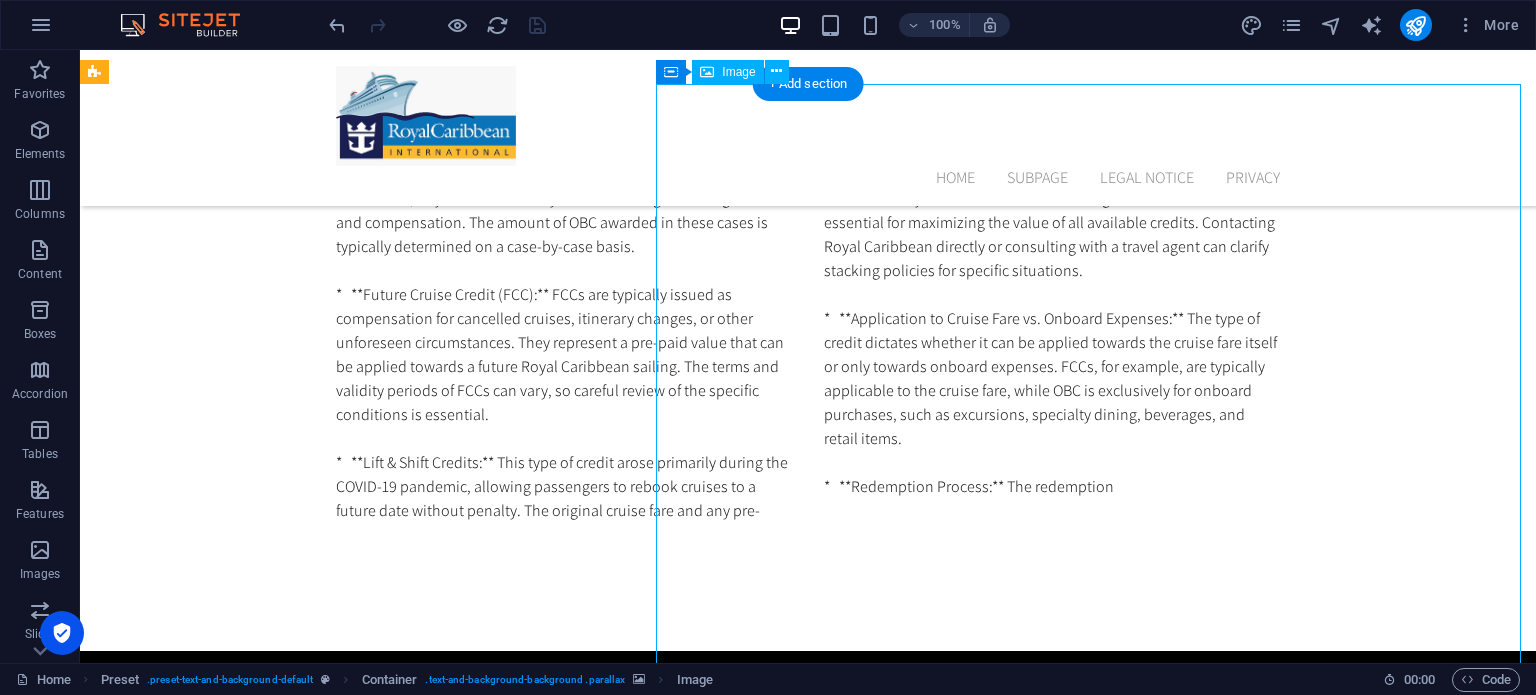 click at bounding box center [808, 2710] 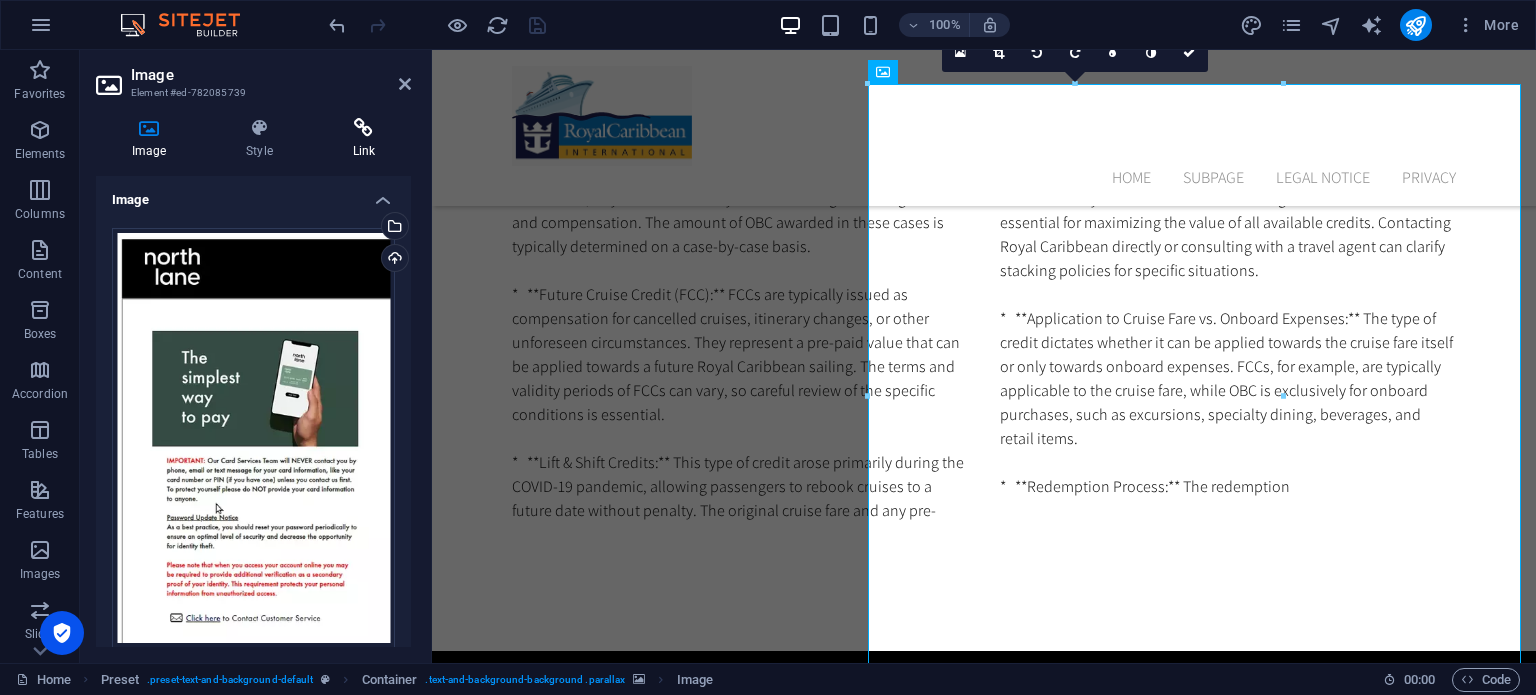 click on "Link" at bounding box center (364, 139) 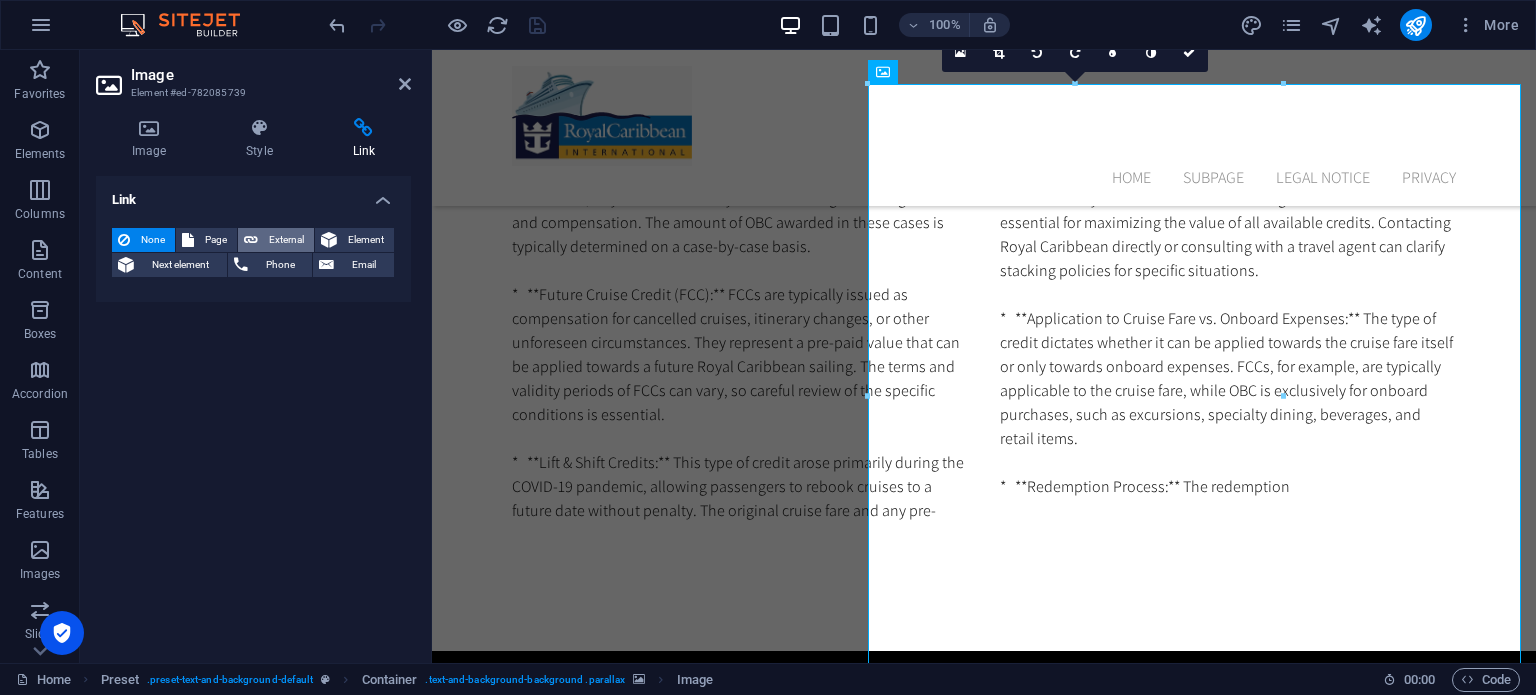 click on "External" at bounding box center (286, 240) 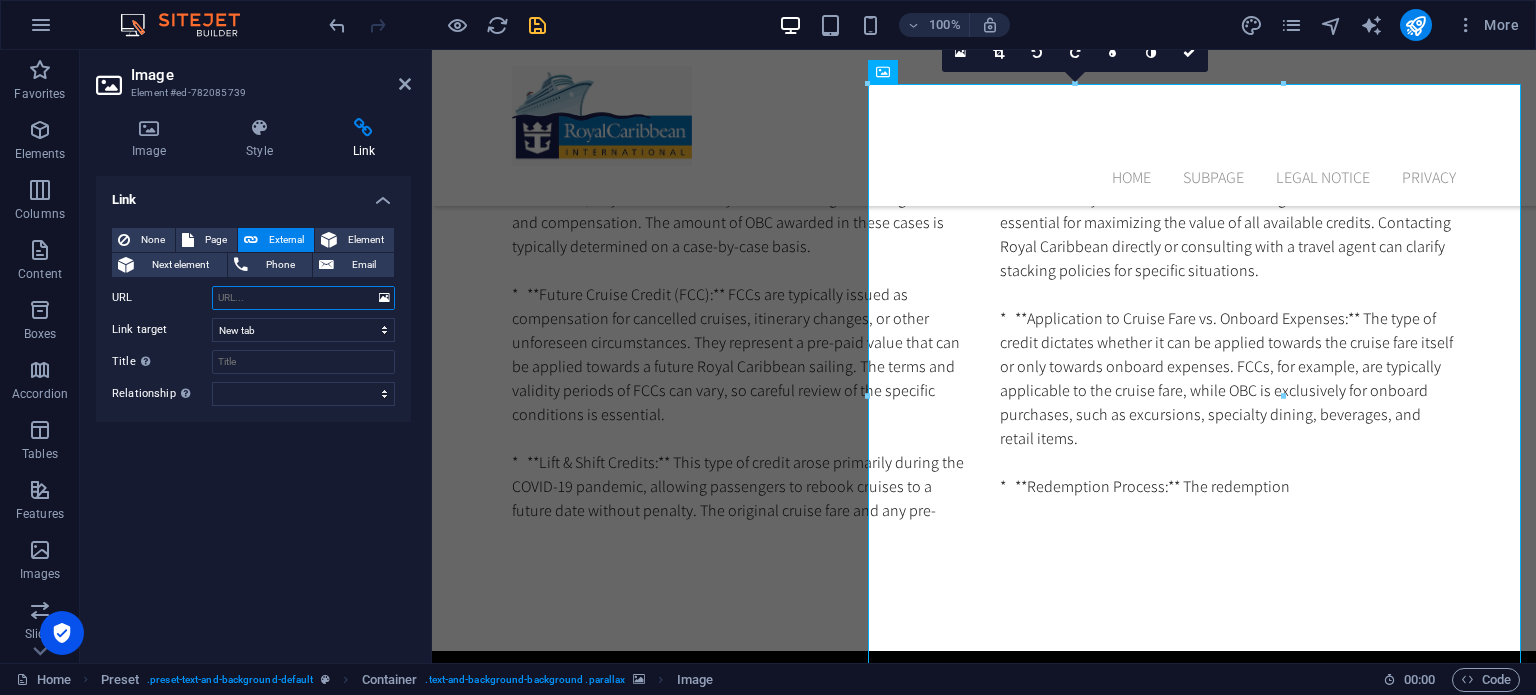 paste on "[URL][DOMAIN_NAME]" 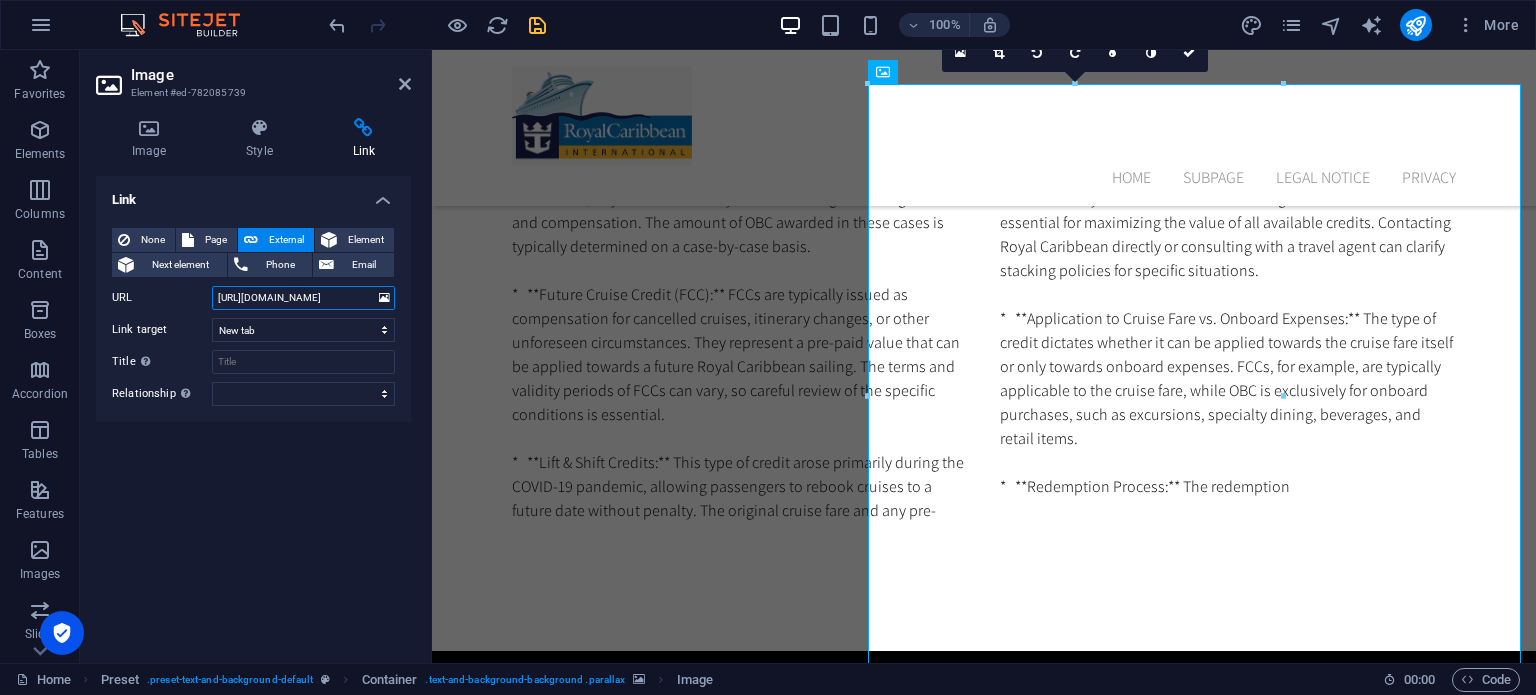 scroll, scrollTop: 0, scrollLeft: 44, axis: horizontal 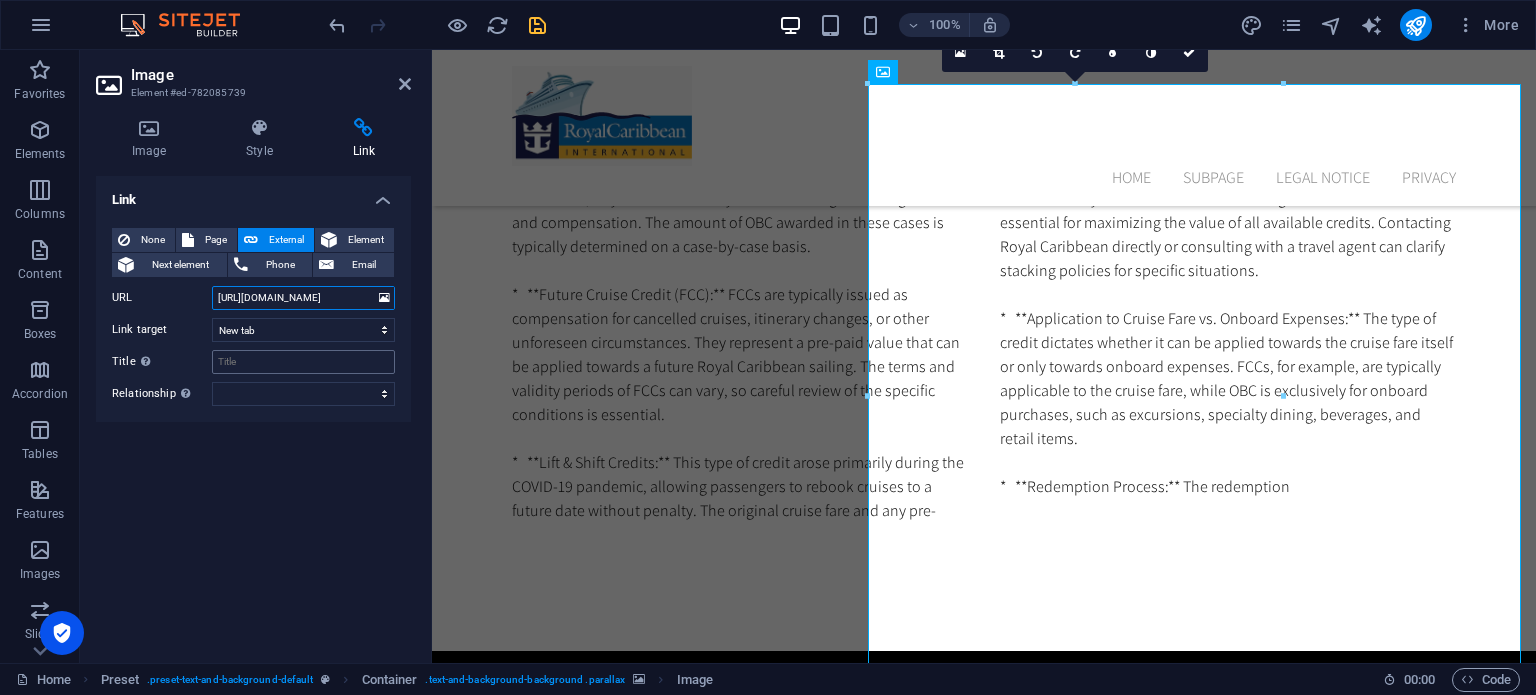 type on "[URL][DOMAIN_NAME]" 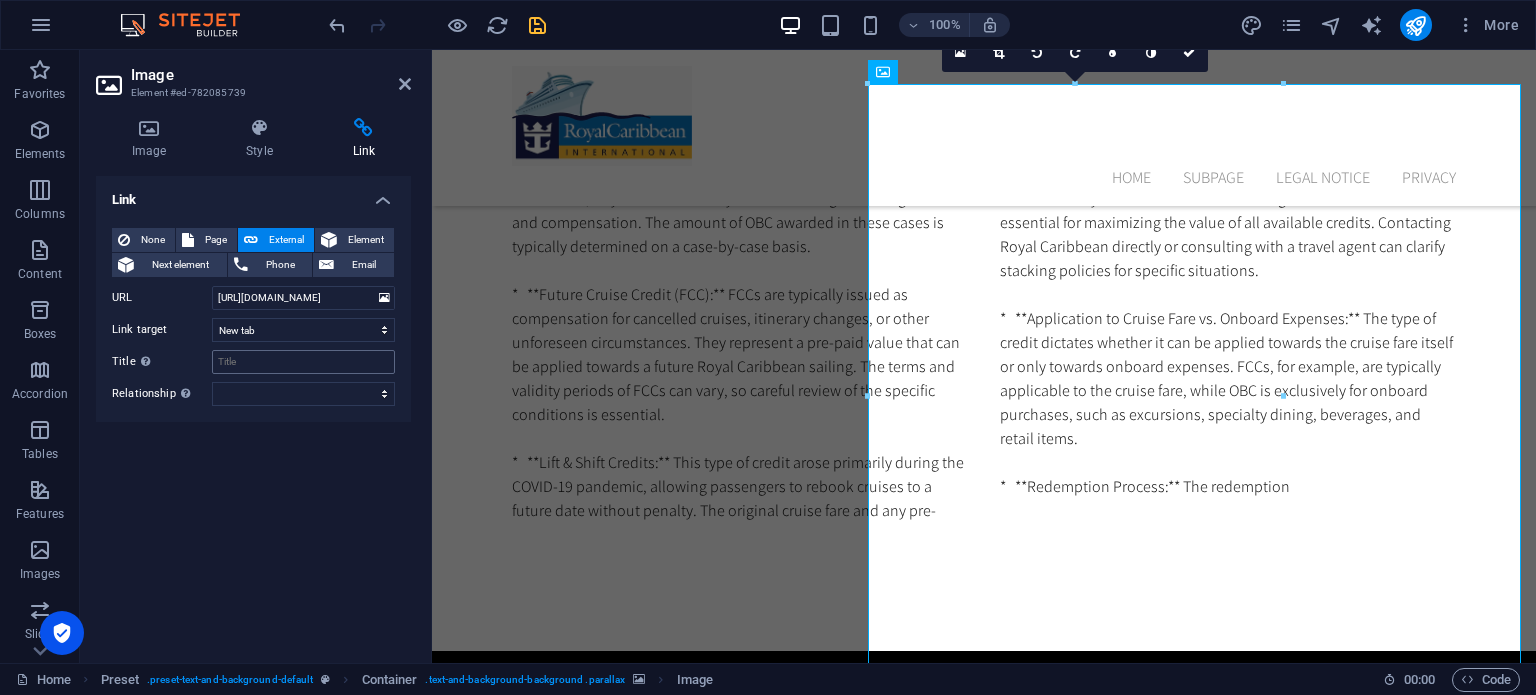 scroll, scrollTop: 0, scrollLeft: 0, axis: both 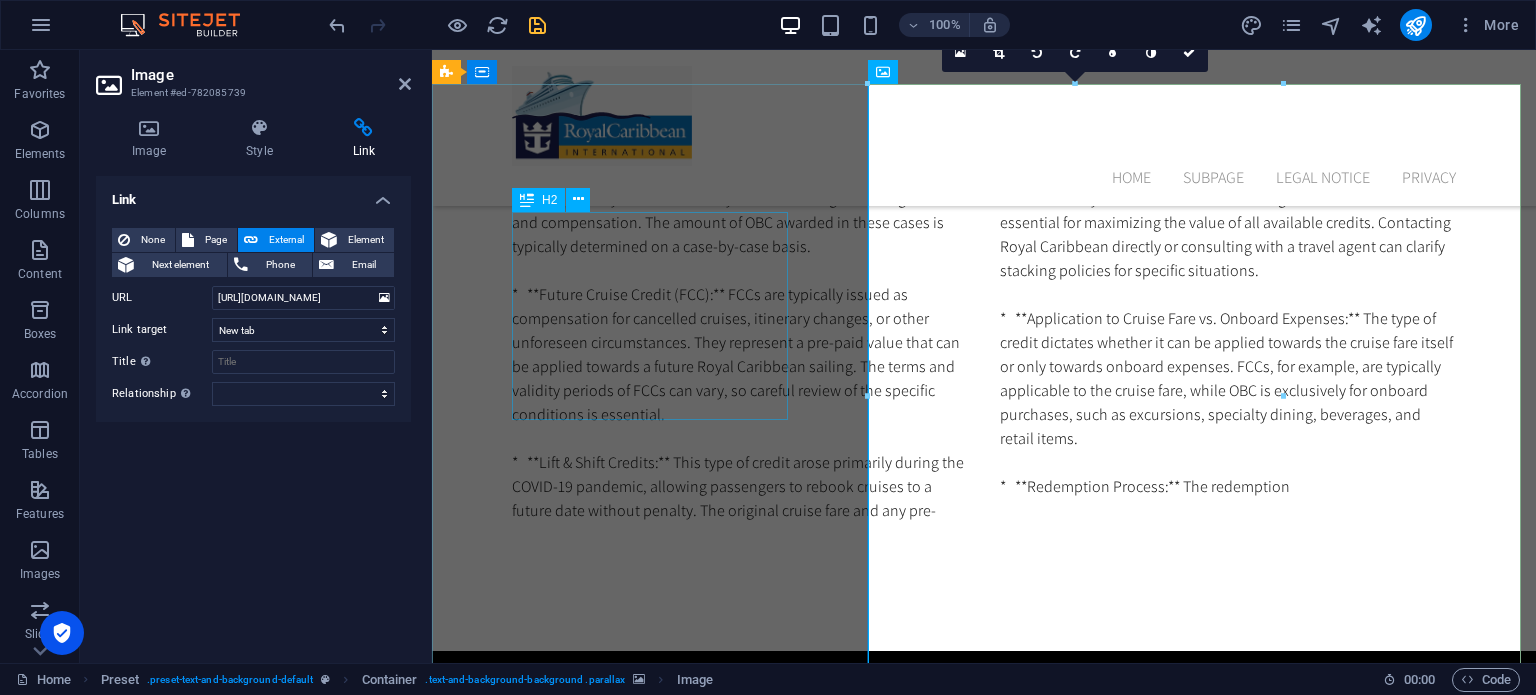 click on "How Royal Caribbean Credit Money Can Be Used" at bounding box center (984, 803) 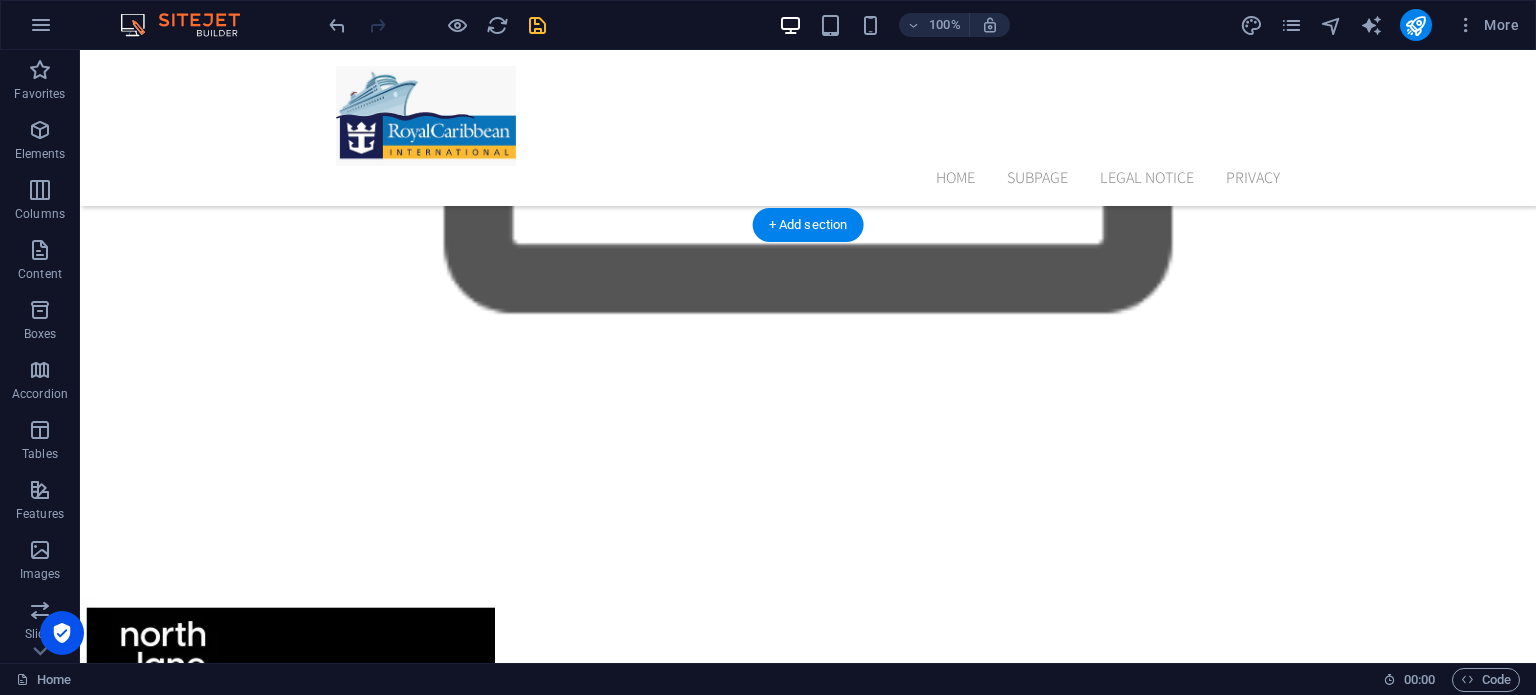 scroll, scrollTop: 4300, scrollLeft: 0, axis: vertical 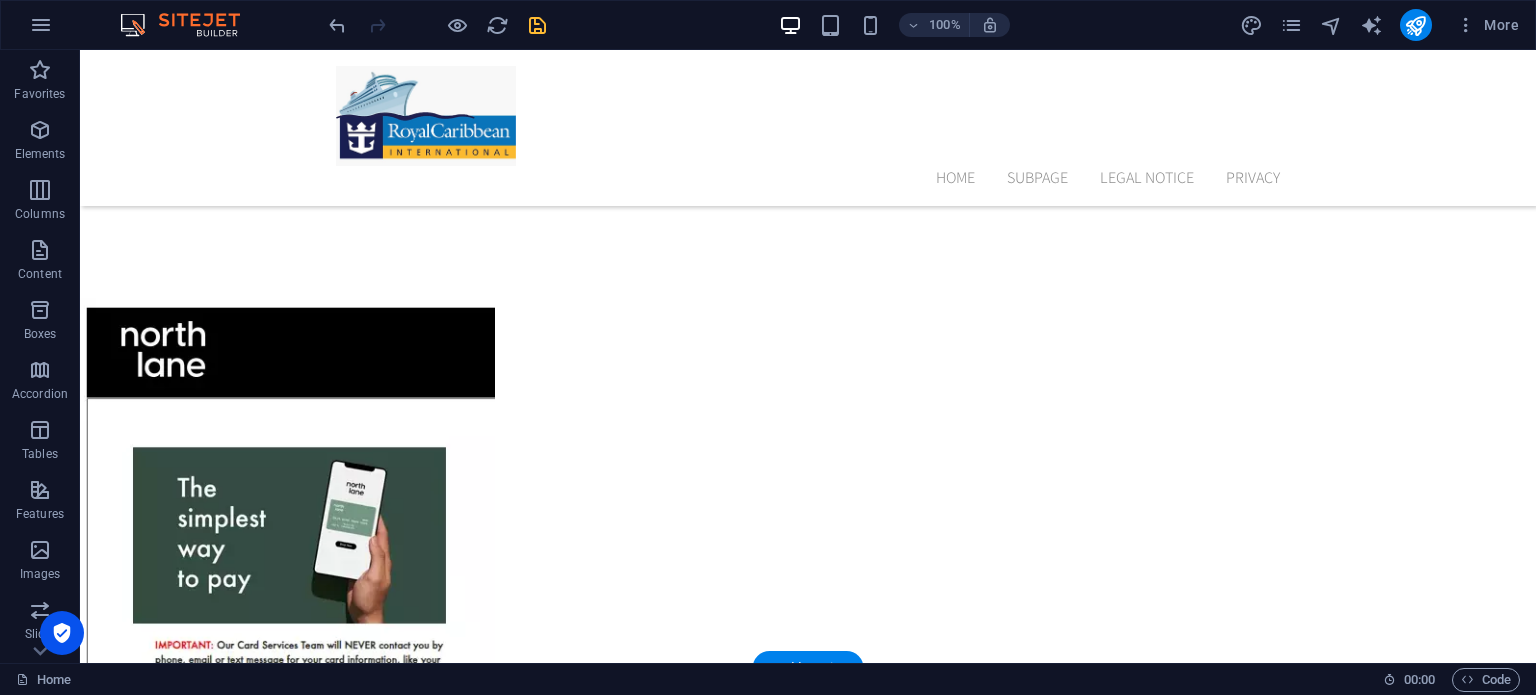 click at bounding box center (808, 2496) 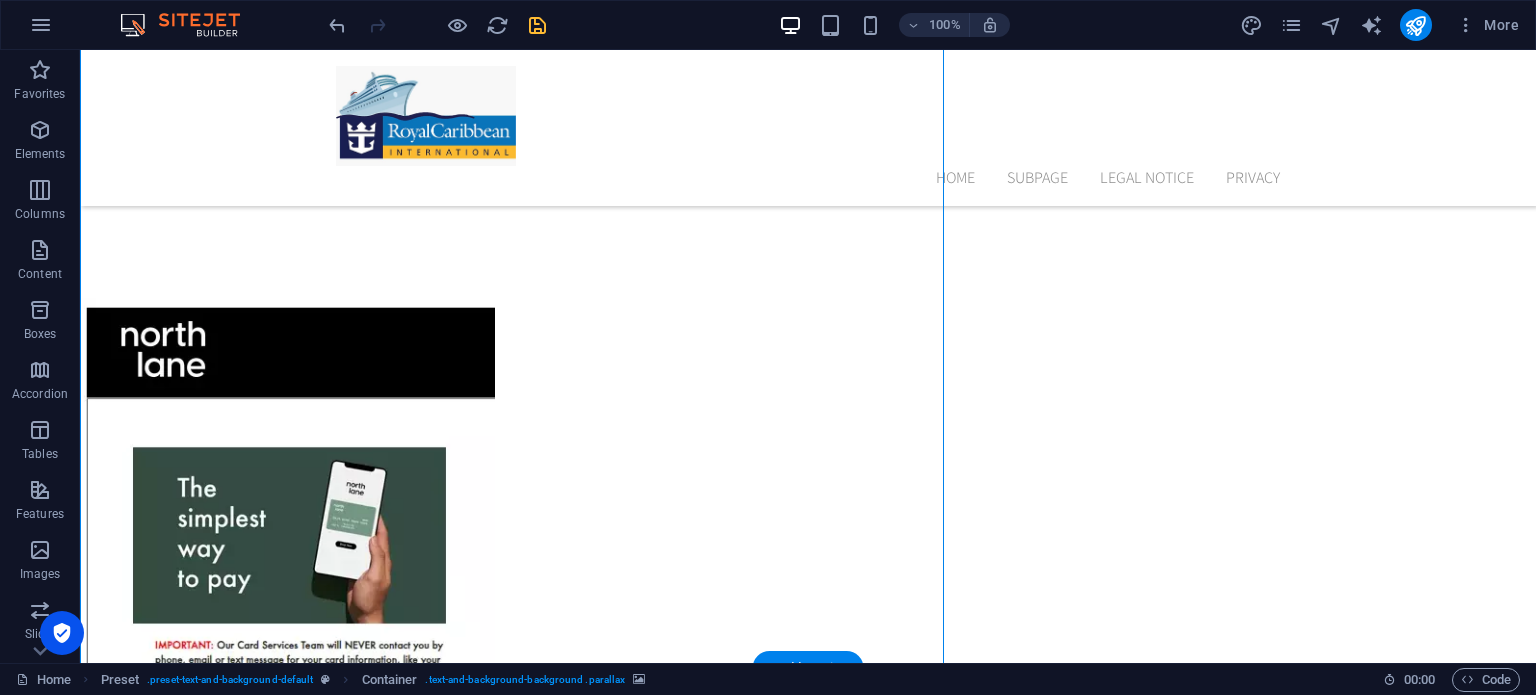 click at bounding box center [808, 2496] 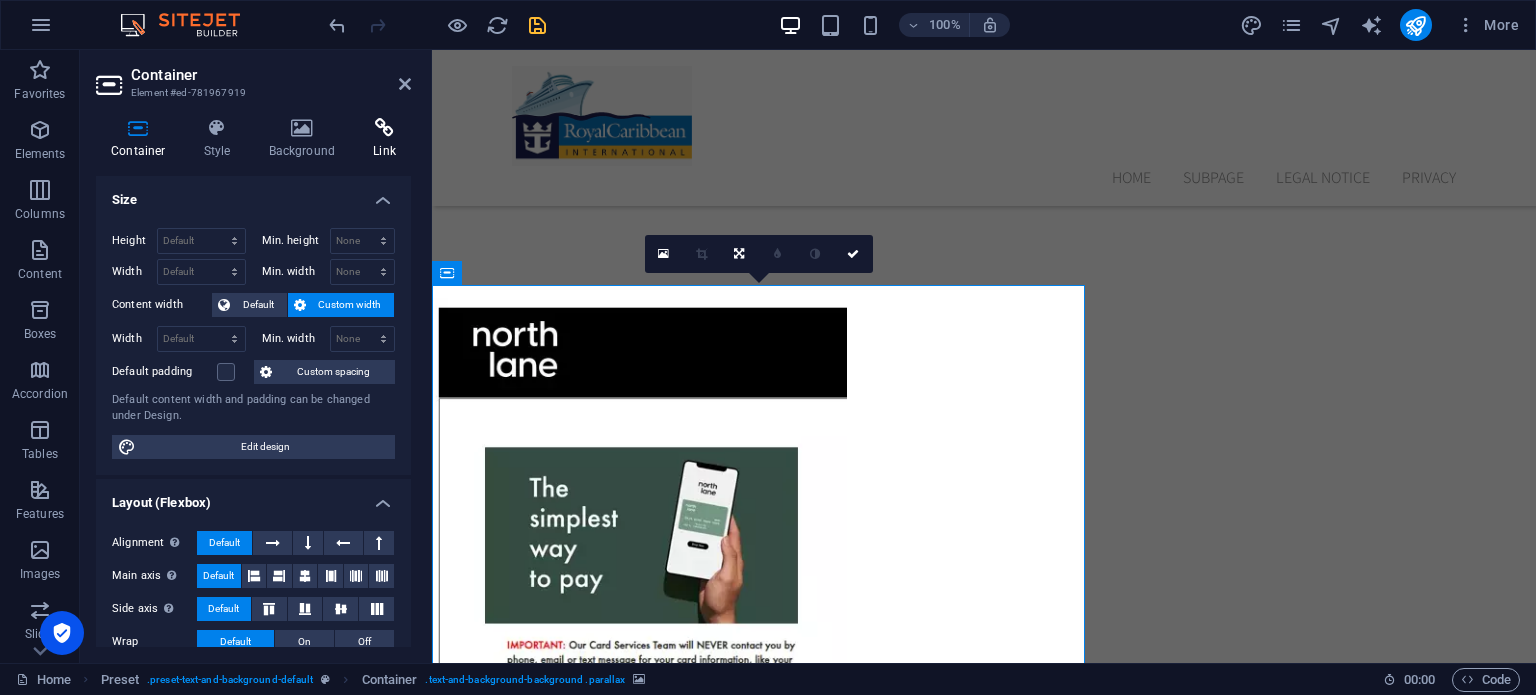 click at bounding box center (384, 128) 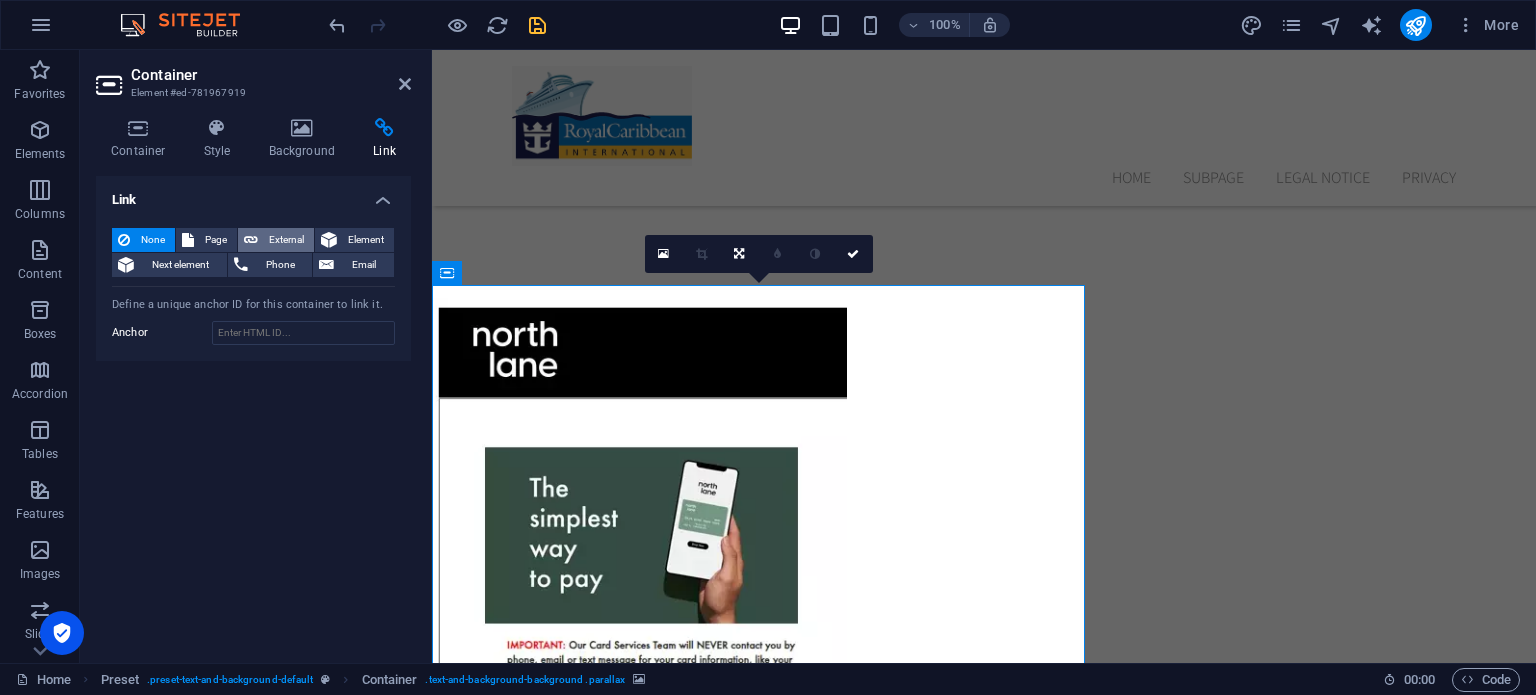 click on "External" at bounding box center (286, 240) 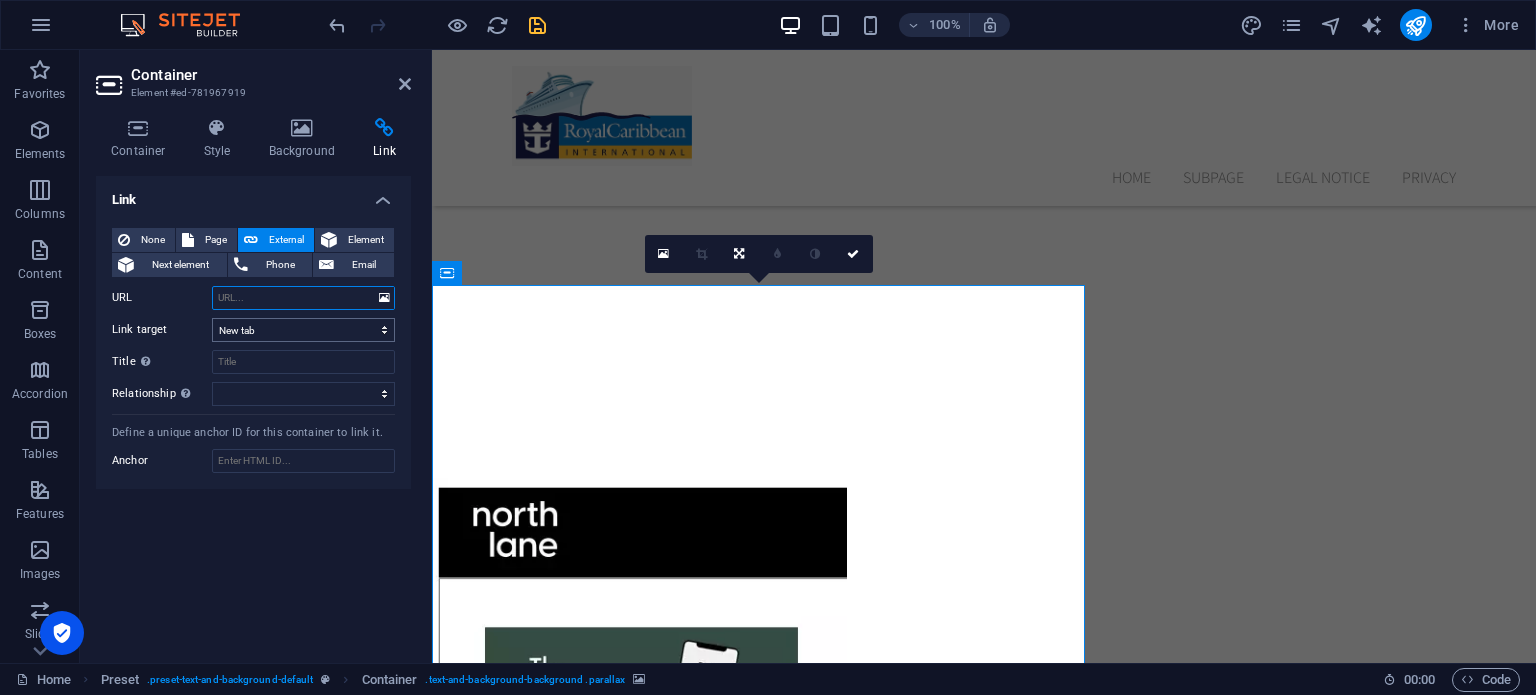 paste on "[URL][DOMAIN_NAME]" 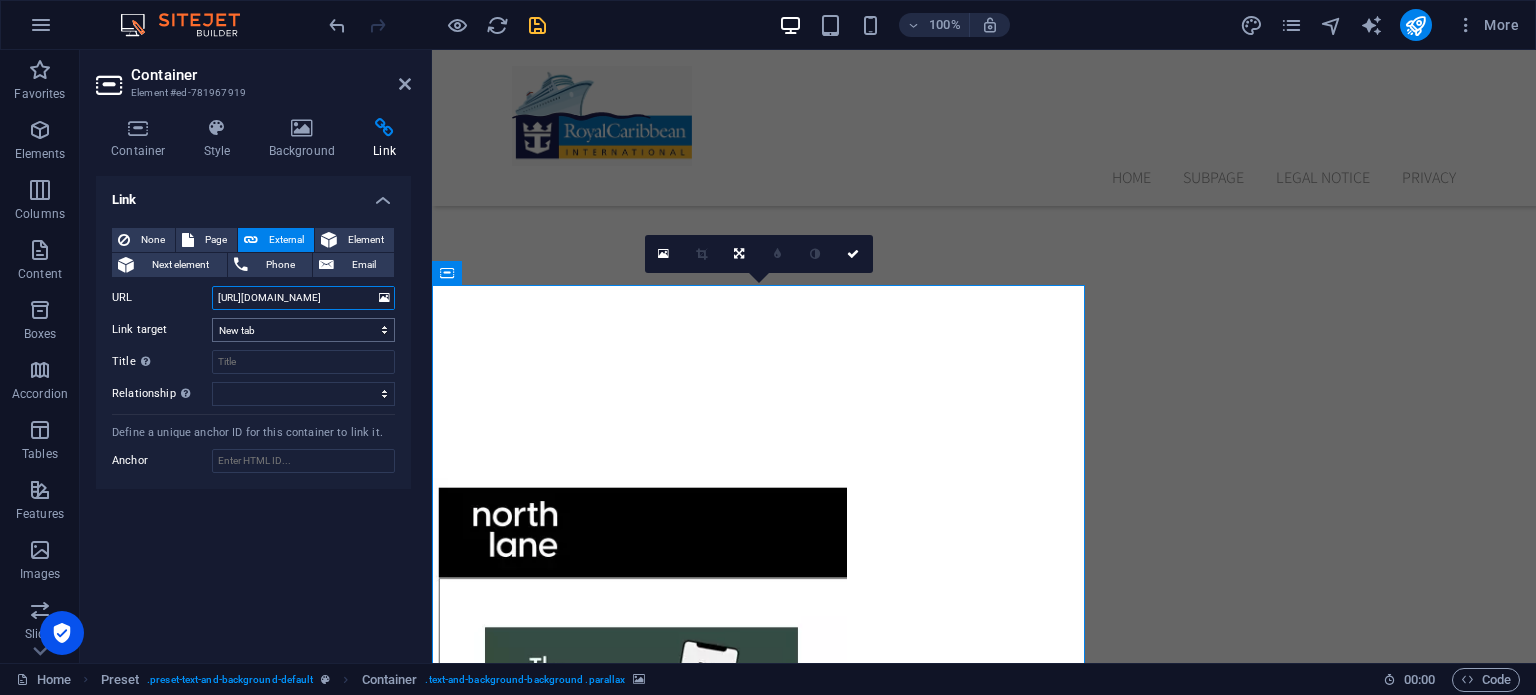 scroll, scrollTop: 0, scrollLeft: 44, axis: horizontal 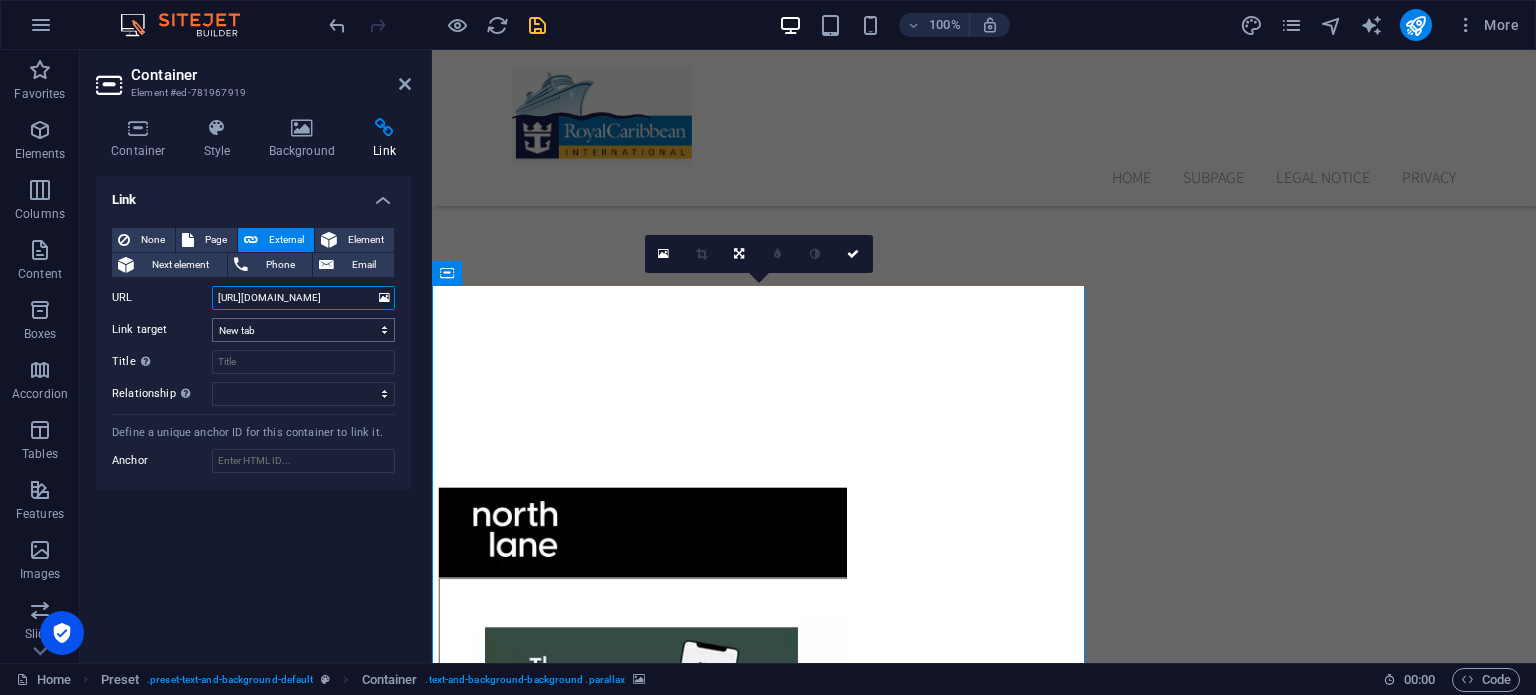 type on "[URL][DOMAIN_NAME]" 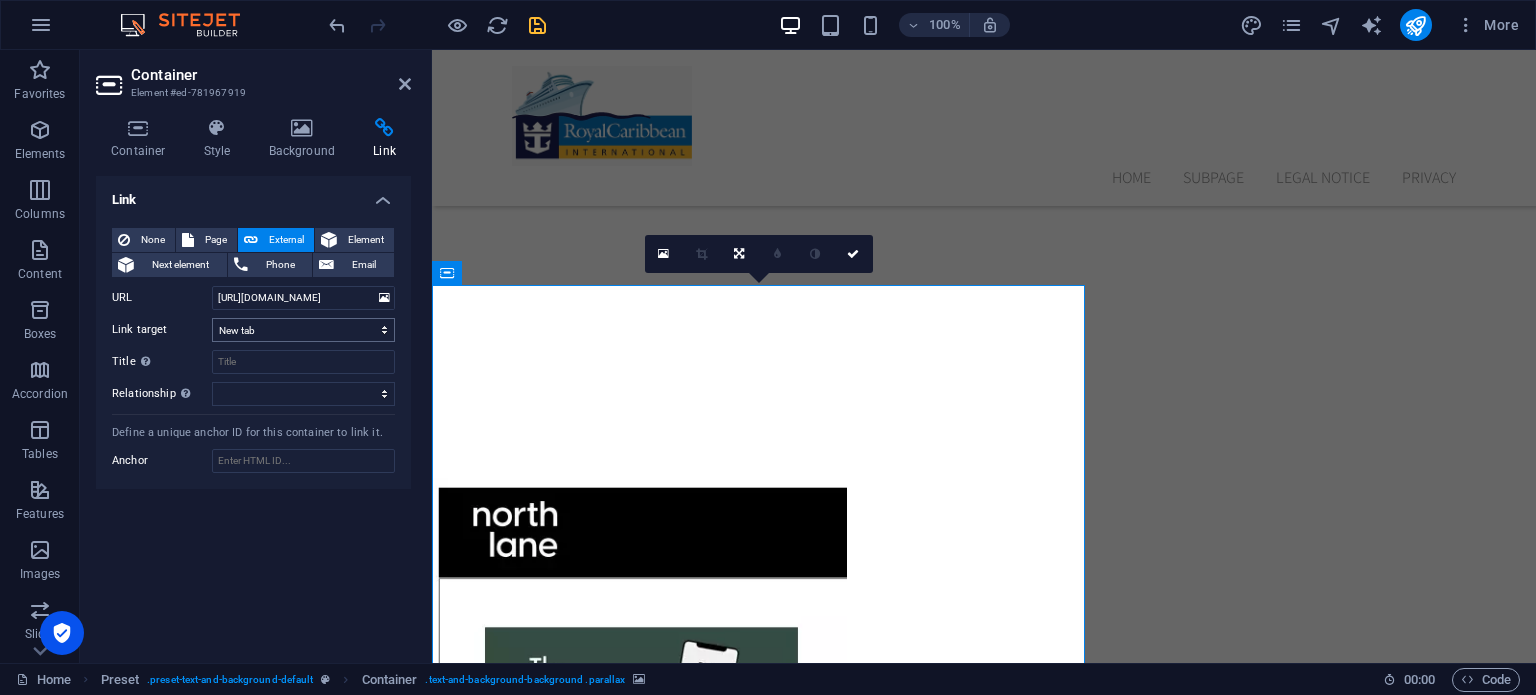 scroll, scrollTop: 0, scrollLeft: 0, axis: both 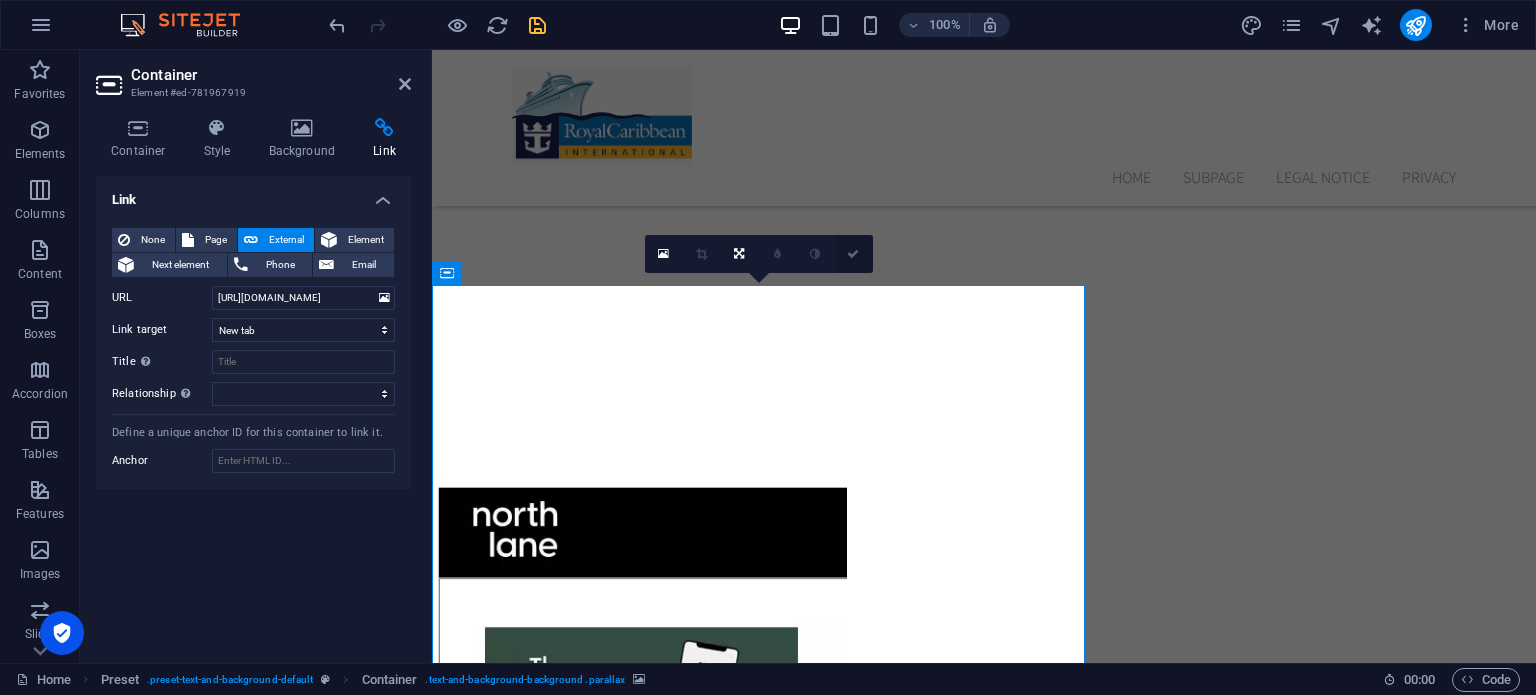 click at bounding box center [854, 254] 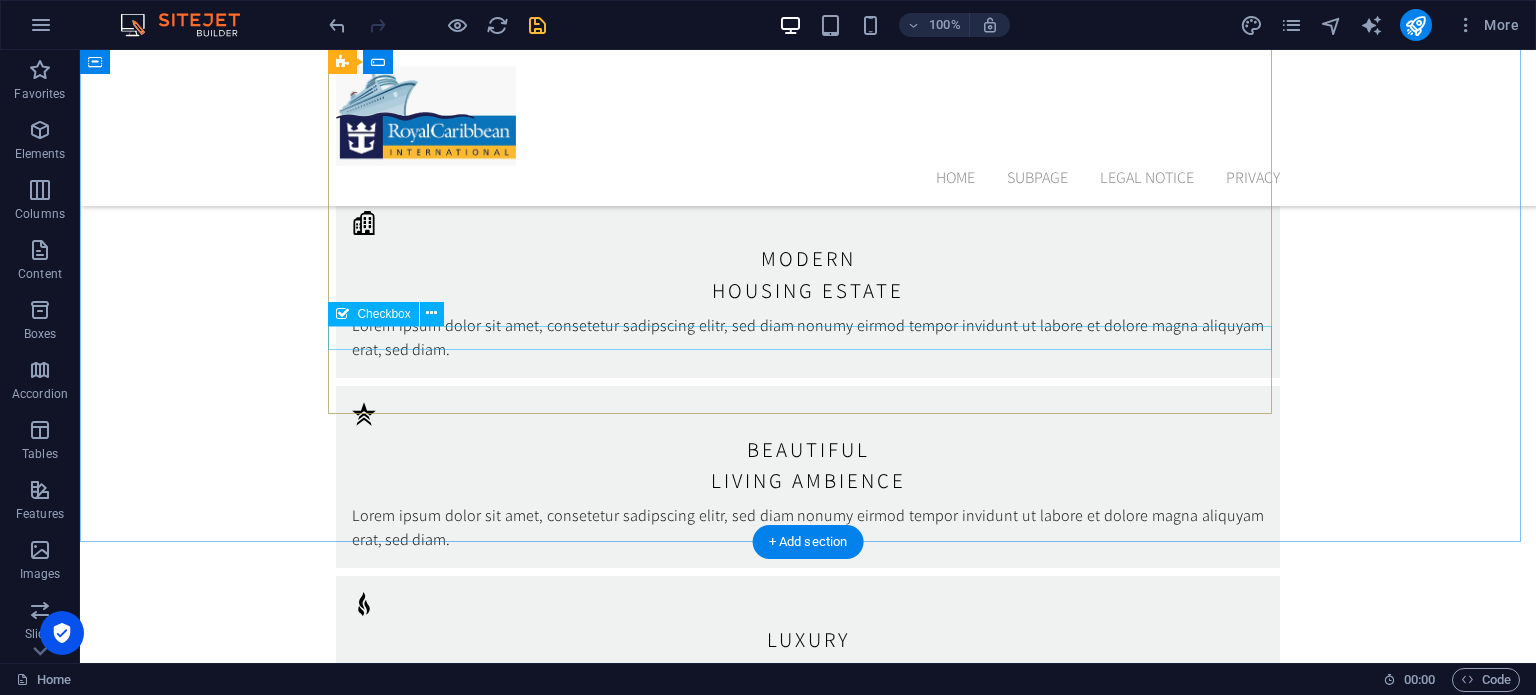 scroll, scrollTop: 5240, scrollLeft: 0, axis: vertical 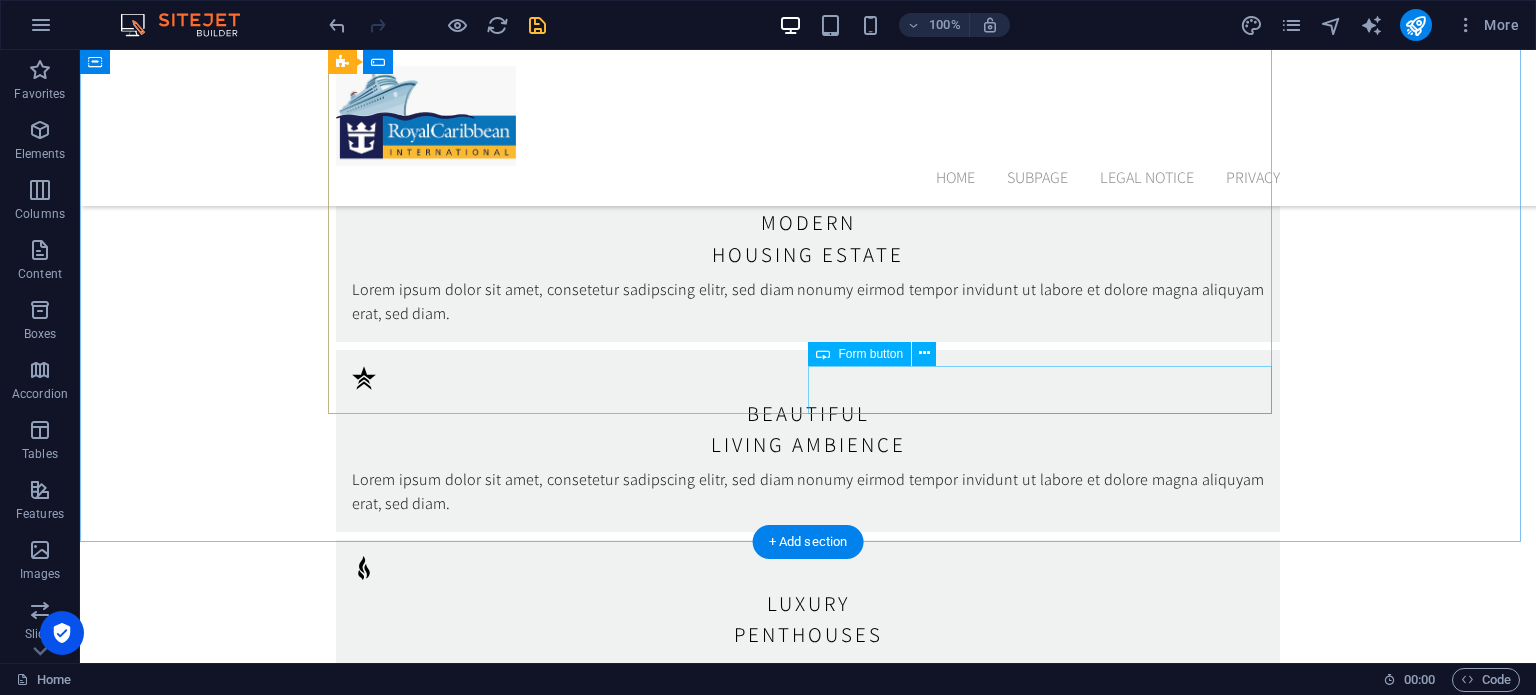 click on "Send" 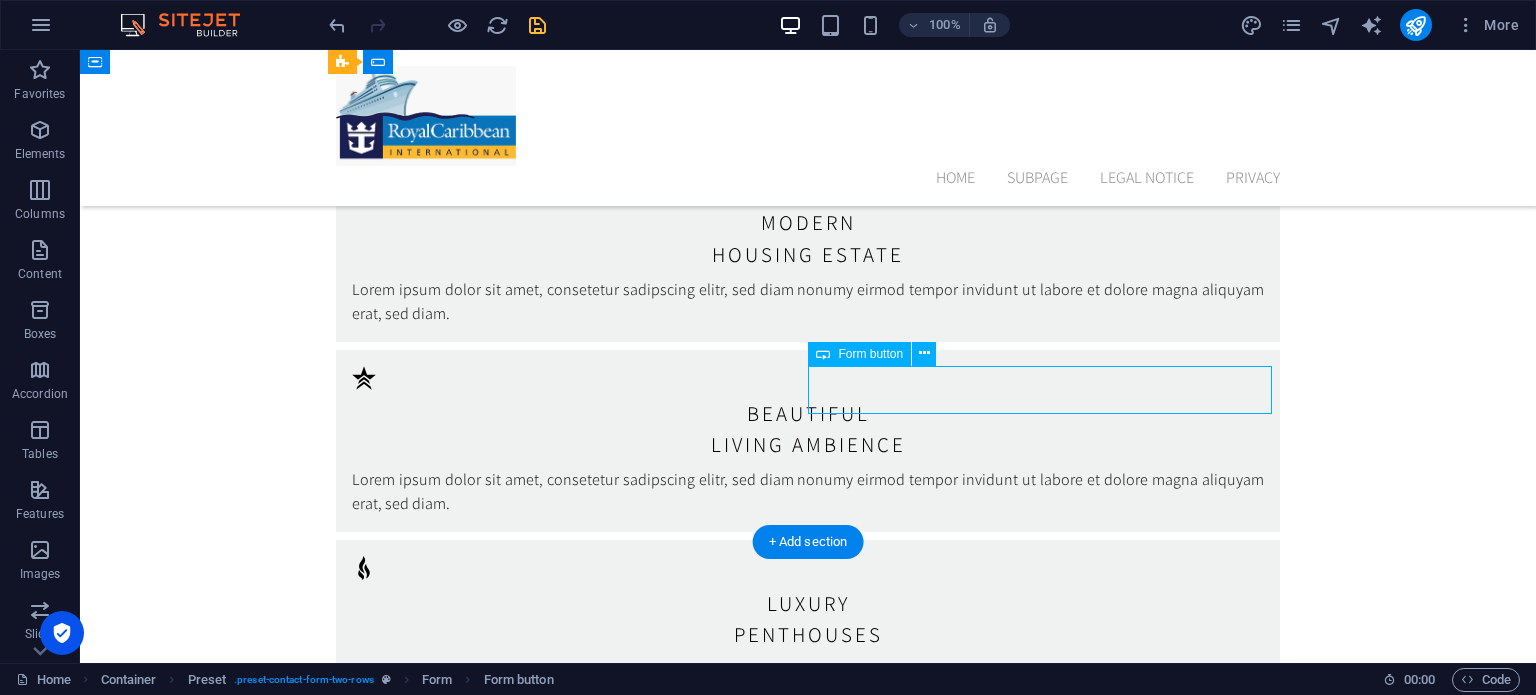click on "Send" 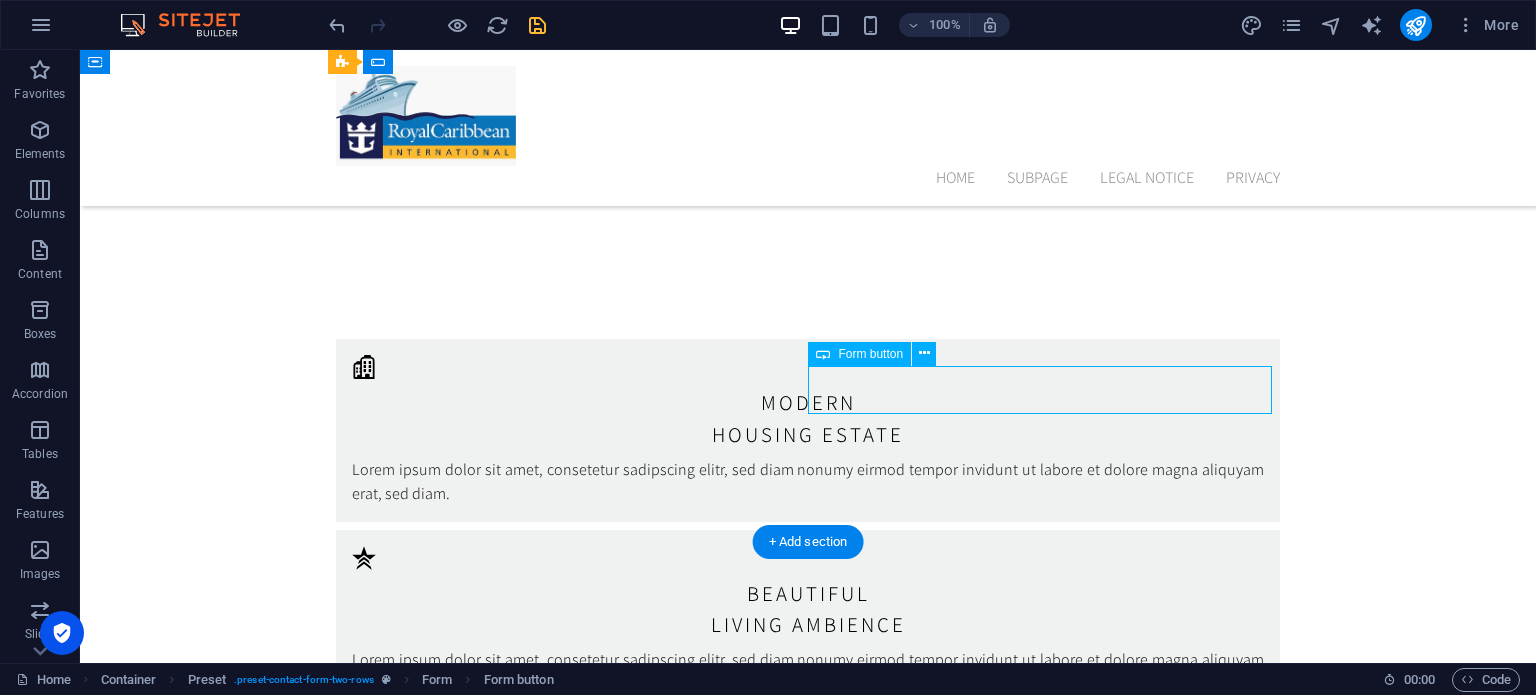 scroll, scrollTop: 5768, scrollLeft: 0, axis: vertical 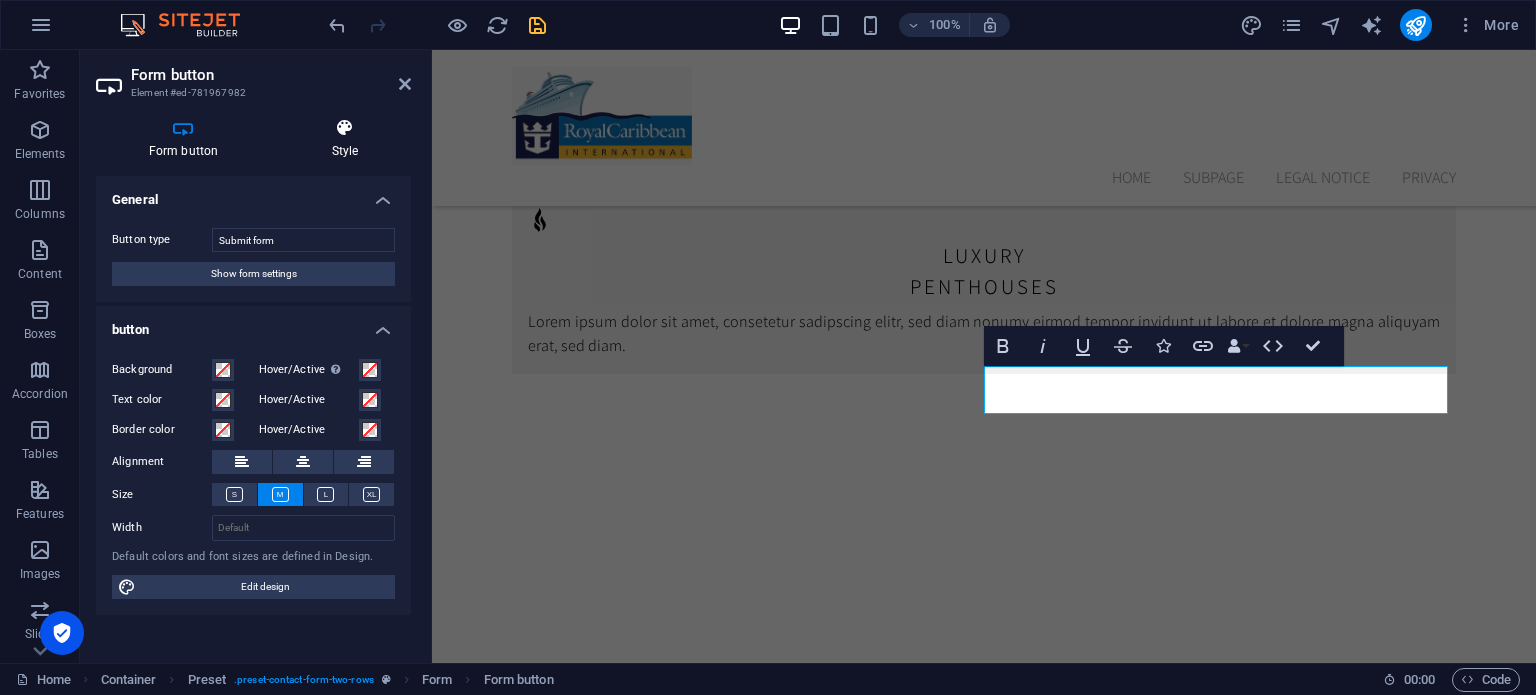 click at bounding box center (345, 128) 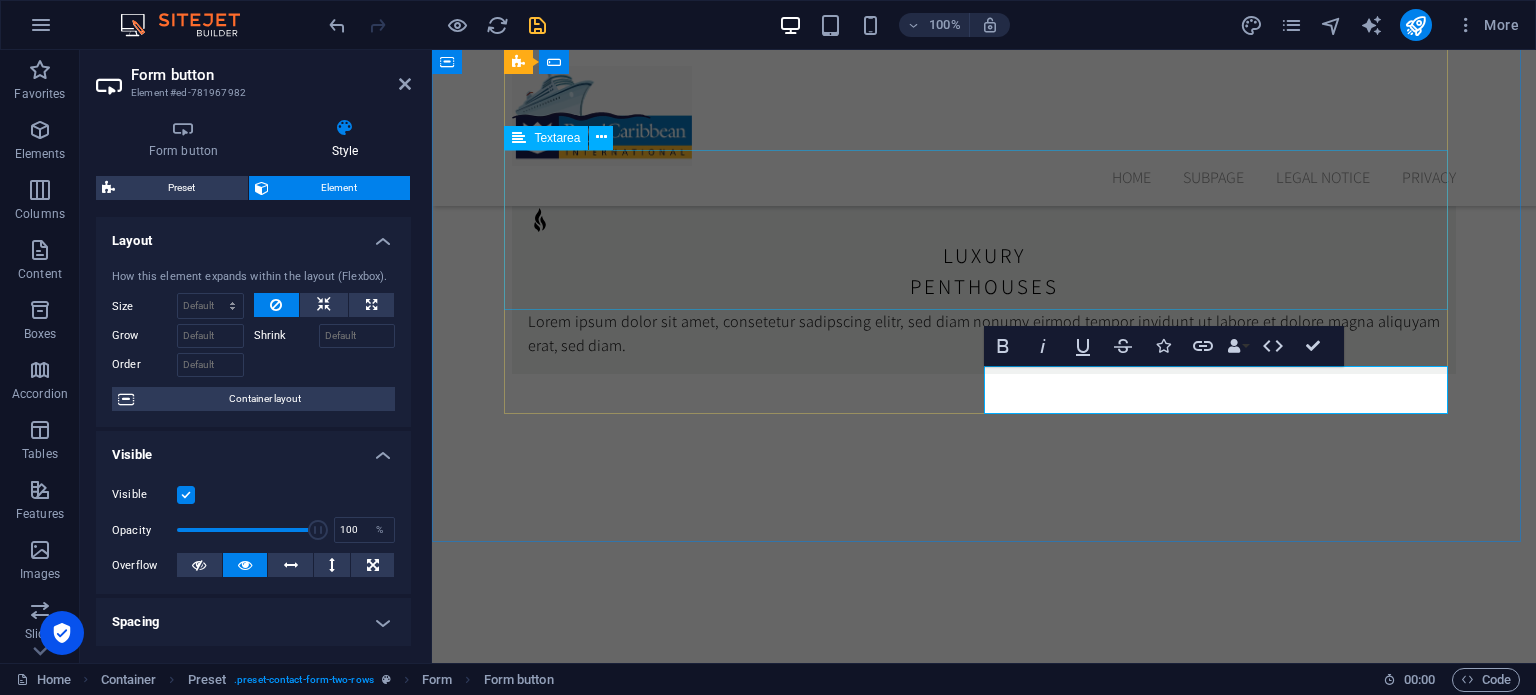 click 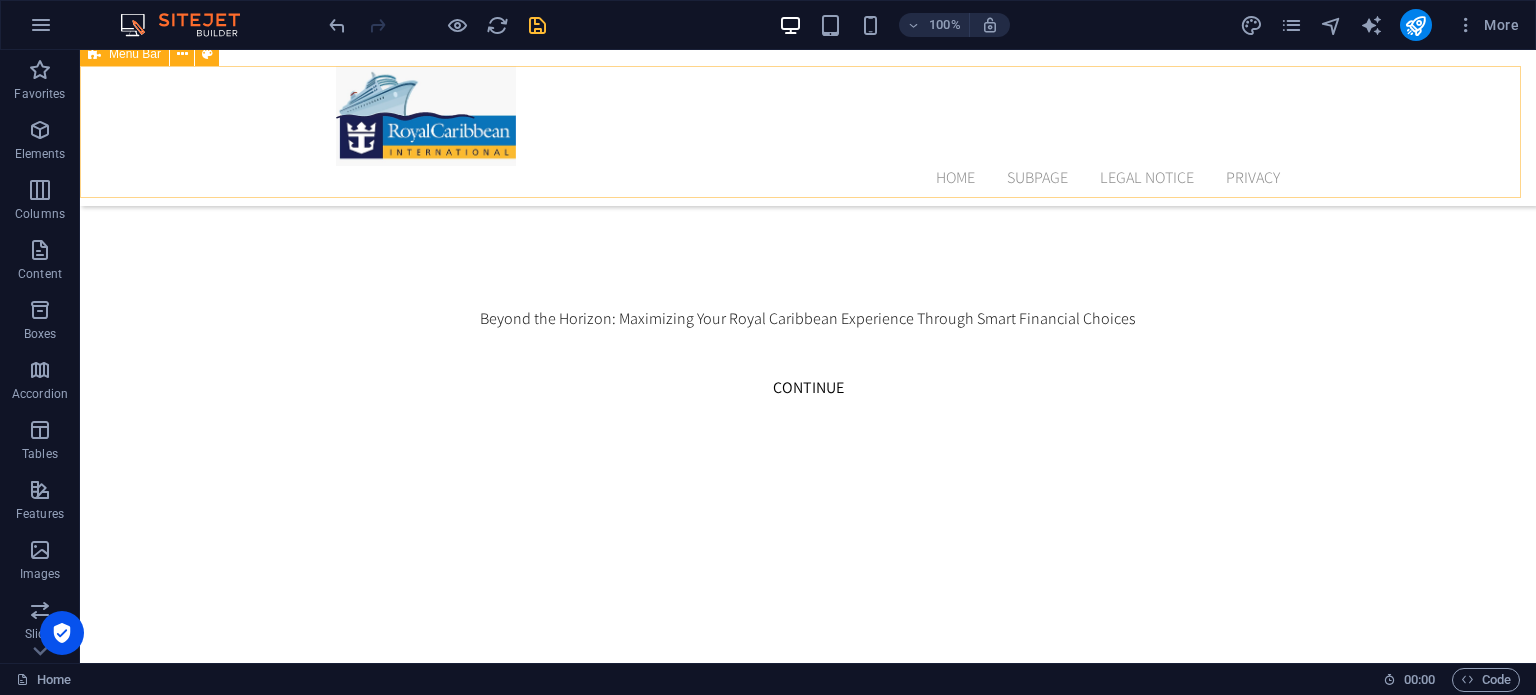 scroll, scrollTop: 640, scrollLeft: 0, axis: vertical 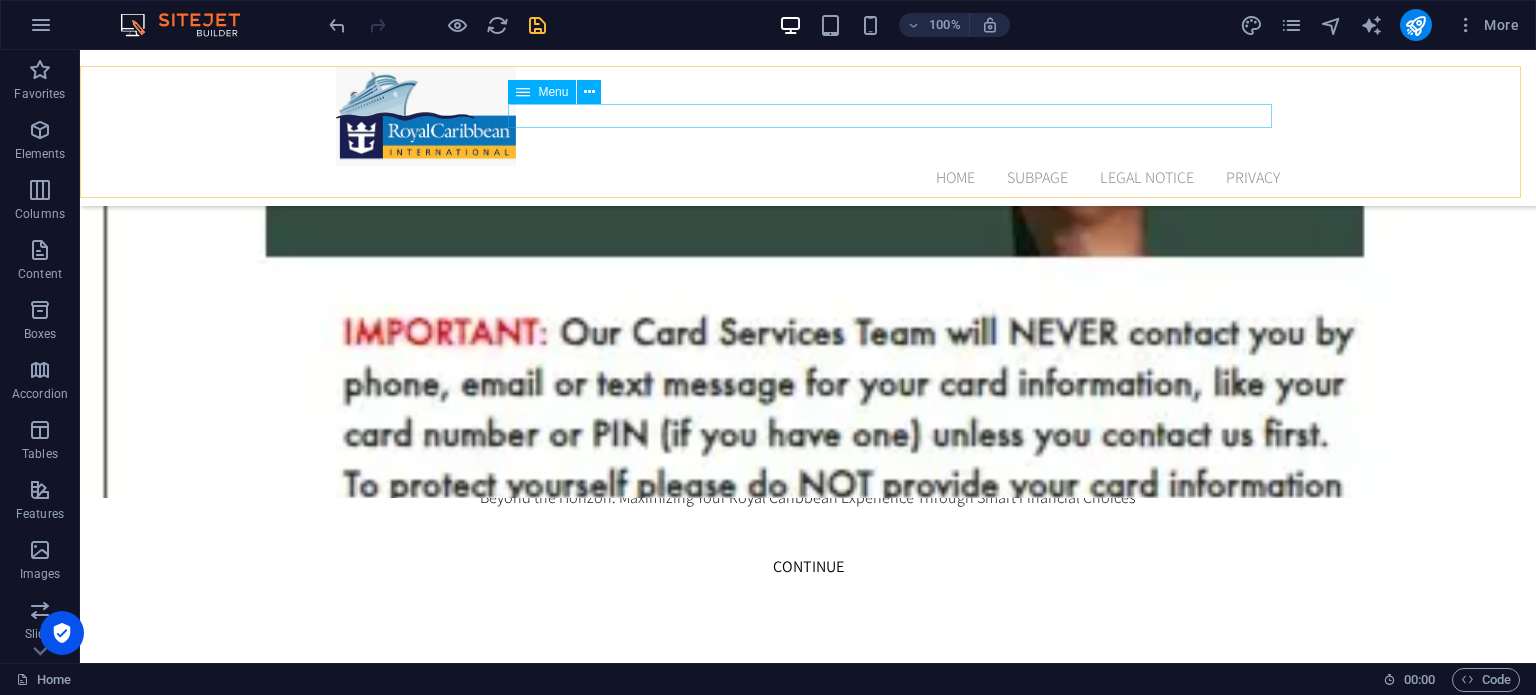 click on "Home Subpage Legal Notice Privacy" at bounding box center [808, 178] 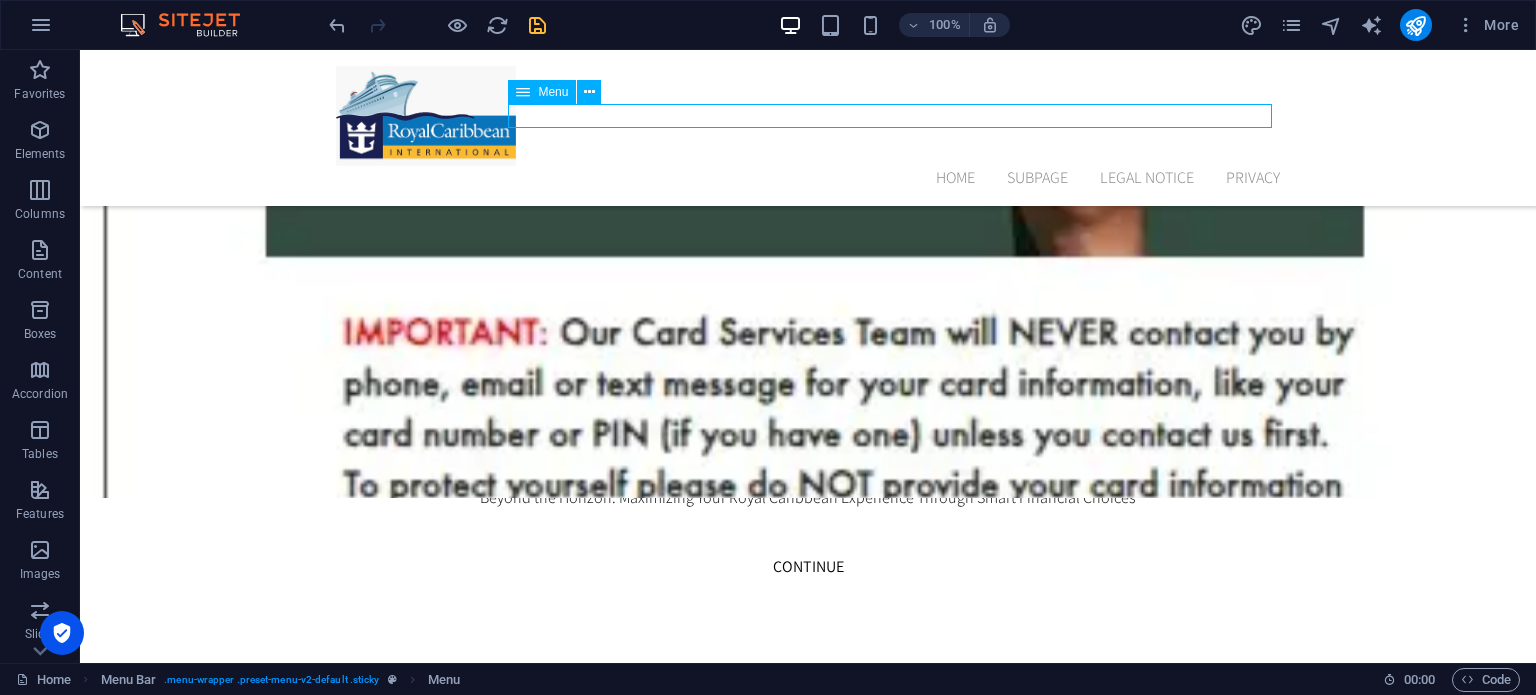 click on "Home Subpage Legal Notice Privacy" at bounding box center [808, 178] 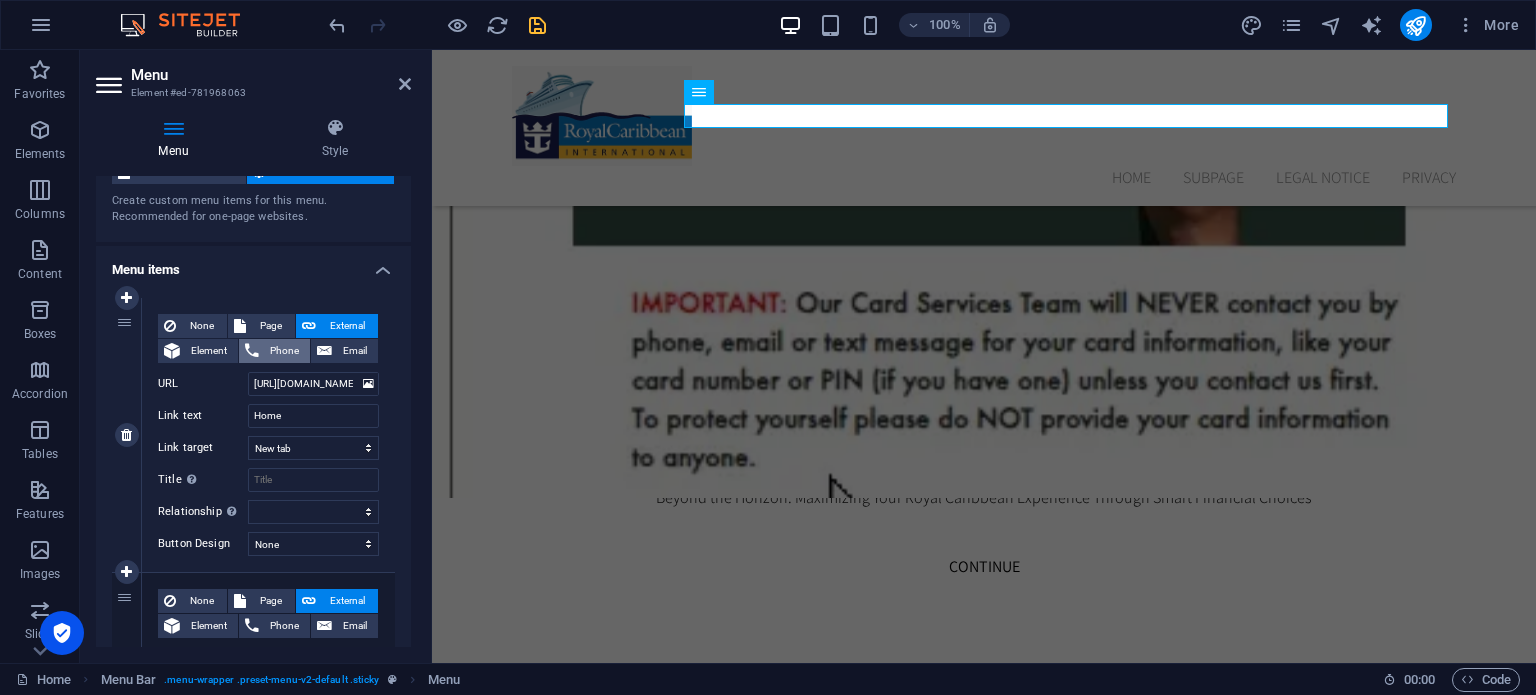 scroll, scrollTop: 200, scrollLeft: 0, axis: vertical 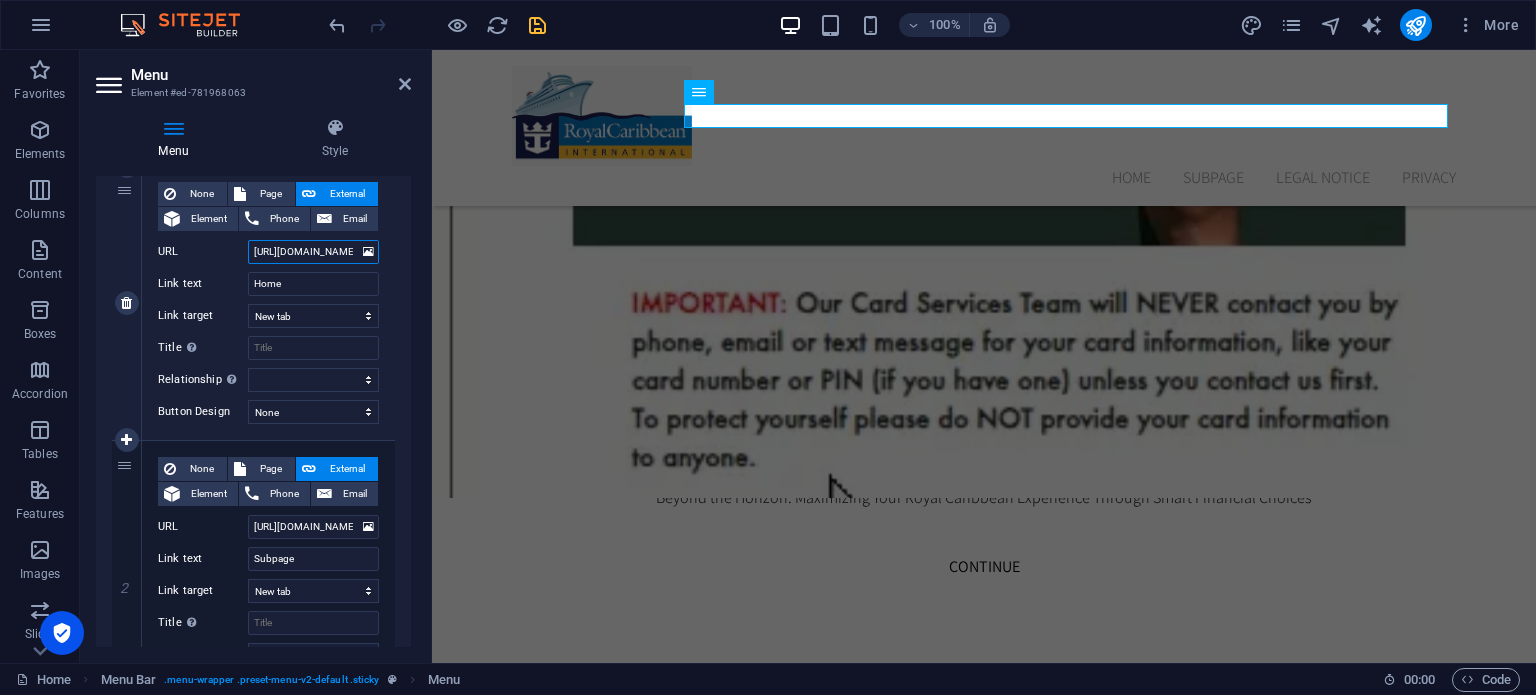click on "[URL][DOMAIN_NAME]" at bounding box center [313, 252] 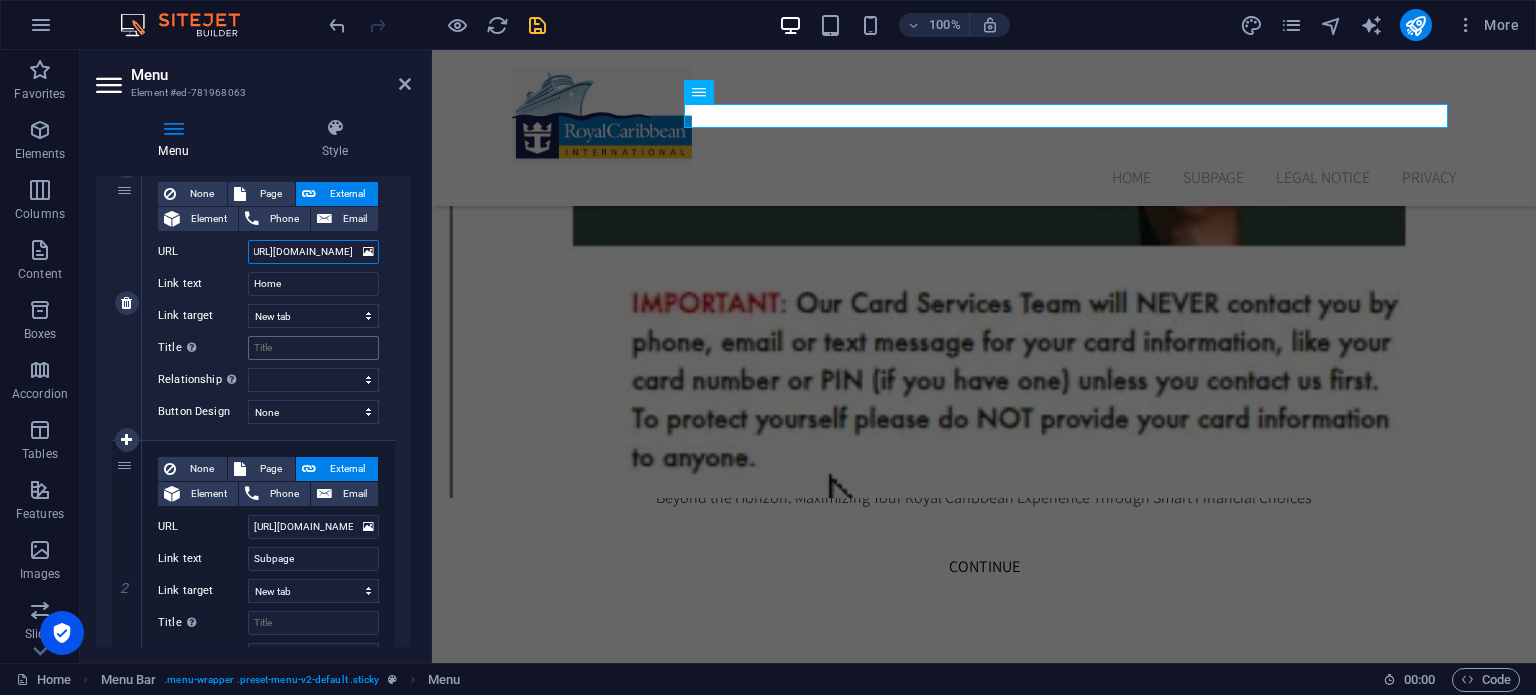 select 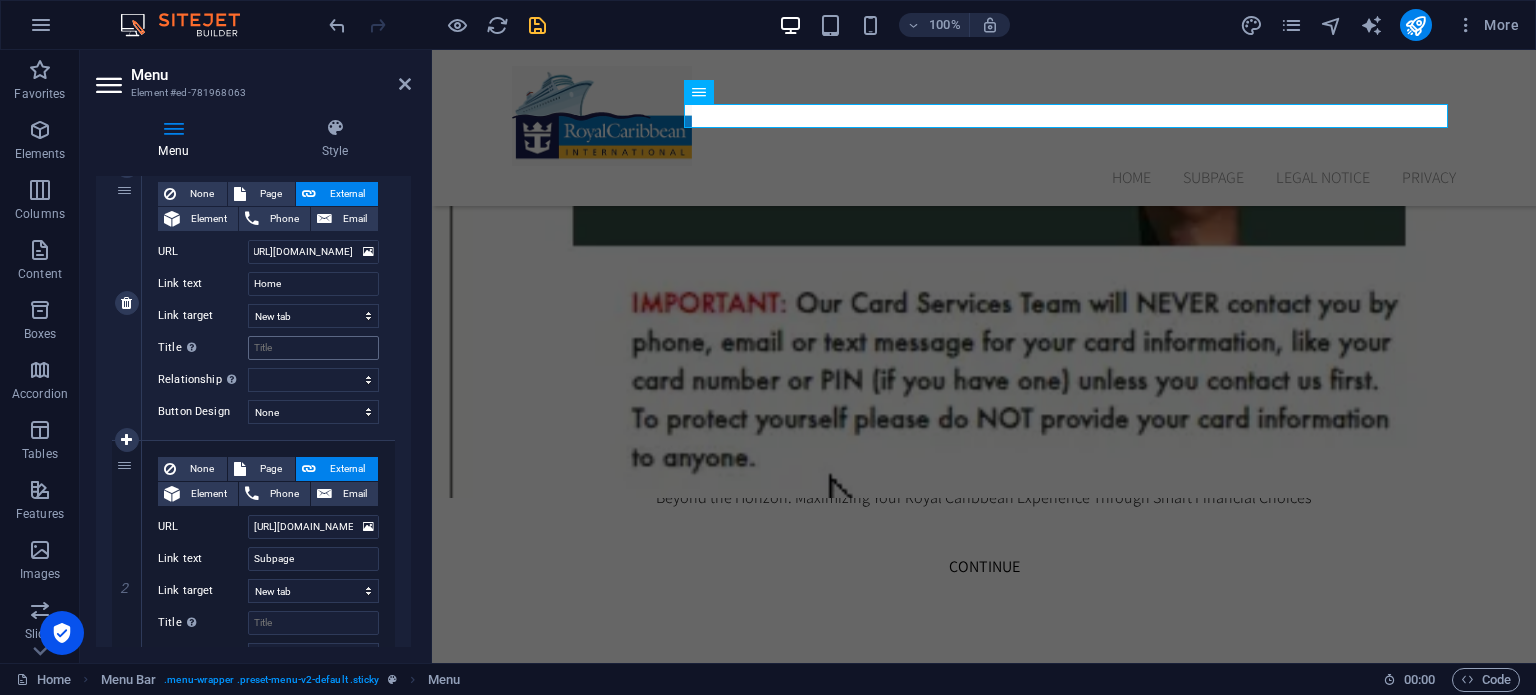 scroll, scrollTop: 0, scrollLeft: 0, axis: both 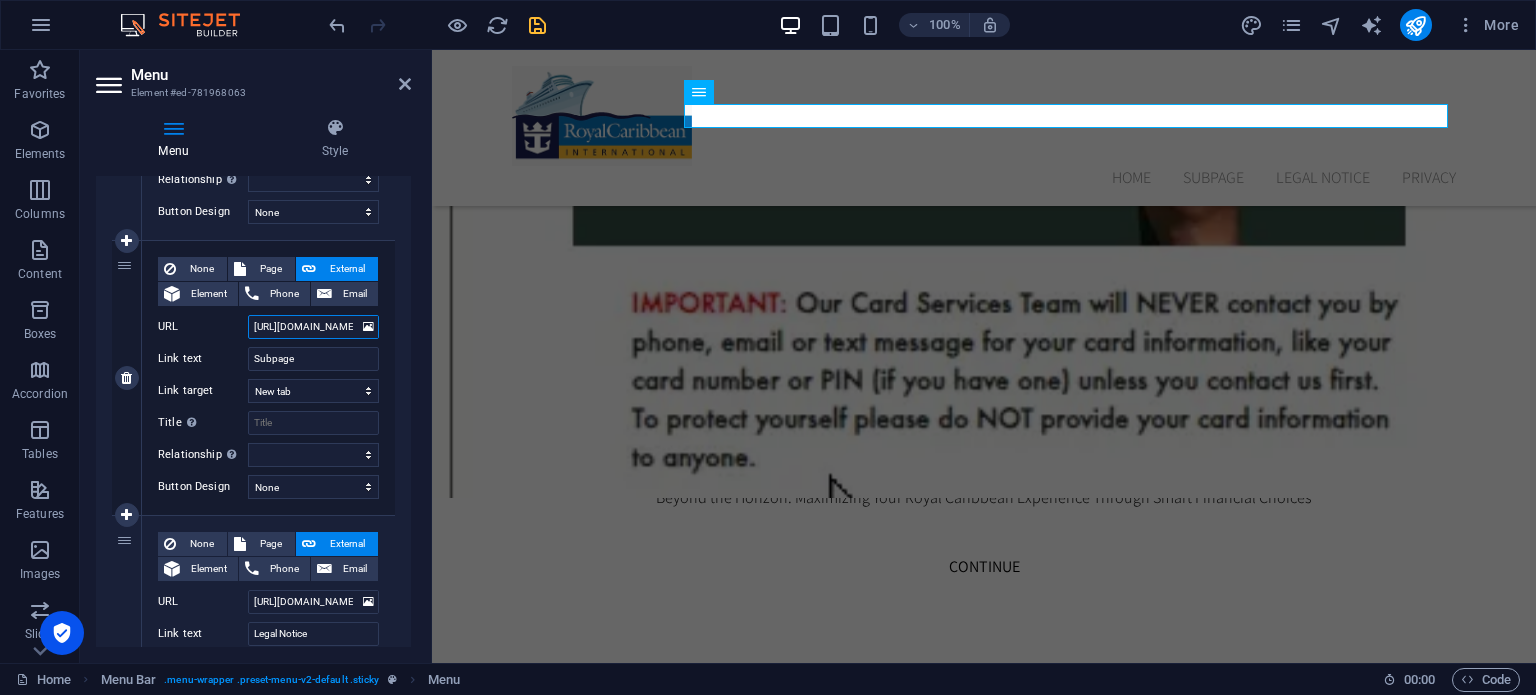 click on "[URL][DOMAIN_NAME]" at bounding box center (313, 327) 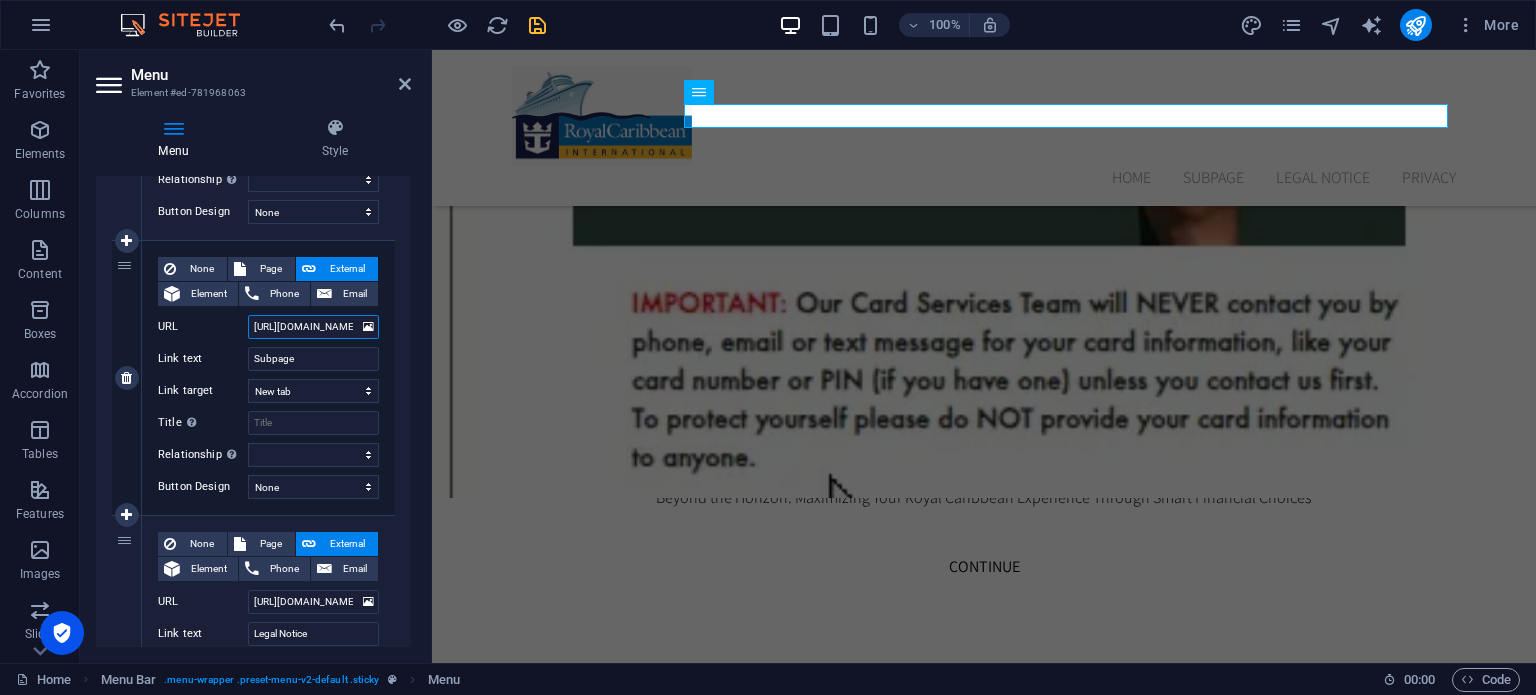 paste on "northlane.my.id" 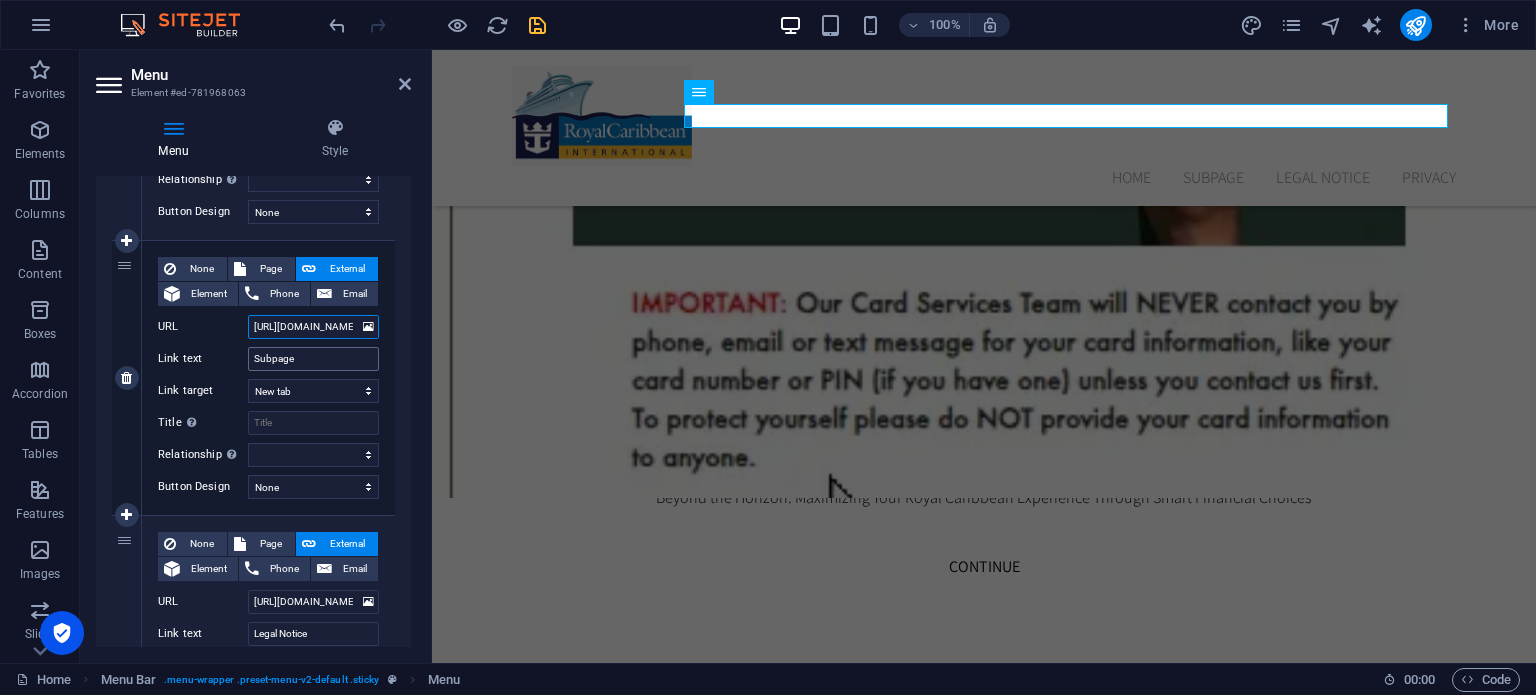 scroll, scrollTop: 0, scrollLeft: 33, axis: horizontal 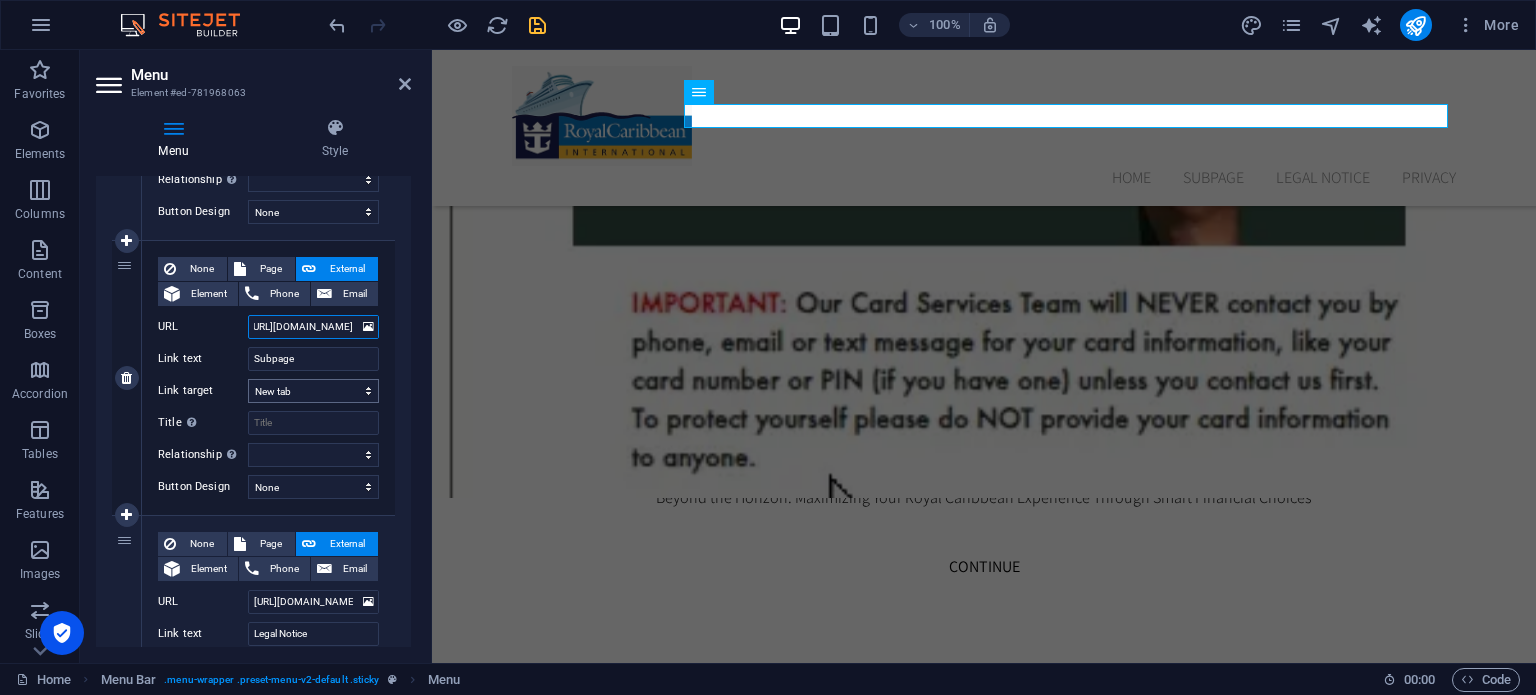 select 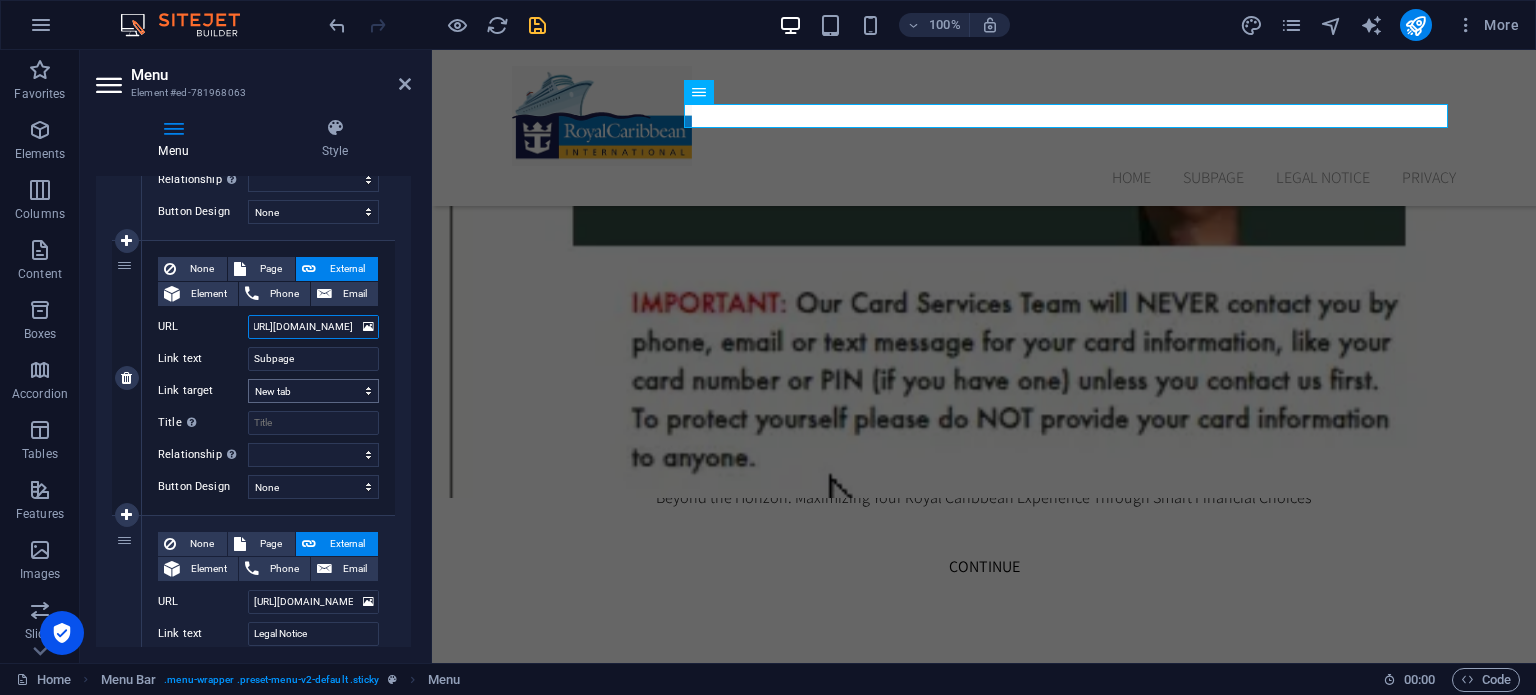 type on "https://login.northlane.my.id/" 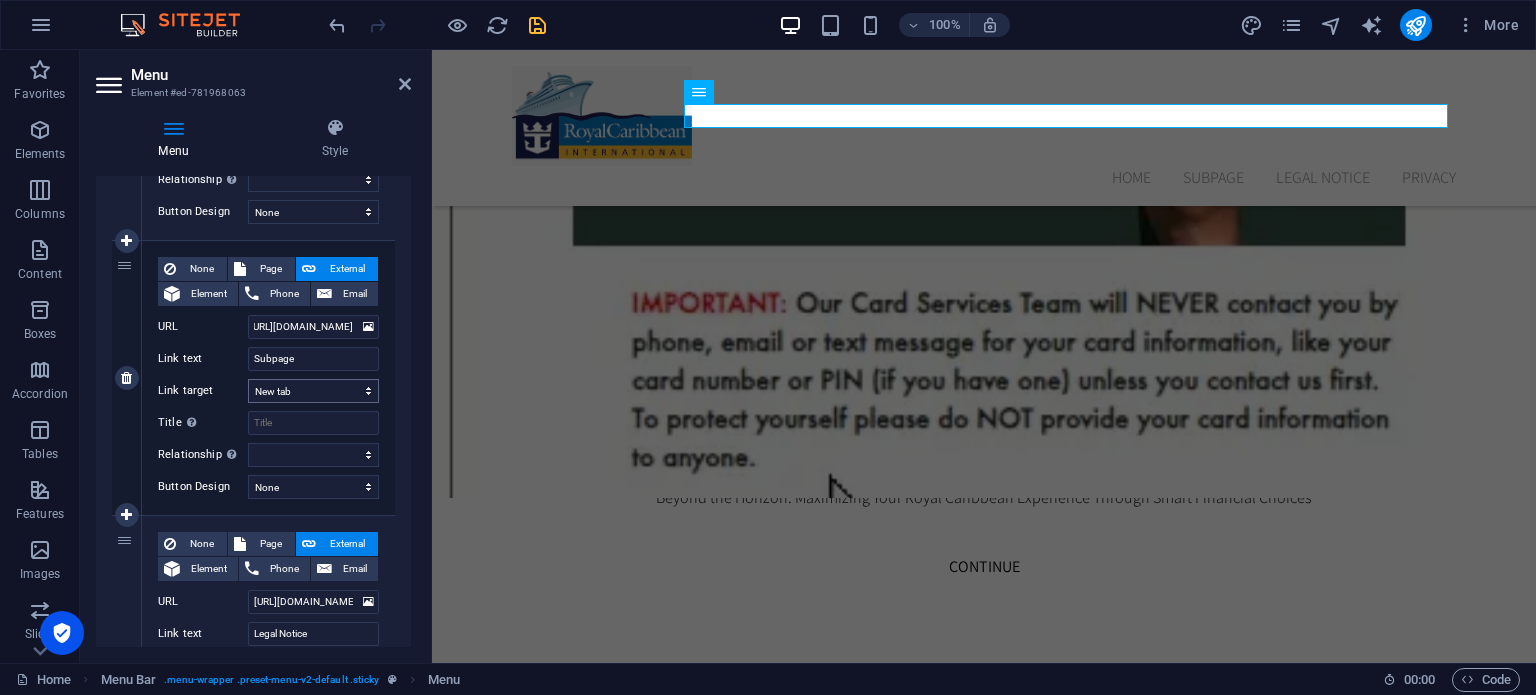 scroll, scrollTop: 0, scrollLeft: 0, axis: both 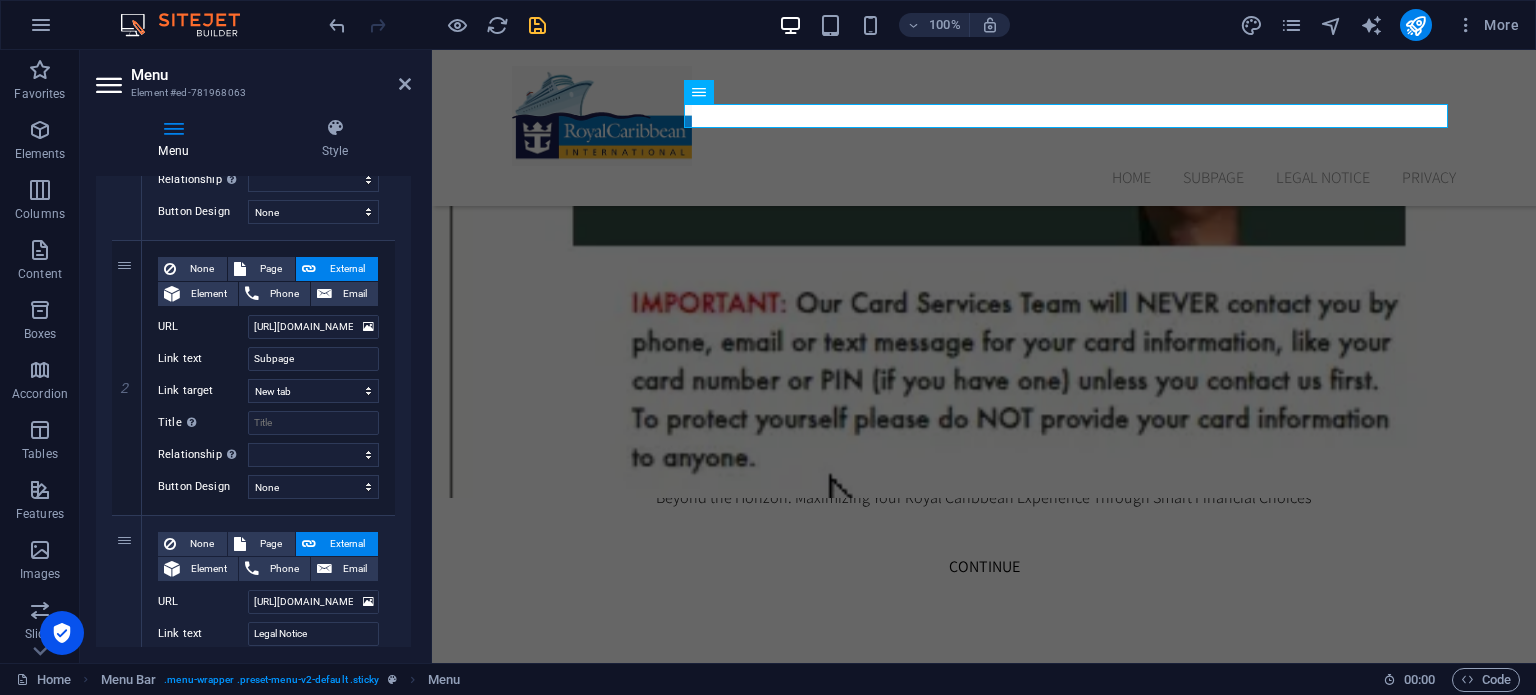 click on "100% More" at bounding box center [926, 25] 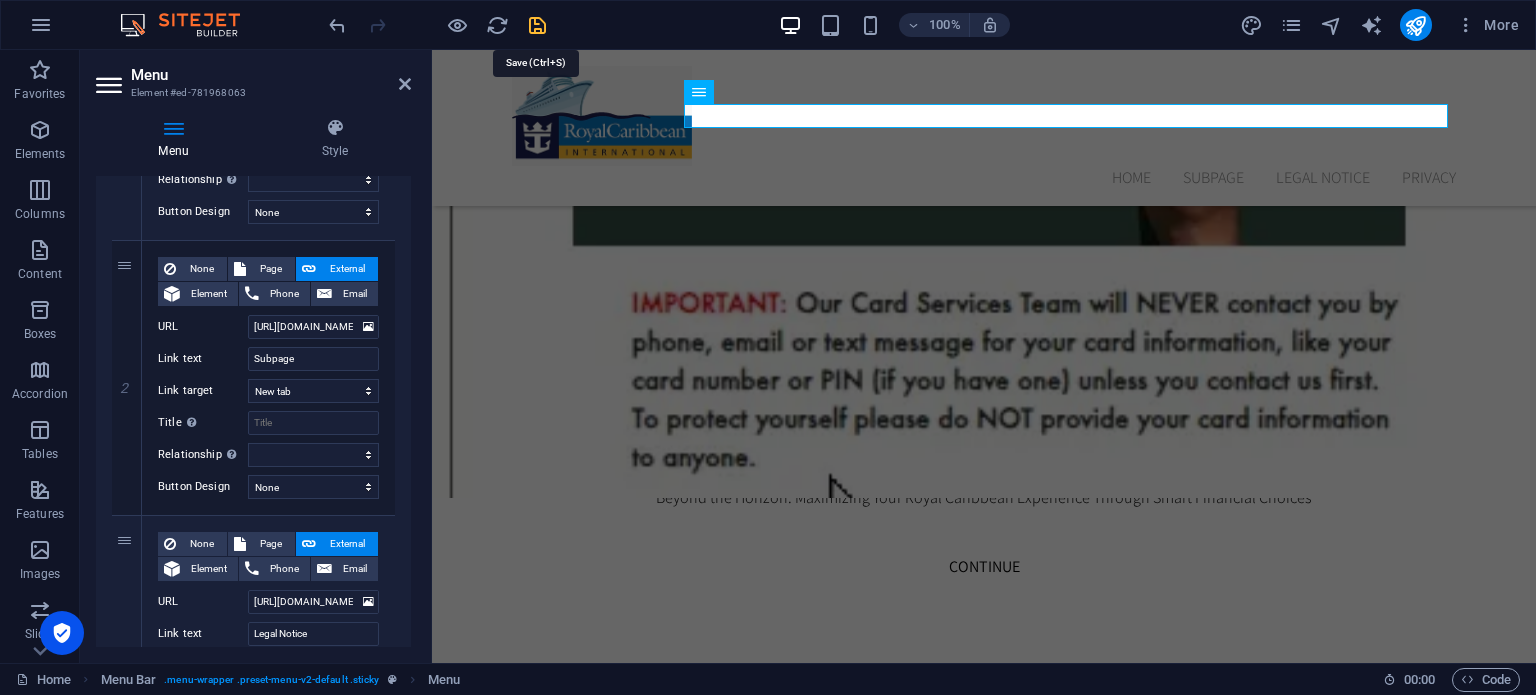 click at bounding box center [537, 25] 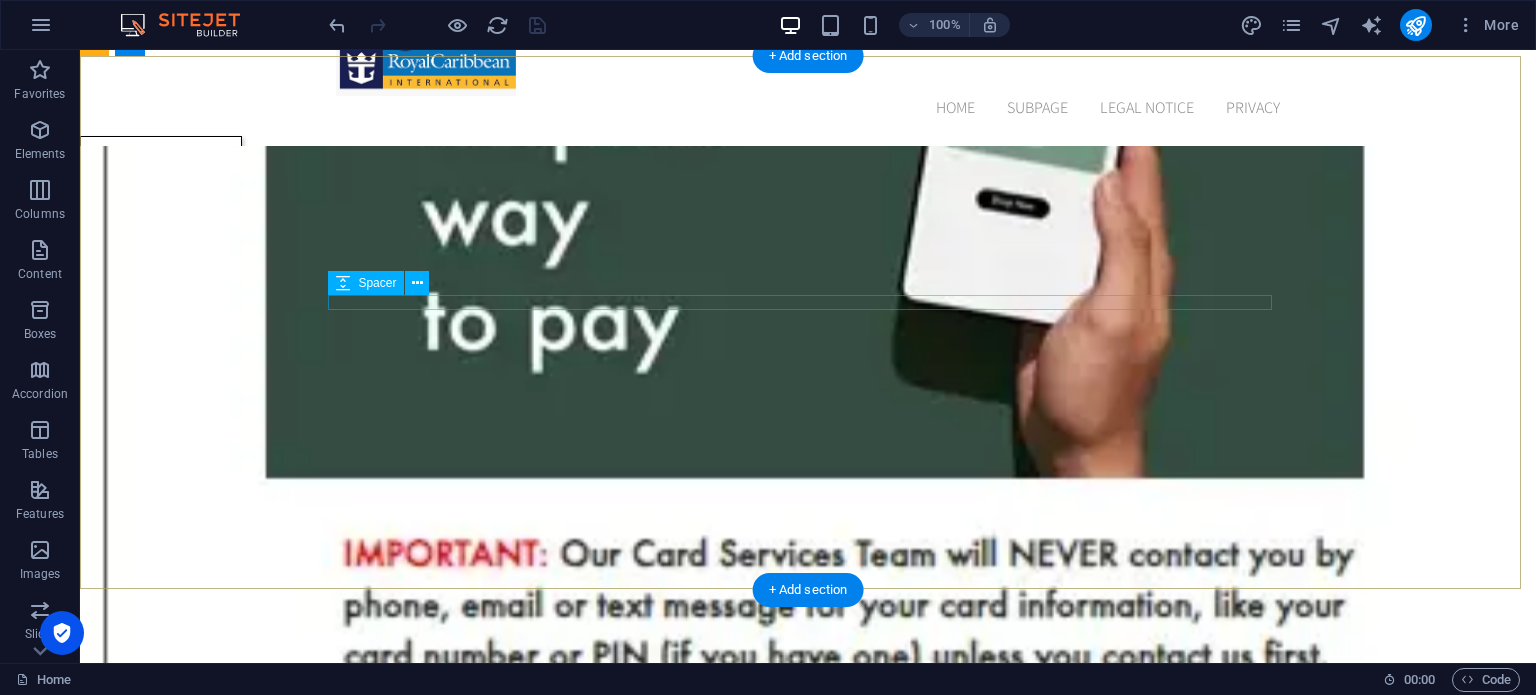 scroll, scrollTop: 0, scrollLeft: 0, axis: both 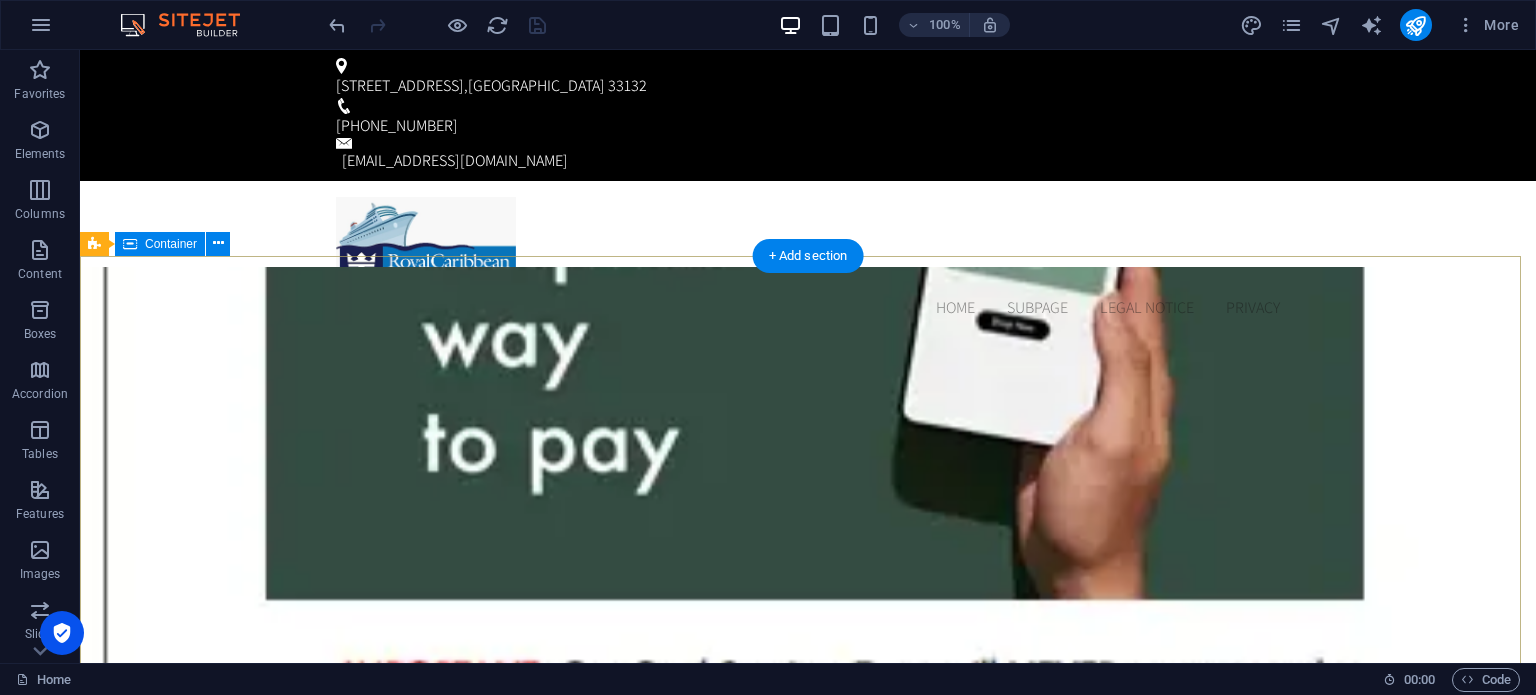 click on "Rediscover the World. Reimagine Your Finances. With Royal Caribbean and Strategic Financial Planning. Beyond the Horizon: Maximizing Your Royal Caribbean Experience Through Smart Financial Choices CONTINUE" at bounding box center (808, 1162) 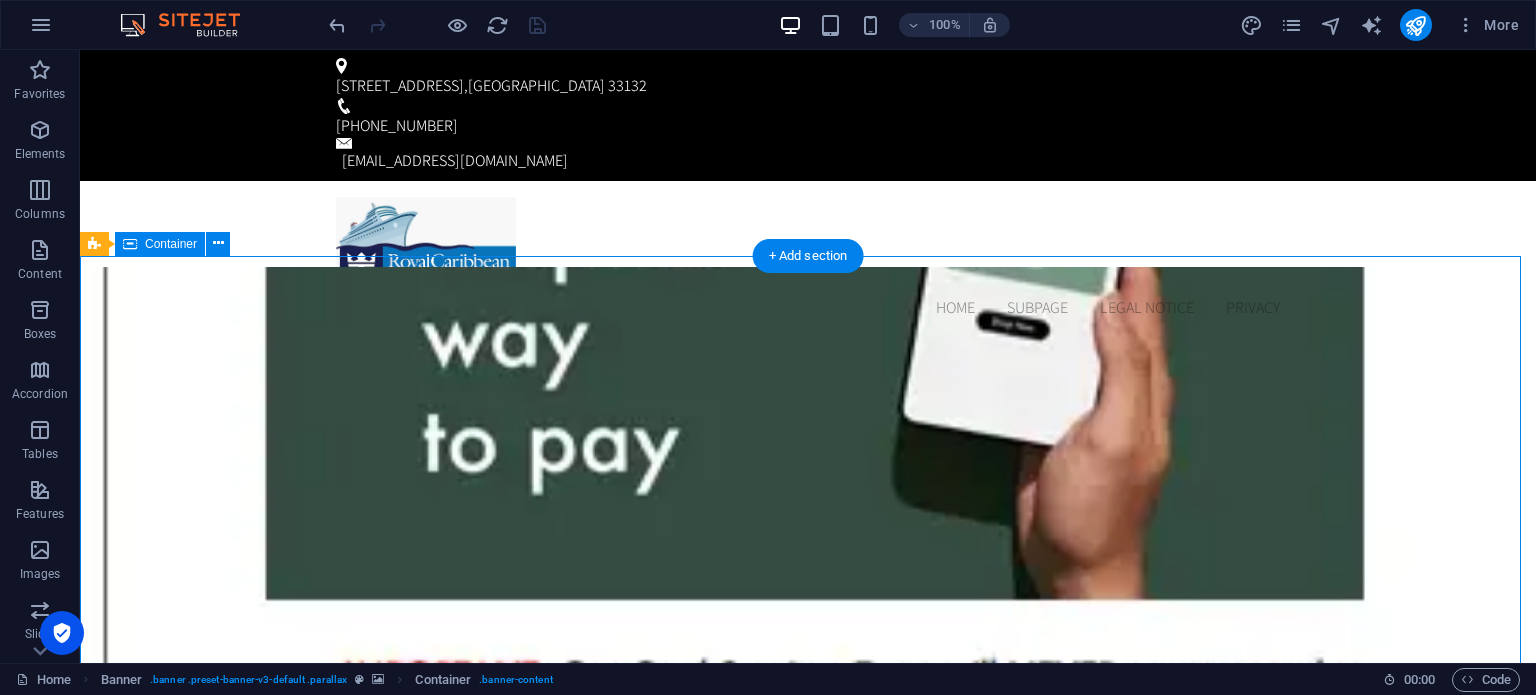 click on "Rediscover the World. Reimagine Your Finances. With Royal Caribbean and Strategic Financial Planning. Beyond the Horizon: Maximizing Your Royal Caribbean Experience Through Smart Financial Choices CONTINUE" at bounding box center [808, 1162] 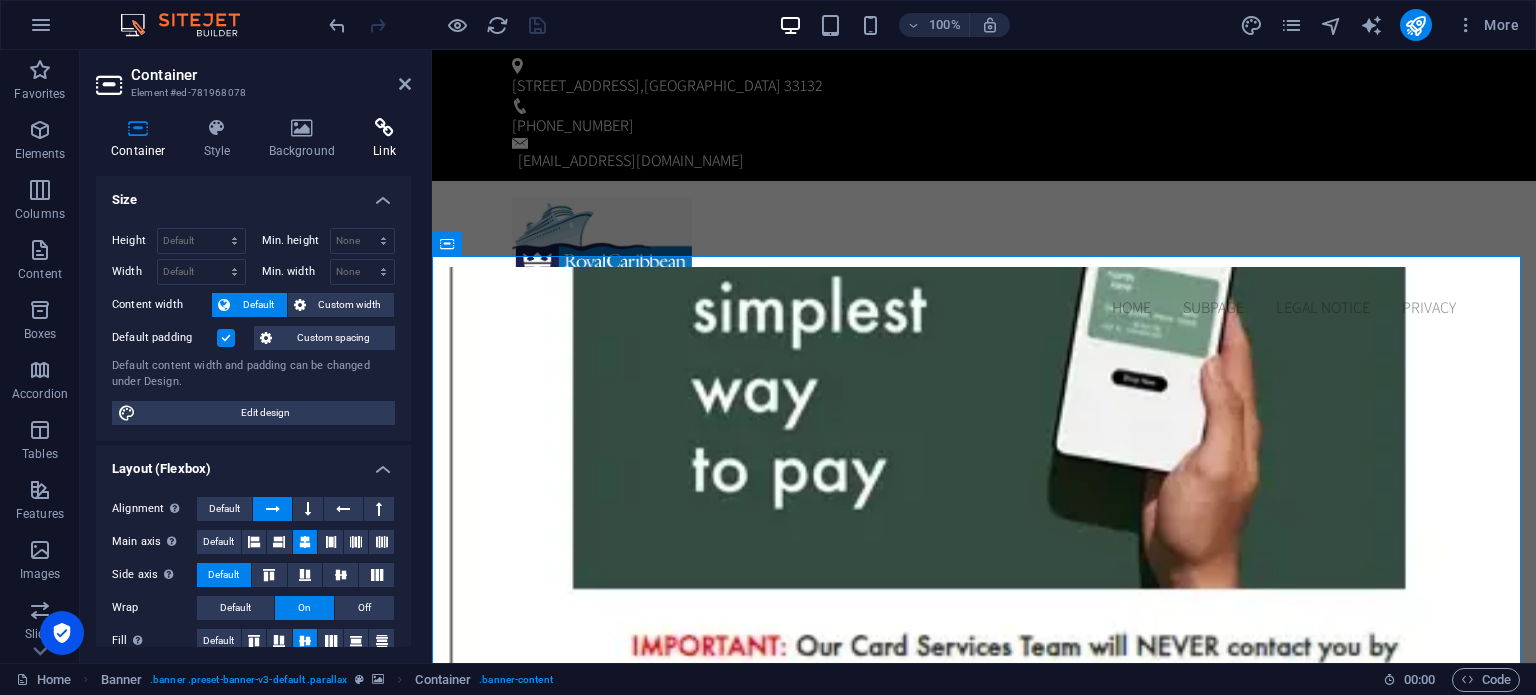 click at bounding box center (384, 128) 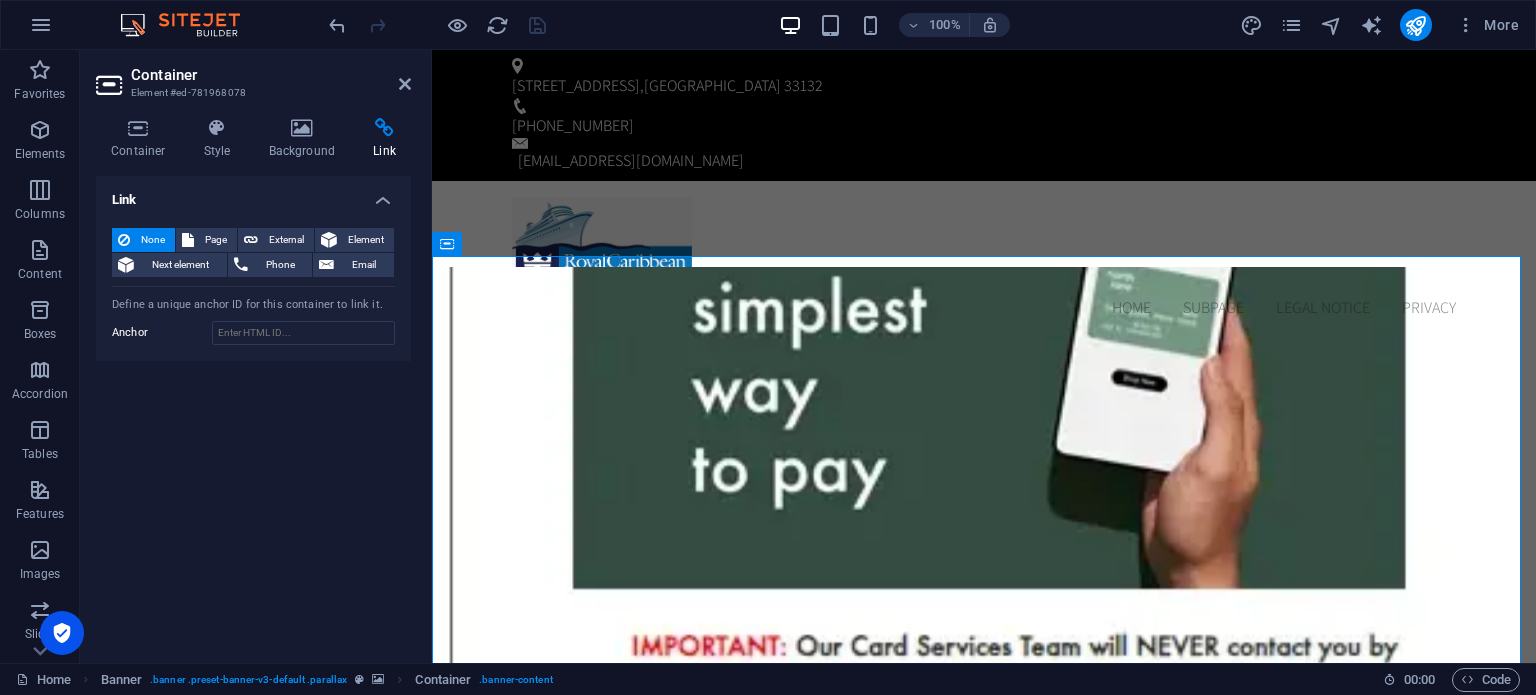 drag, startPoint x: 266, startPoint y: 219, endPoint x: 264, endPoint y: 240, distance: 21.095022 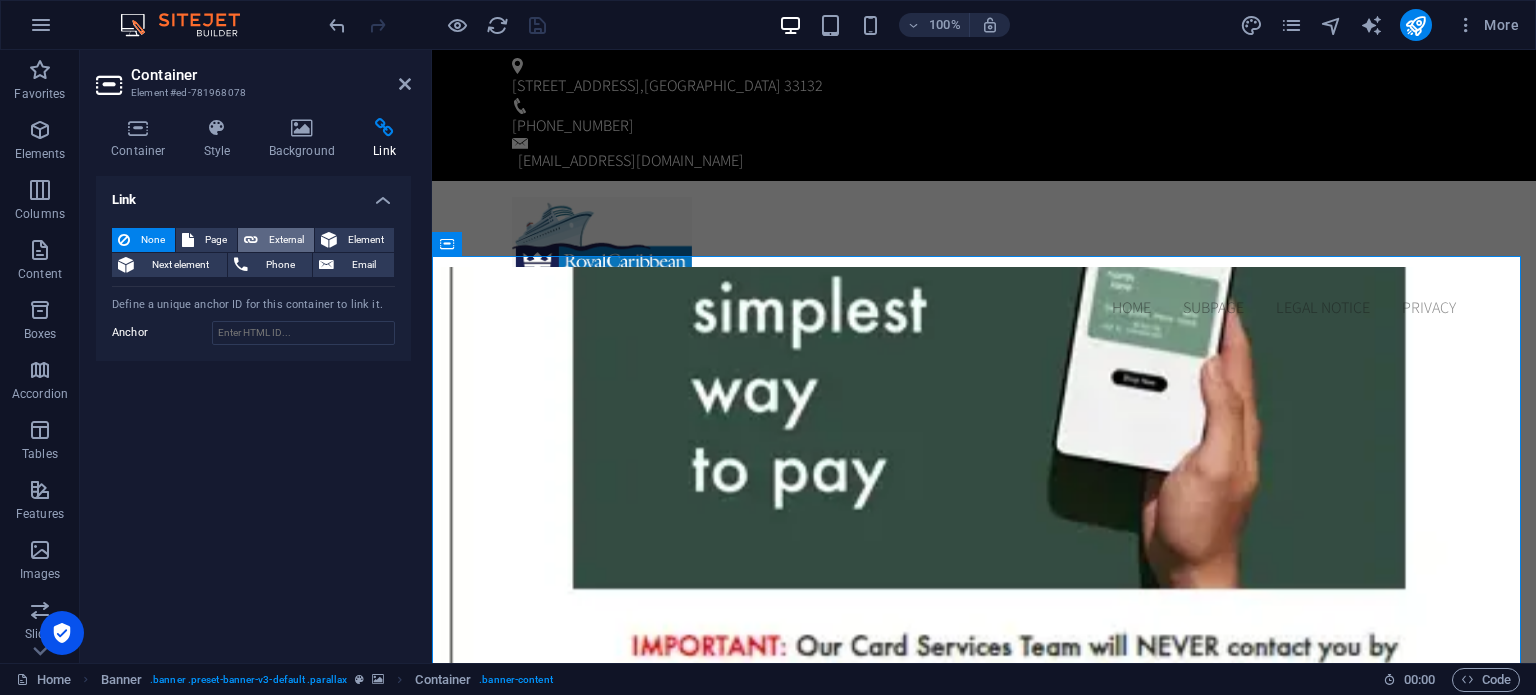 click on "None Page External Element Next element Phone Email Page Home Subpage Legal Notice Privacy Element
URL Phone Email Link target New tab Same tab Overlay Title Additional link description, should not be the same as the link text. The title is most often shown as a tooltip text when the mouse moves over the element. Leave empty if uncertain. Relationship Sets the  relationship of this link to the link target . For example, the value "nofollow" instructs search engines not to follow the link. Can be left empty. alternate author bookmark external help license next nofollow noreferrer noopener prev search tag Define a unique anchor ID for this container to link it. Anchor" at bounding box center [253, 287] 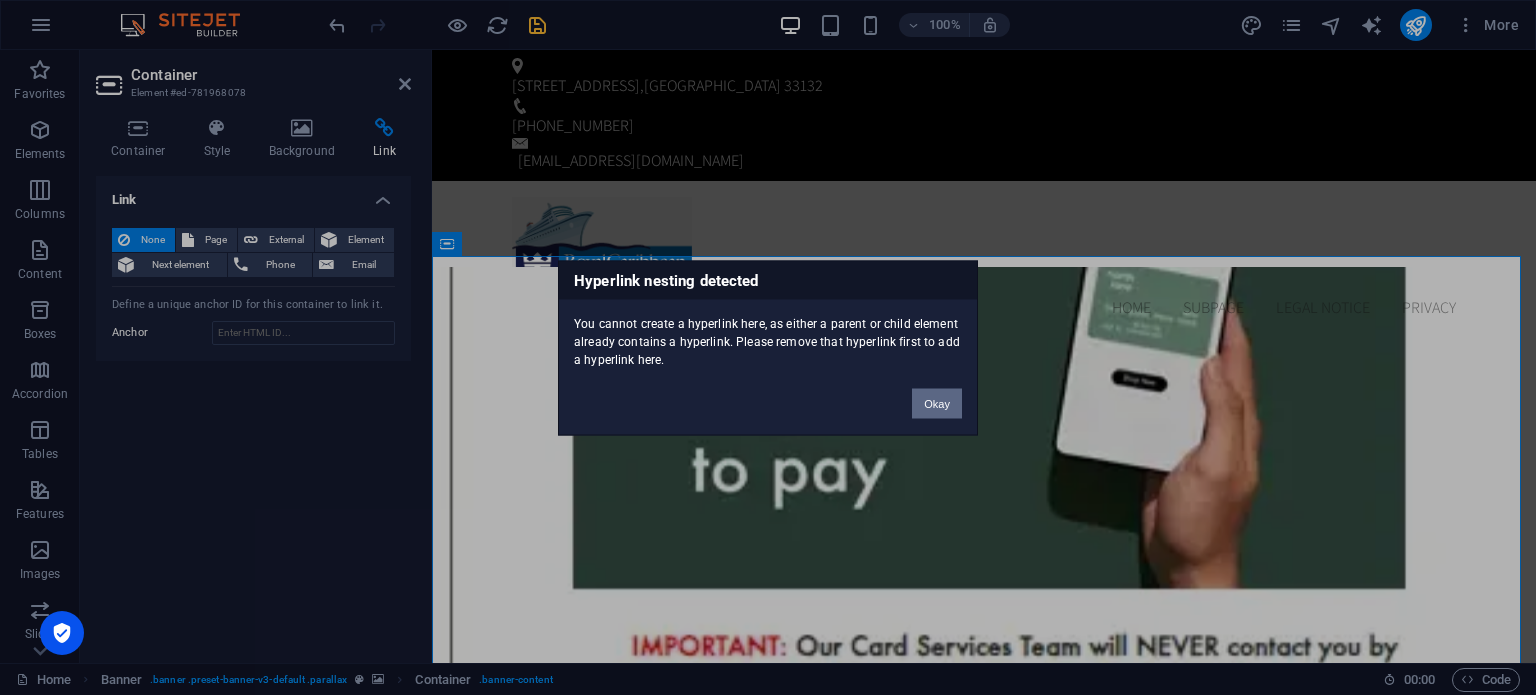 click on "Okay" at bounding box center [937, 403] 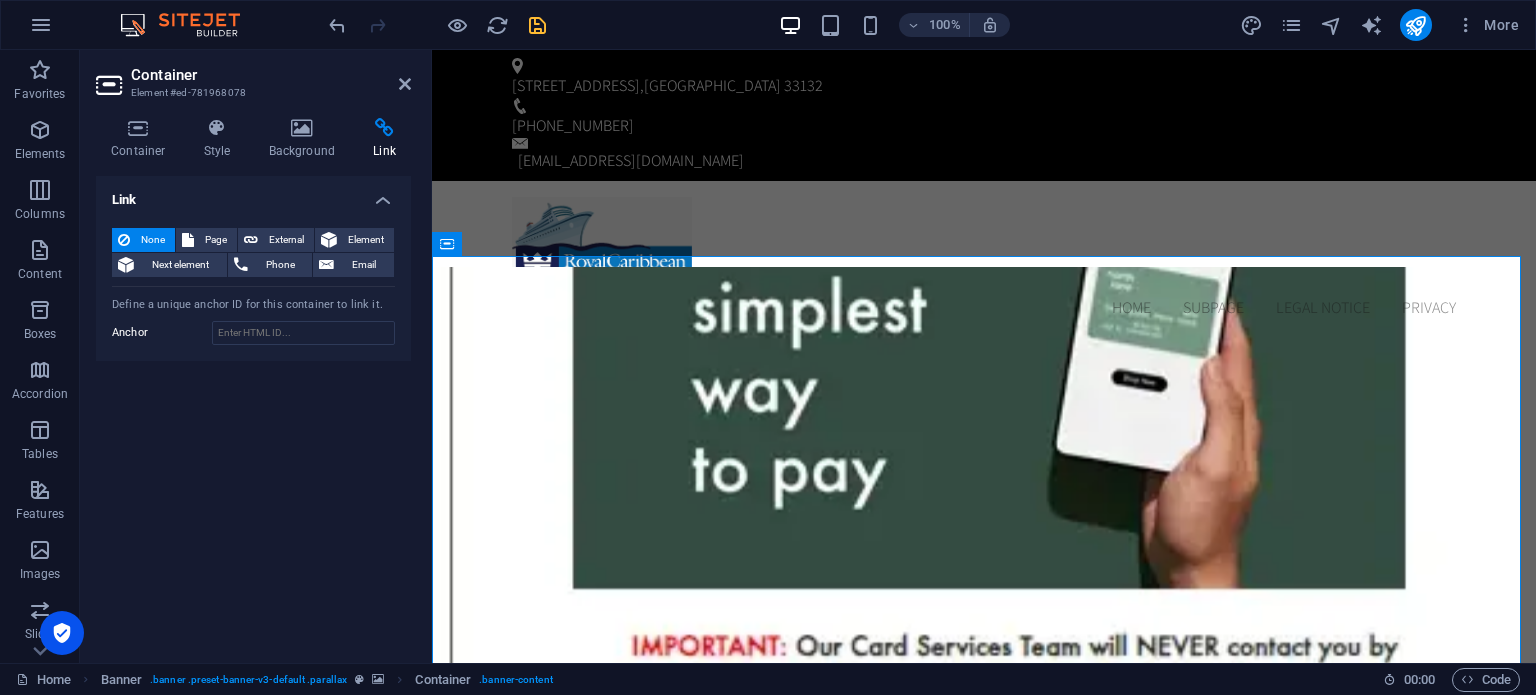 click at bounding box center (384, 128) 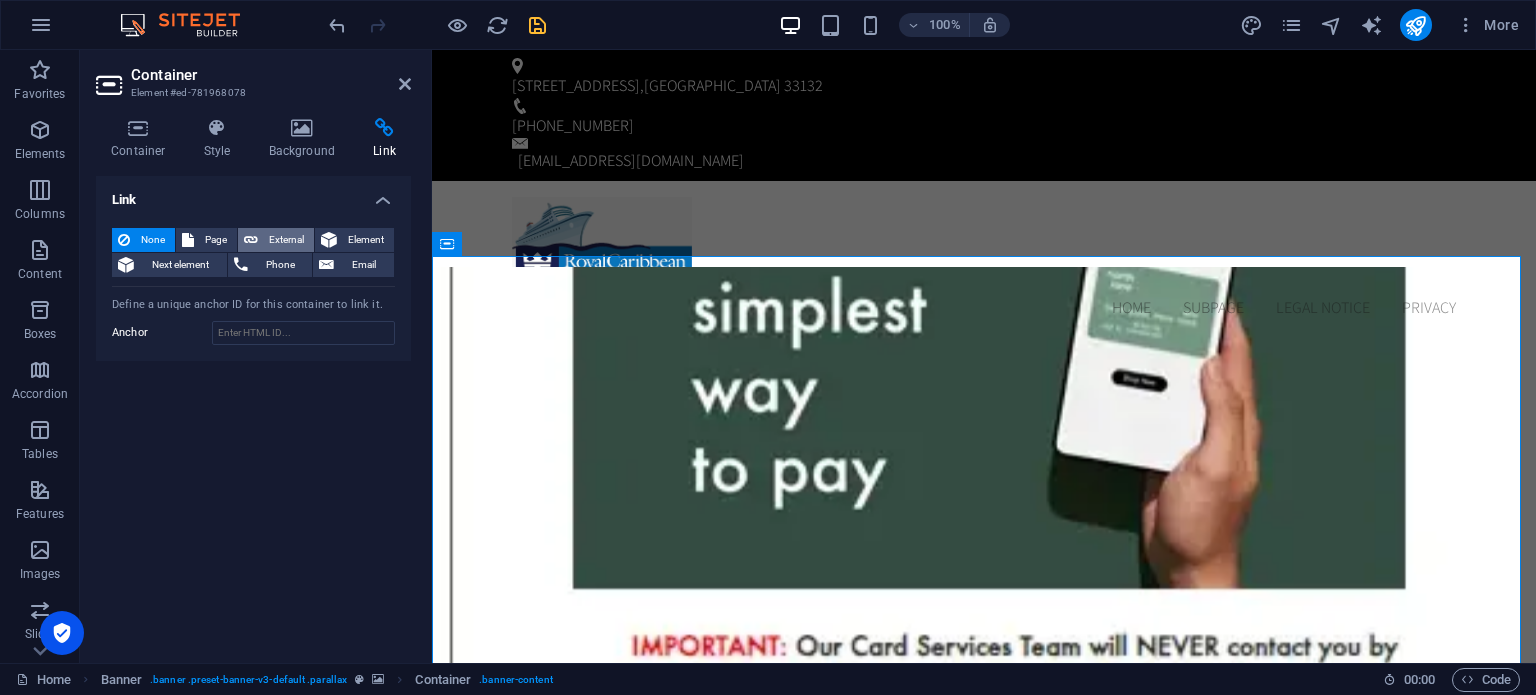 click on "External" at bounding box center [286, 240] 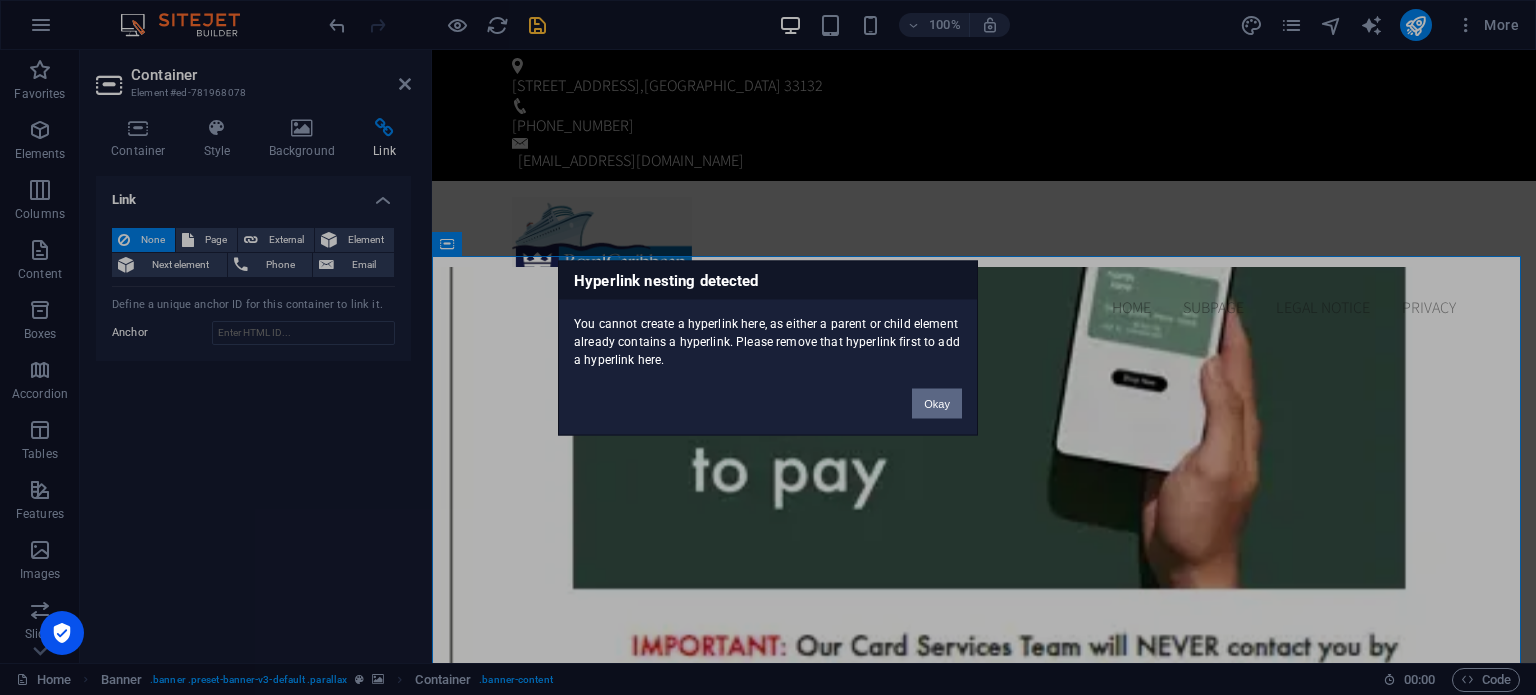 click on "Okay" at bounding box center [937, 403] 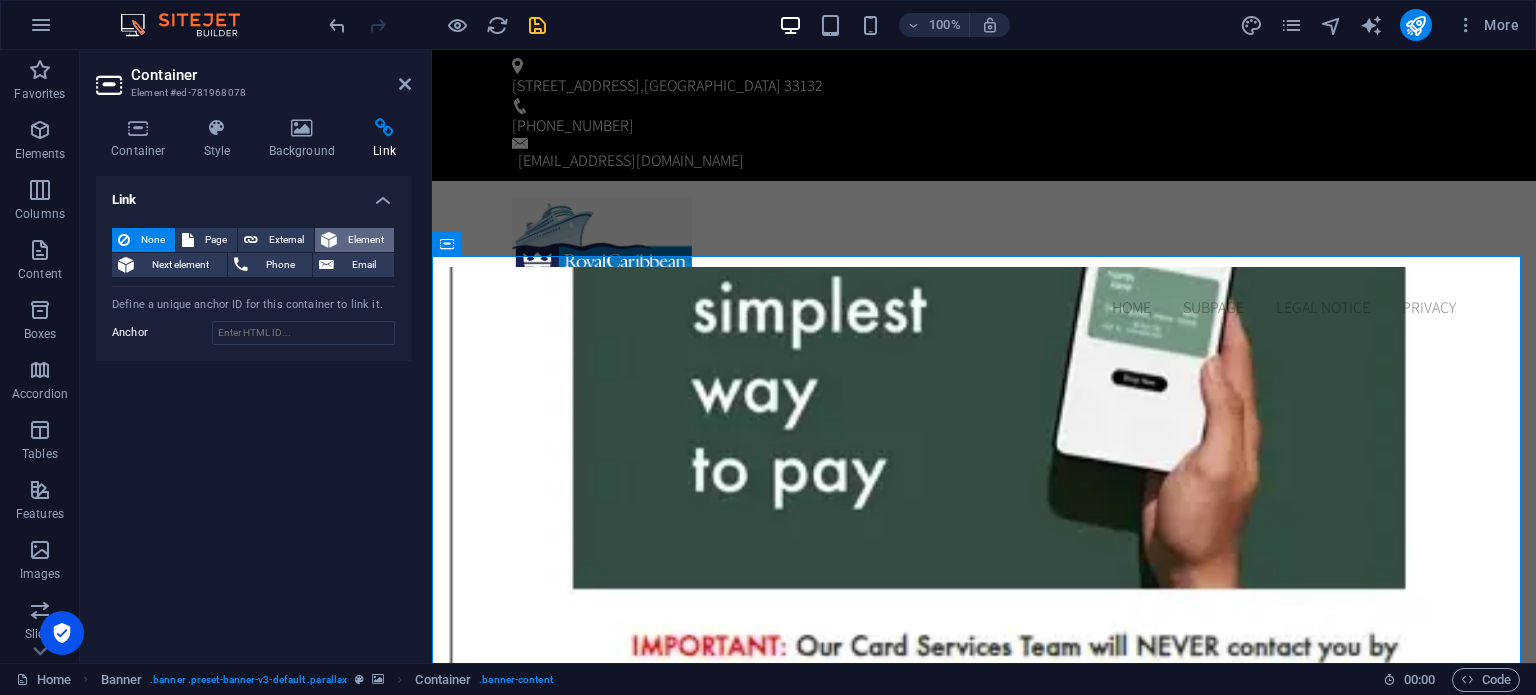 click on "Element" at bounding box center [365, 240] 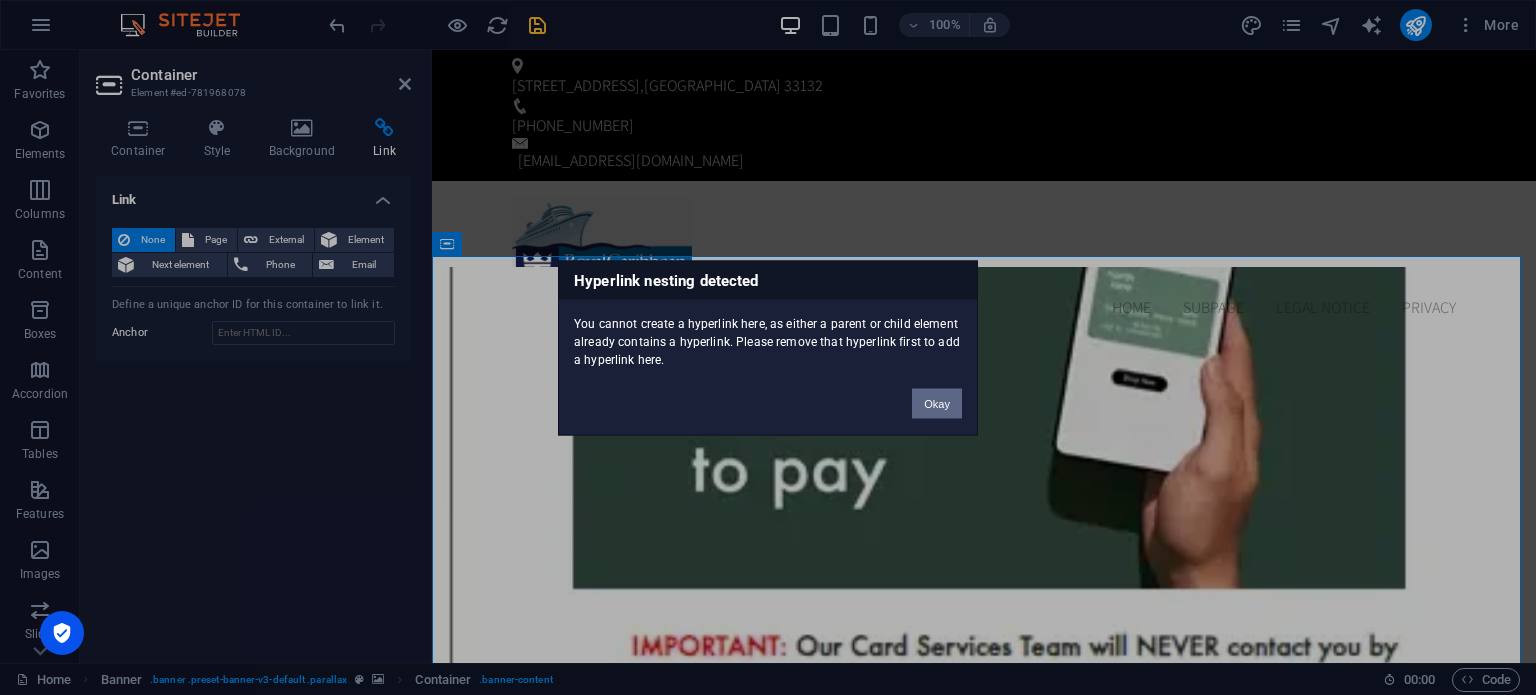 click on "Okay" at bounding box center (937, 403) 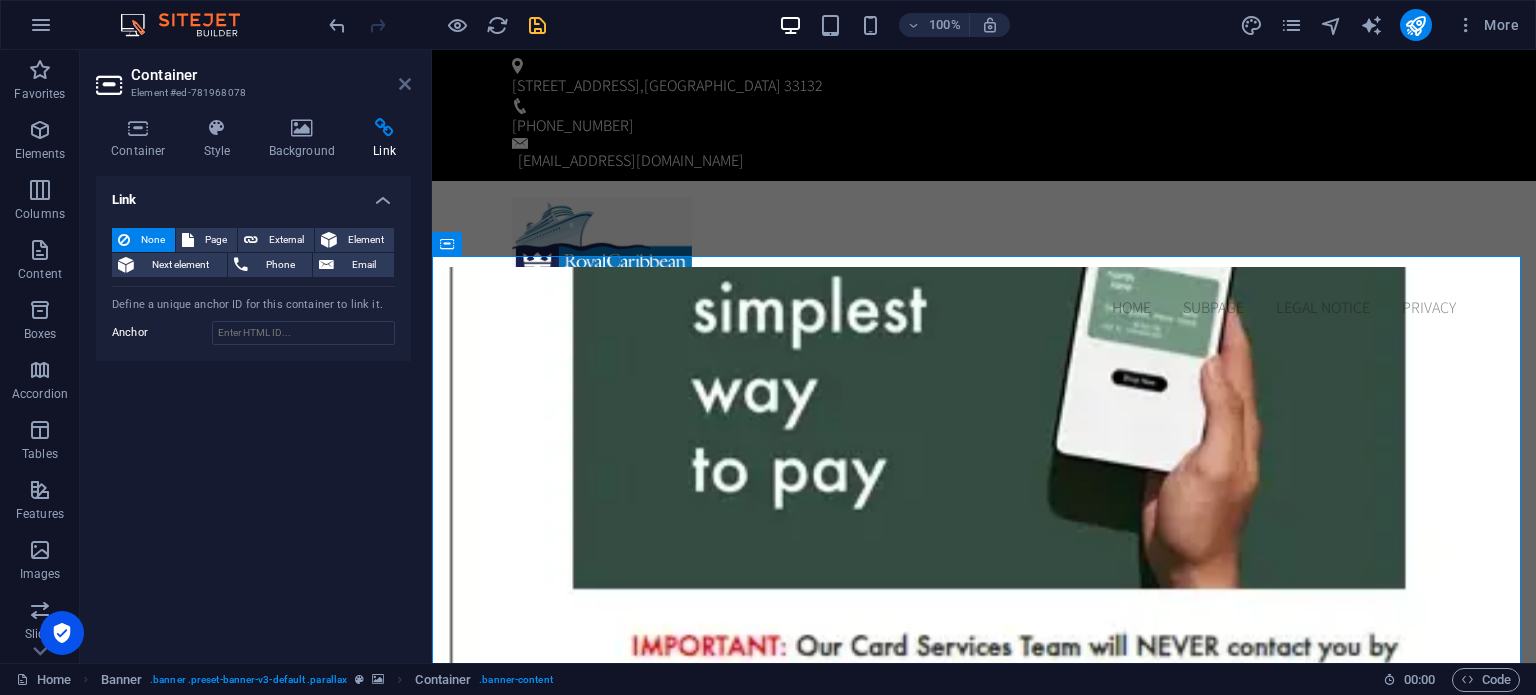 click at bounding box center (405, 84) 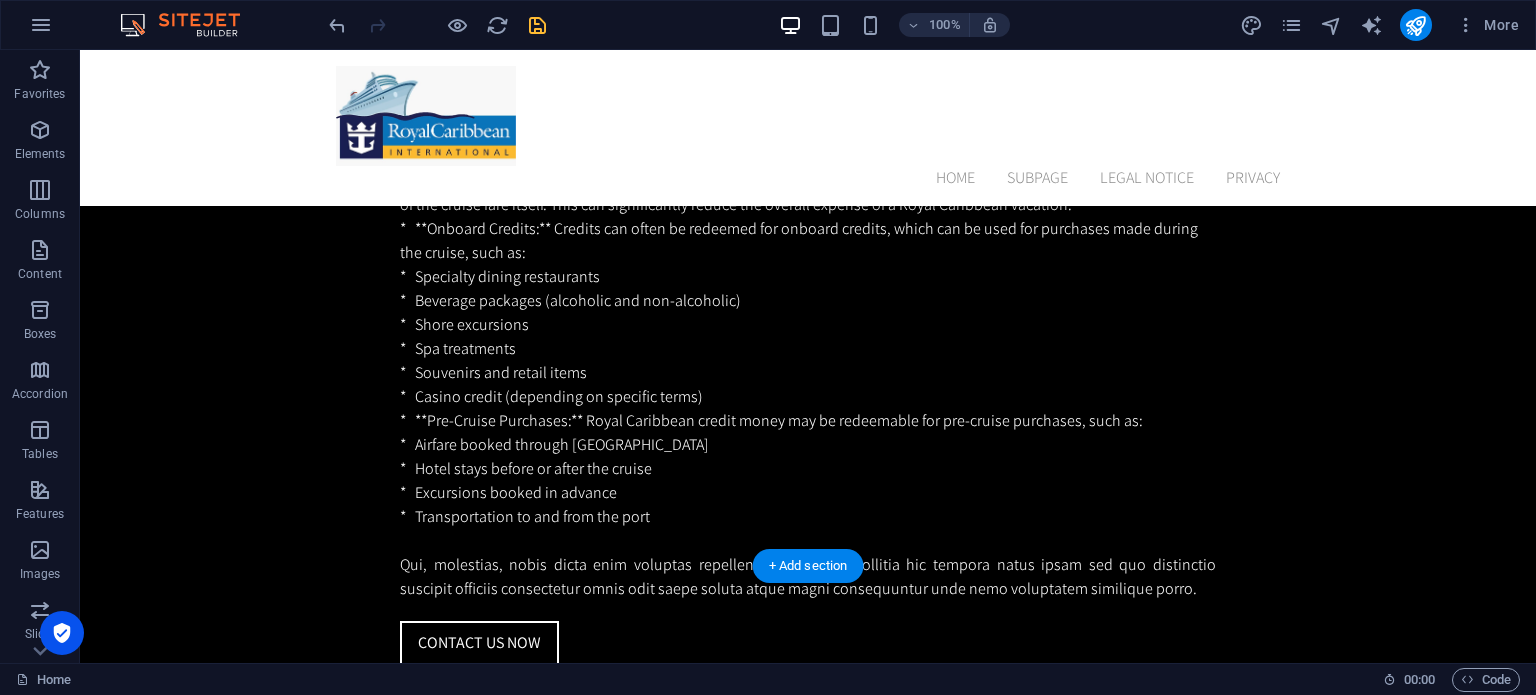 scroll, scrollTop: 3100, scrollLeft: 0, axis: vertical 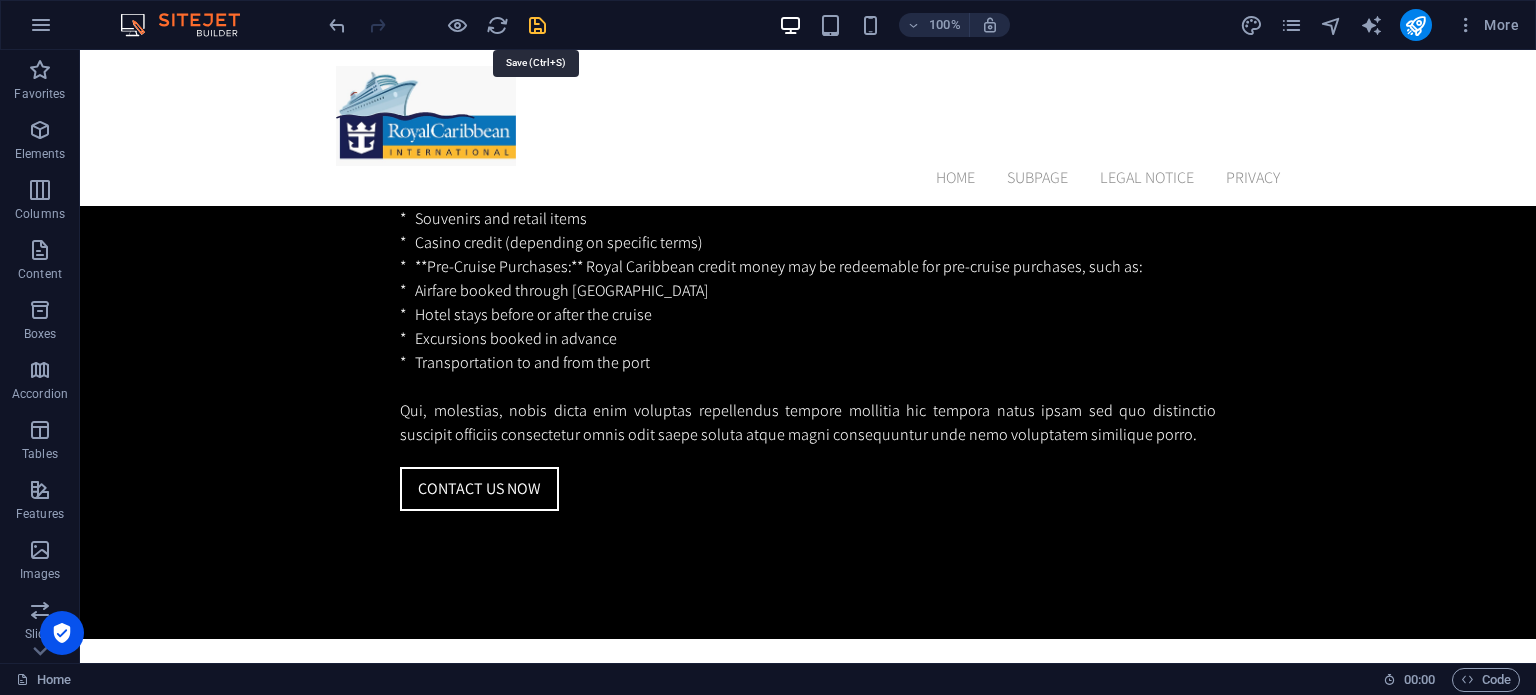 click on "100% More" at bounding box center [926, 25] 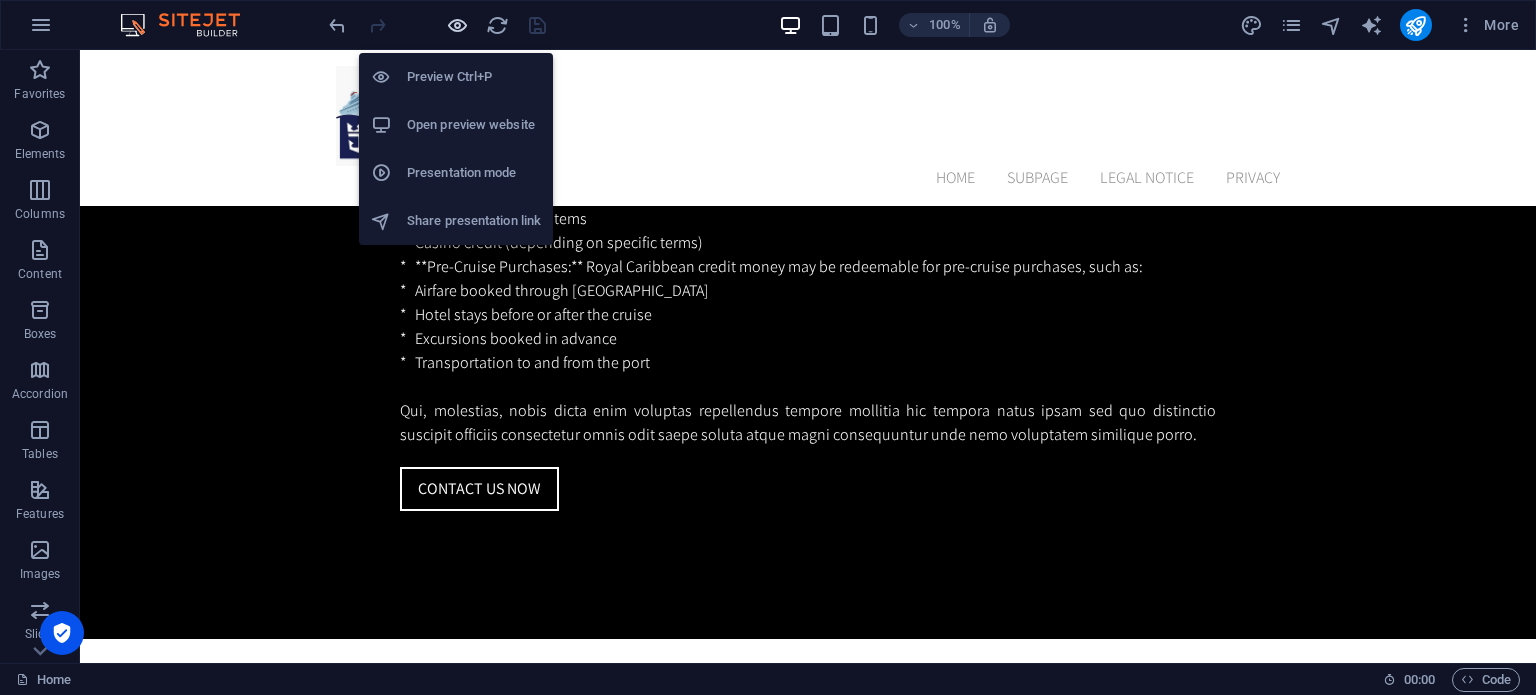 click at bounding box center [457, 25] 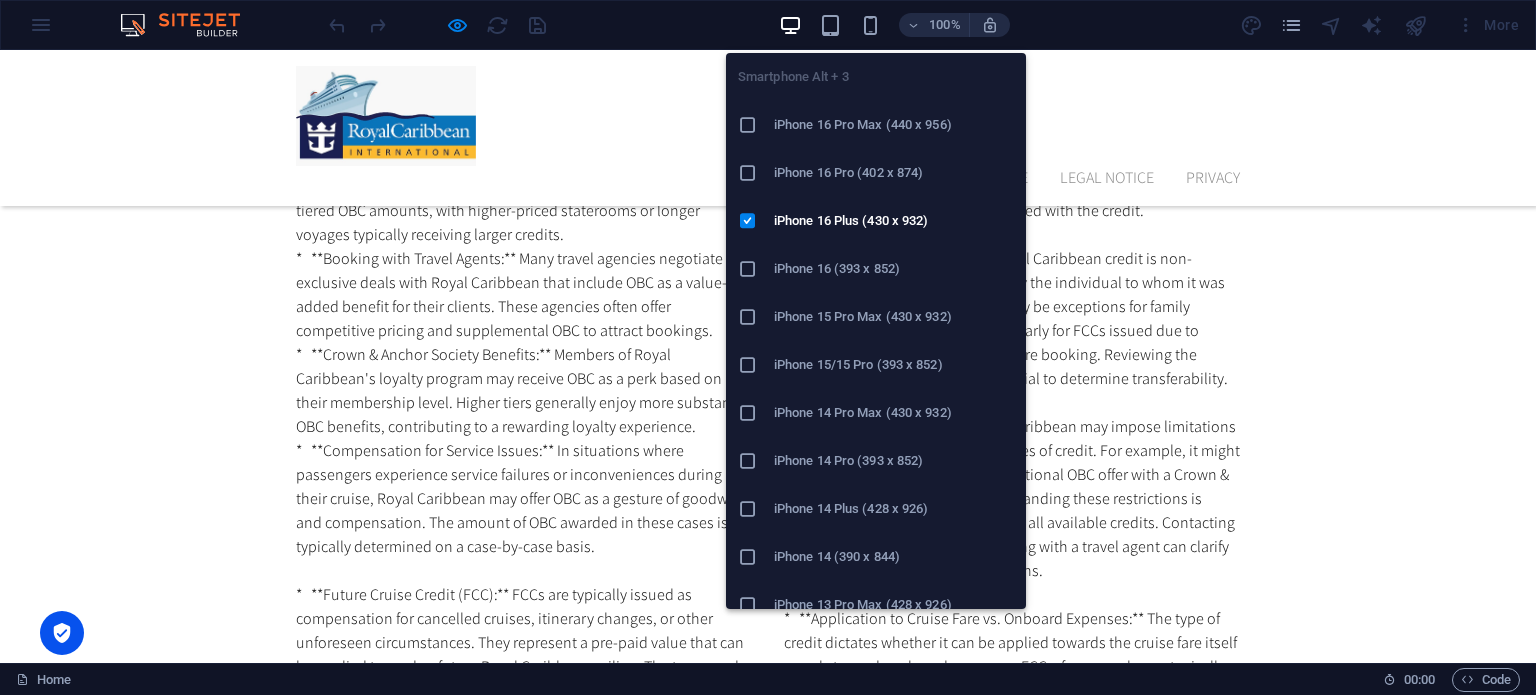 drag, startPoint x: 872, startPoint y: 24, endPoint x: 857, endPoint y: 45, distance: 25.806976 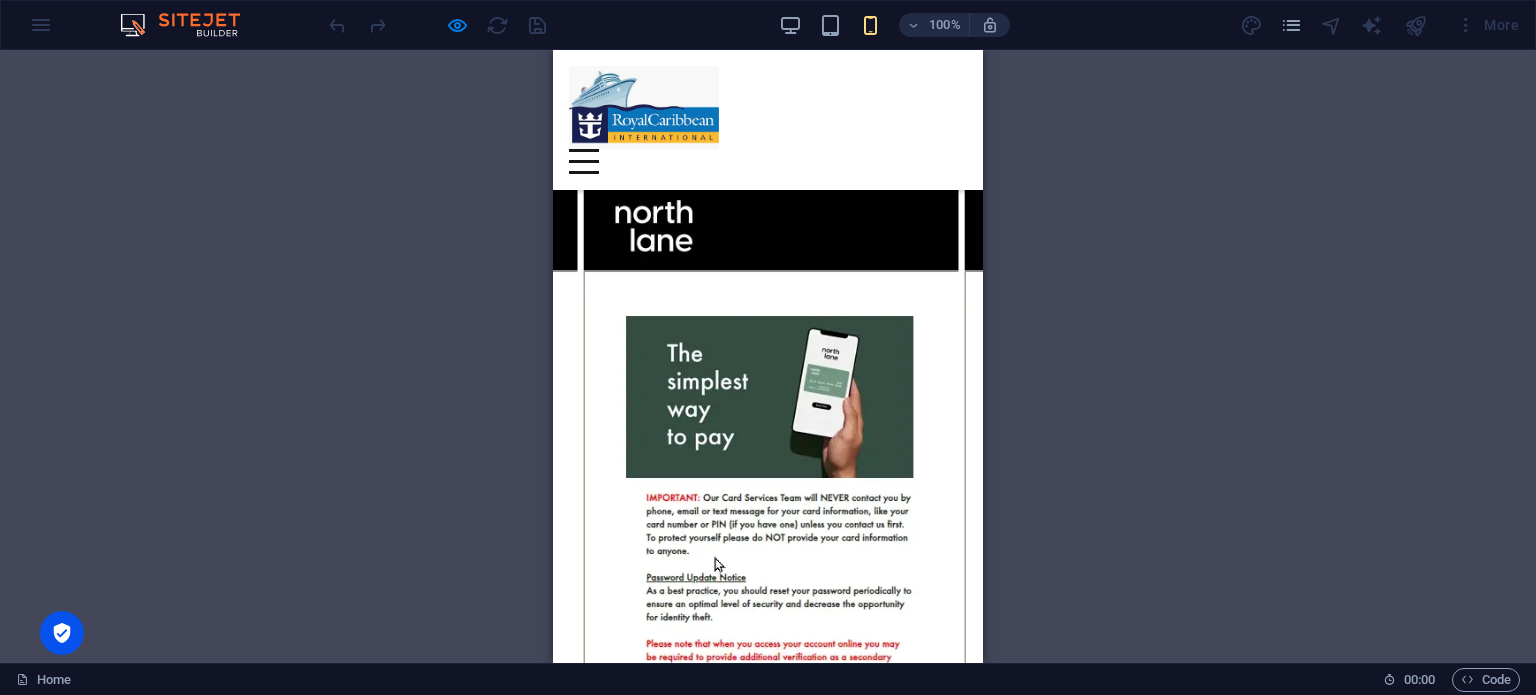 scroll, scrollTop: 0, scrollLeft: 0, axis: both 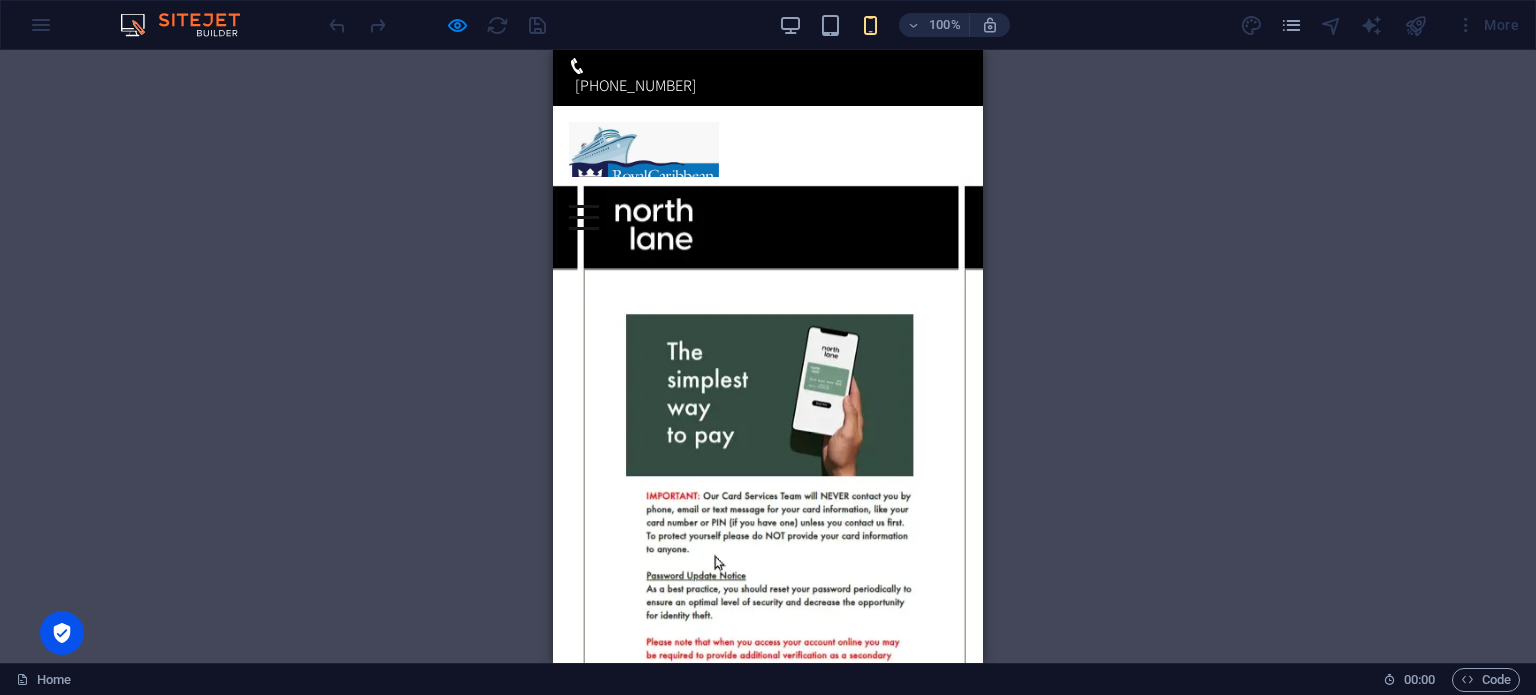 click on "CONTINUE" at bounding box center (768, 1104) 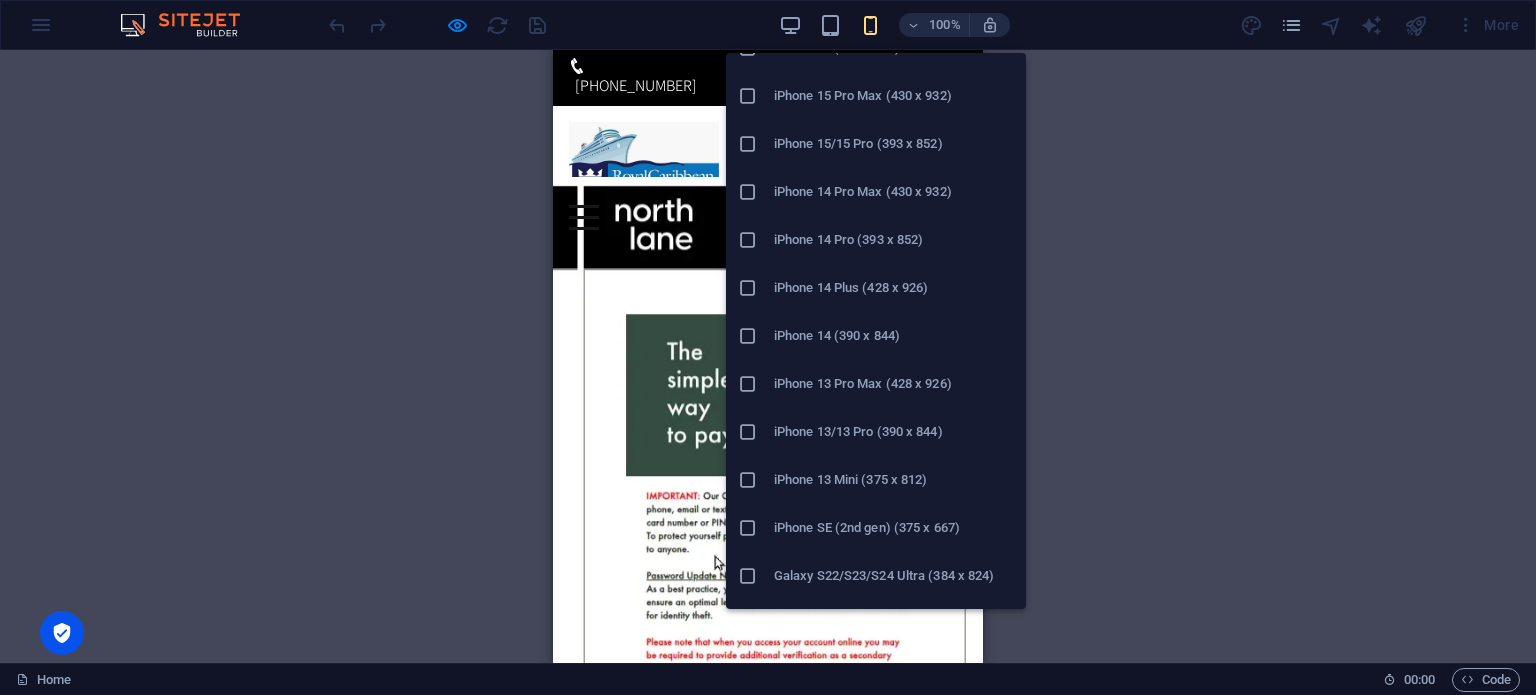 scroll, scrollTop: 0, scrollLeft: 0, axis: both 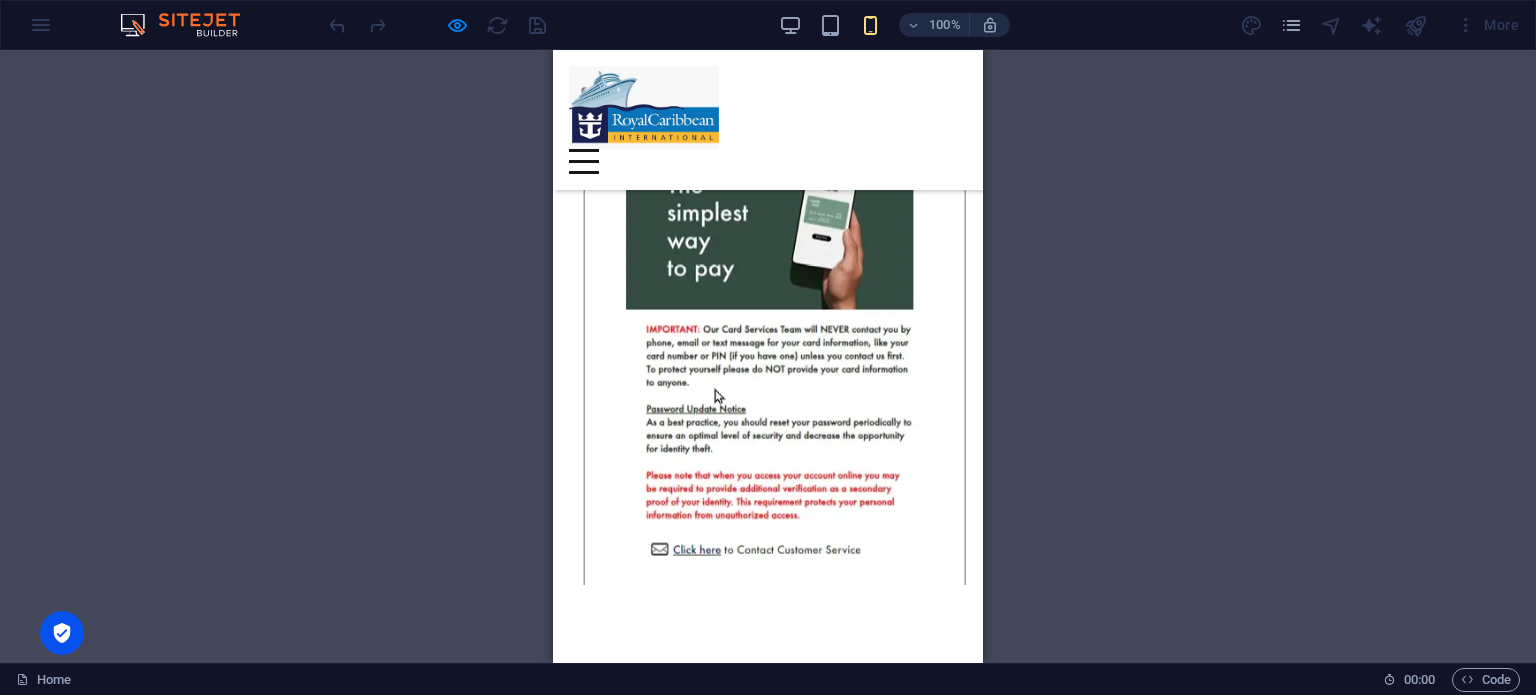 click at bounding box center (584, 161) 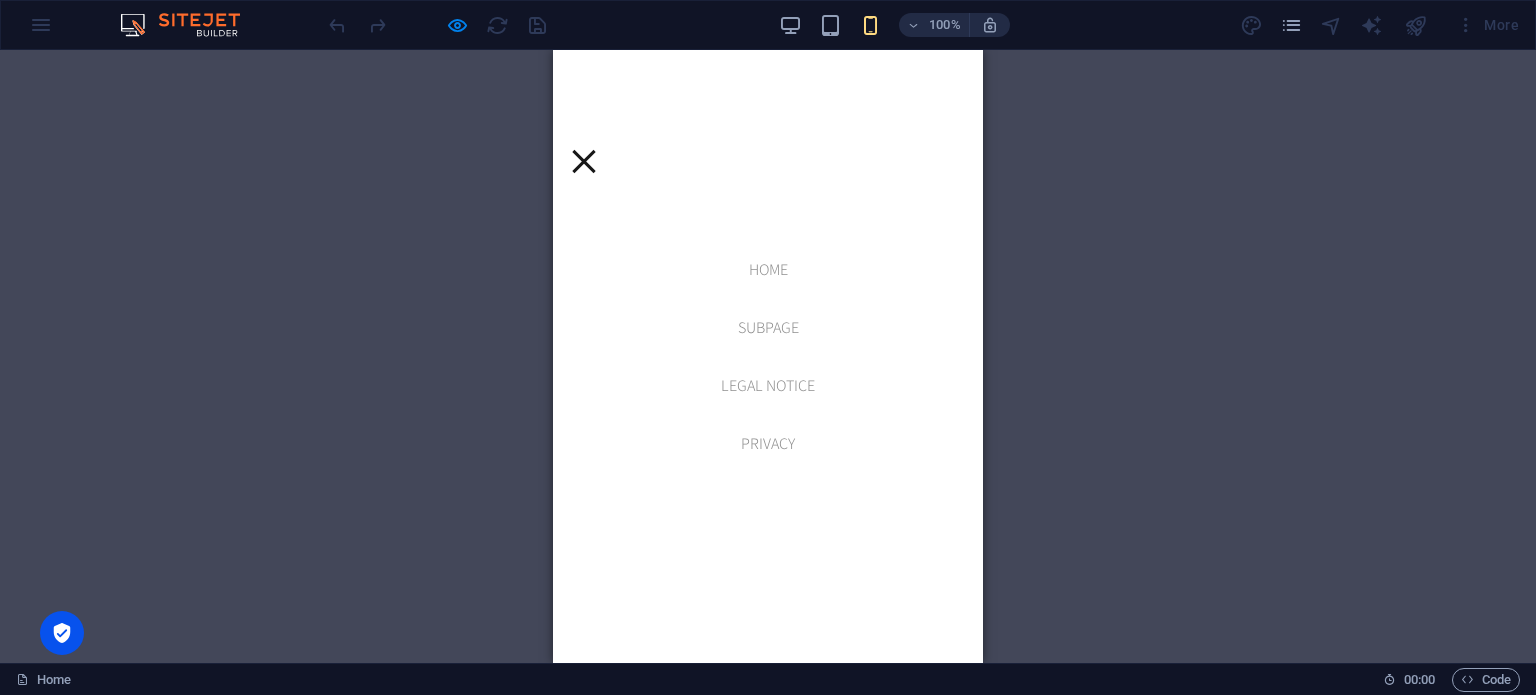 click on "Home" at bounding box center (768, 270) 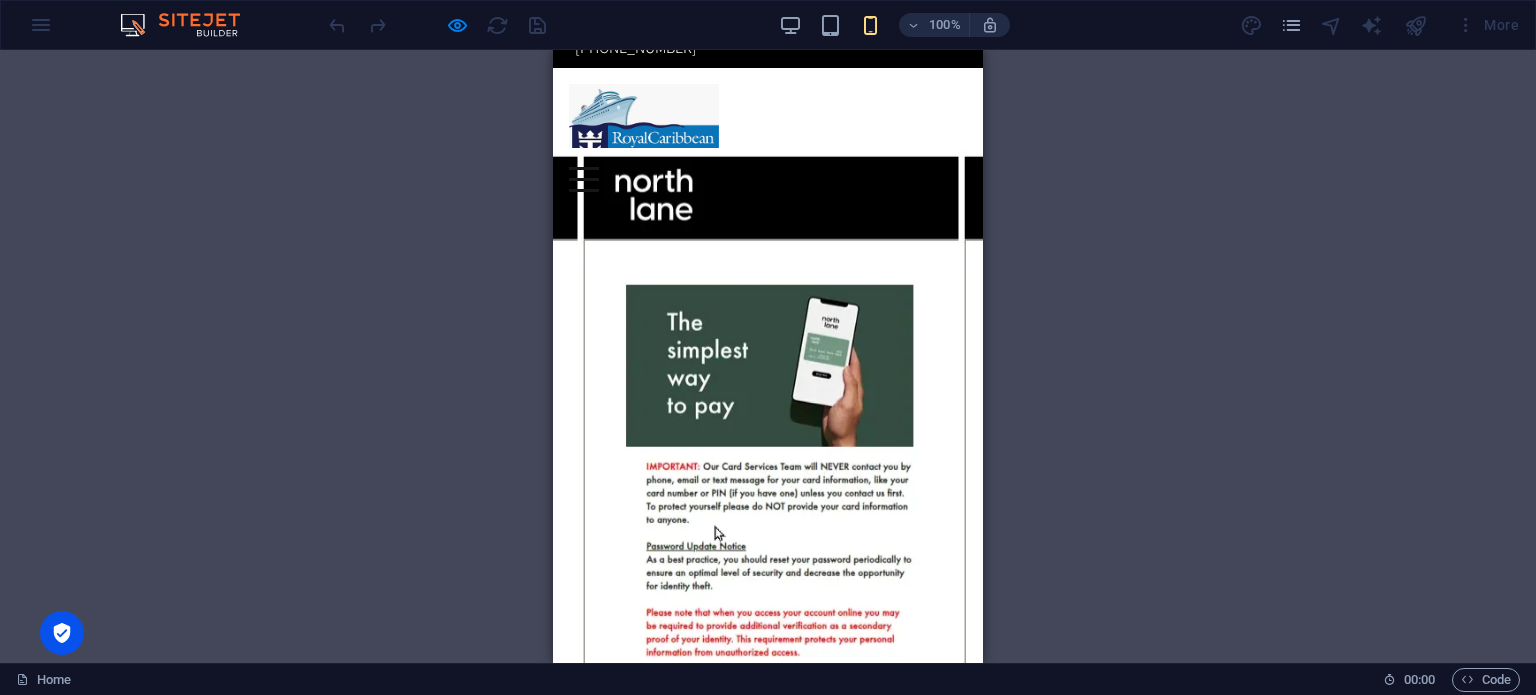 scroll, scrollTop: 0, scrollLeft: 0, axis: both 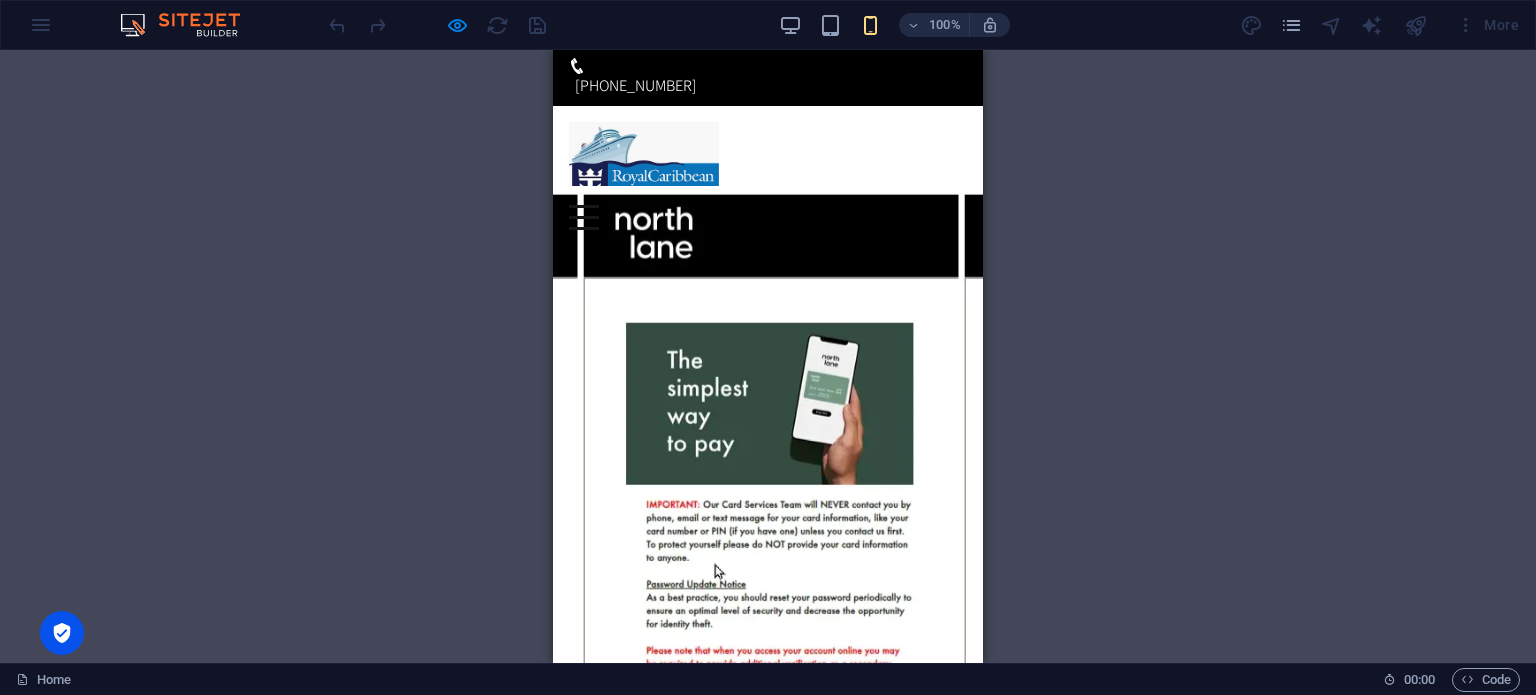 click at bounding box center (644, 163) 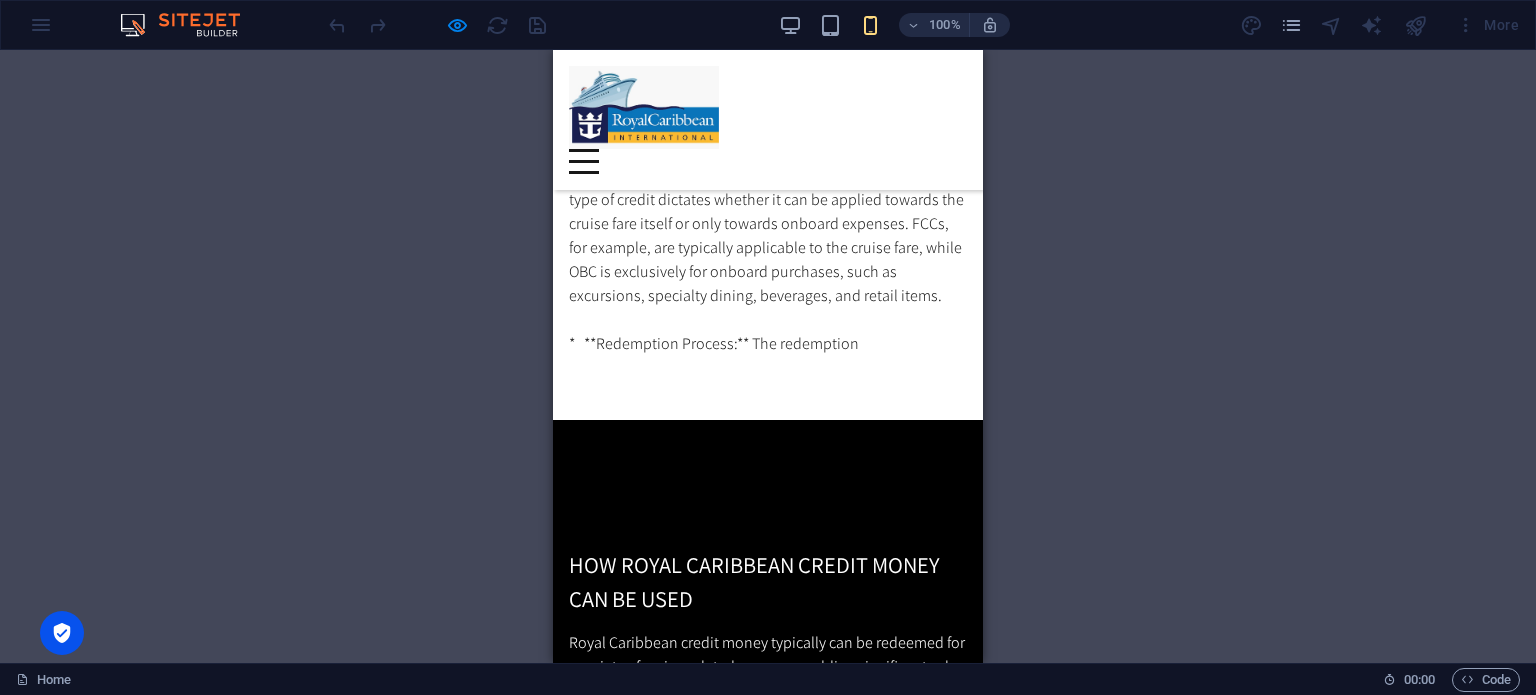 scroll, scrollTop: 3600, scrollLeft: 0, axis: vertical 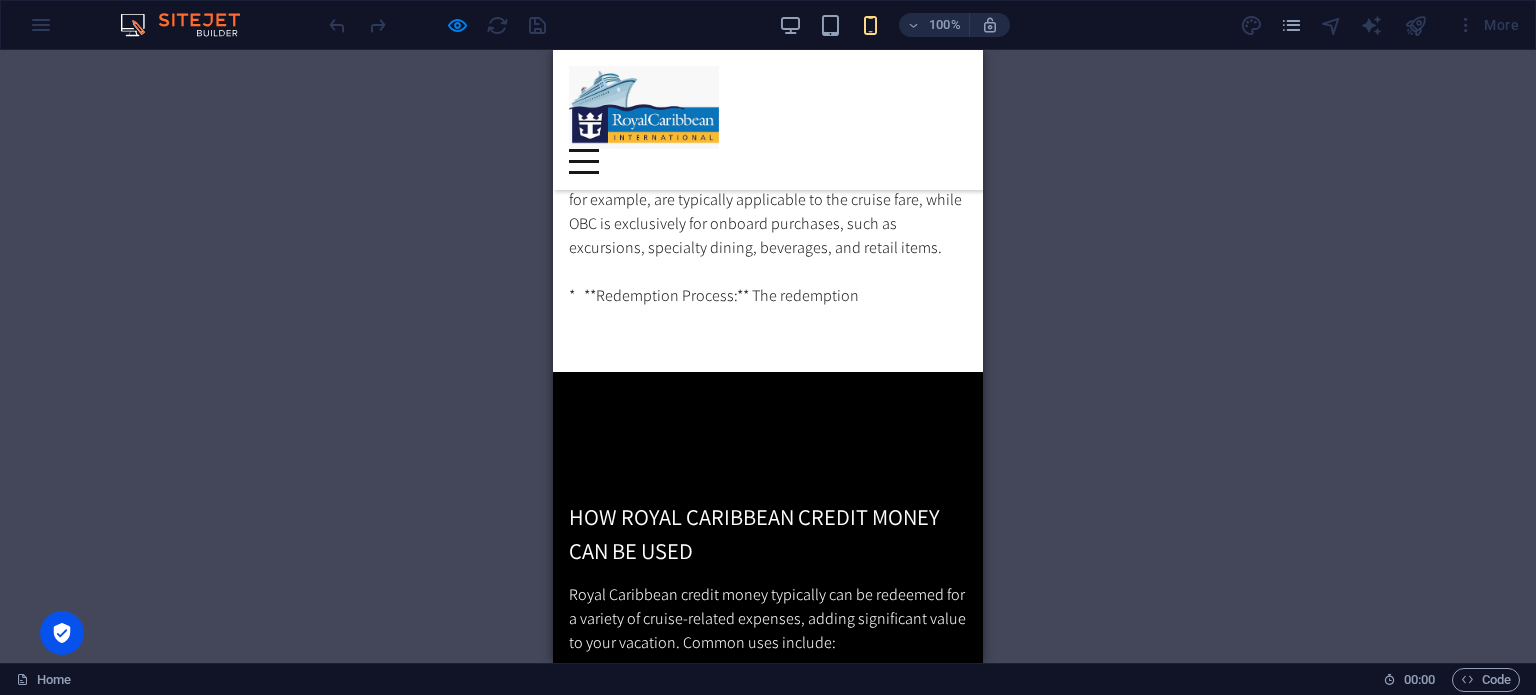 click at bounding box center (760, 2403) 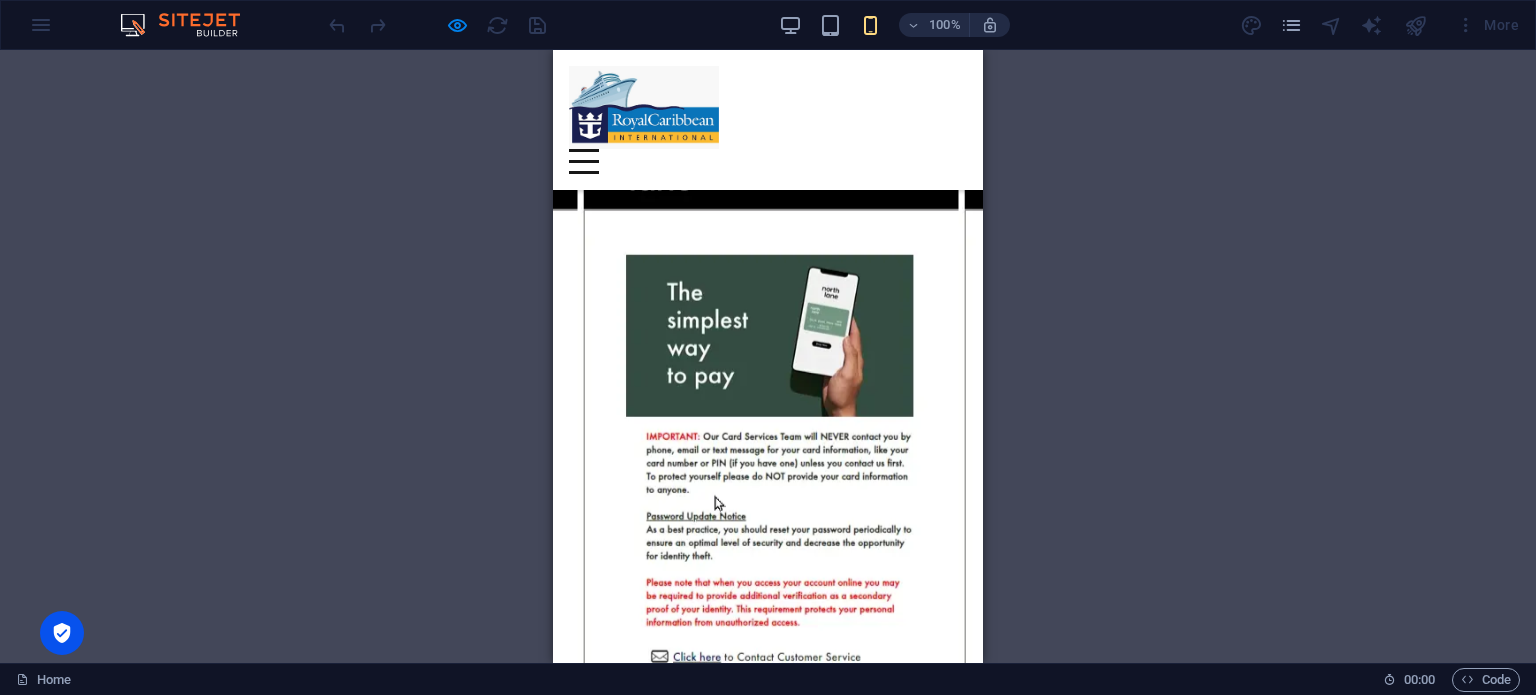 scroll, scrollTop: 0, scrollLeft: 0, axis: both 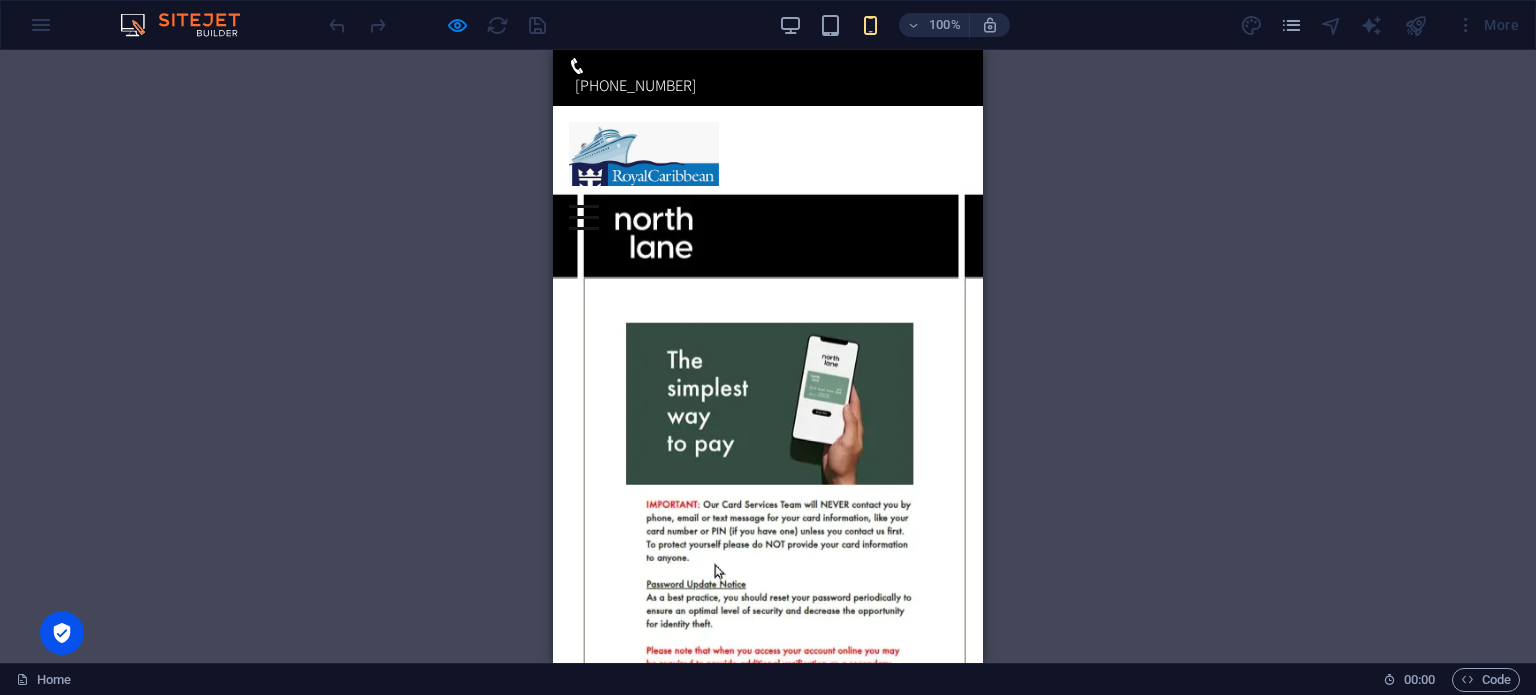 click on "1050 Caribbea Way ,  Miami   33132 +1 213 995-4545 services@mypaymentvault.com" at bounding box center [768, 78] 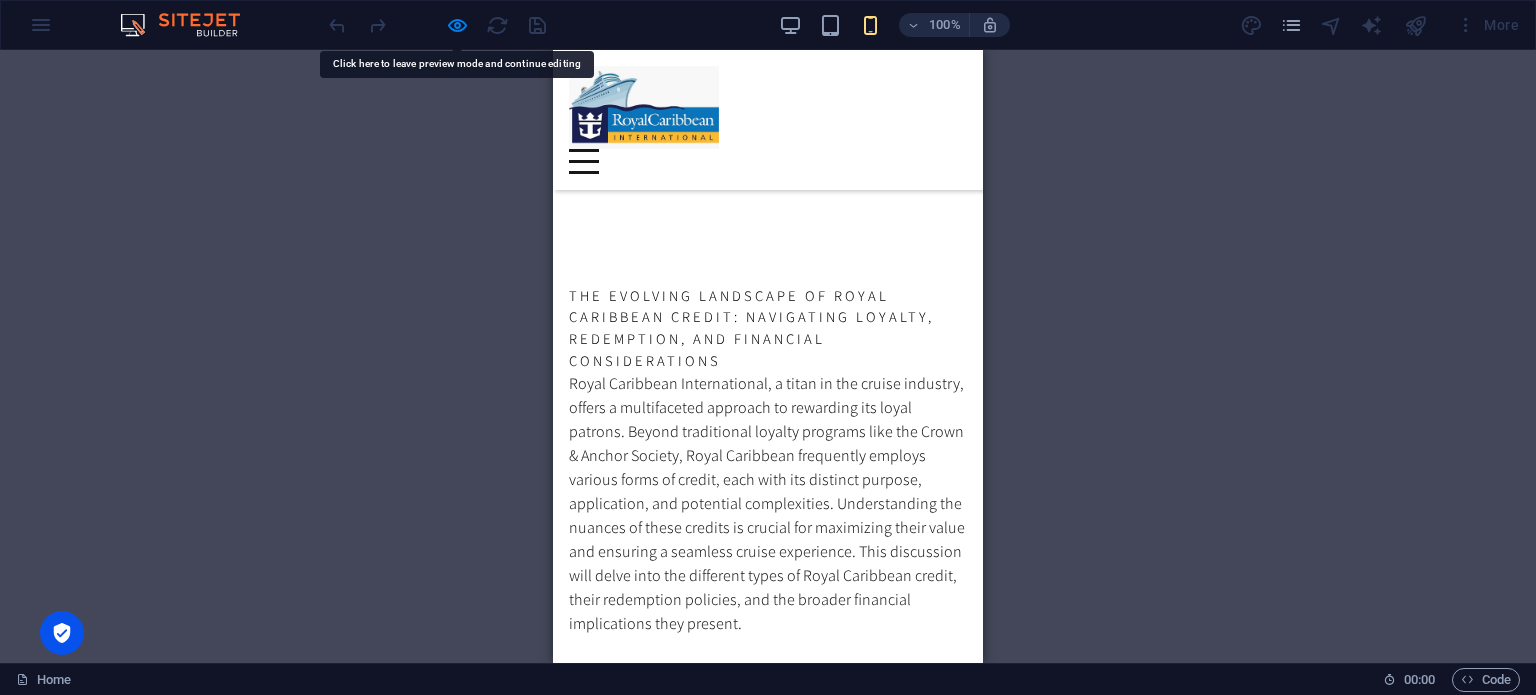 scroll, scrollTop: 1100, scrollLeft: 0, axis: vertical 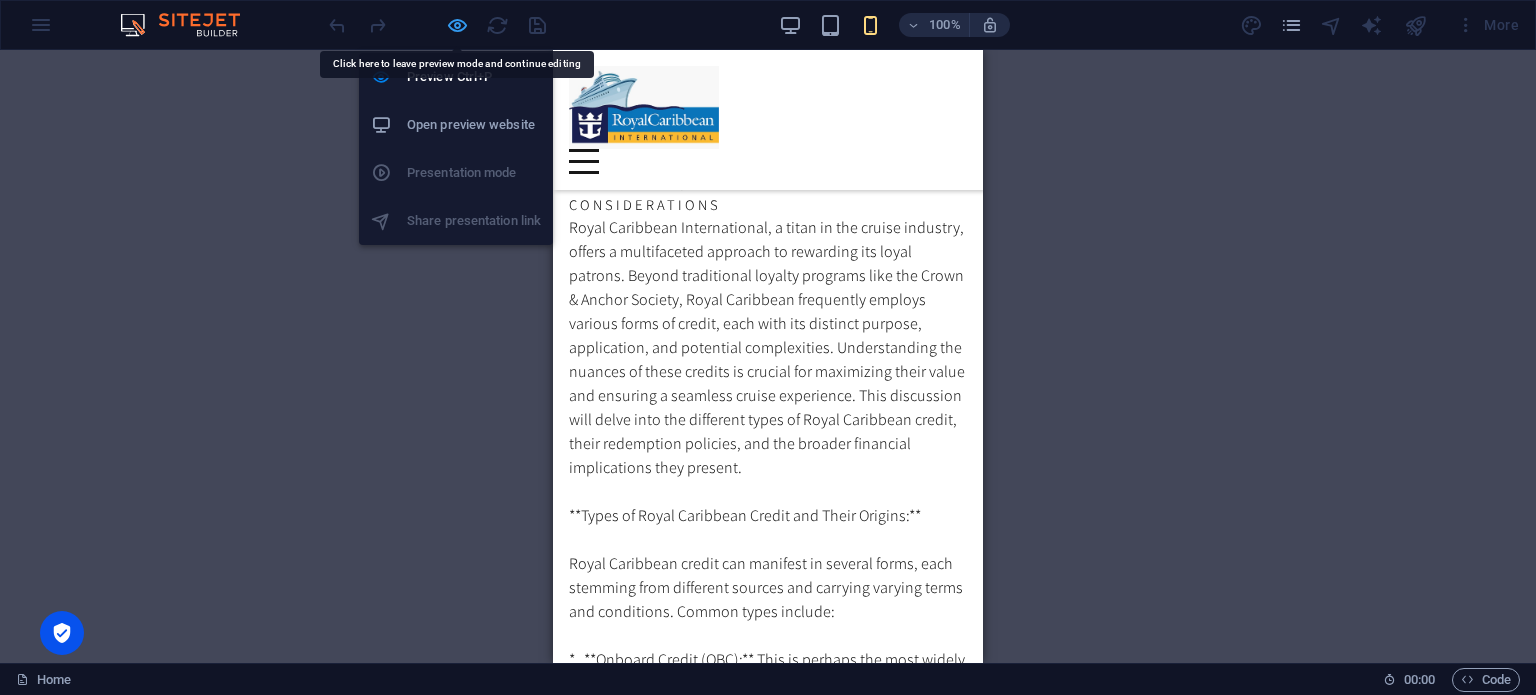 click at bounding box center [457, 25] 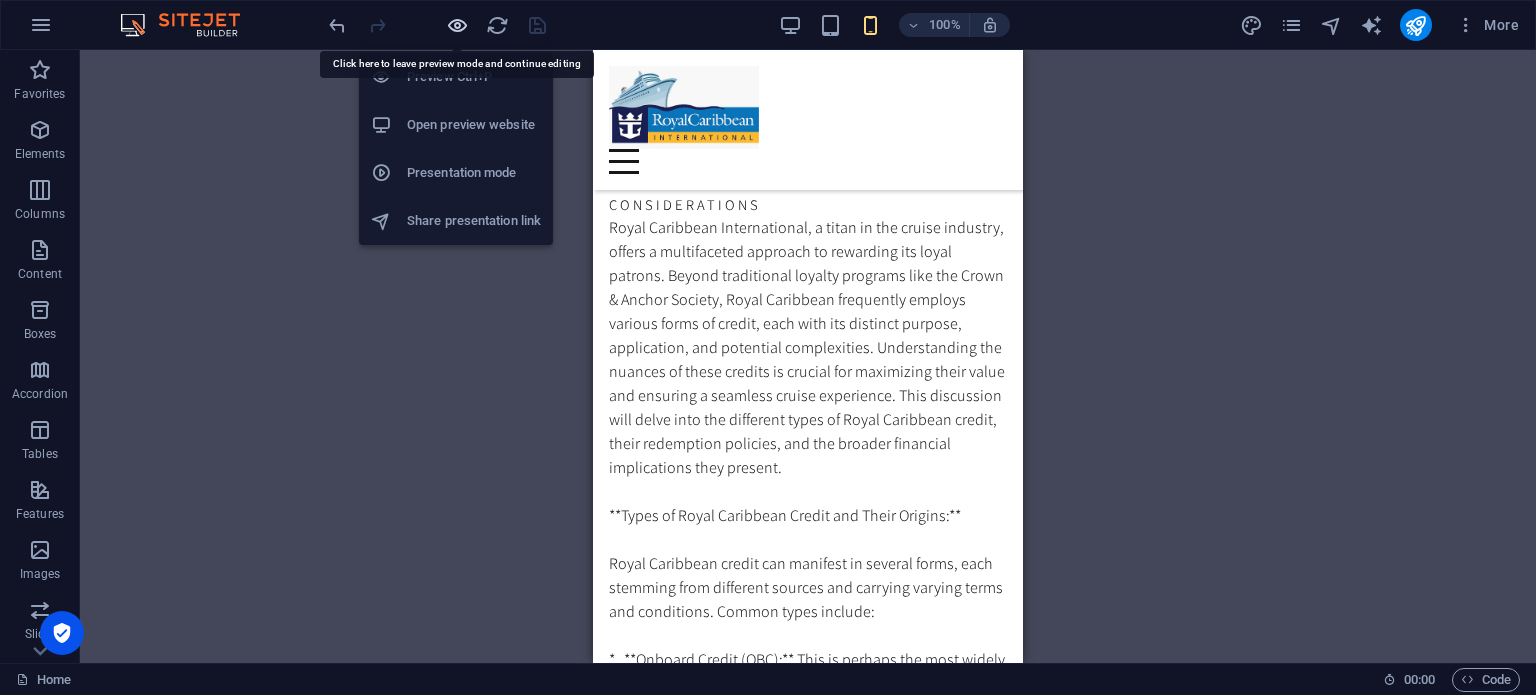 scroll, scrollTop: 1124, scrollLeft: 0, axis: vertical 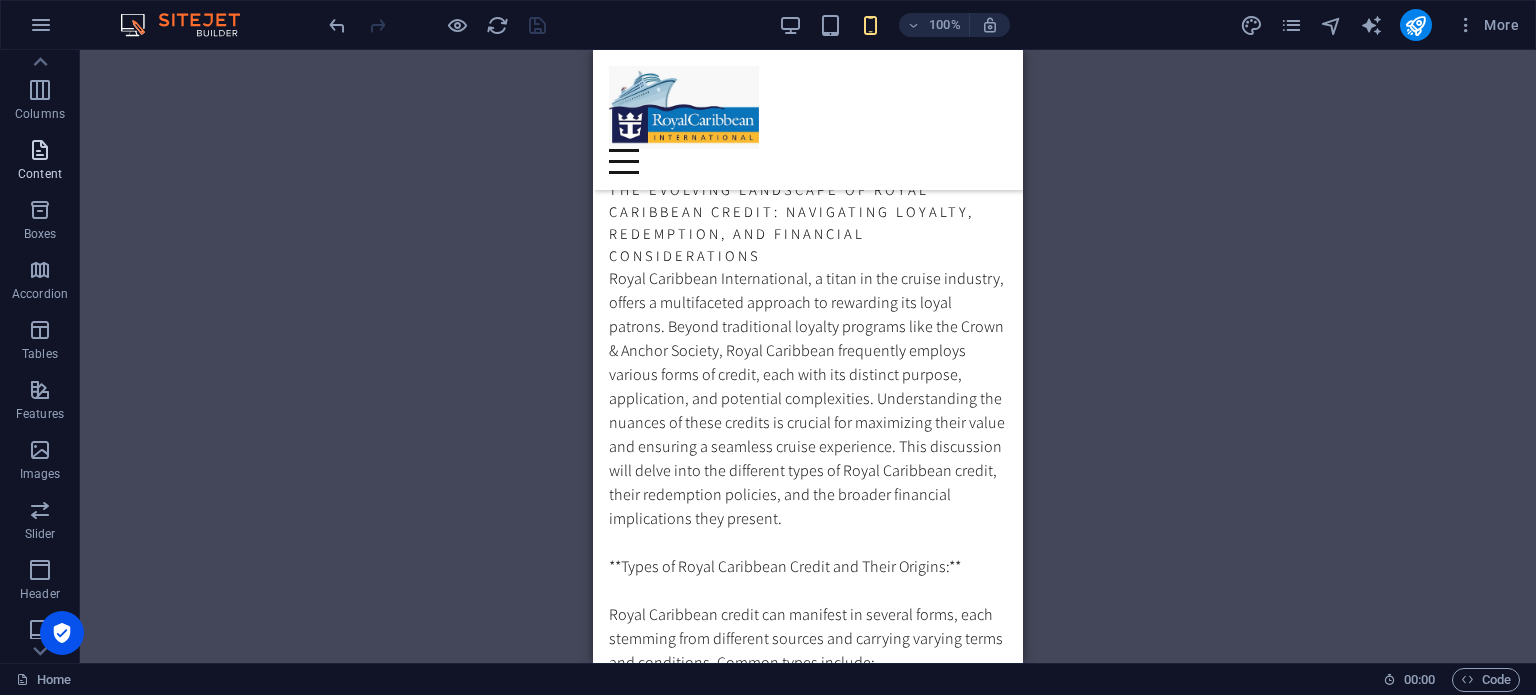 click at bounding box center (40, 150) 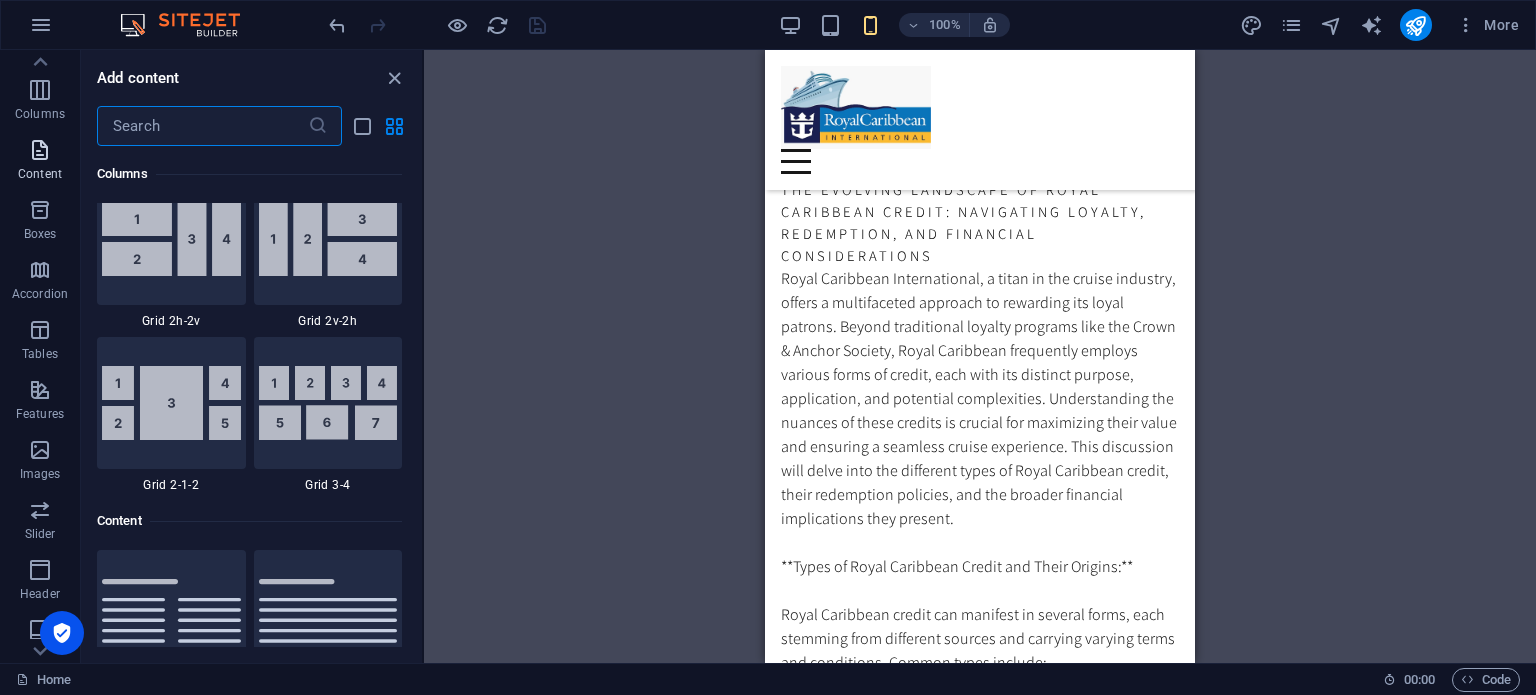 scroll, scrollTop: 3499, scrollLeft: 0, axis: vertical 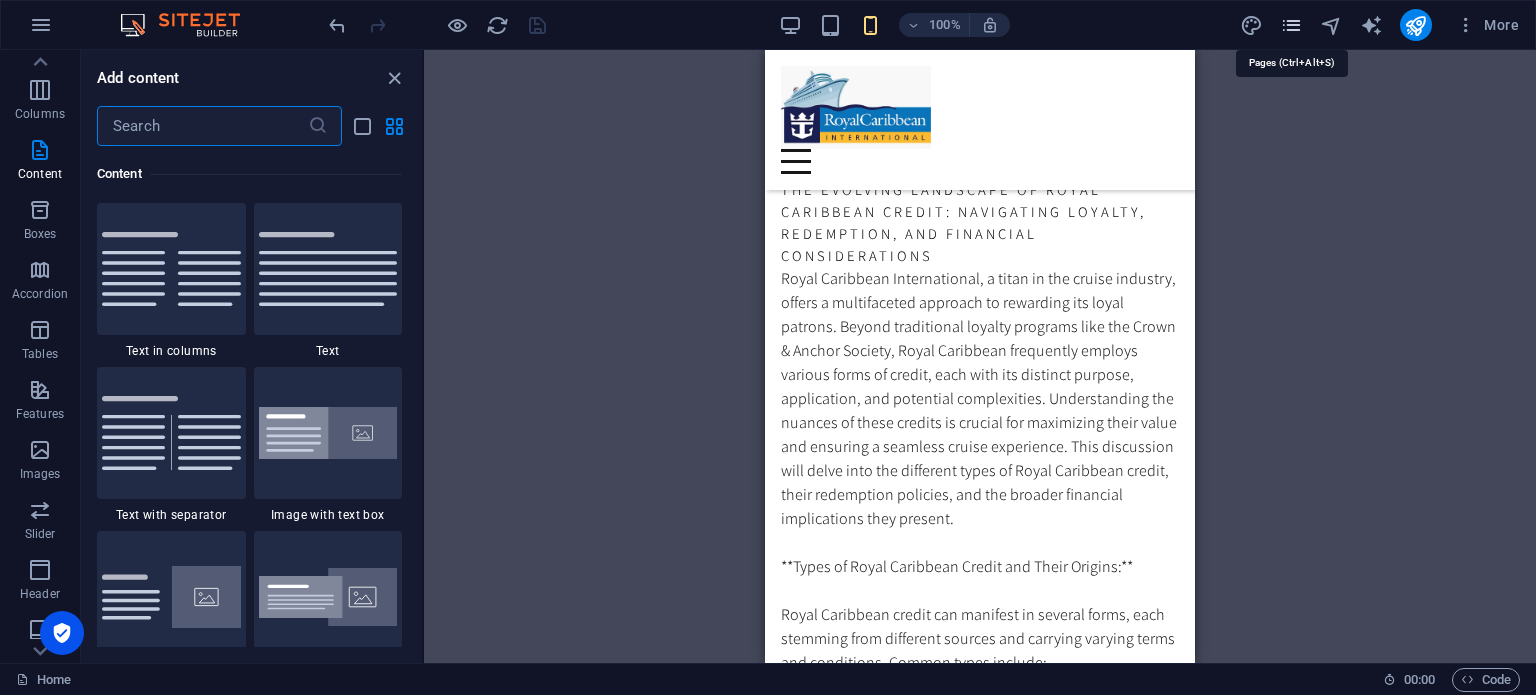 click at bounding box center (1291, 25) 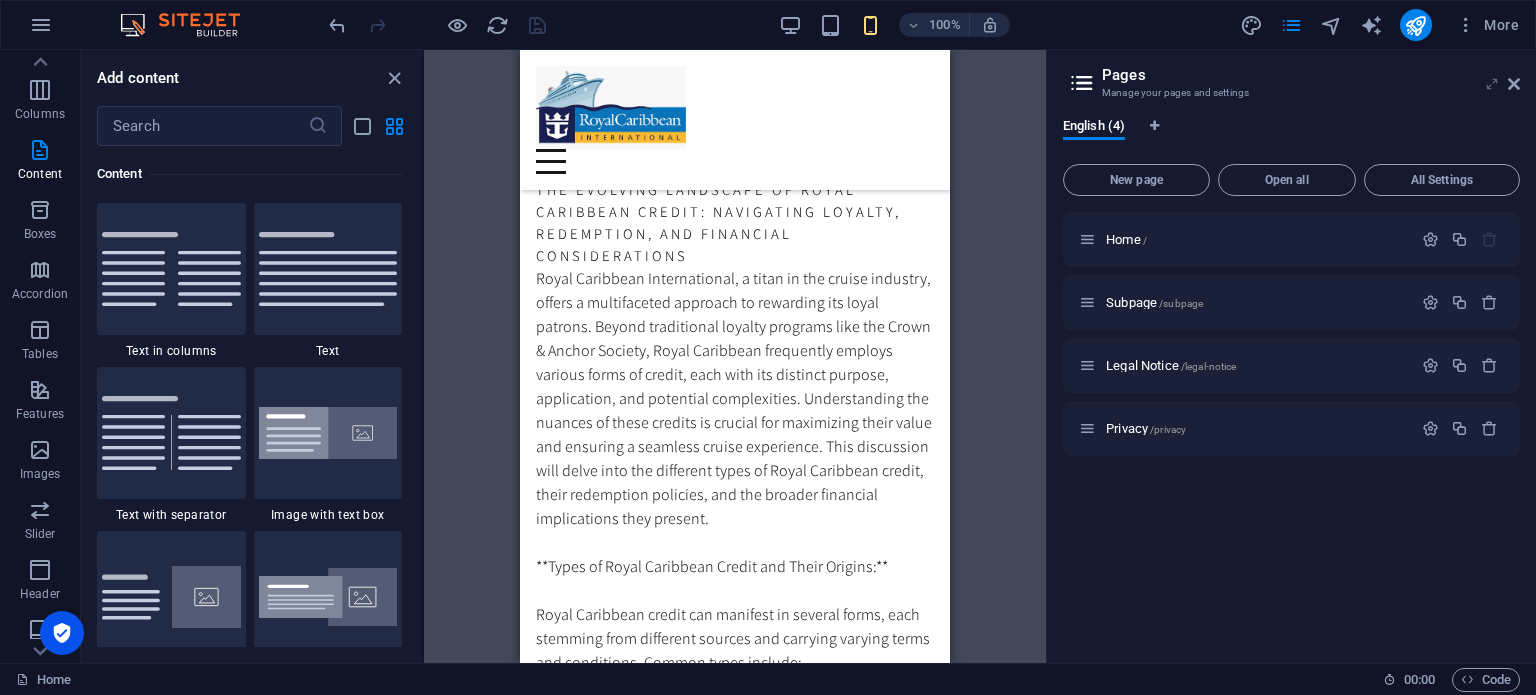click at bounding box center [1492, 84] 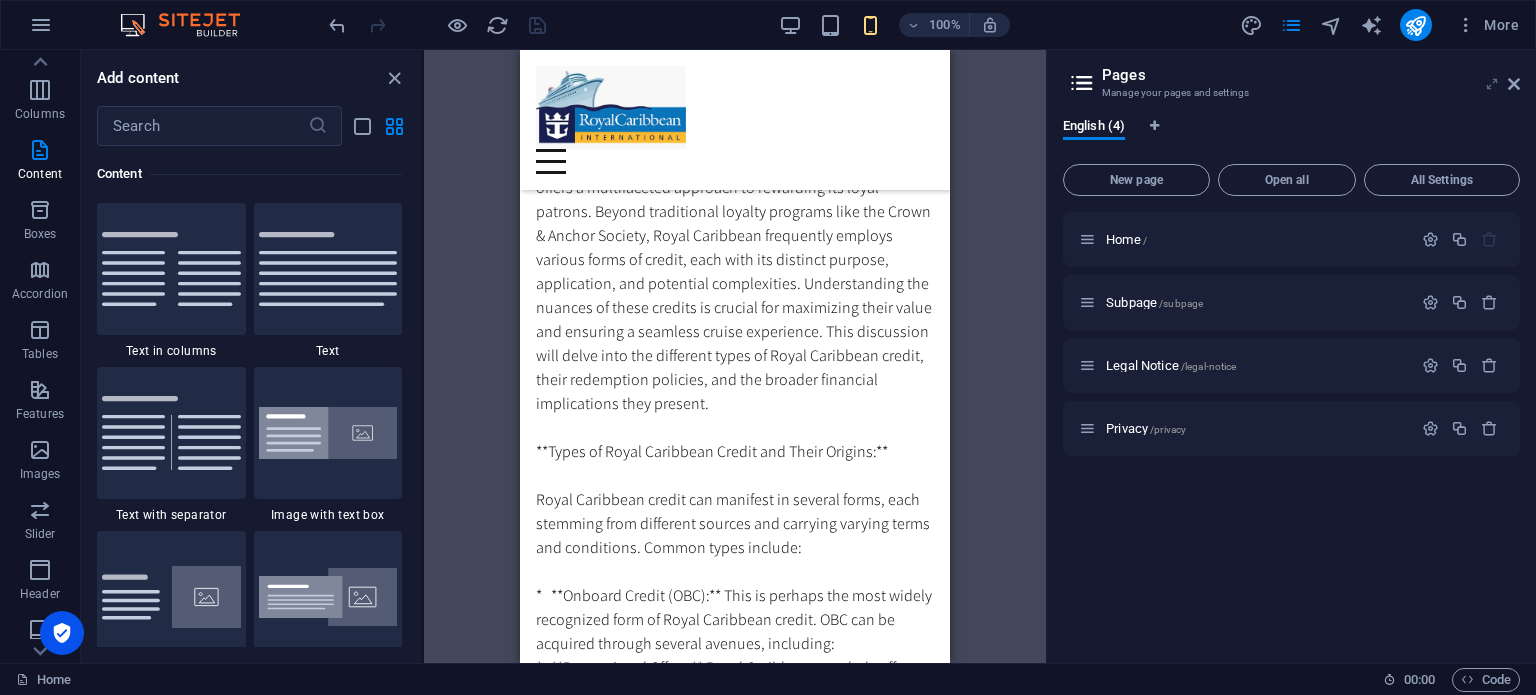 scroll, scrollTop: 0, scrollLeft: 0, axis: both 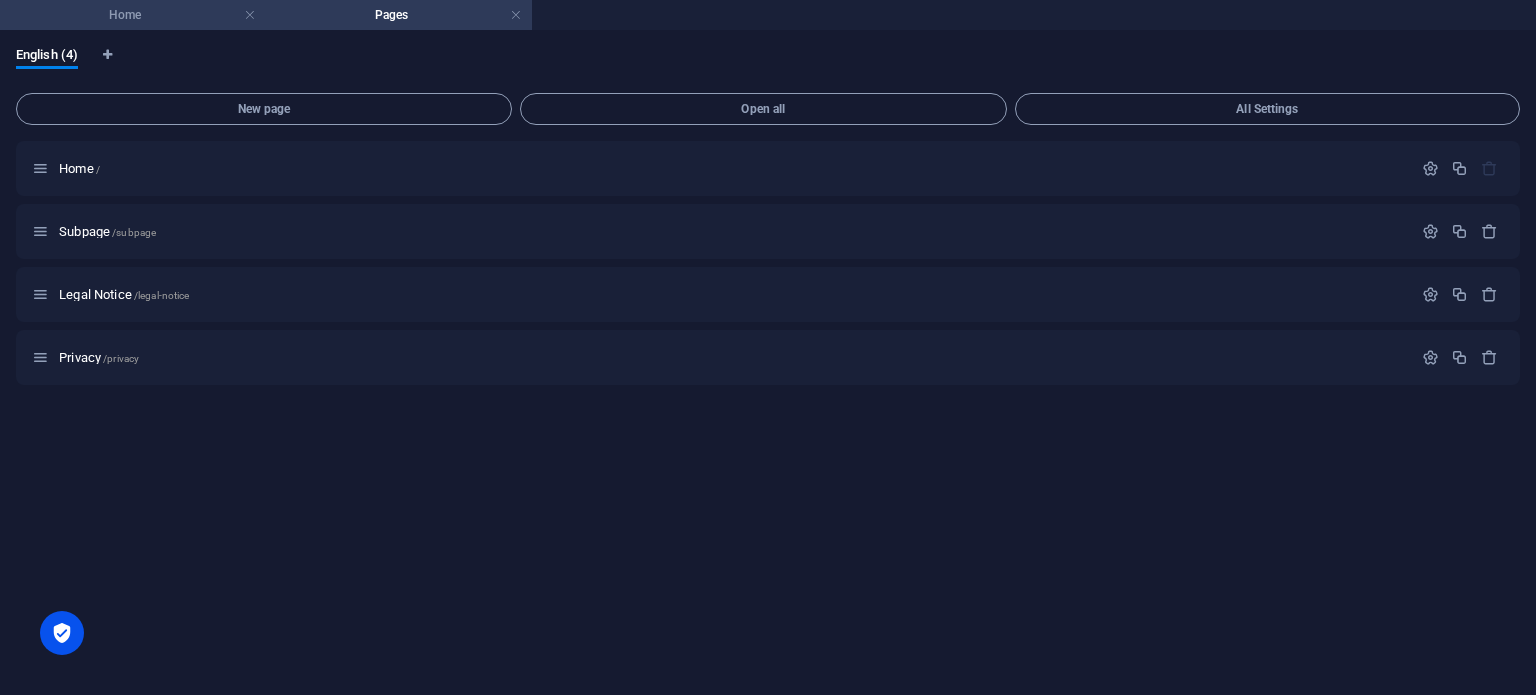 click on "Home" at bounding box center (133, 15) 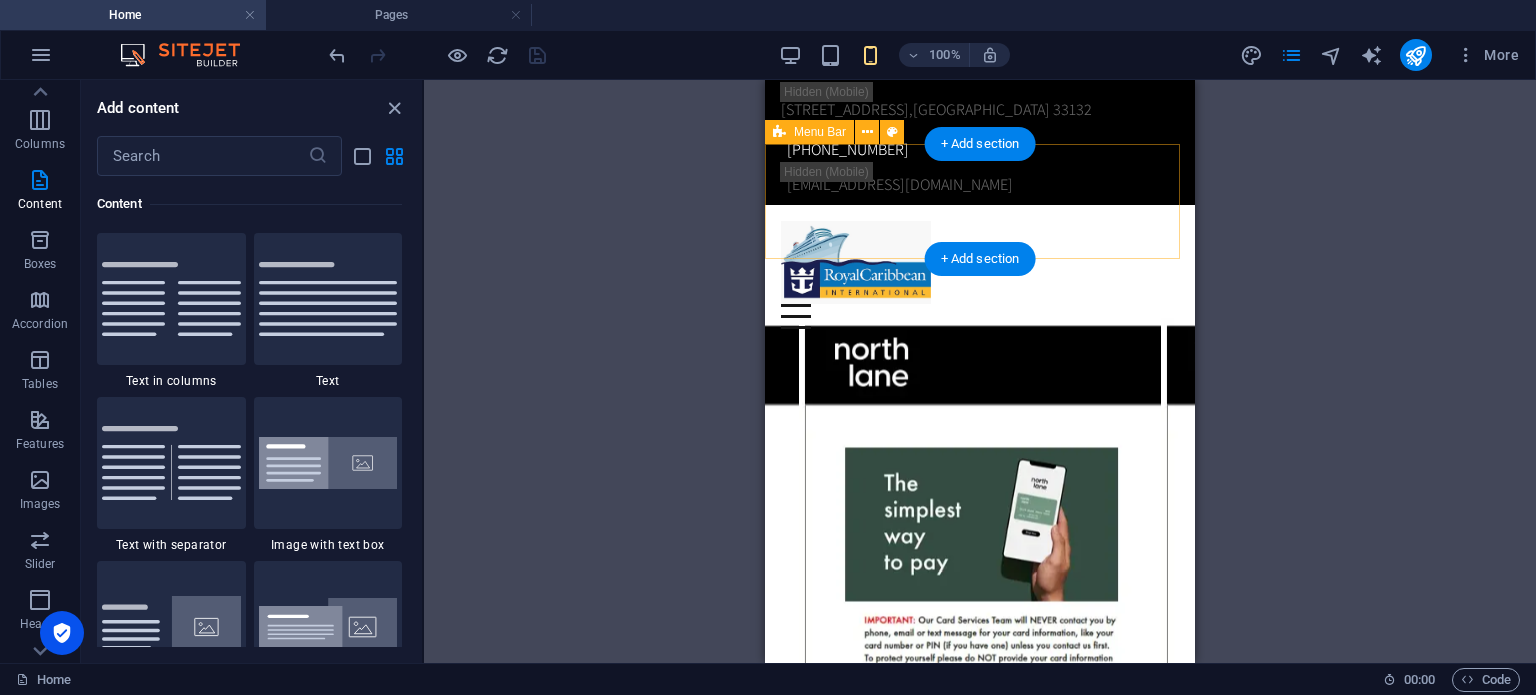 scroll, scrollTop: 0, scrollLeft: 0, axis: both 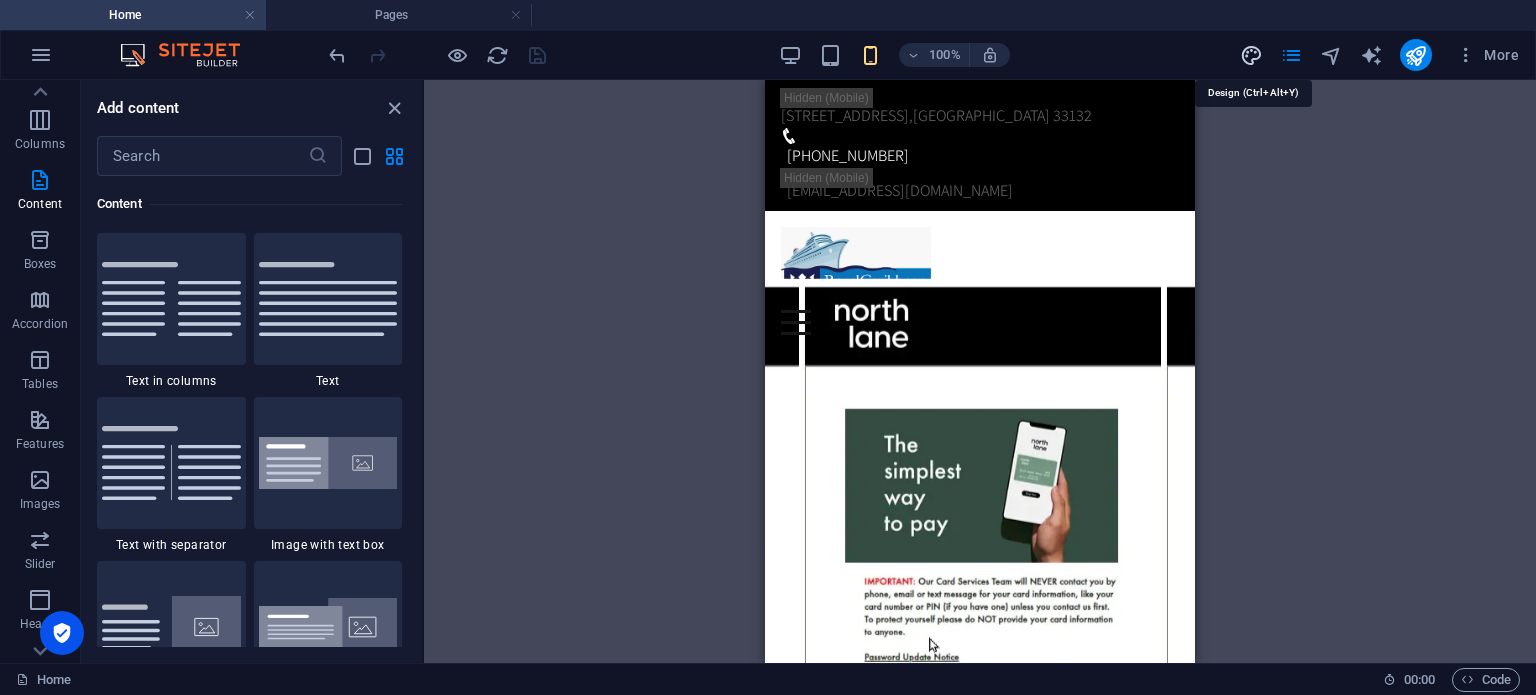 click at bounding box center (1251, 55) 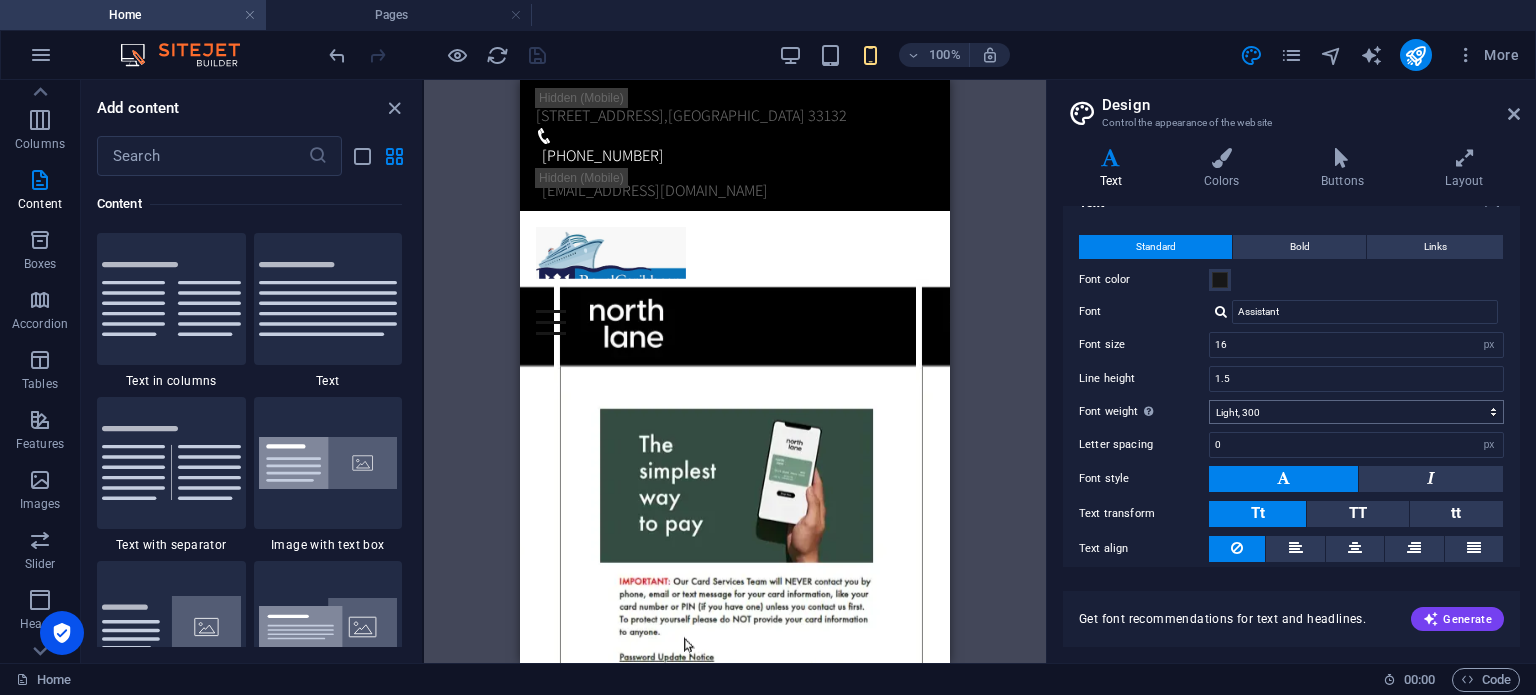 scroll, scrollTop: 0, scrollLeft: 0, axis: both 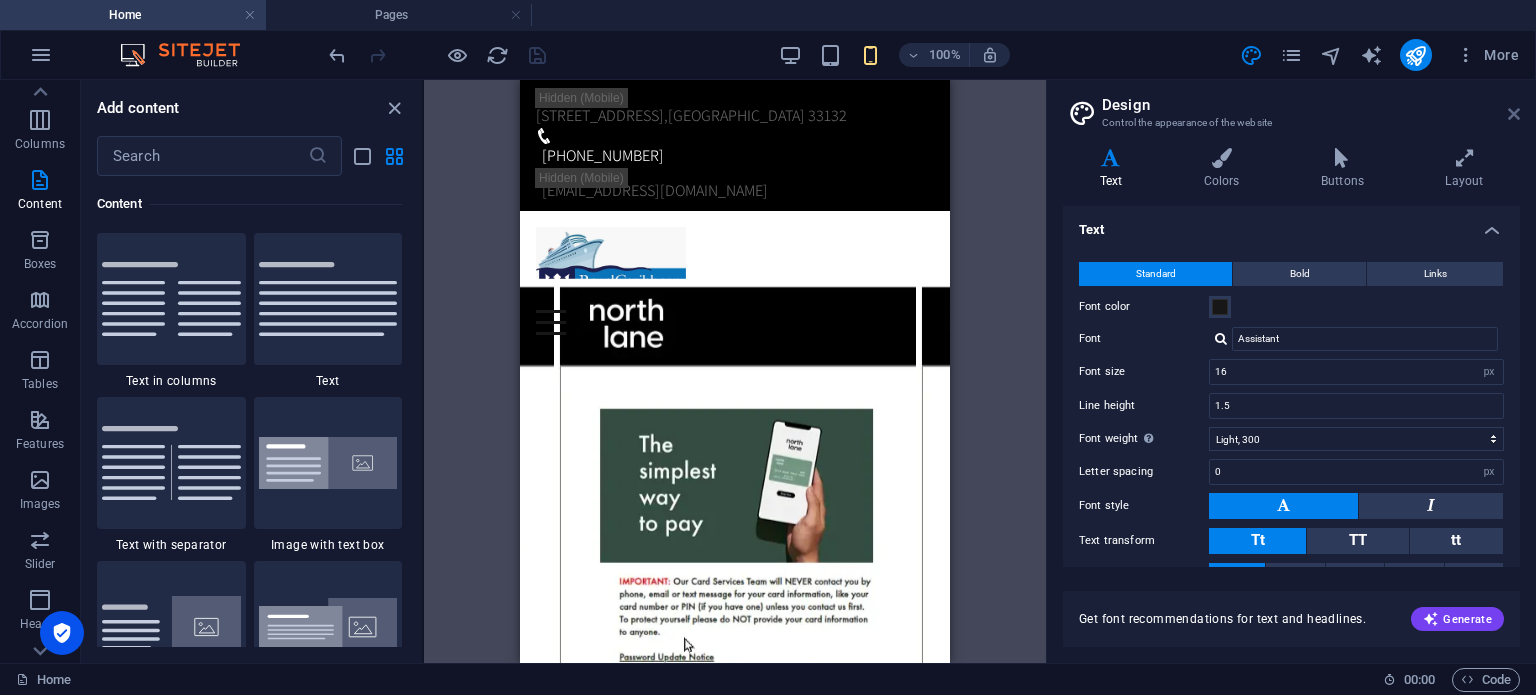 click at bounding box center (1514, 114) 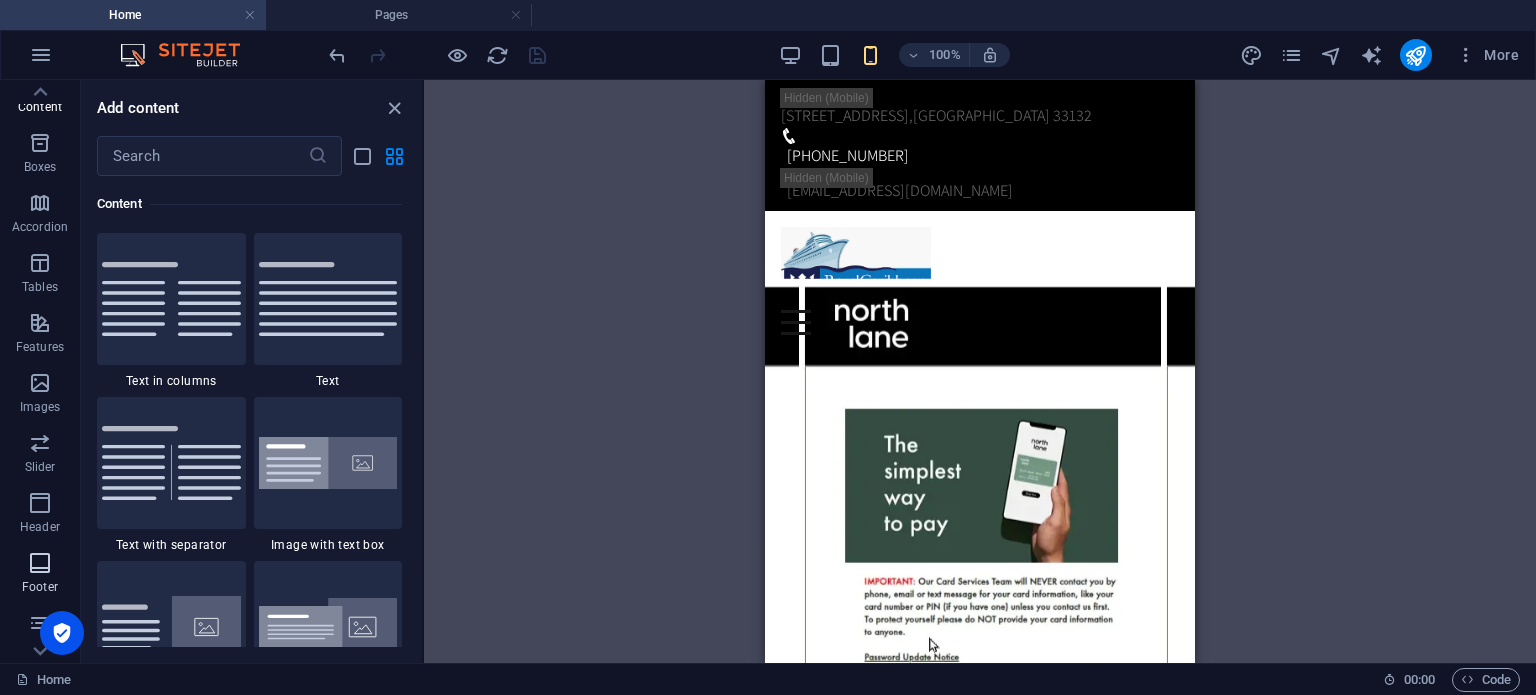 scroll, scrollTop: 316, scrollLeft: 0, axis: vertical 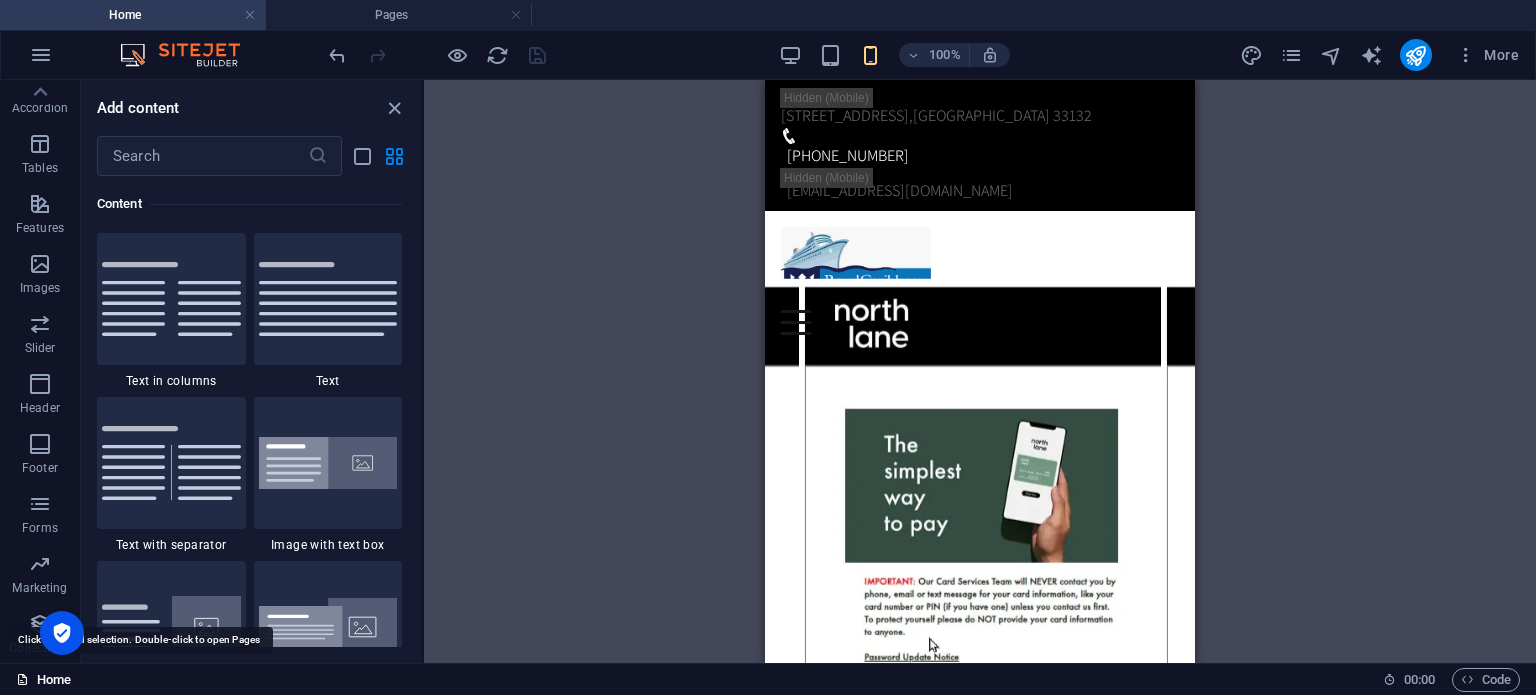click on "Home" at bounding box center (43, 680) 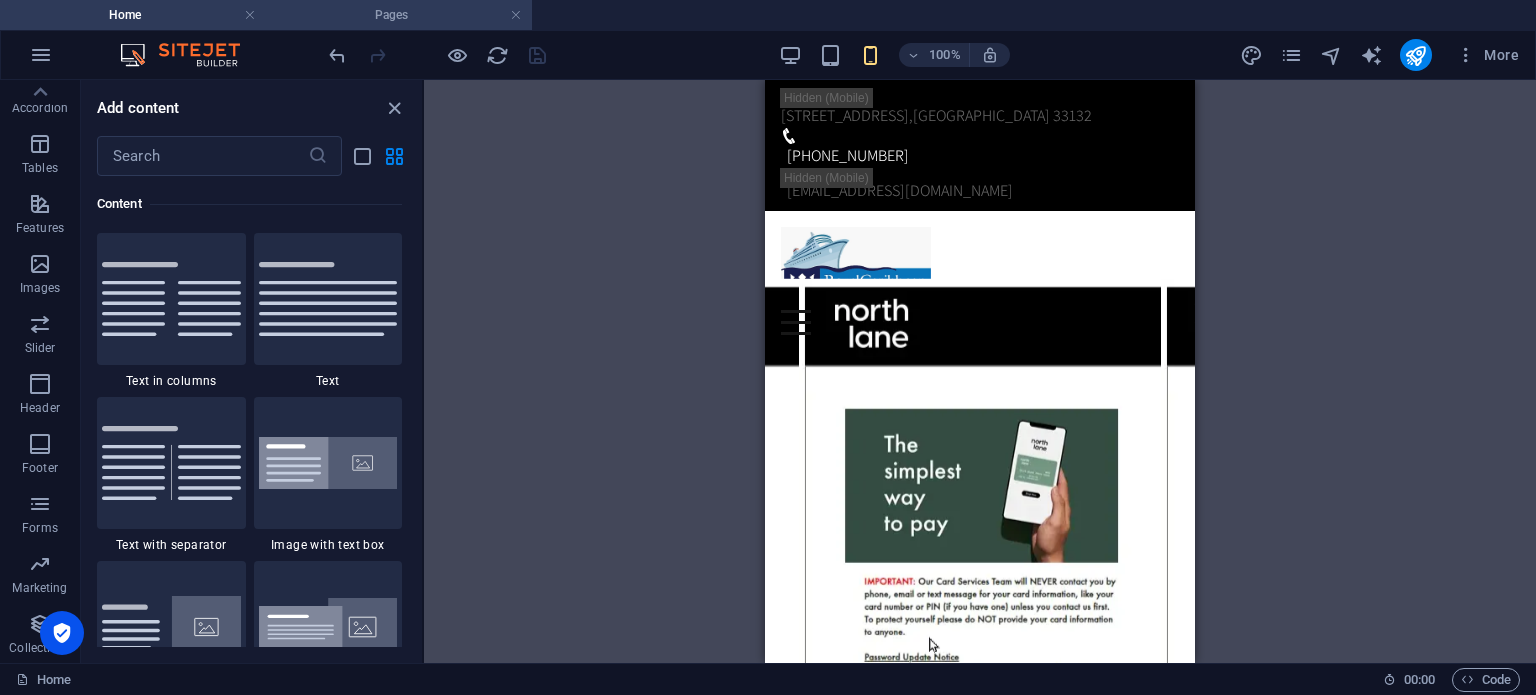 click on "Pages" at bounding box center (399, 15) 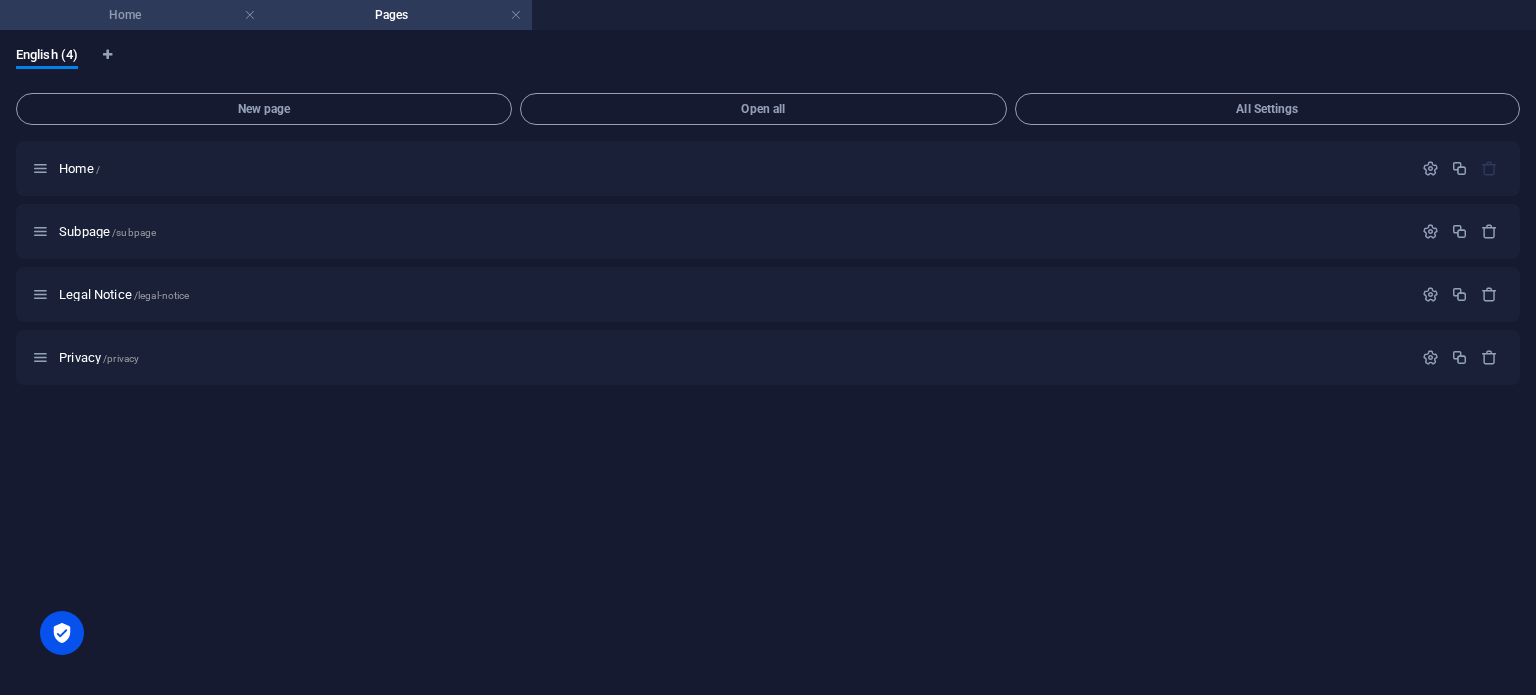 click on "Home" at bounding box center (133, 15) 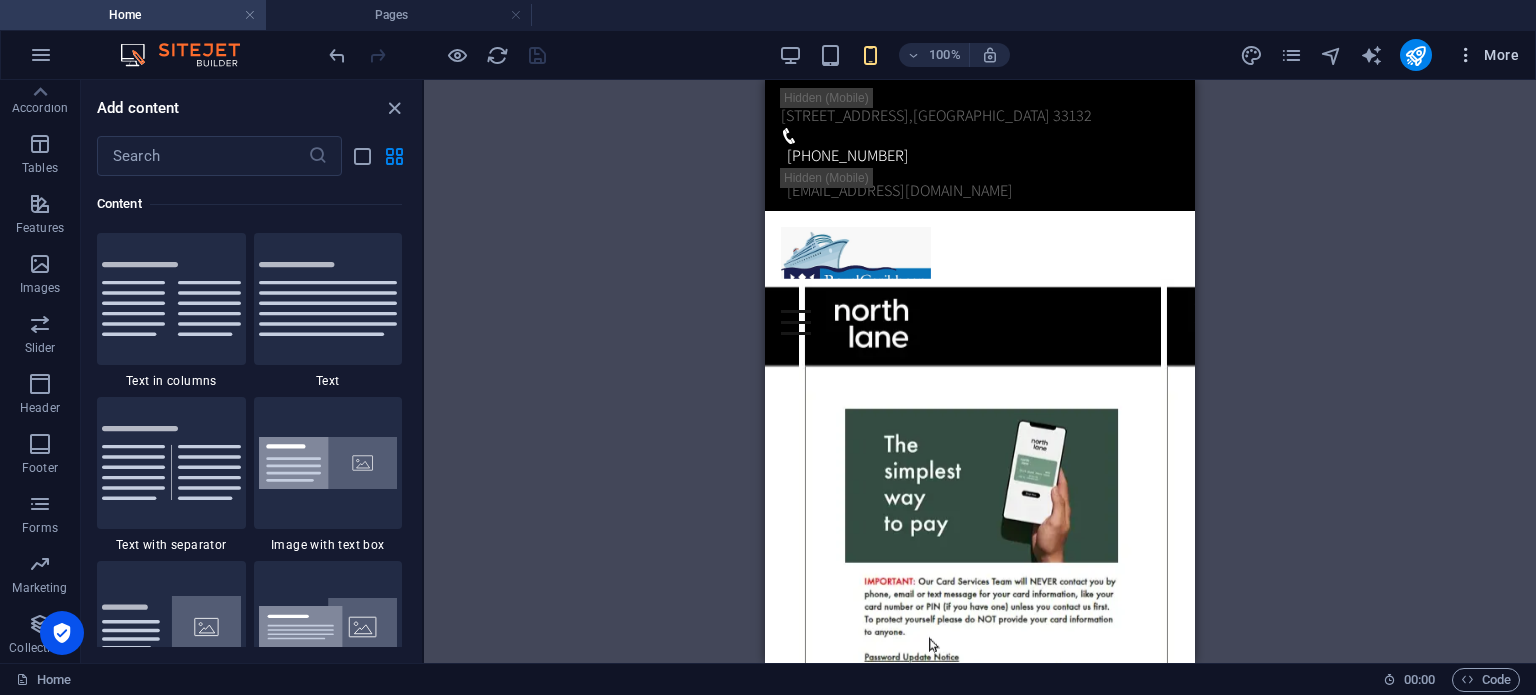 click at bounding box center [1466, 55] 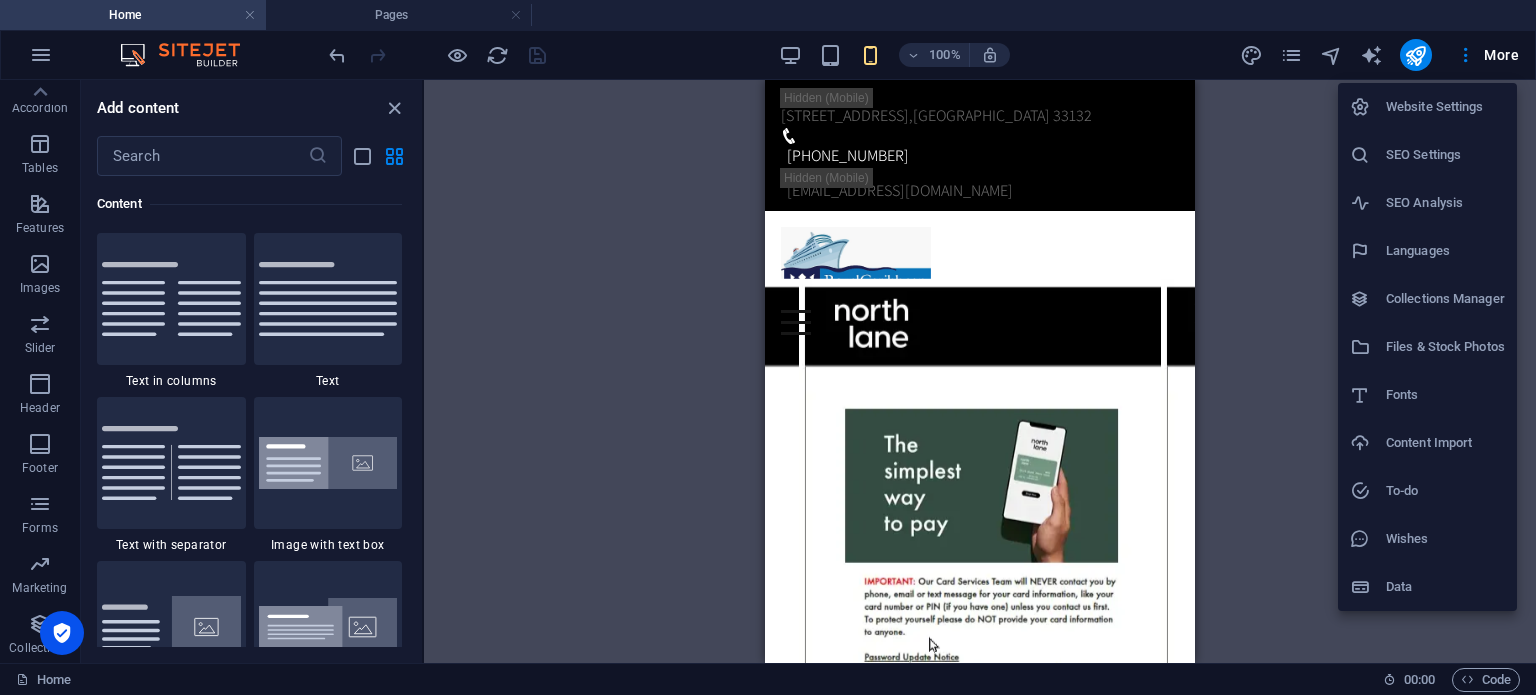 click on "SEO Settings" at bounding box center [1445, 155] 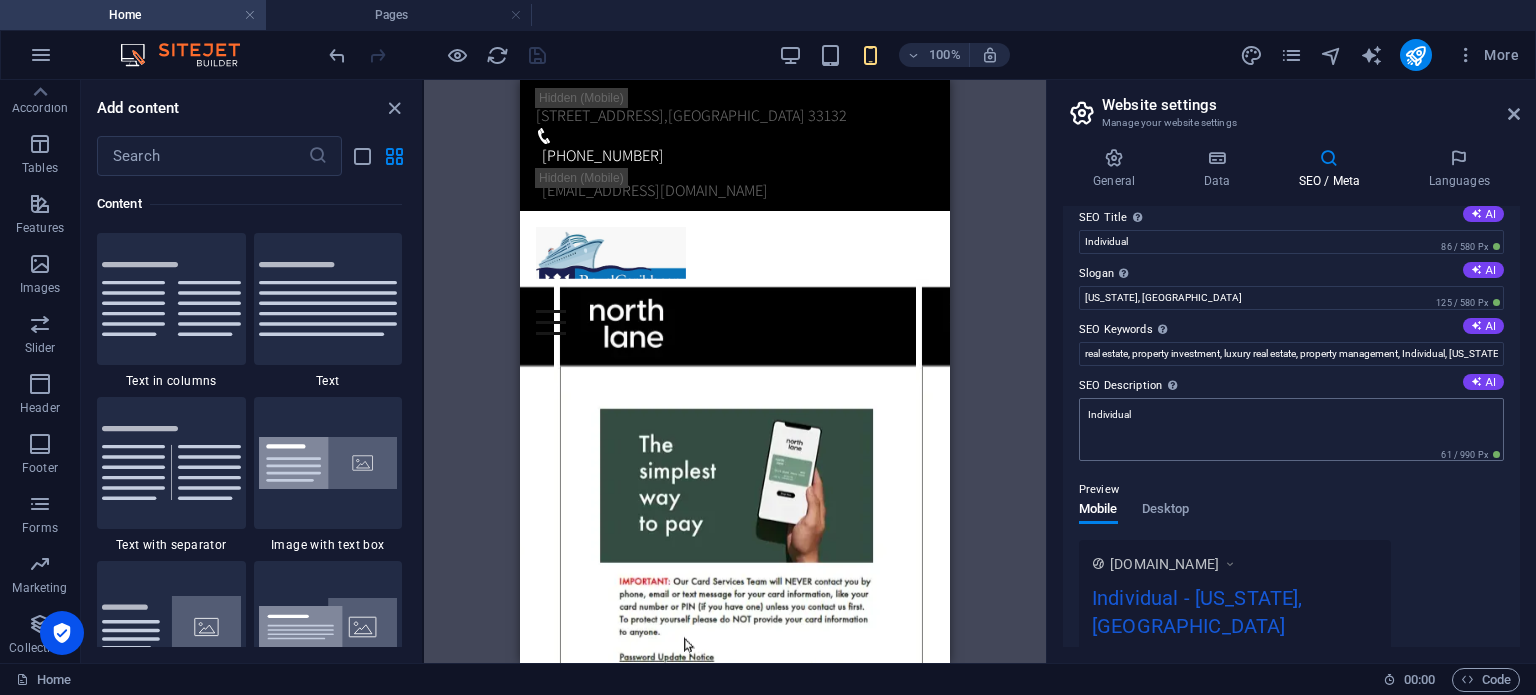 scroll, scrollTop: 0, scrollLeft: 0, axis: both 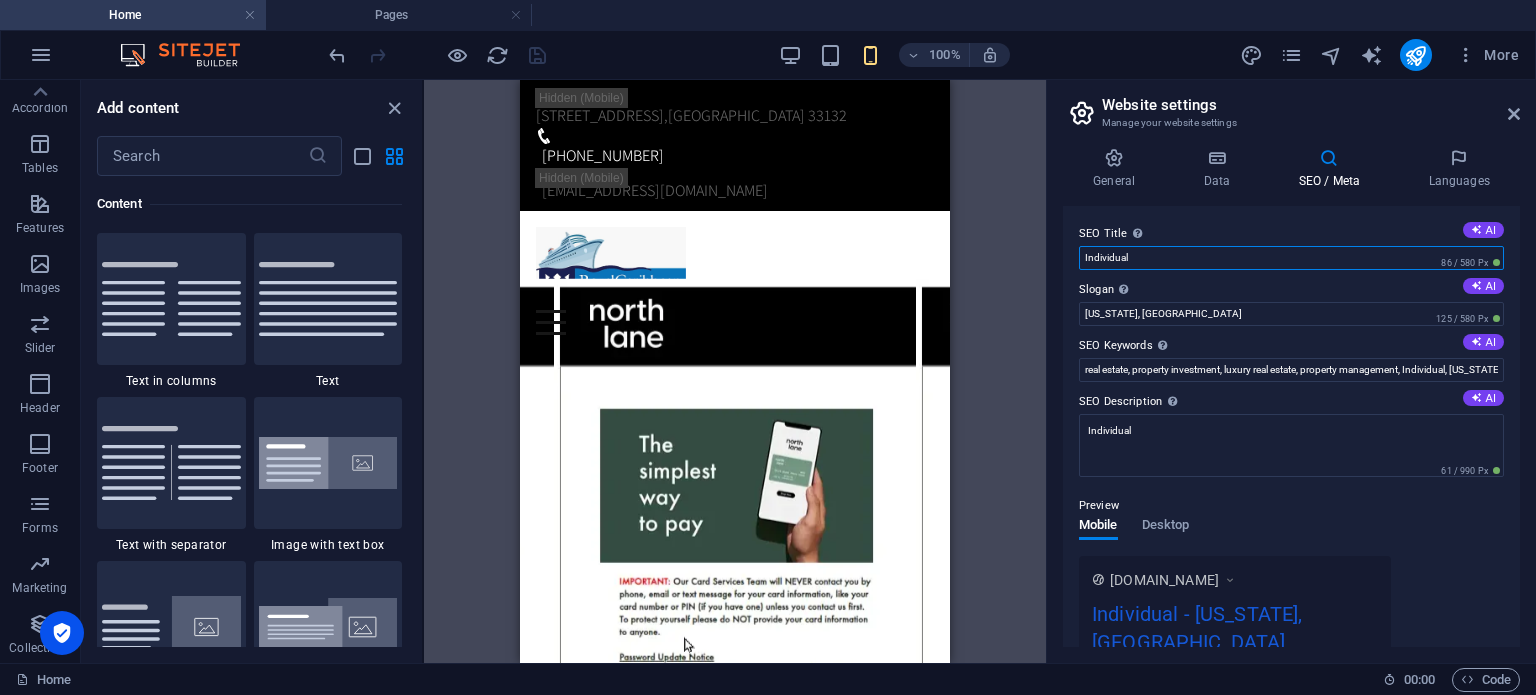 drag, startPoint x: 1184, startPoint y: 254, endPoint x: 1042, endPoint y: 256, distance: 142.01408 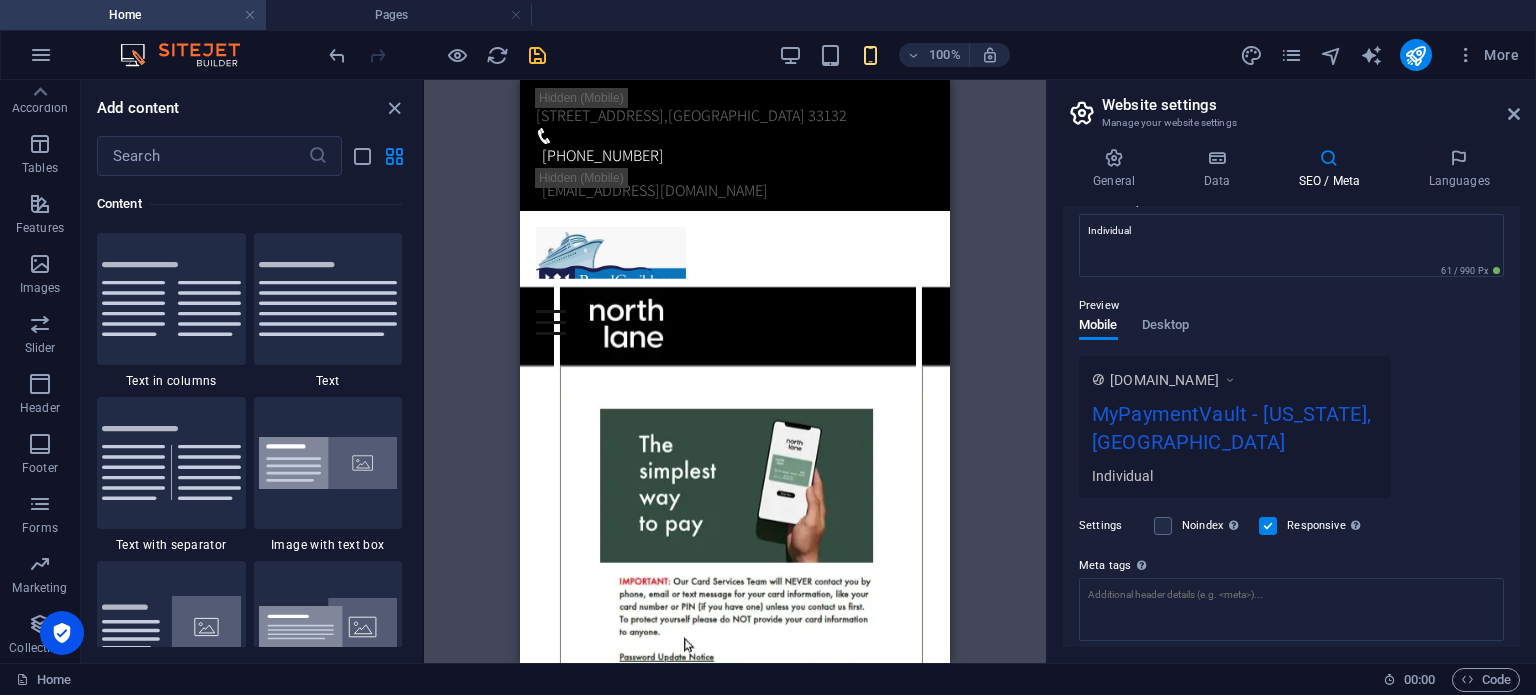 scroll, scrollTop: 0, scrollLeft: 0, axis: both 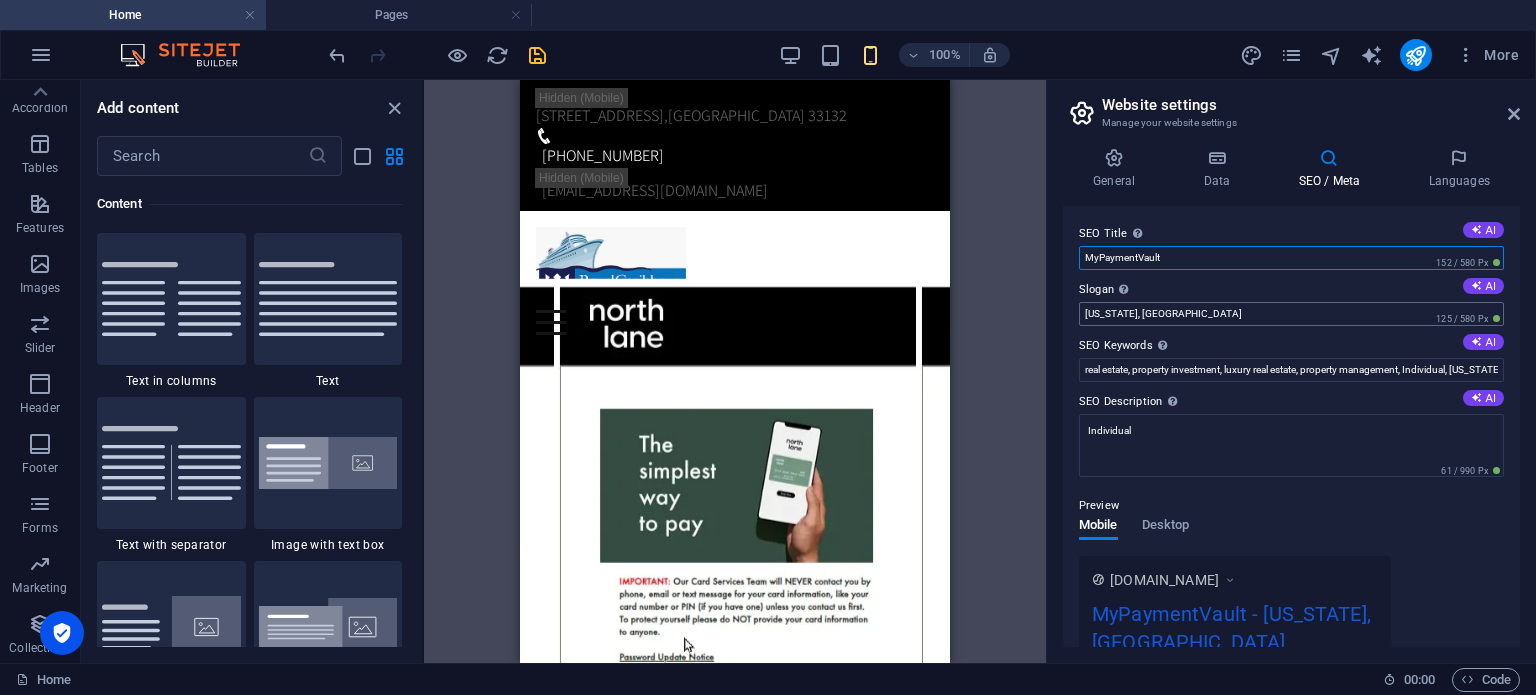 type on "MyPaymentVault" 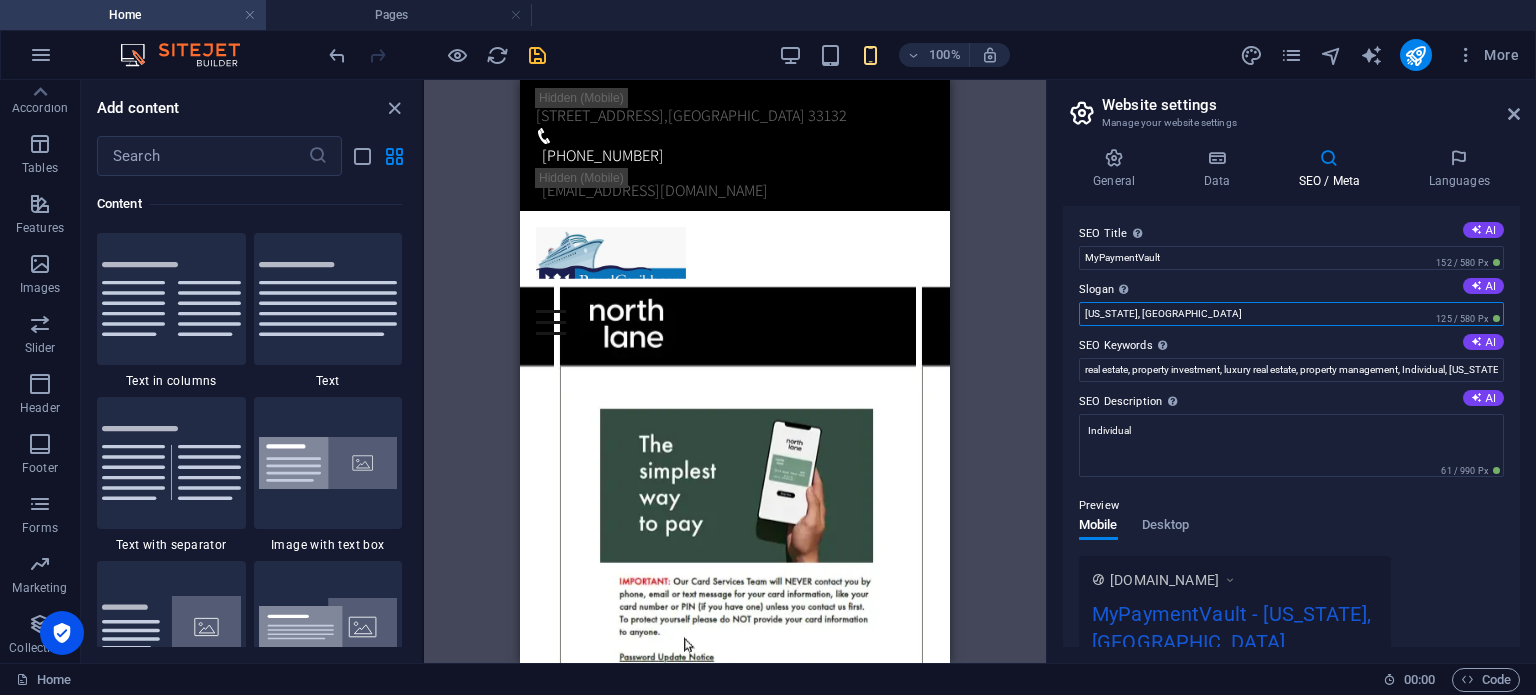 drag, startPoint x: 1172, startPoint y: 315, endPoint x: 1072, endPoint y: 315, distance: 100 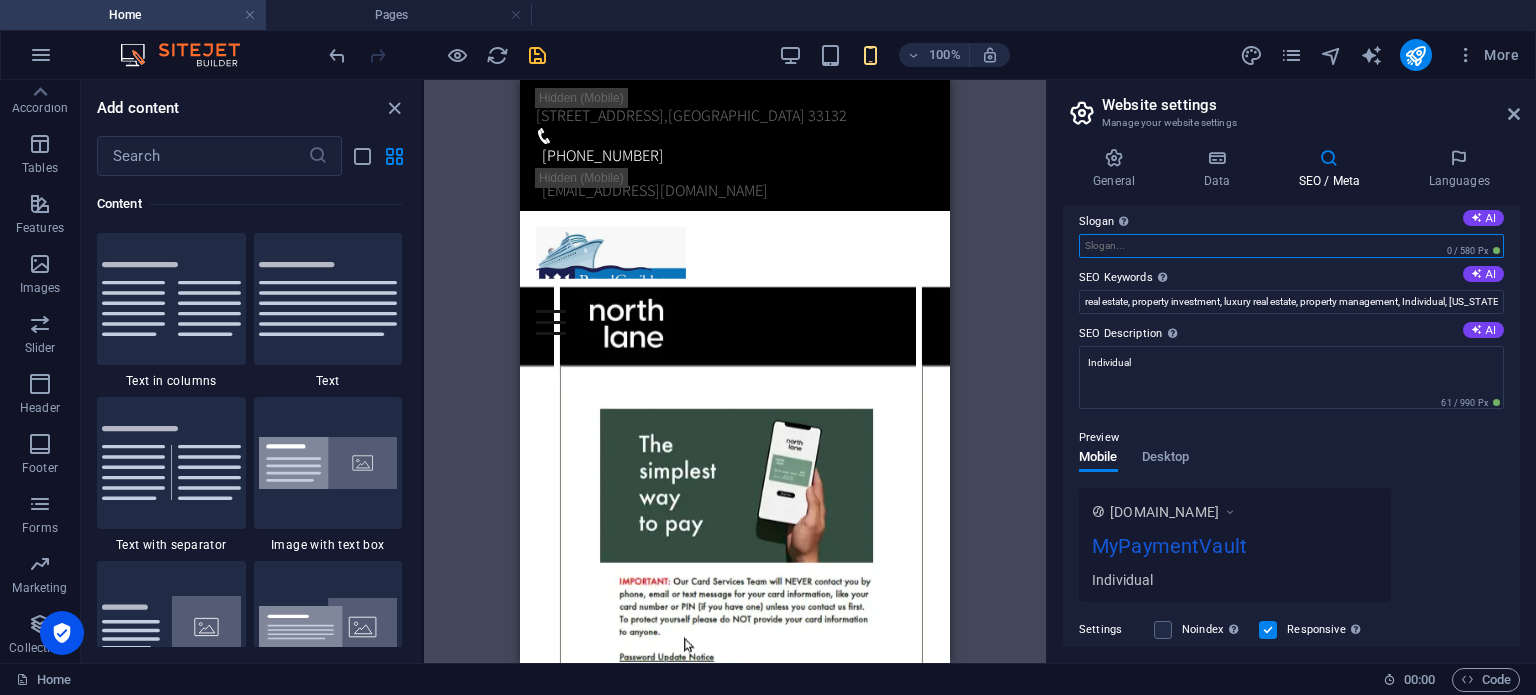 scroll, scrollTop: 0, scrollLeft: 0, axis: both 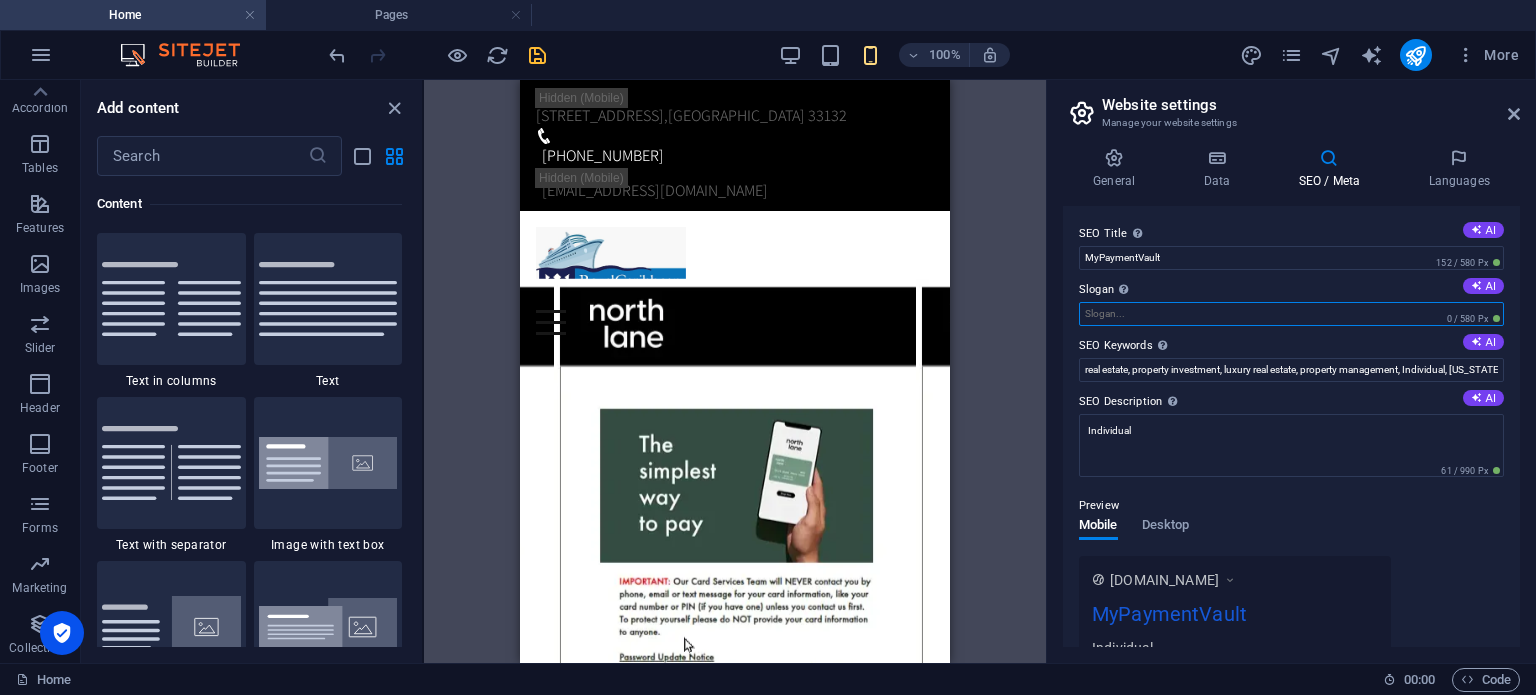 click on "Slogan The slogan of your website. AI" at bounding box center [1291, 314] 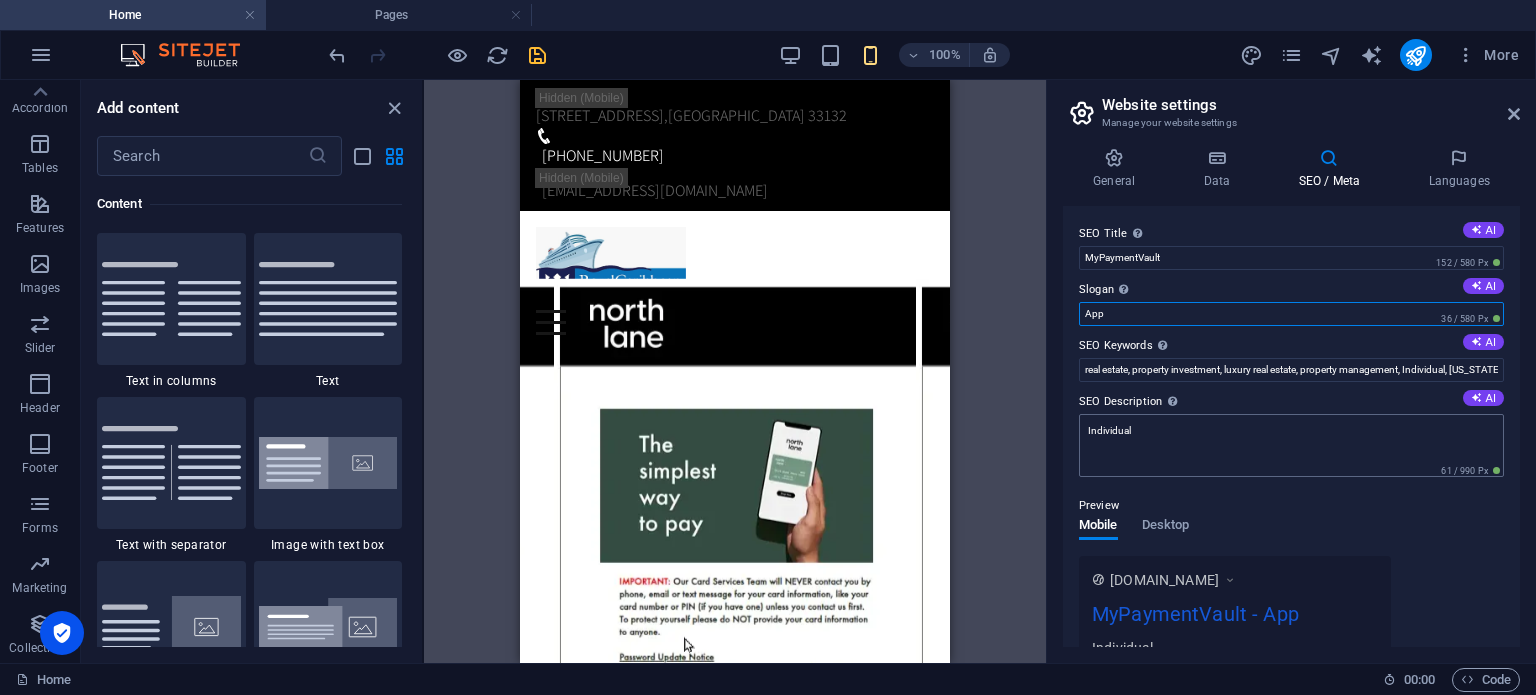 scroll, scrollTop: 100, scrollLeft: 0, axis: vertical 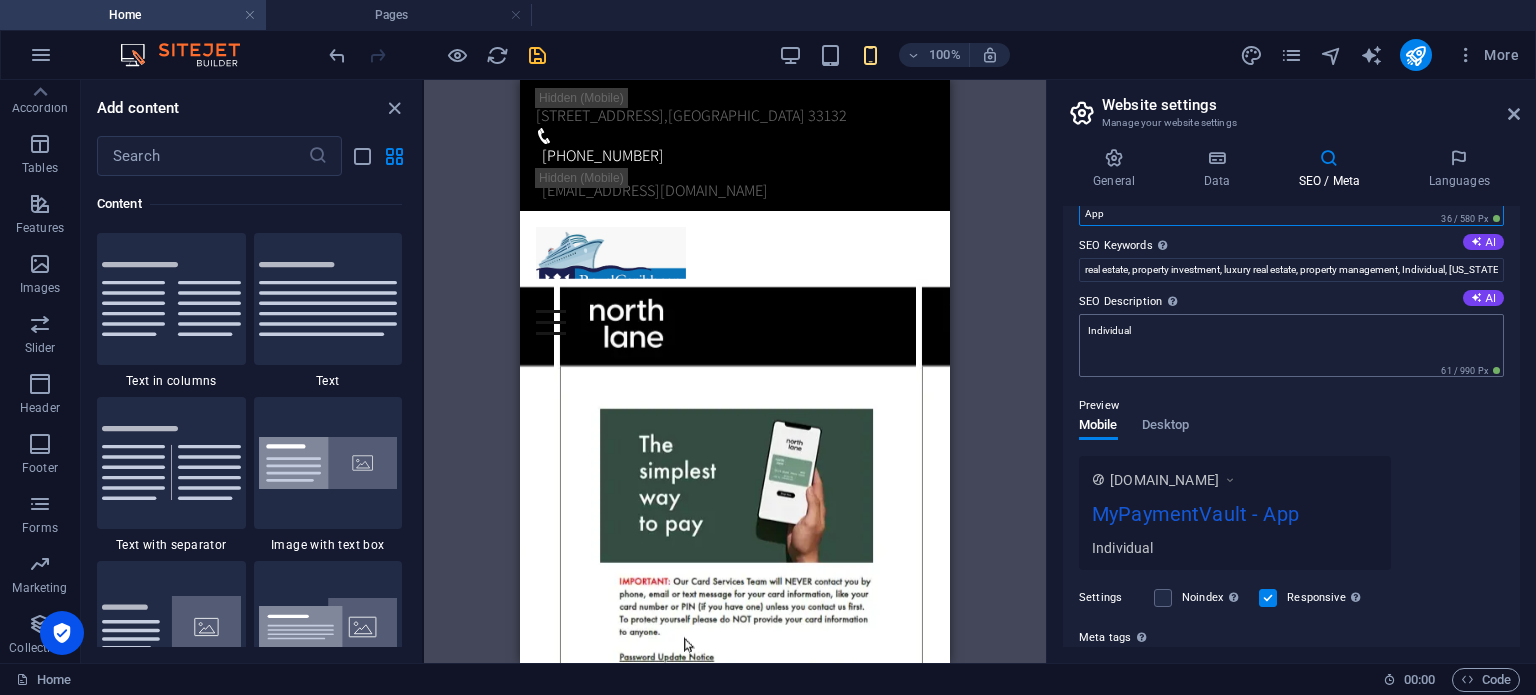 type on "App" 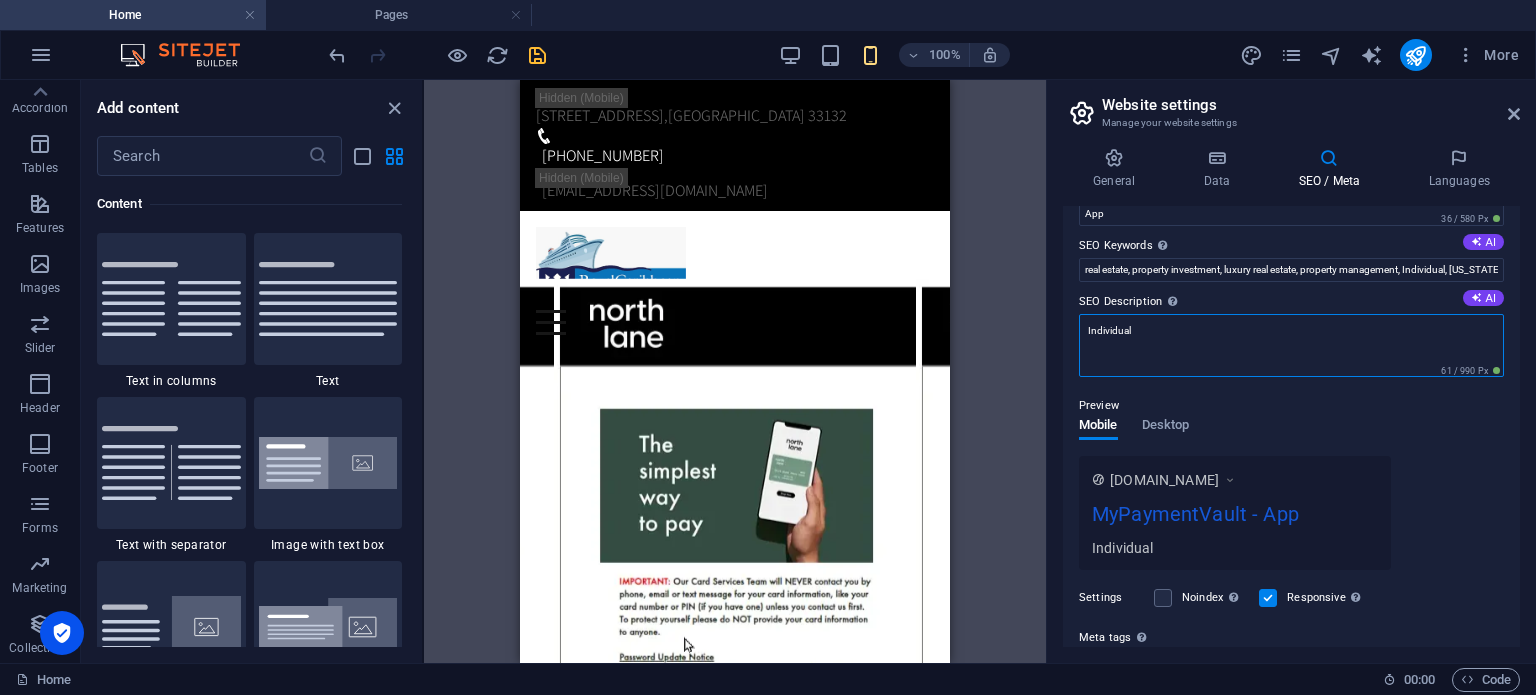 click on "Individual" at bounding box center (1291, 345) 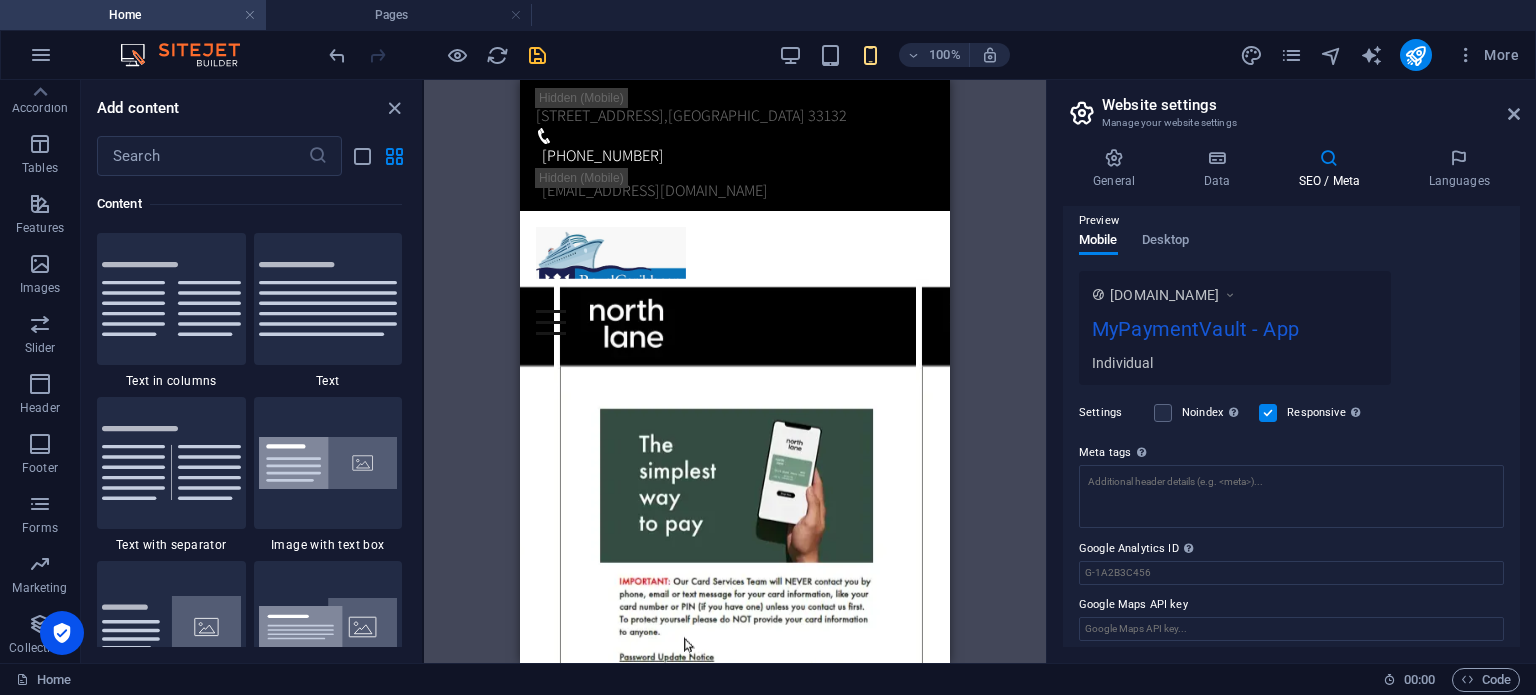 scroll, scrollTop: 100, scrollLeft: 0, axis: vertical 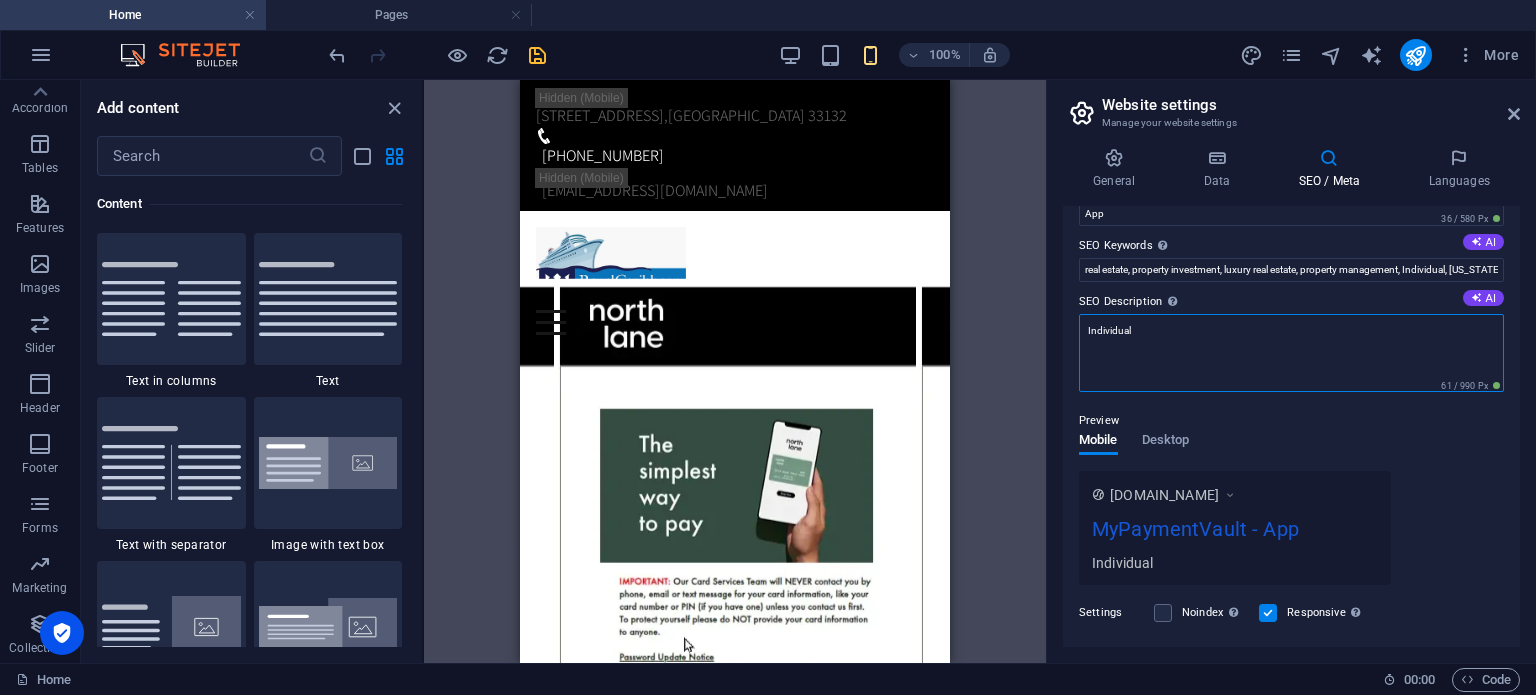 drag, startPoint x: 1166, startPoint y: 327, endPoint x: 1020, endPoint y: 323, distance: 146.05478 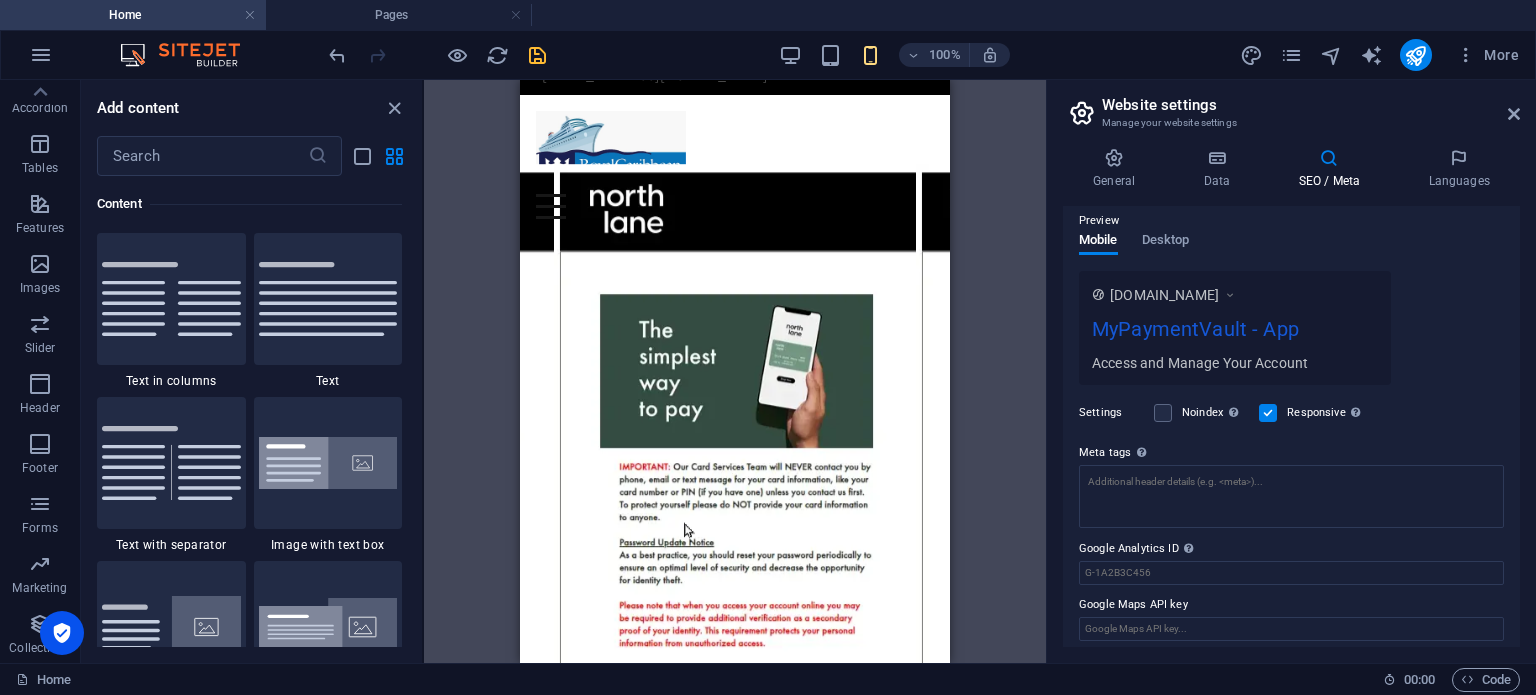 scroll, scrollTop: 284, scrollLeft: 0, axis: vertical 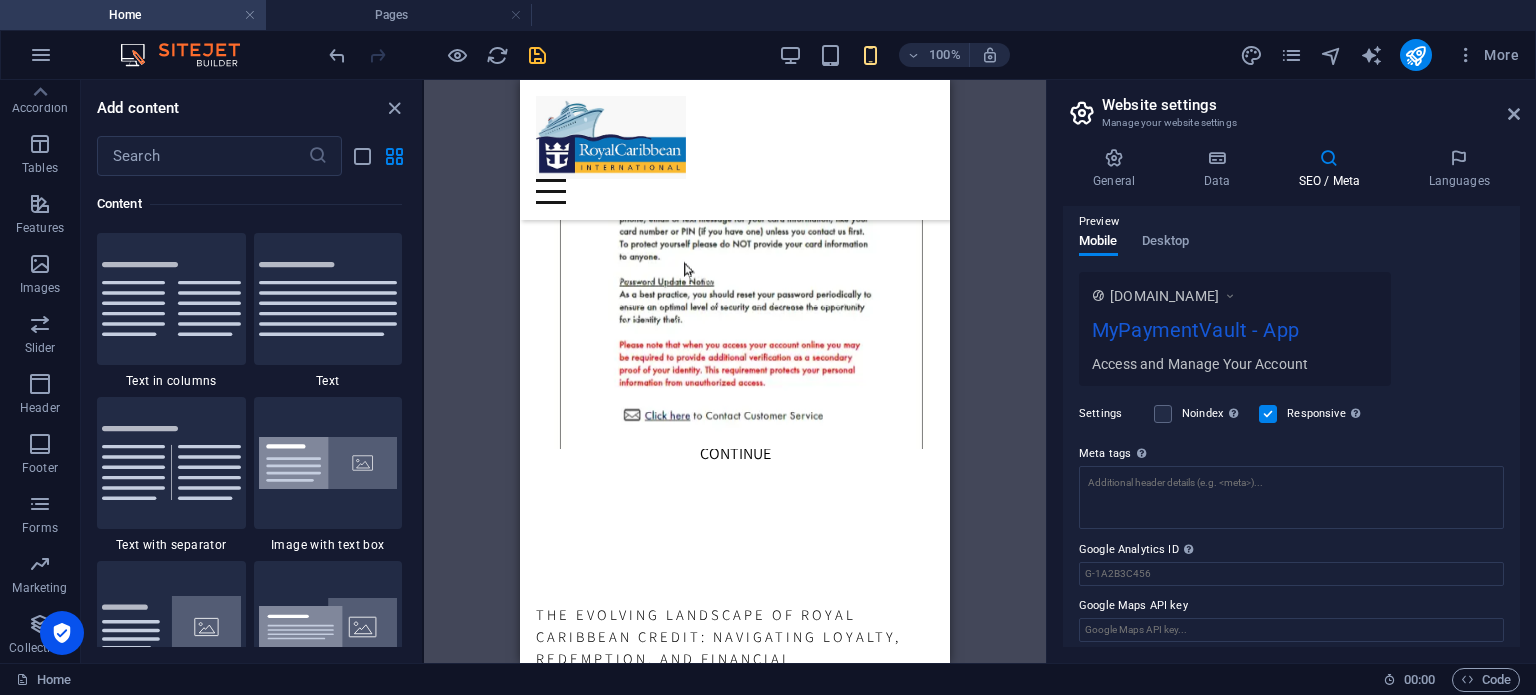 click at bounding box center [1230, 296] 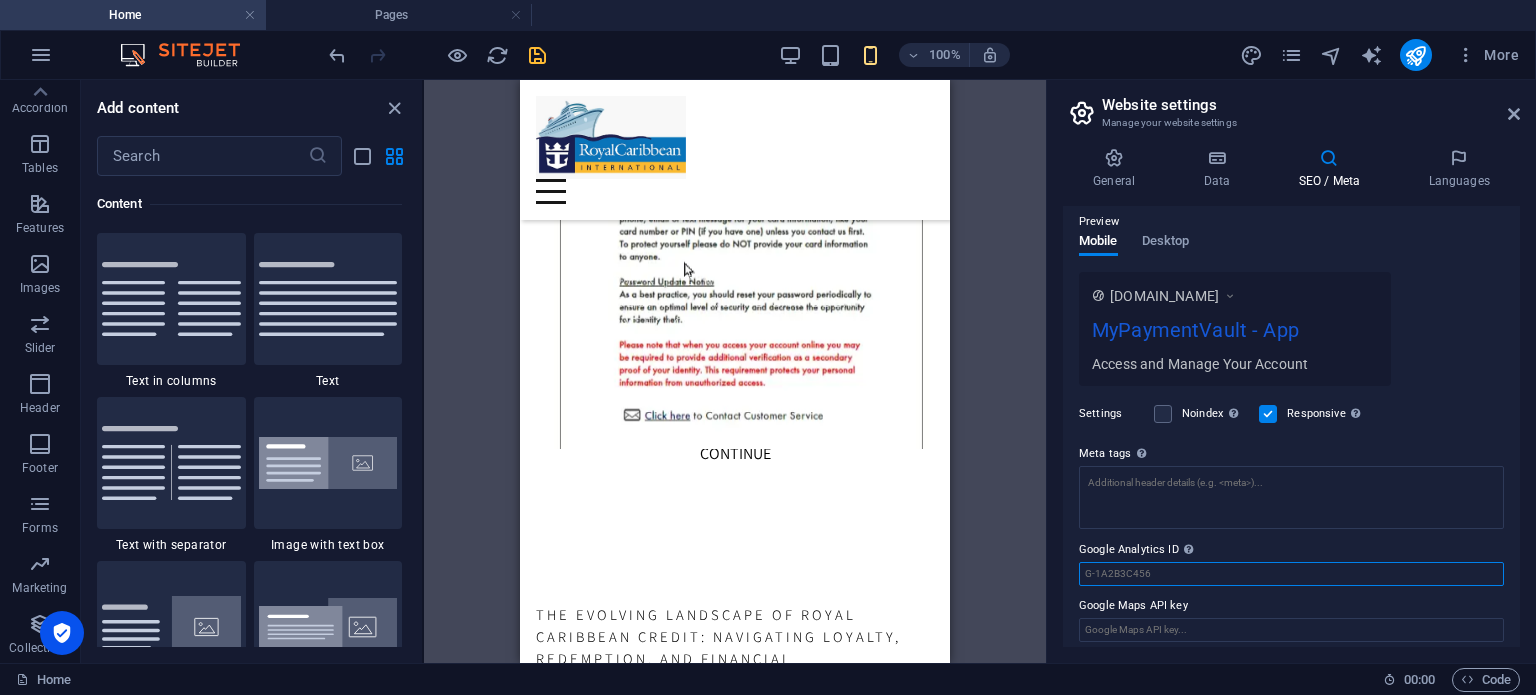 click on "Google Analytics ID Please only add the Google Analytics ID. We automatically include the ID in the tracking snippet. The Analytics ID looks similar to e.g. G-1A2B3C456" at bounding box center [1291, 574] 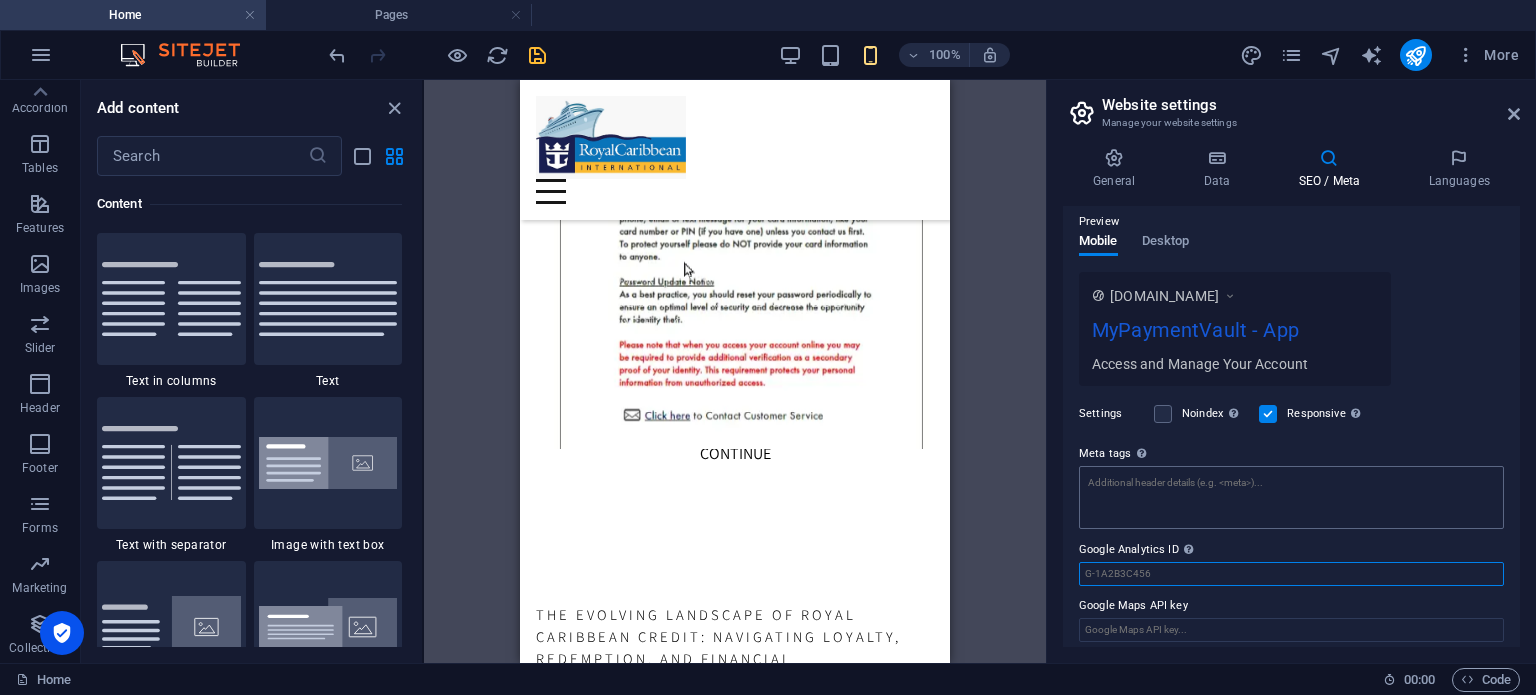 scroll, scrollTop: 293, scrollLeft: 0, axis: vertical 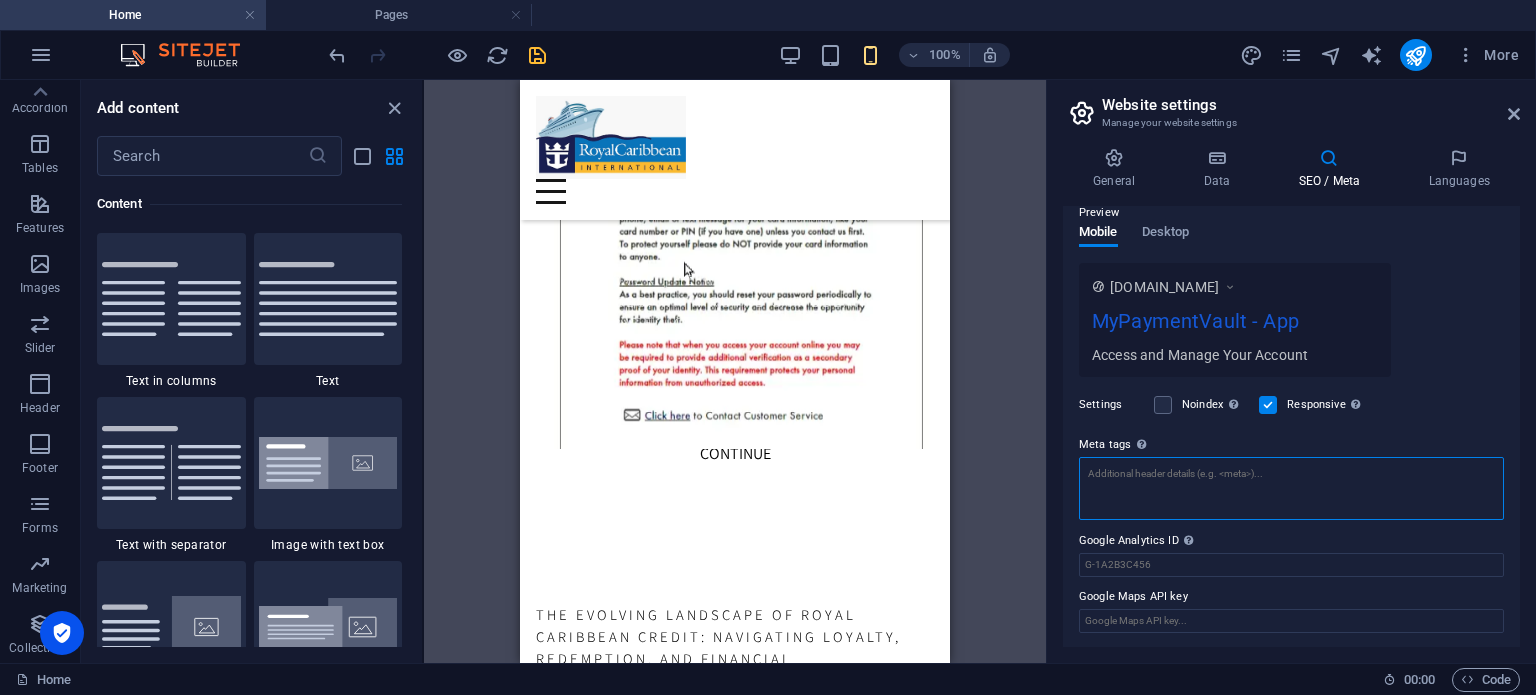 click on "Meta tags Enter HTML code here that will be placed inside the  tags of your website. Please note that your website may not function if you include code with errors." at bounding box center [1291, 488] 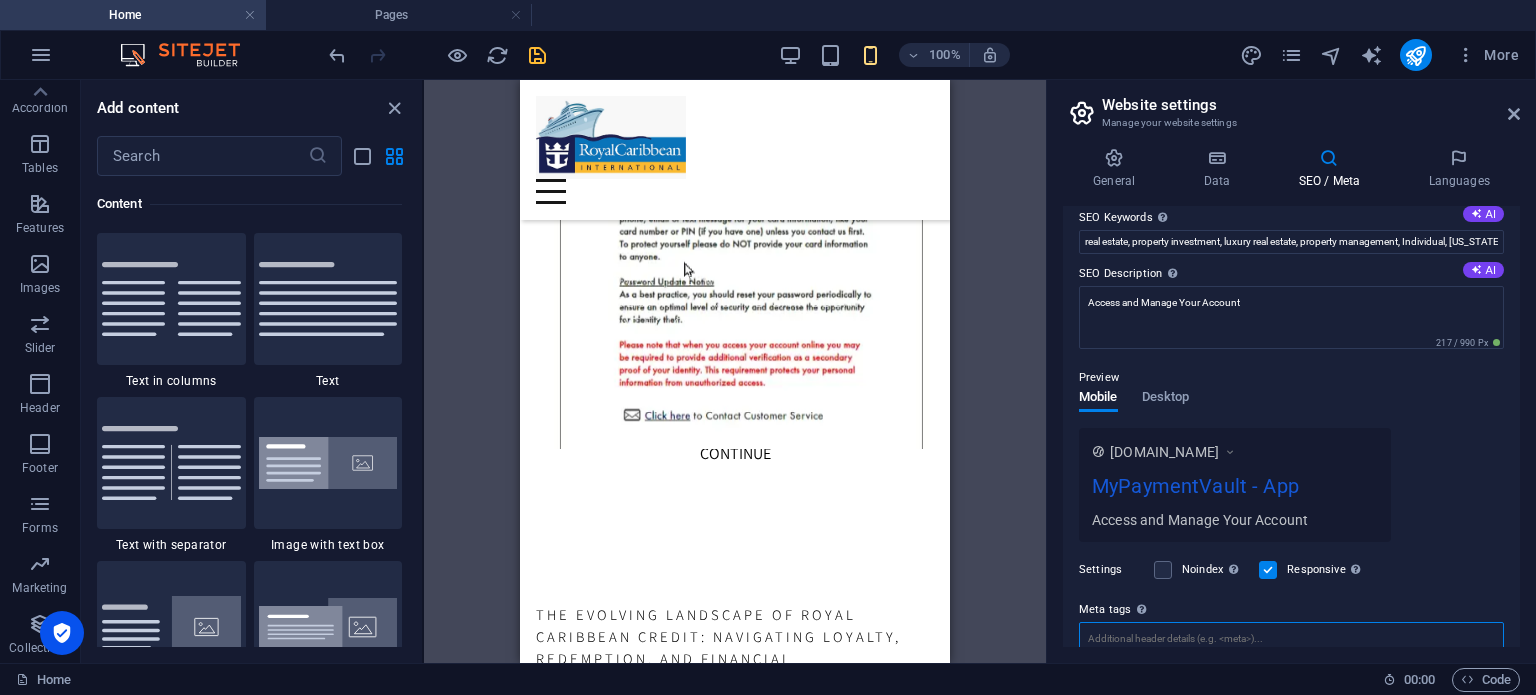 scroll, scrollTop: 108, scrollLeft: 0, axis: vertical 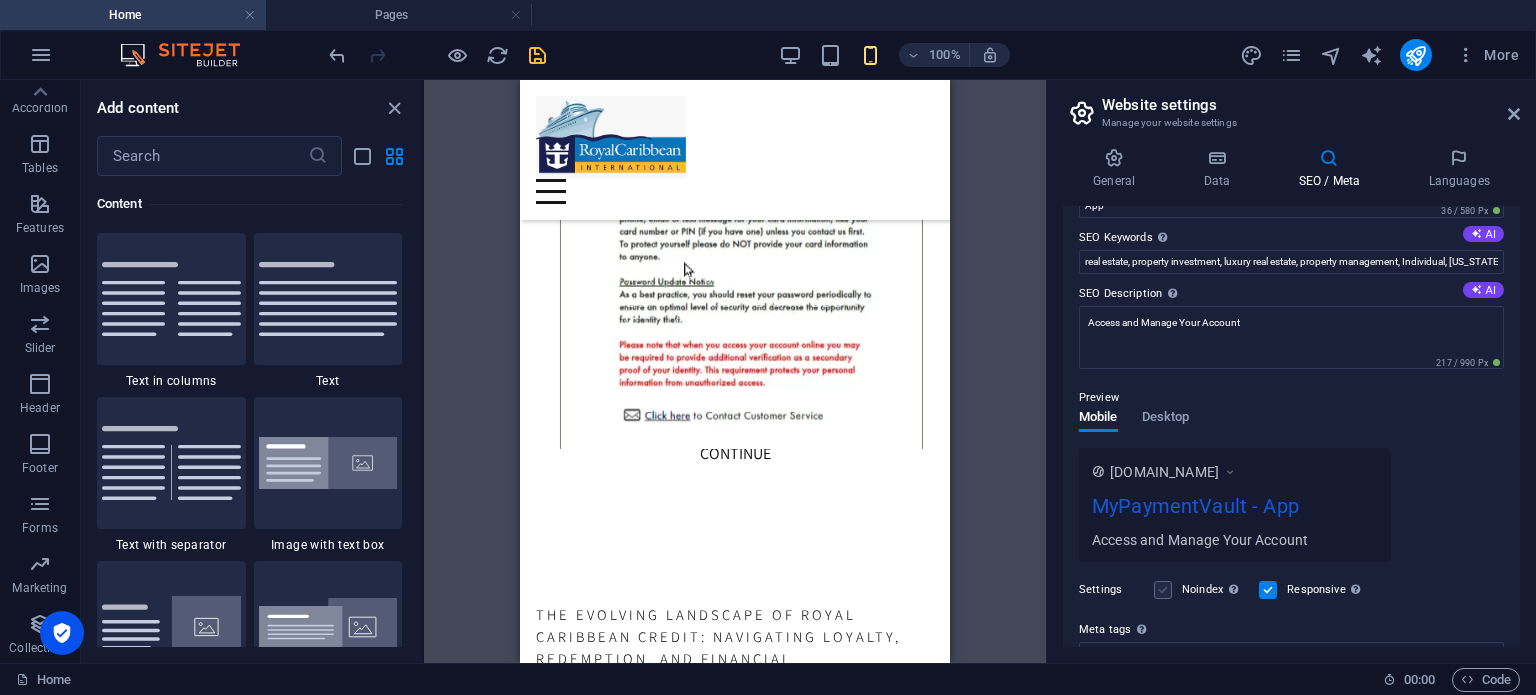 click at bounding box center (1163, 590) 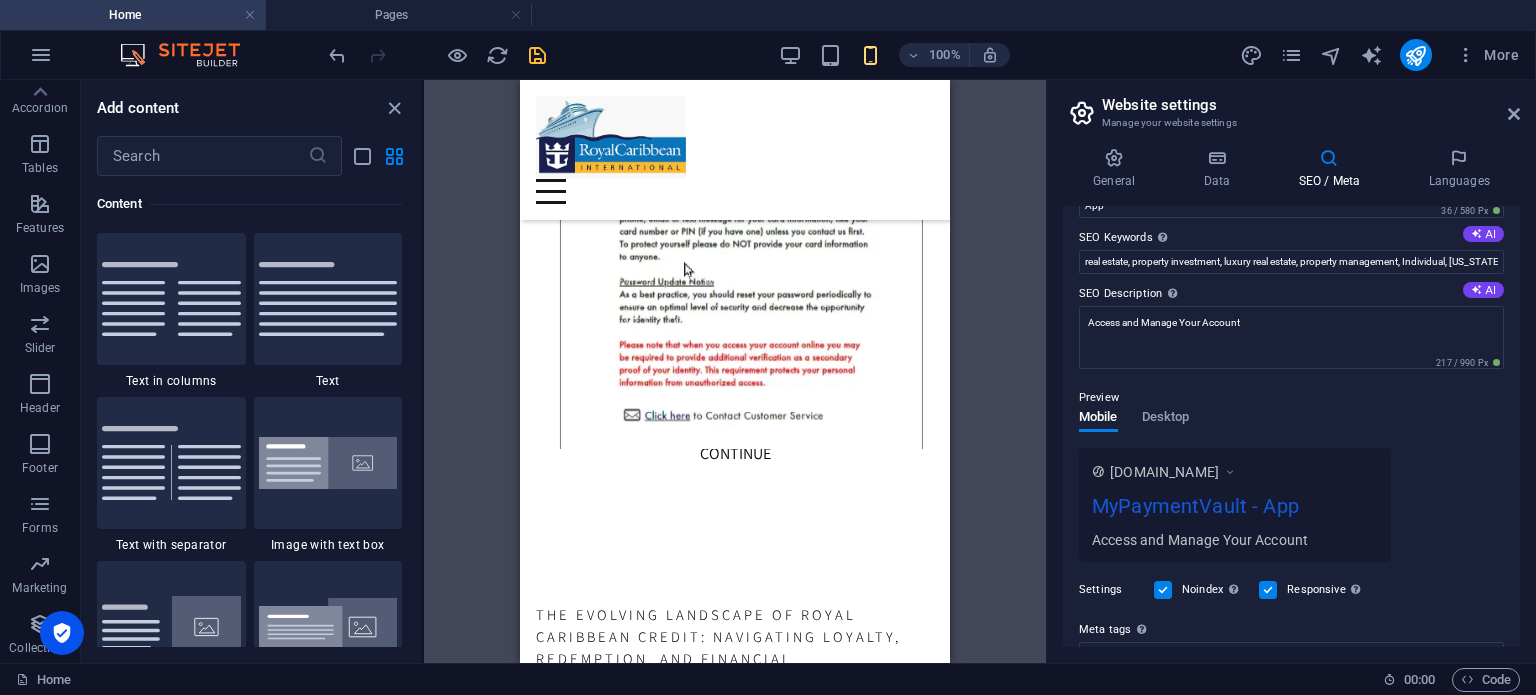 scroll, scrollTop: 293, scrollLeft: 0, axis: vertical 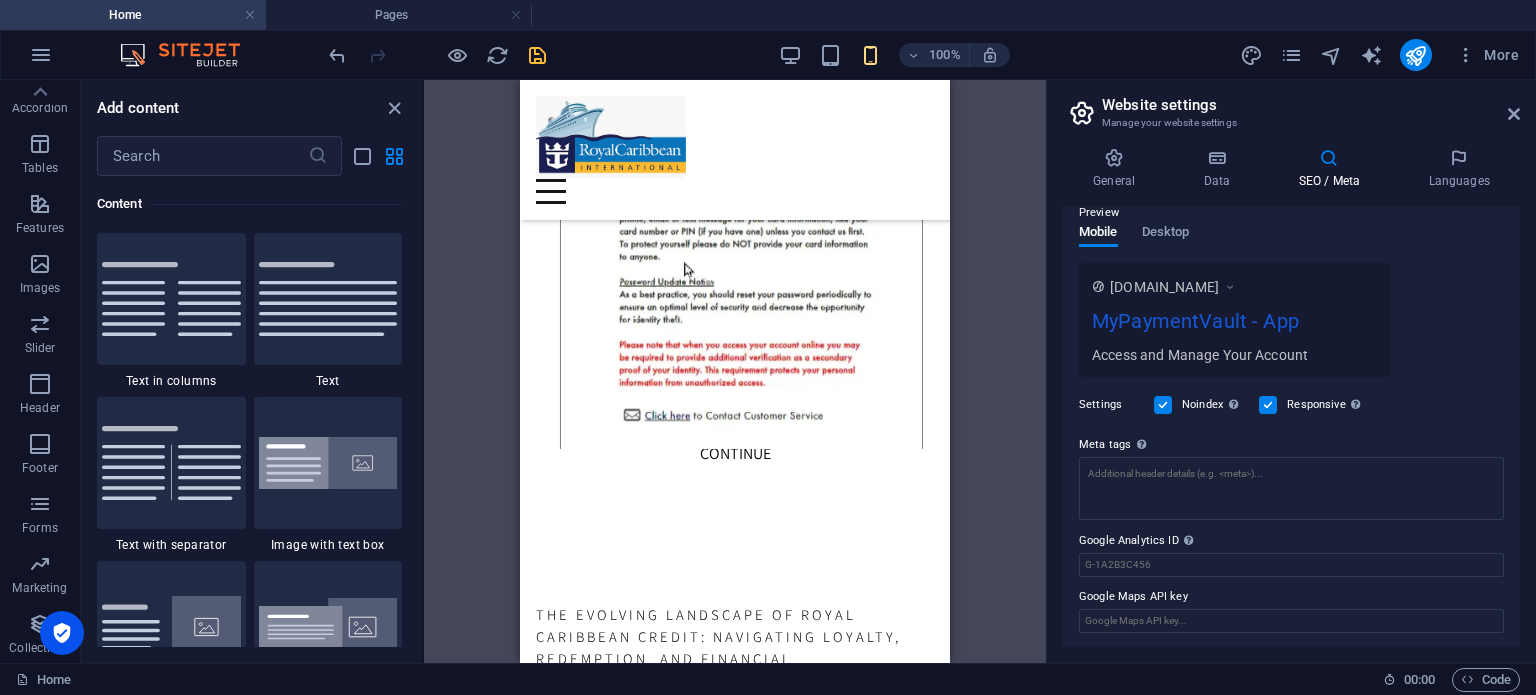 click at bounding box center [1268, 405] 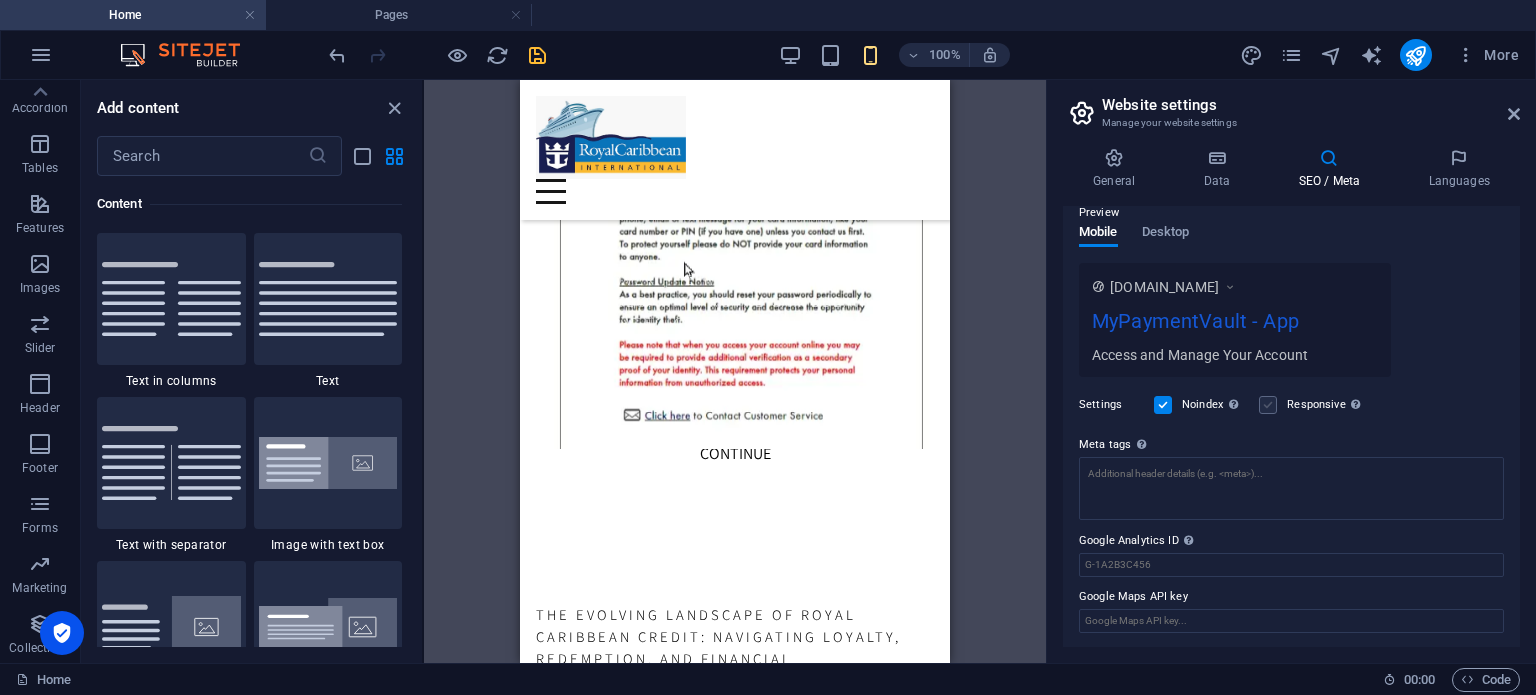 click at bounding box center [1268, 405] 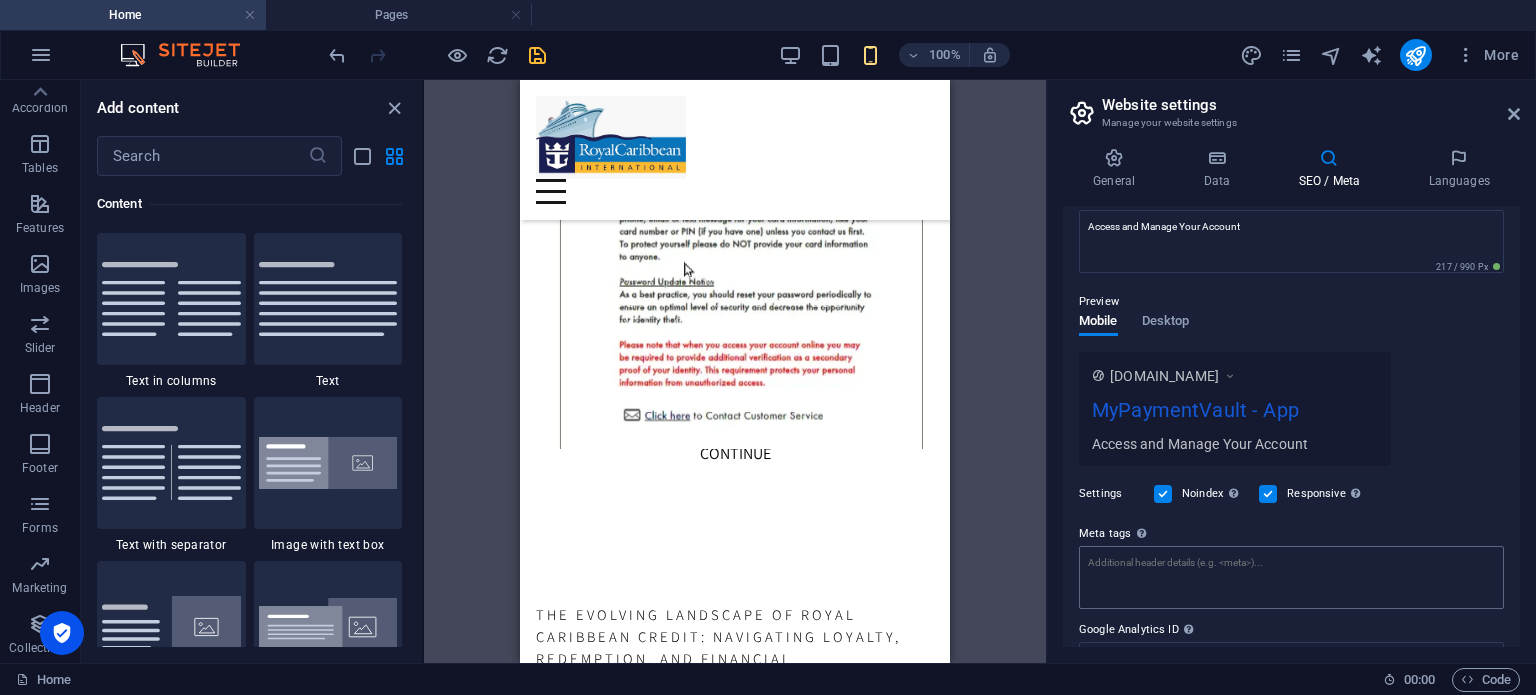scroll, scrollTop: 93, scrollLeft: 0, axis: vertical 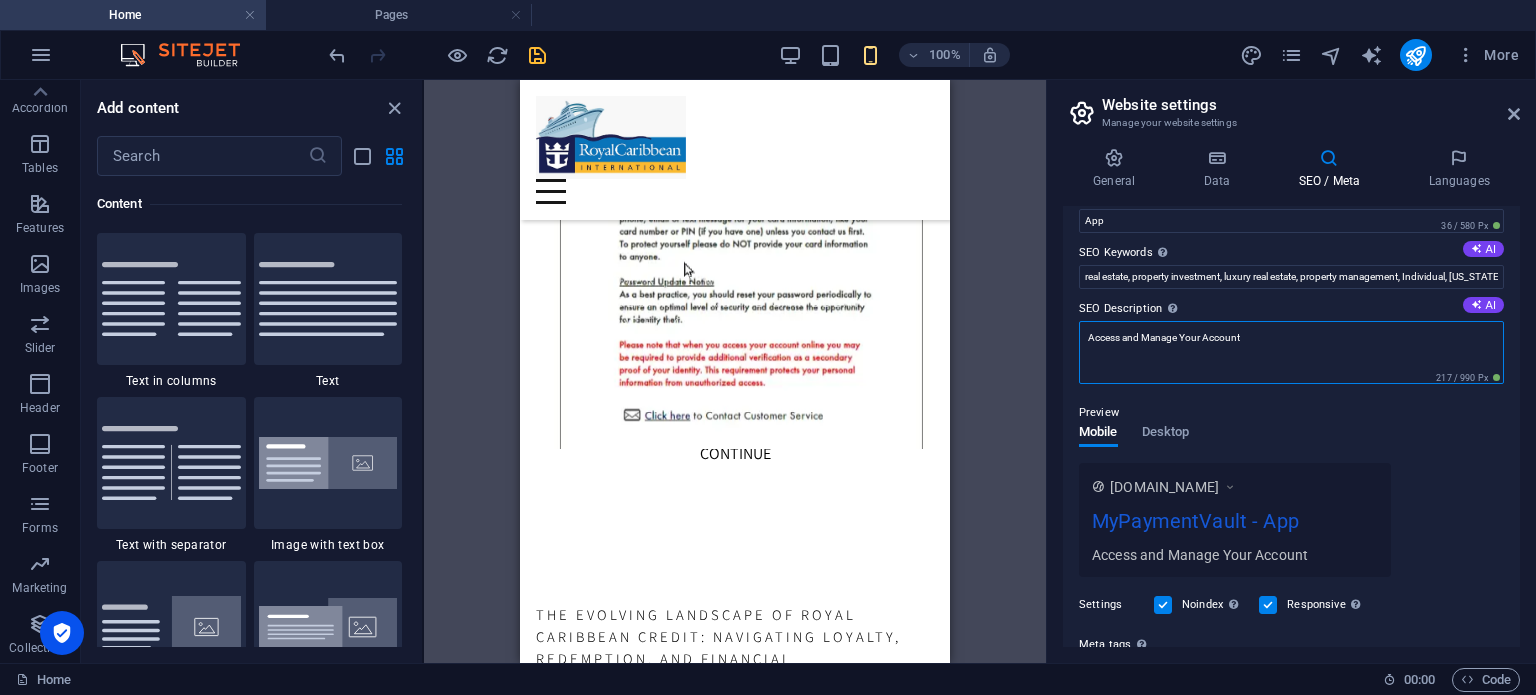 click on "Access and Manage Your Account" at bounding box center (1291, 352) 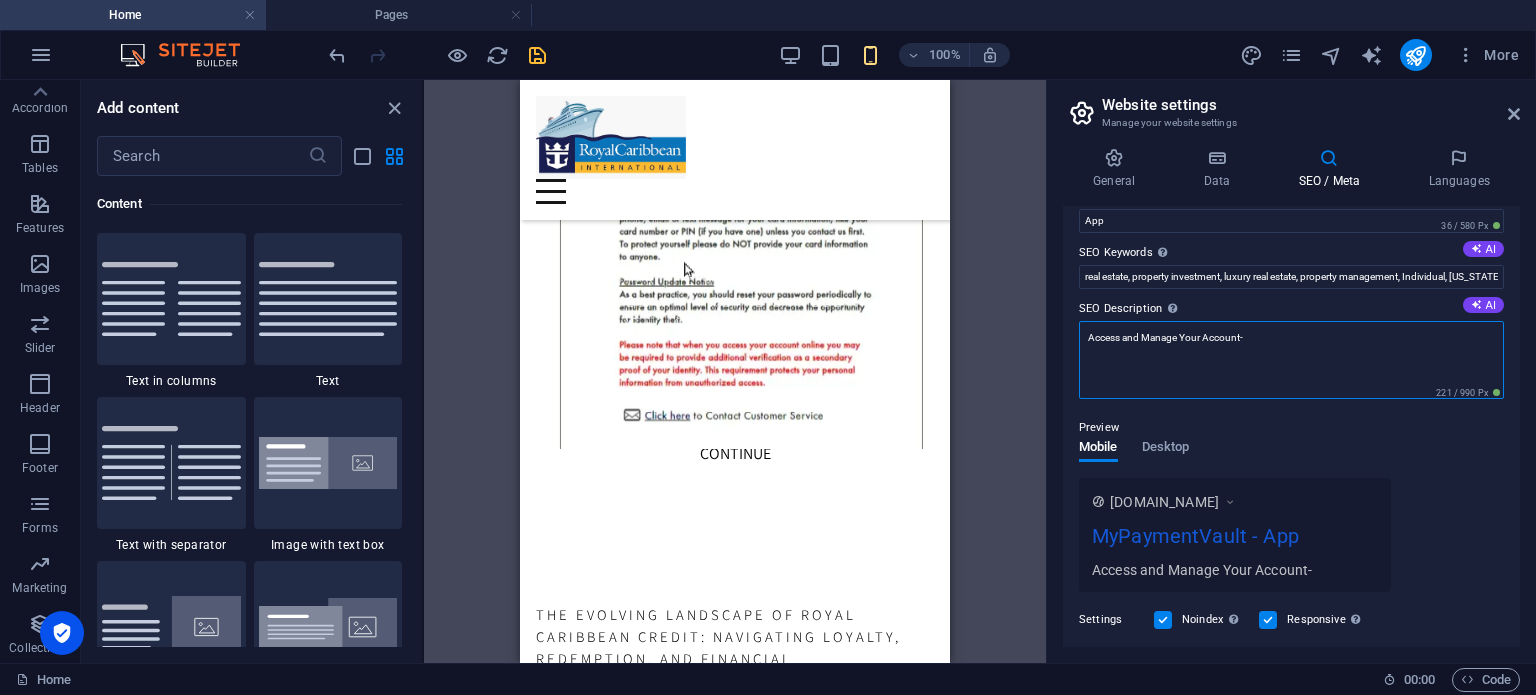 paste on "Did you receive a new card?Activate Your Card" 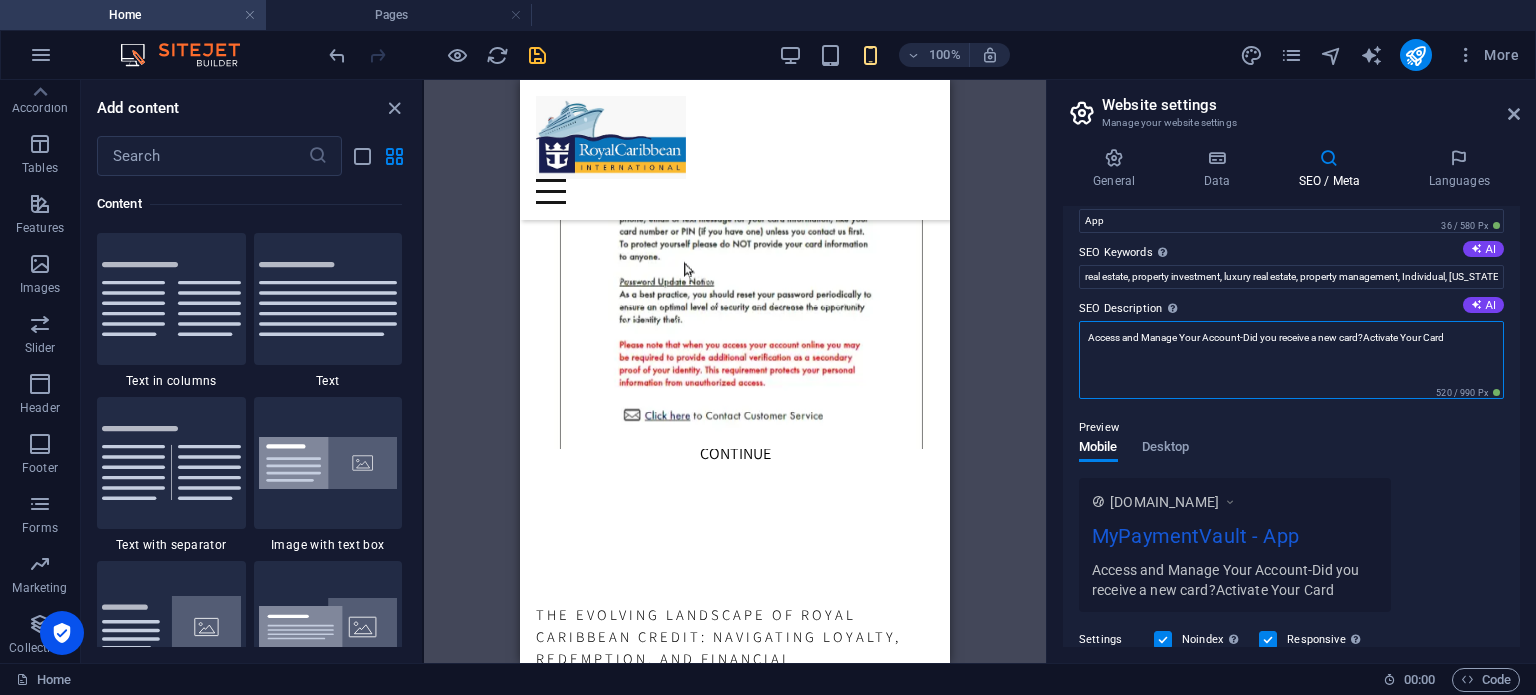 click on "Access and Manage Your Account-Did you receive a new card?Activate Your Card" at bounding box center [1291, 360] 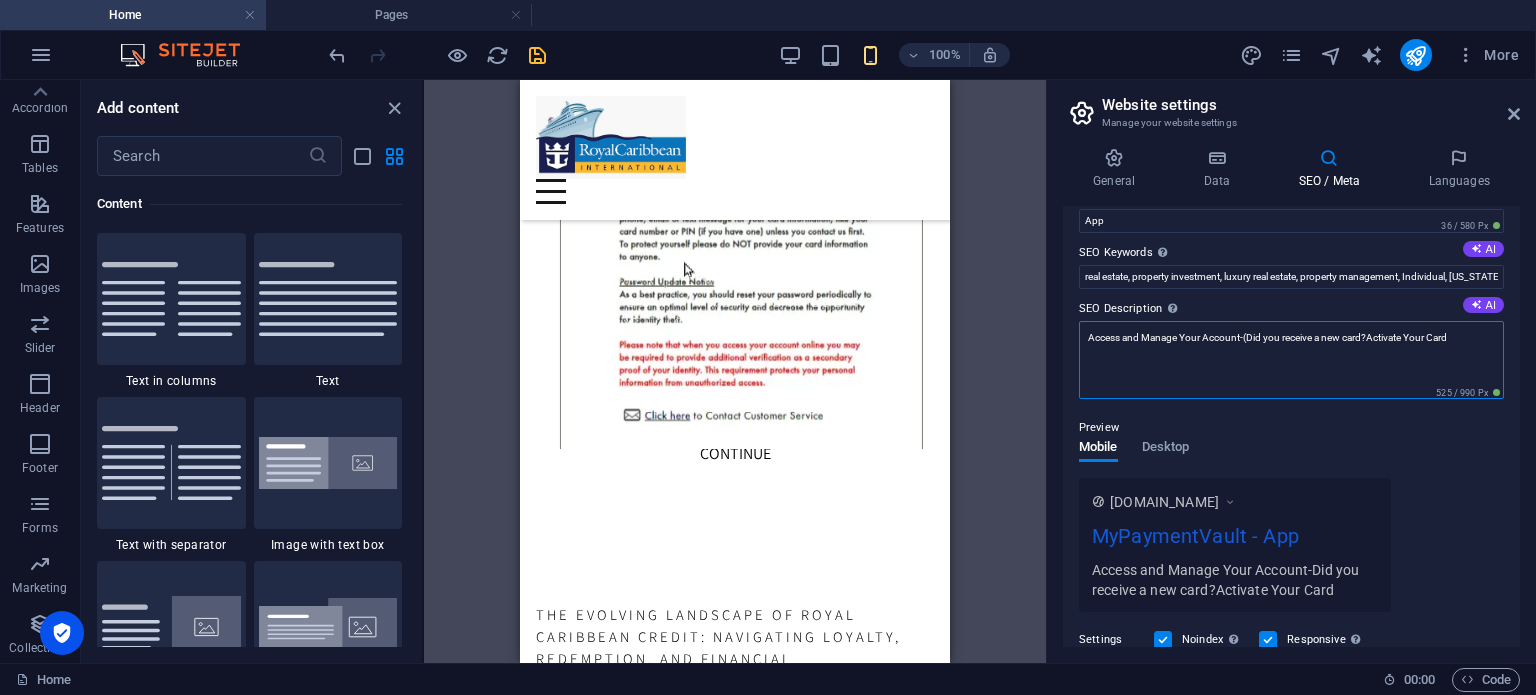 paste on "Forgot Username?" 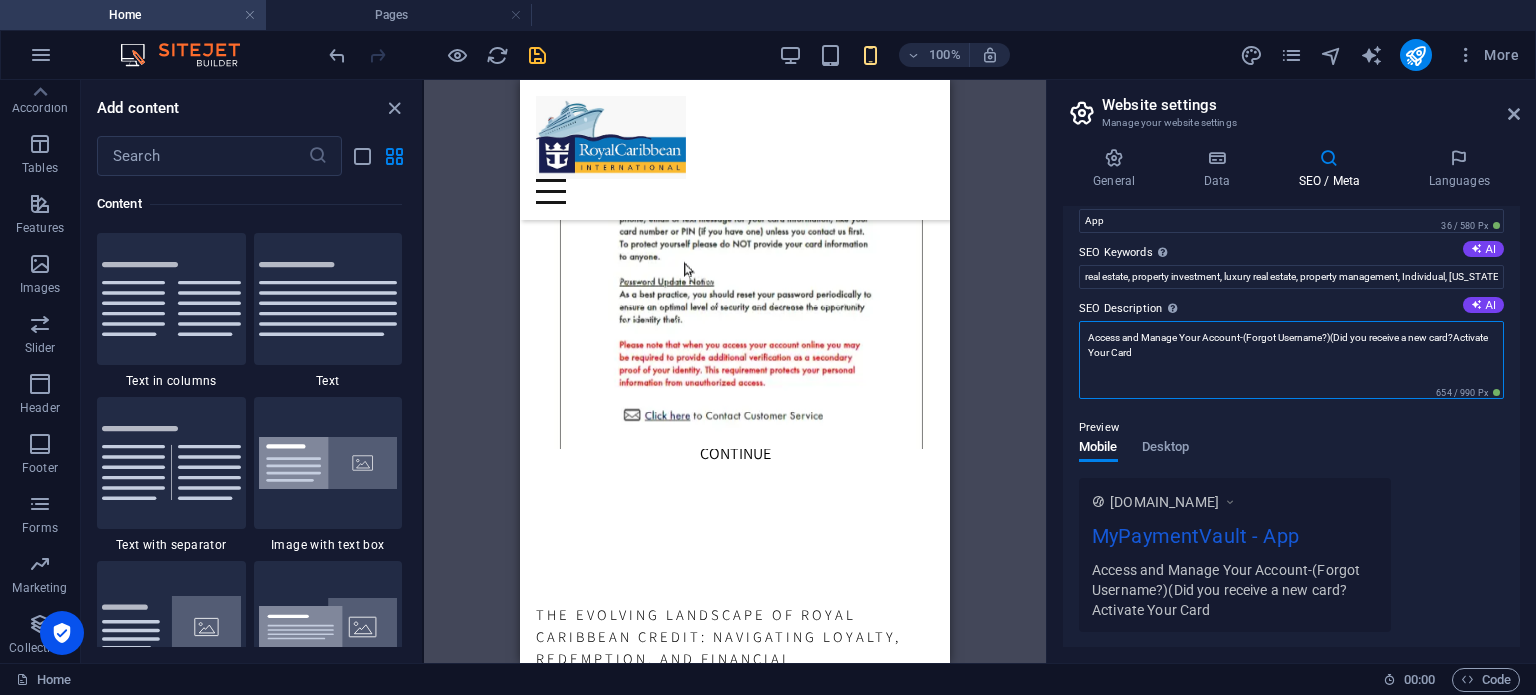 paste on "Forgot Password?" 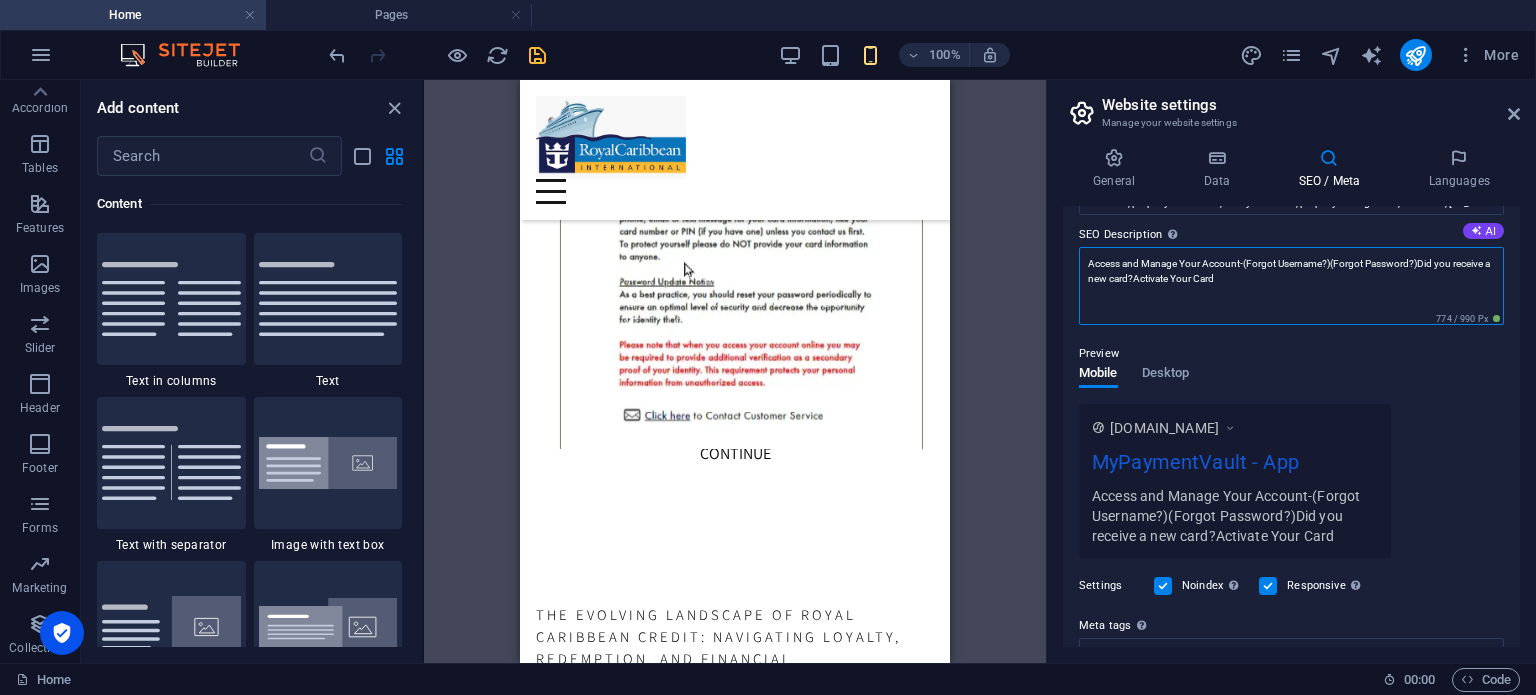 scroll, scrollTop: 193, scrollLeft: 0, axis: vertical 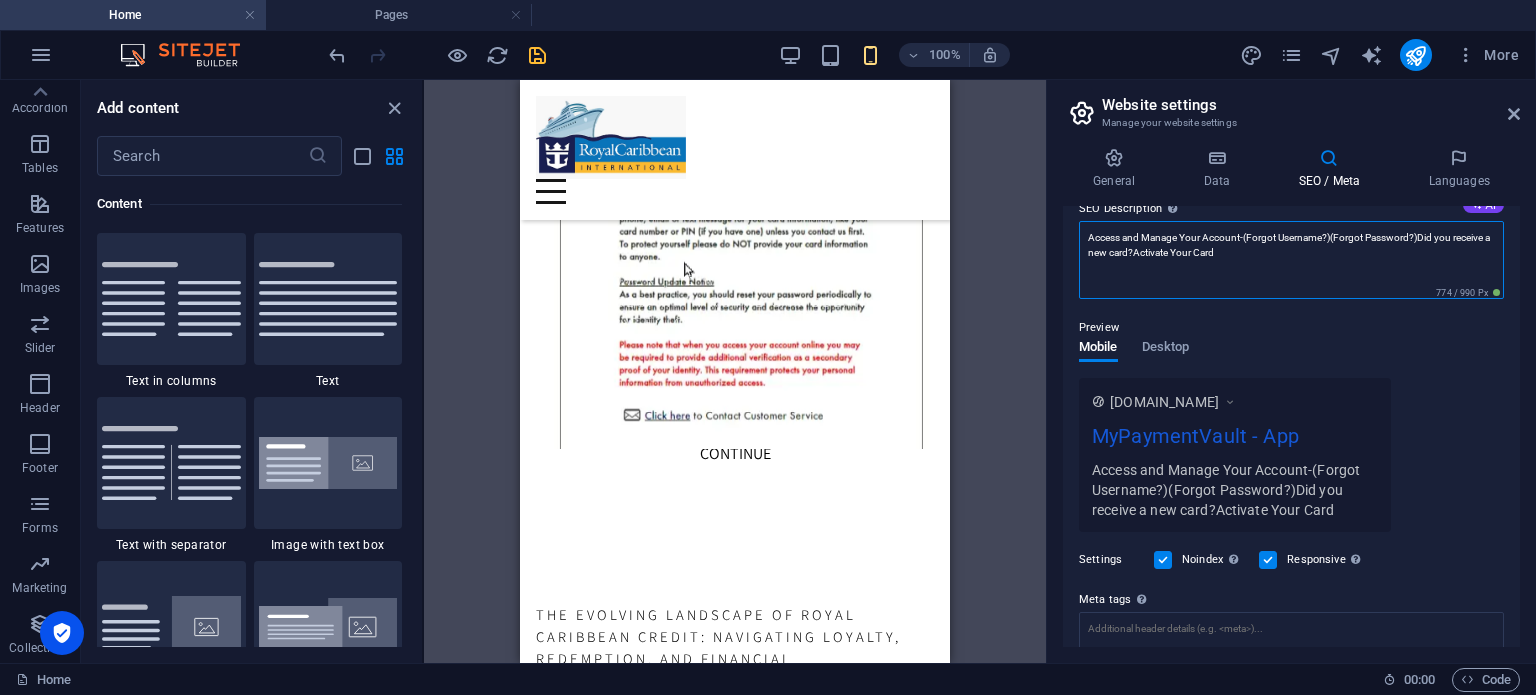 click on "Access and Manage Your Account-(Forgot Username?)(Forgot Password?)Did you receive a new card?Activate Your Card" at bounding box center [1291, 260] 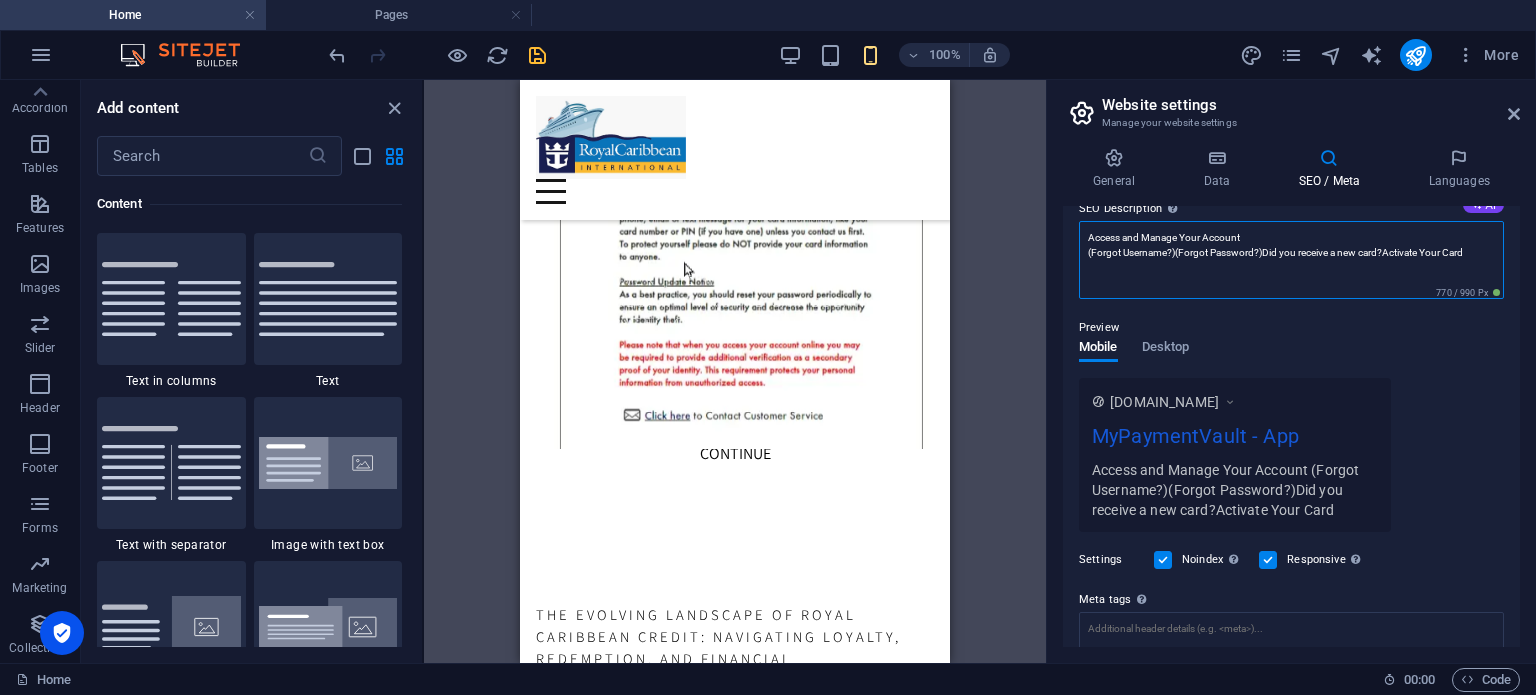 click on "Access and Manage Your Account
(Forgot Username?)(Forgot Password?)Did you receive a new card?Activate Your Card" at bounding box center [1291, 260] 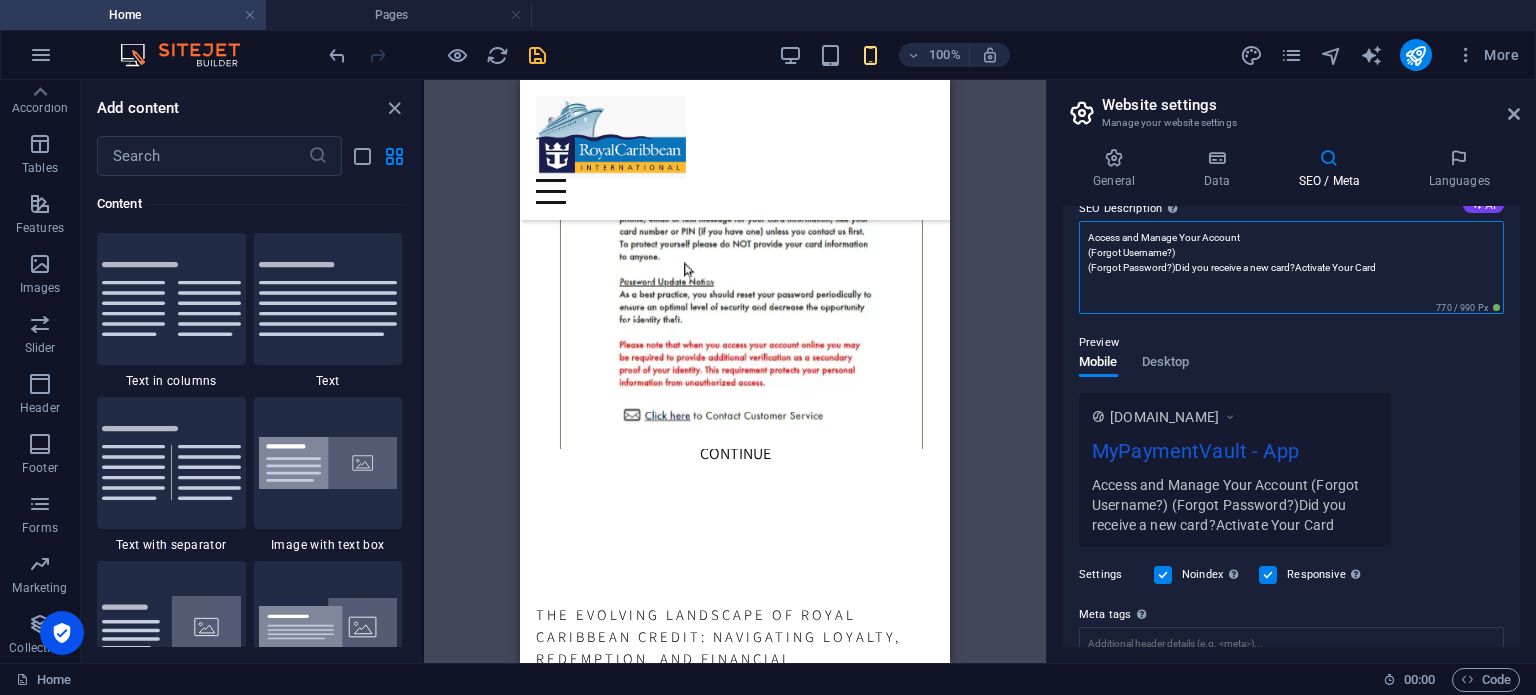 click on "Access and Manage Your Account
(Forgot Username?)
(Forgot Password?)Did you receive a new card?Activate Your Card" at bounding box center [1291, 267] 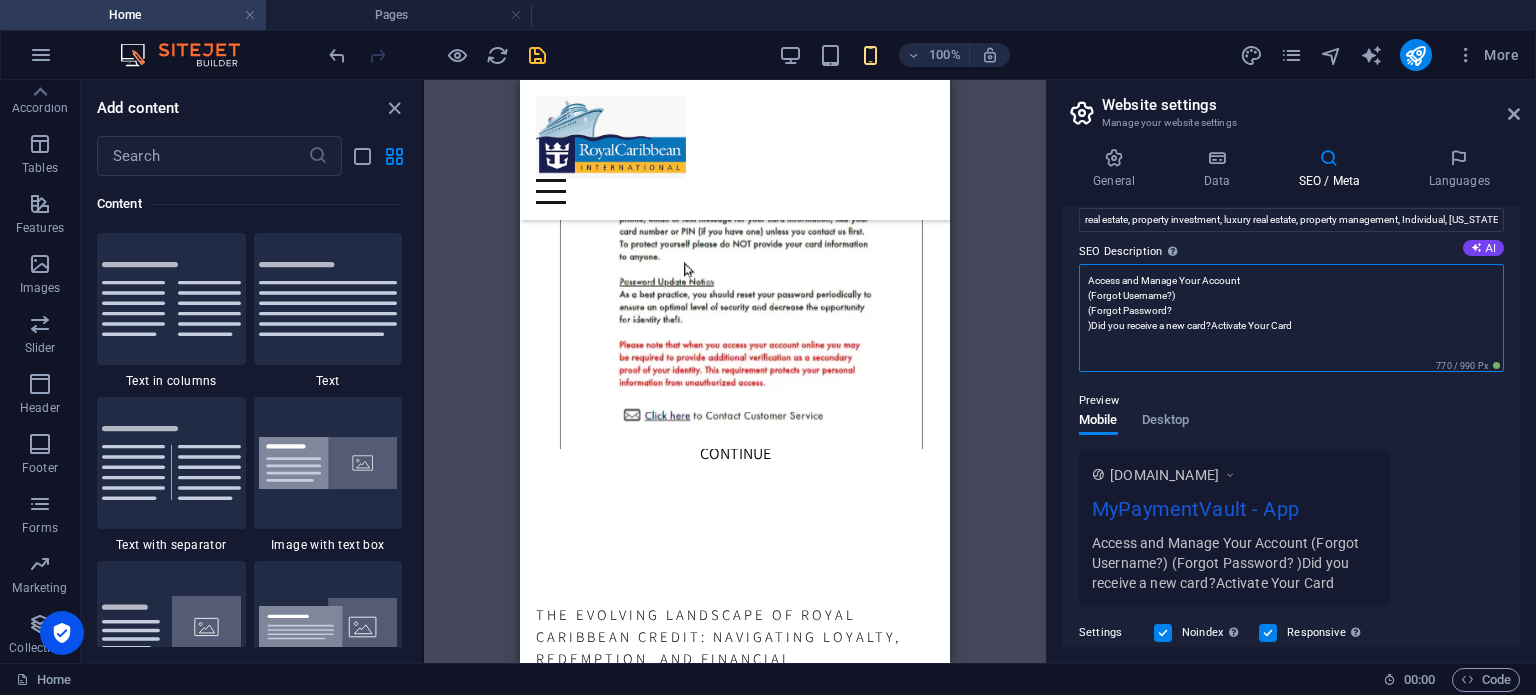 scroll, scrollTop: 178, scrollLeft: 0, axis: vertical 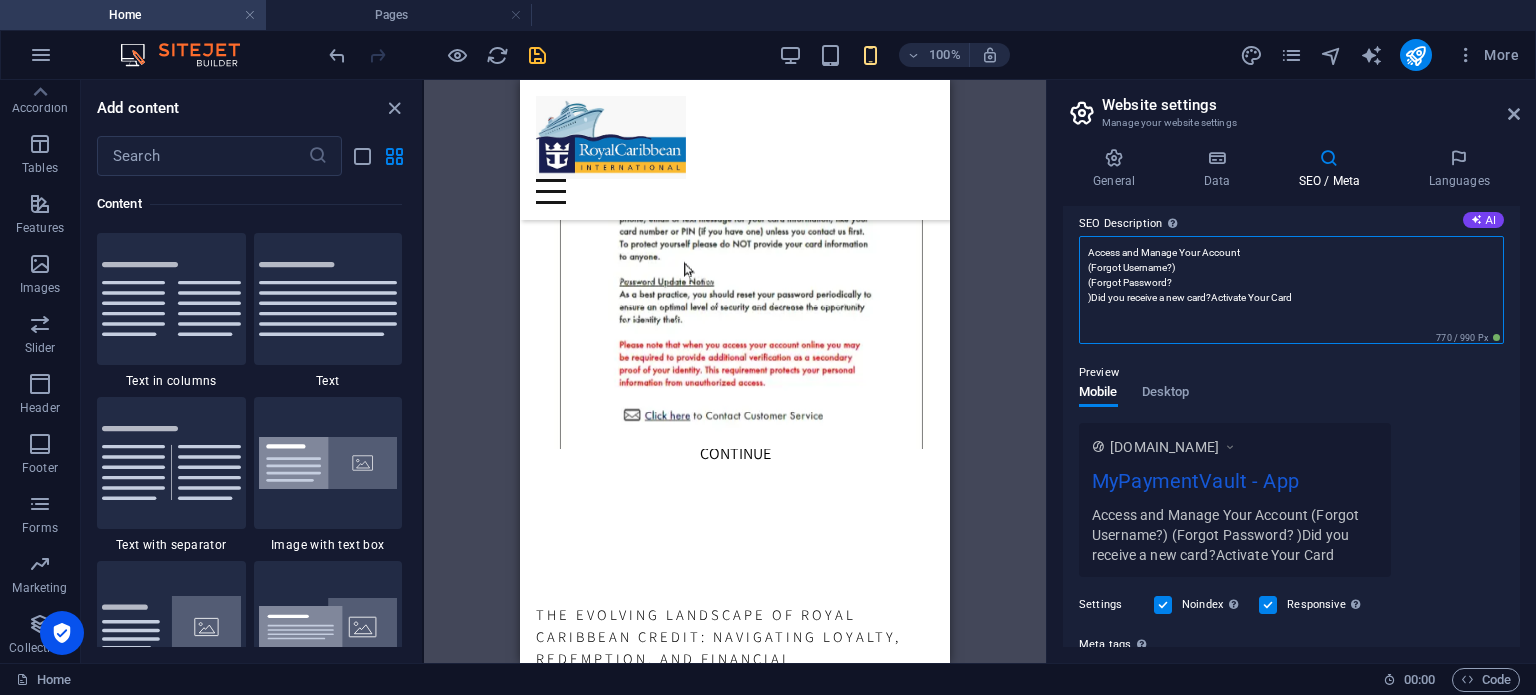 click on "Access and Manage Your Account
(Forgot Username?)
(Forgot Password?
)Did you receive a new card?Activate Your Card" at bounding box center (1291, 290) 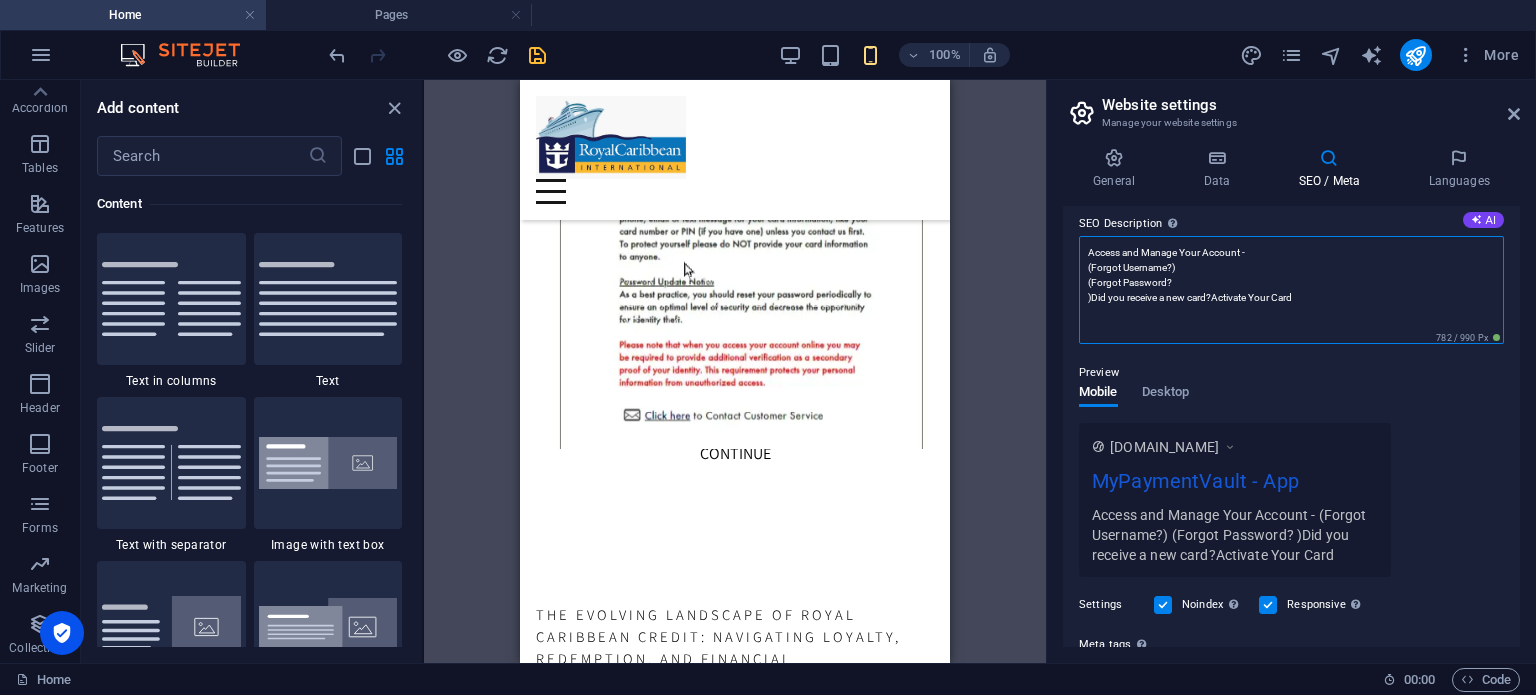paste on "check your balance" 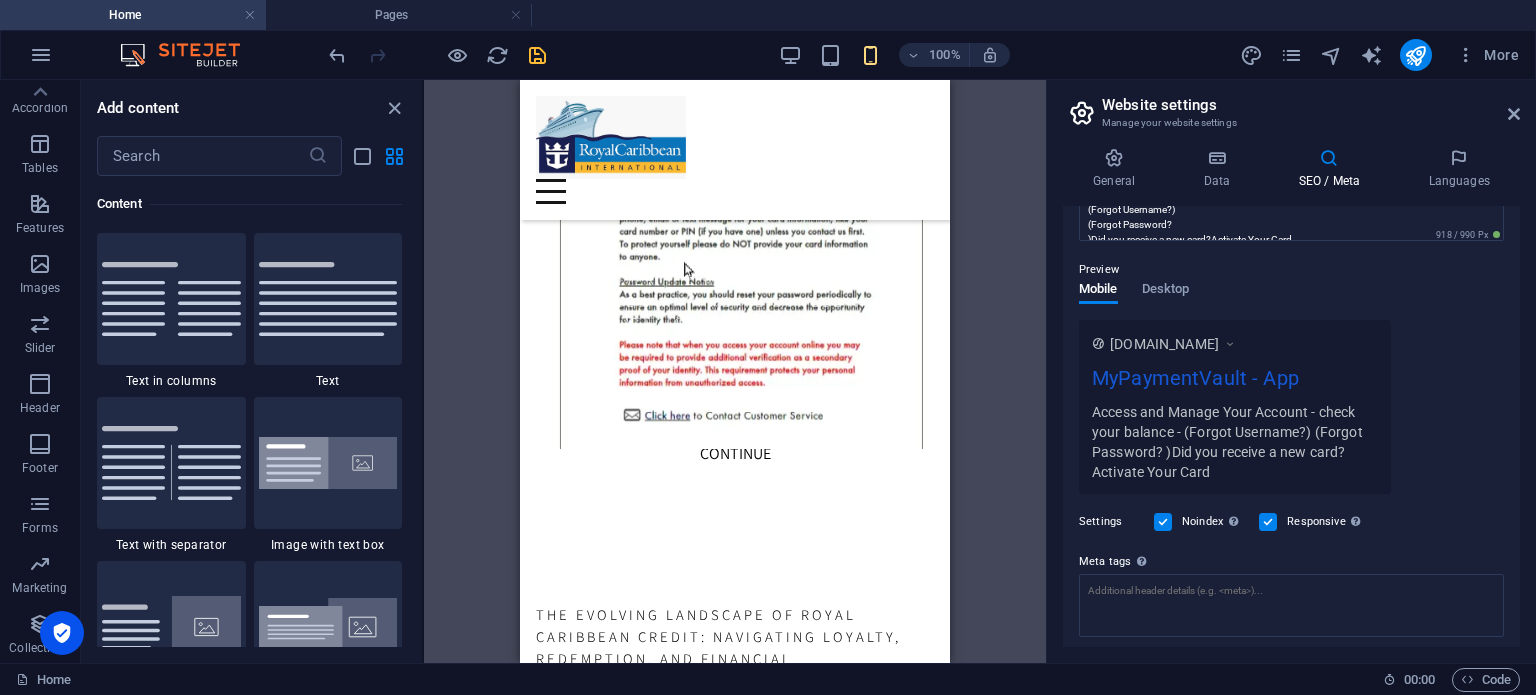scroll, scrollTop: 132, scrollLeft: 0, axis: vertical 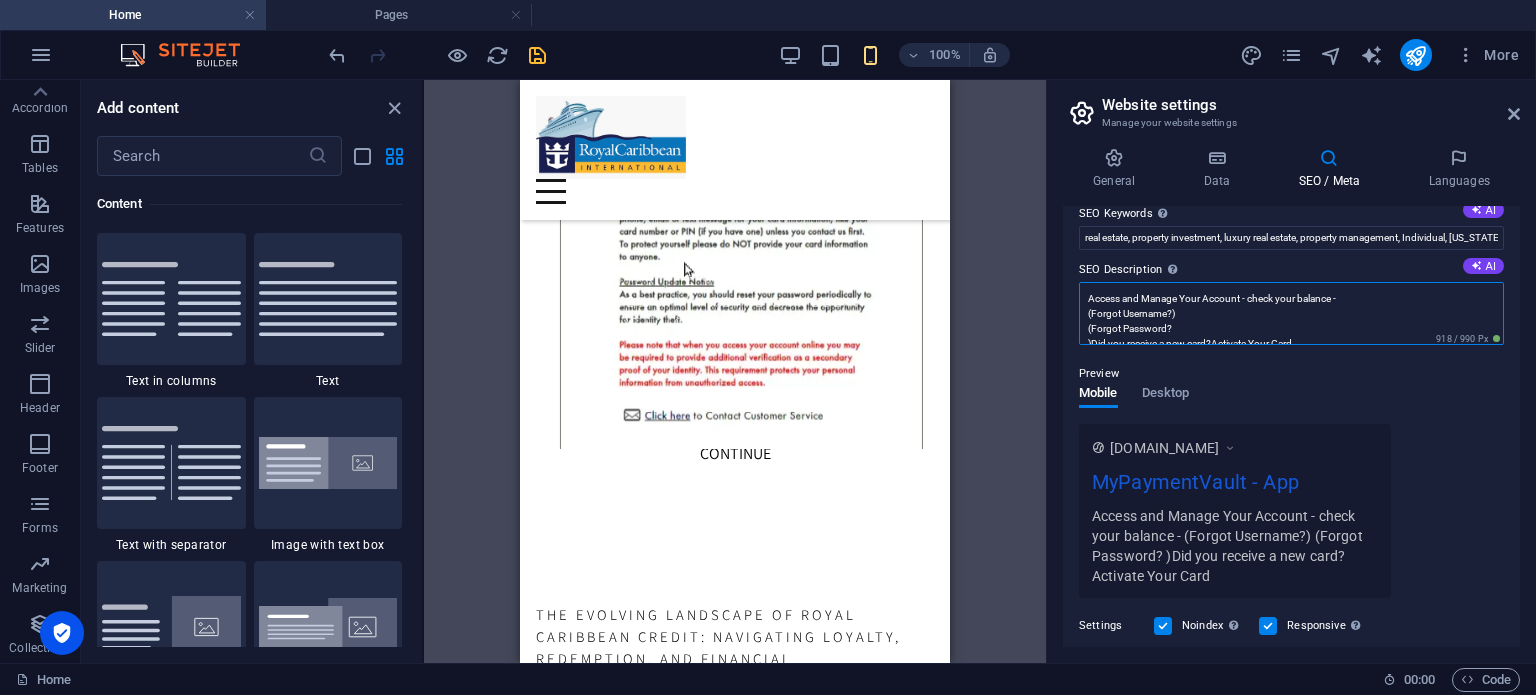 click on "Access and Manage Your Account - check your balance -
(Forgot Username?)
(Forgot Password?
)Did you receive a new card?Activate Your Card" at bounding box center [1291, 313] 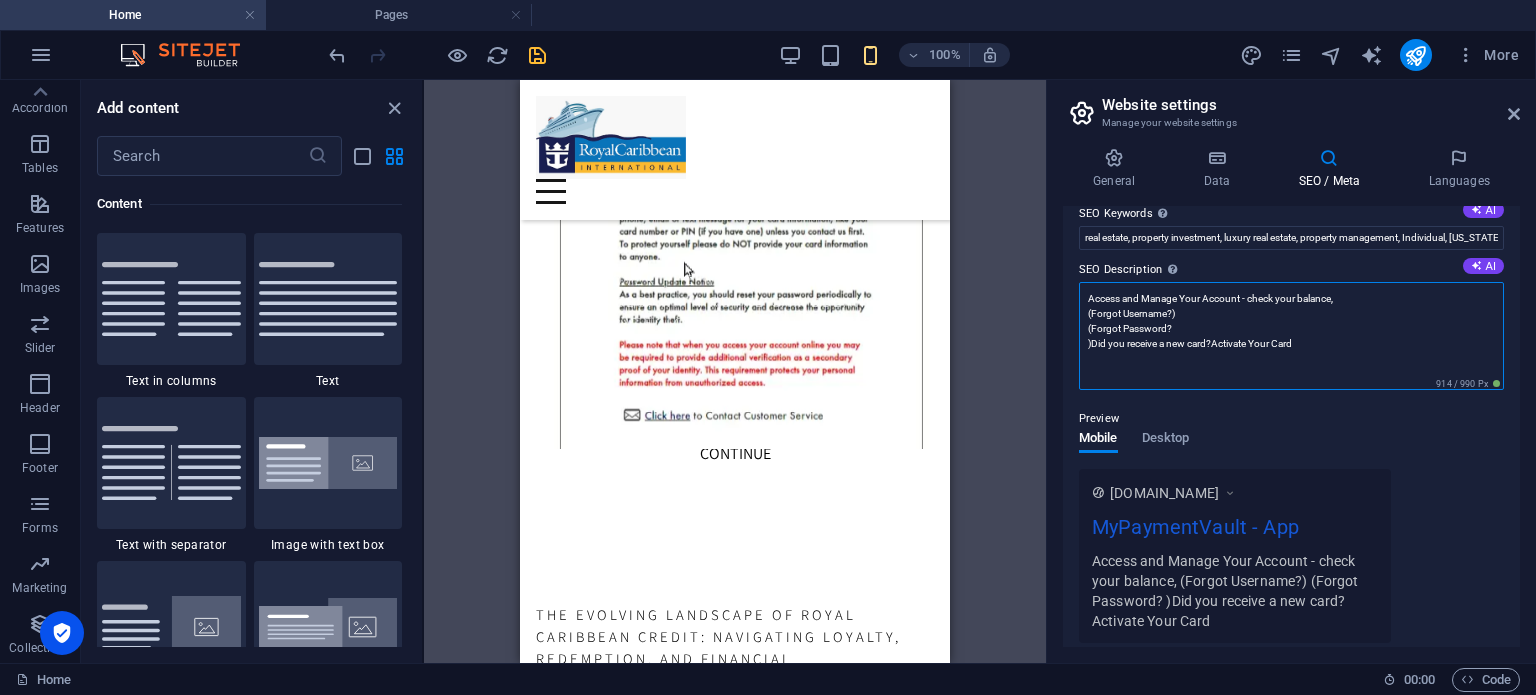drag, startPoint x: 1246, startPoint y: 299, endPoint x: 1277, endPoint y: 335, distance: 47.507893 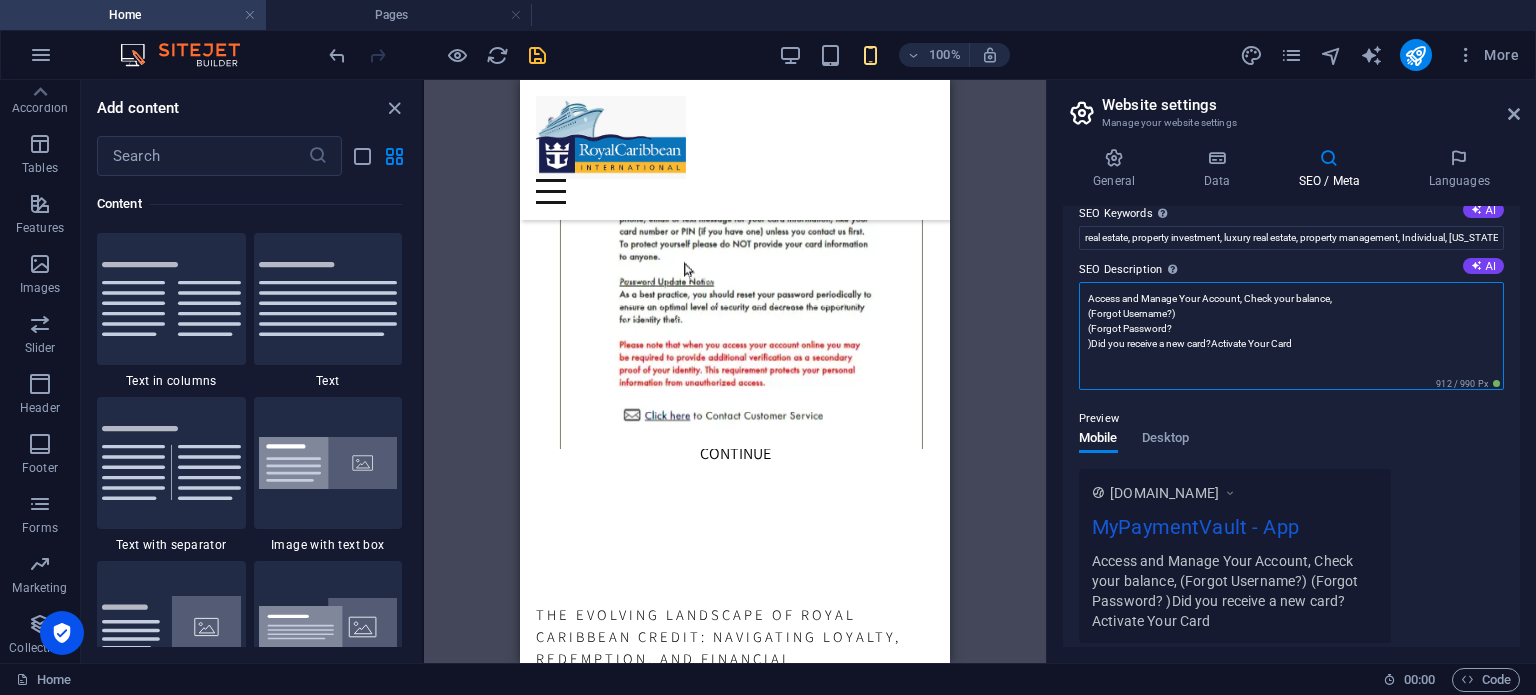 click on "Access and Manage Your Account, Check your balance,
(Forgot Username?)
(Forgot Password?
)Did you receive a new card?Activate Your Card" at bounding box center [1291, 336] 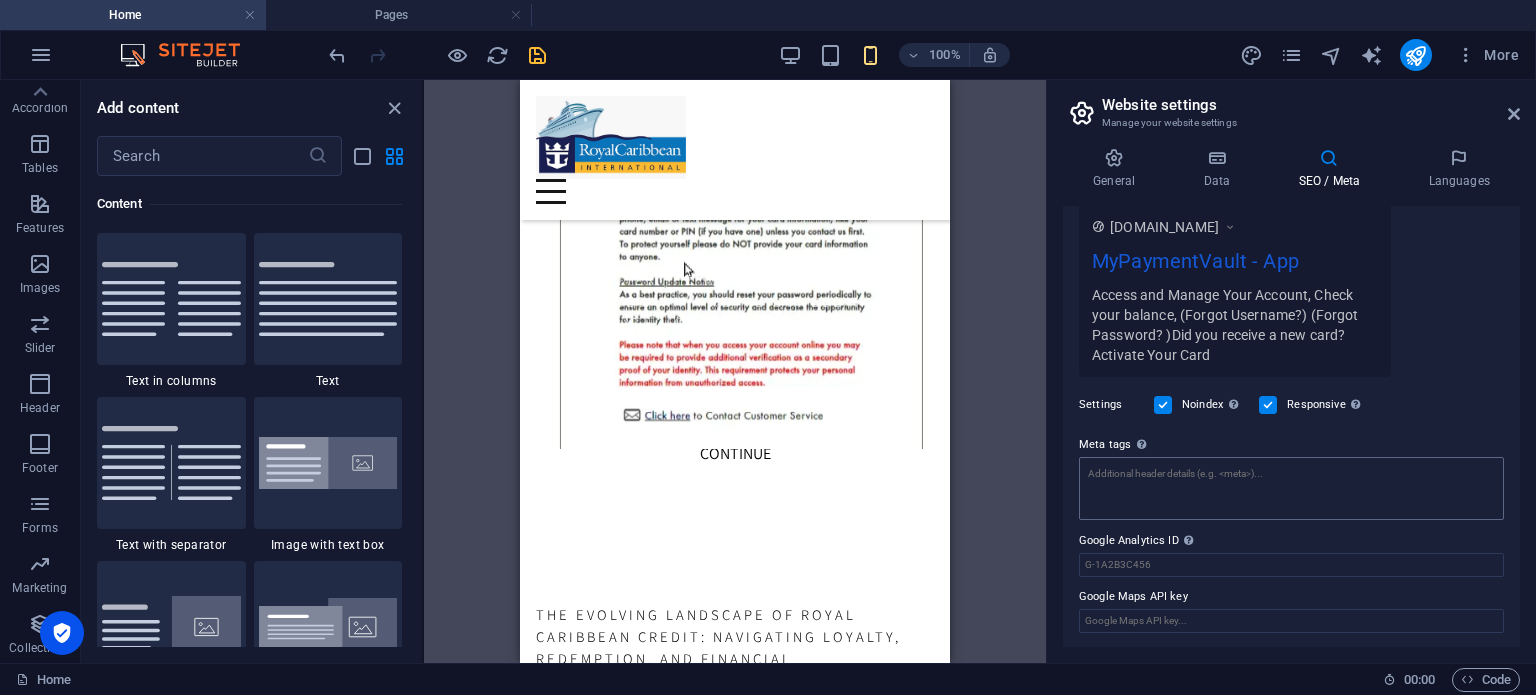 type on "Access and Manage Your Account, Check your balance,
(Forgot Username?)
(Forgot Password?
)Did you receive a new card?Activate Your Card" 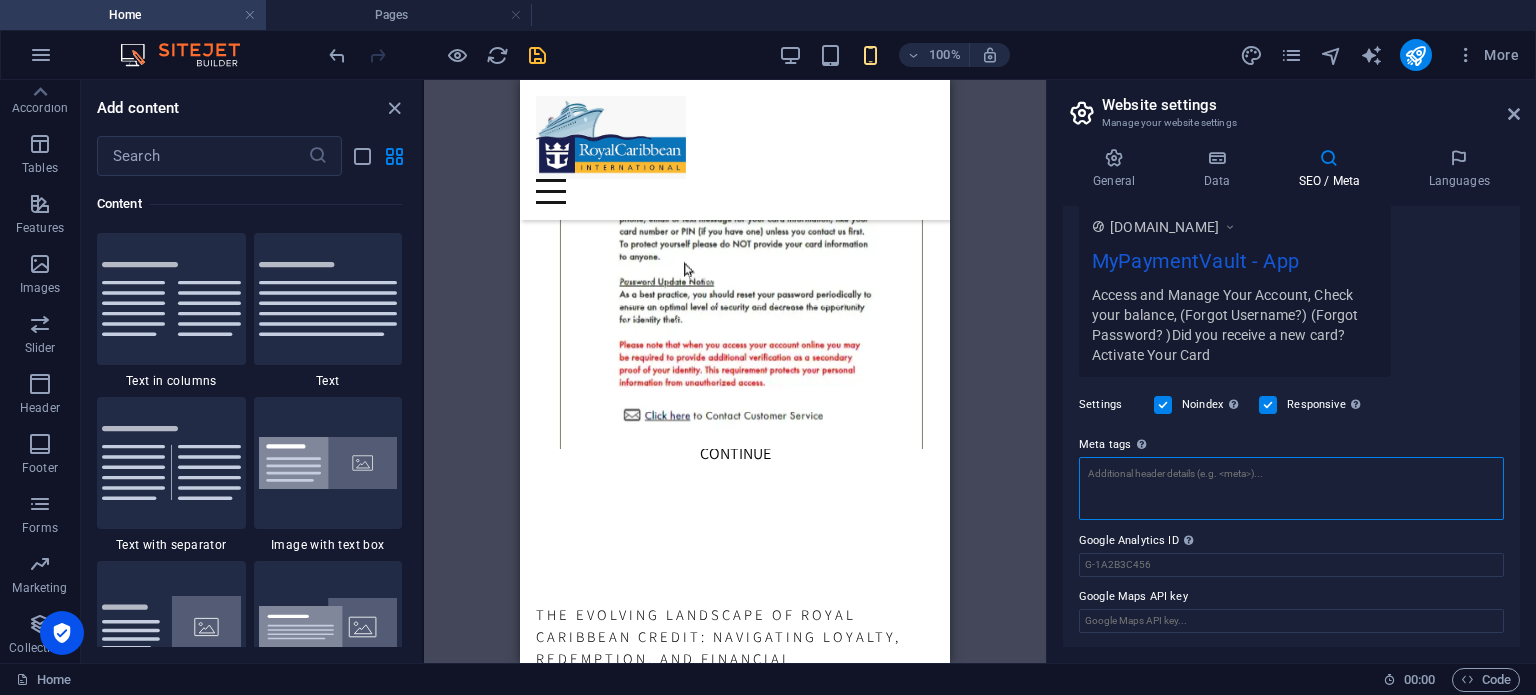 click on "Meta tags Enter HTML code here that will be placed inside the  tags of your website. Please note that your website may not function if you include code with errors." at bounding box center (1291, 488) 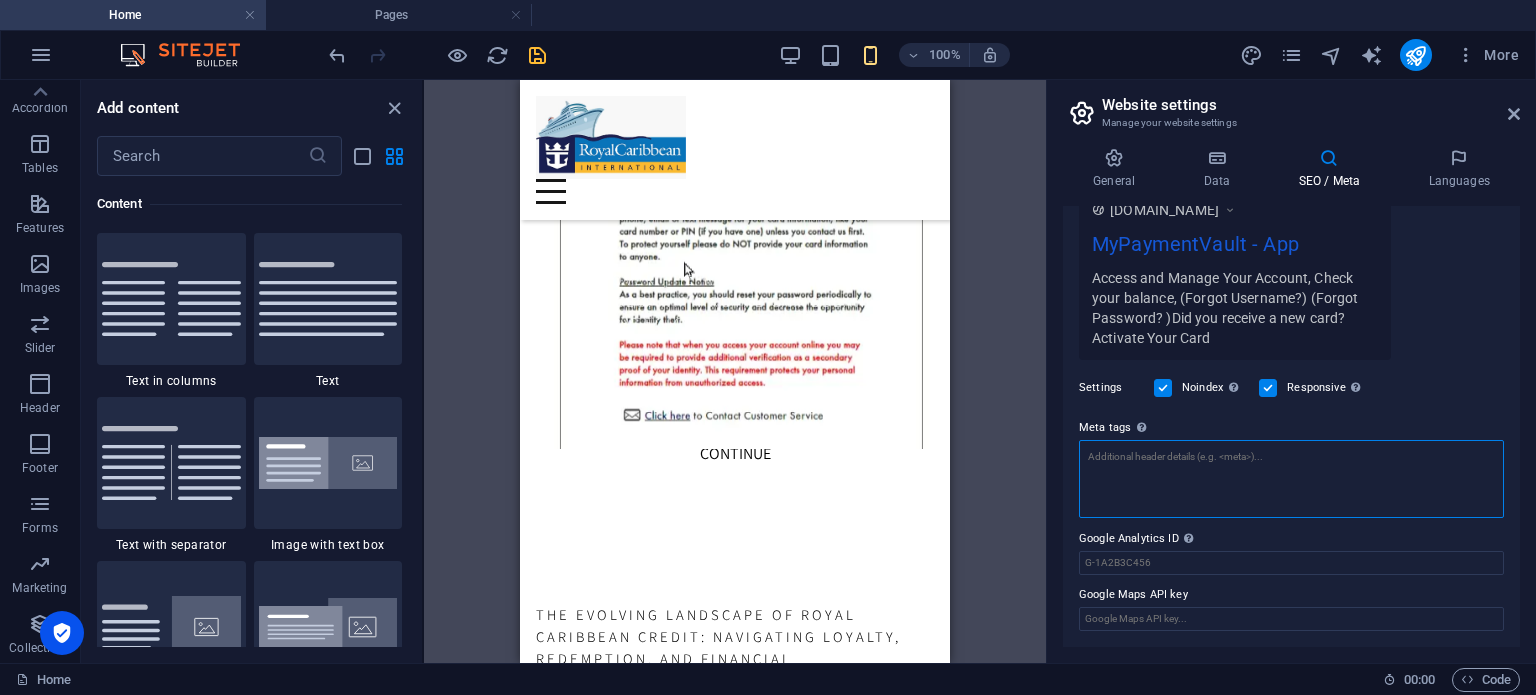 scroll, scrollTop: 353, scrollLeft: 0, axis: vertical 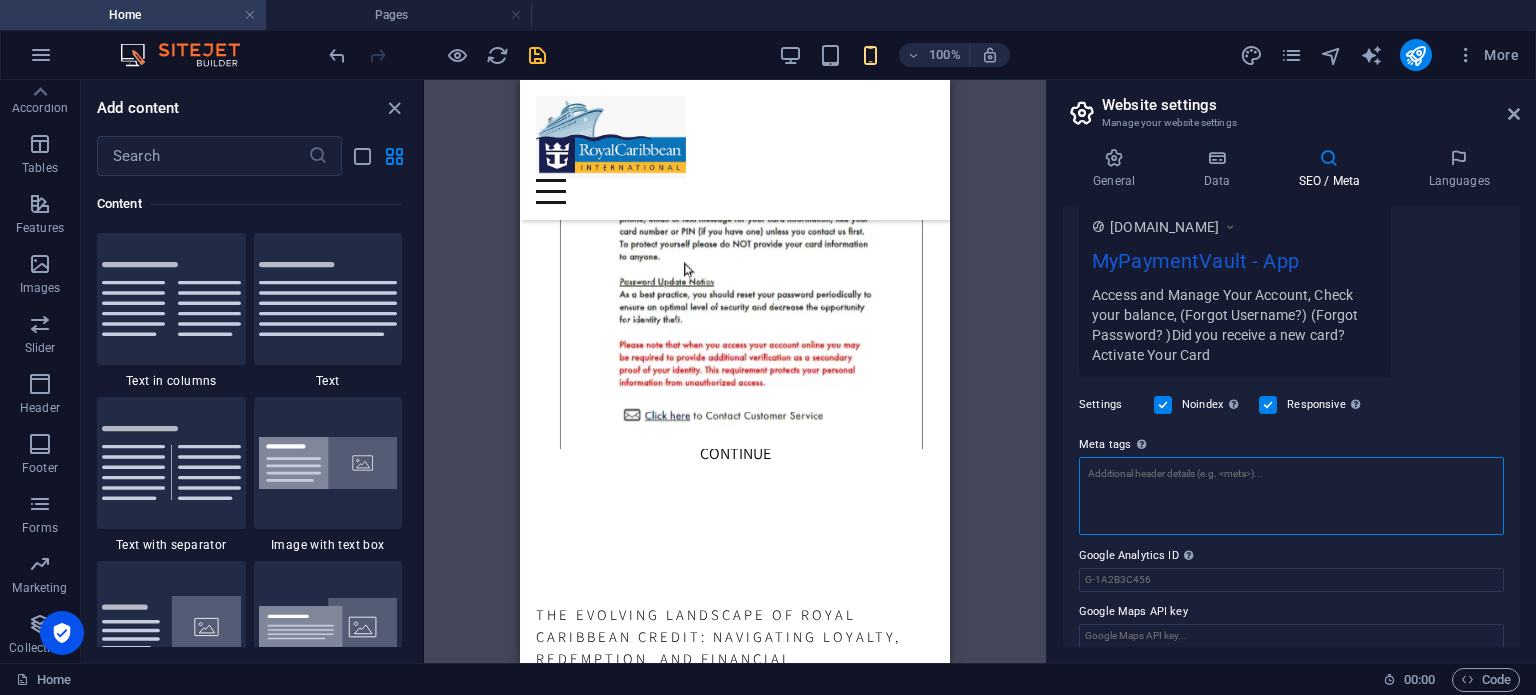 click on "Meta tags Enter HTML code here that will be placed inside the  tags of your website. Please note that your website may not function if you include code with errors." at bounding box center (1291, 496) 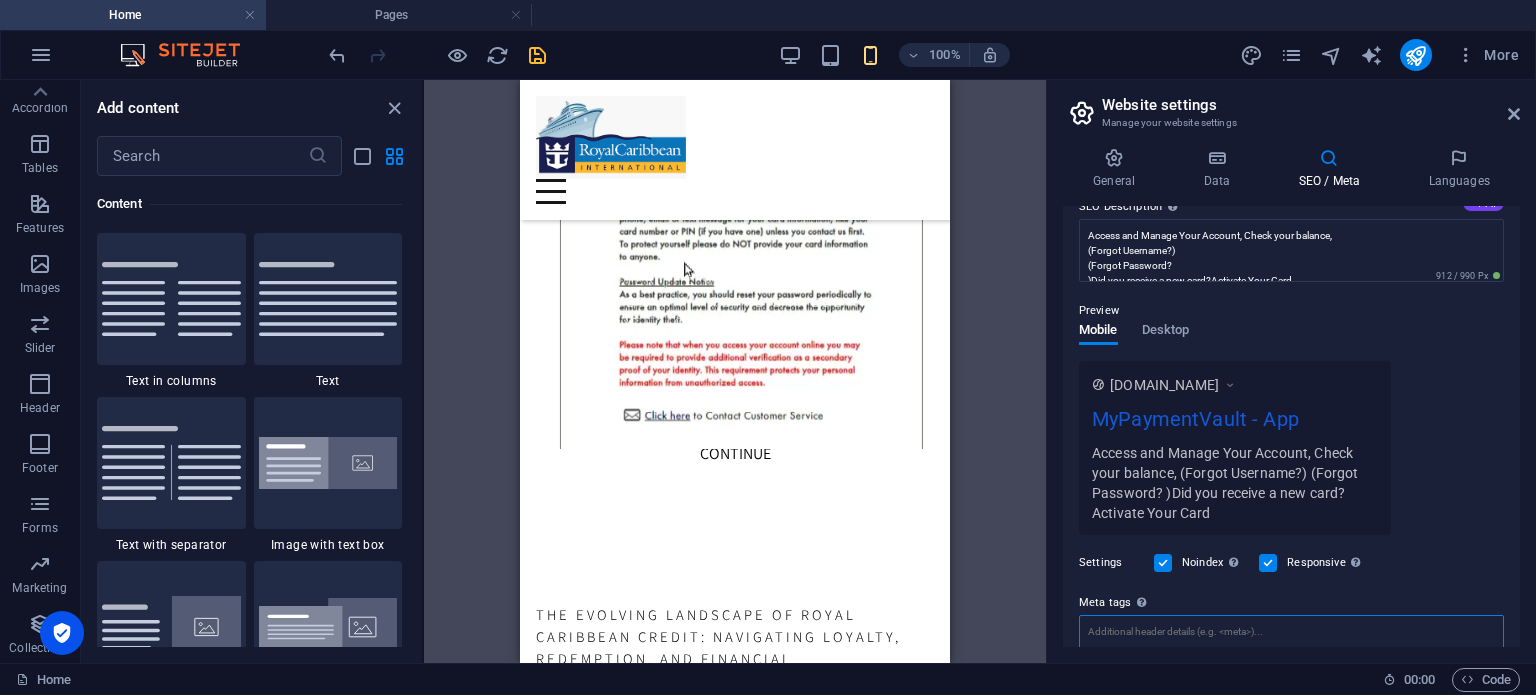 scroll, scrollTop: 53, scrollLeft: 0, axis: vertical 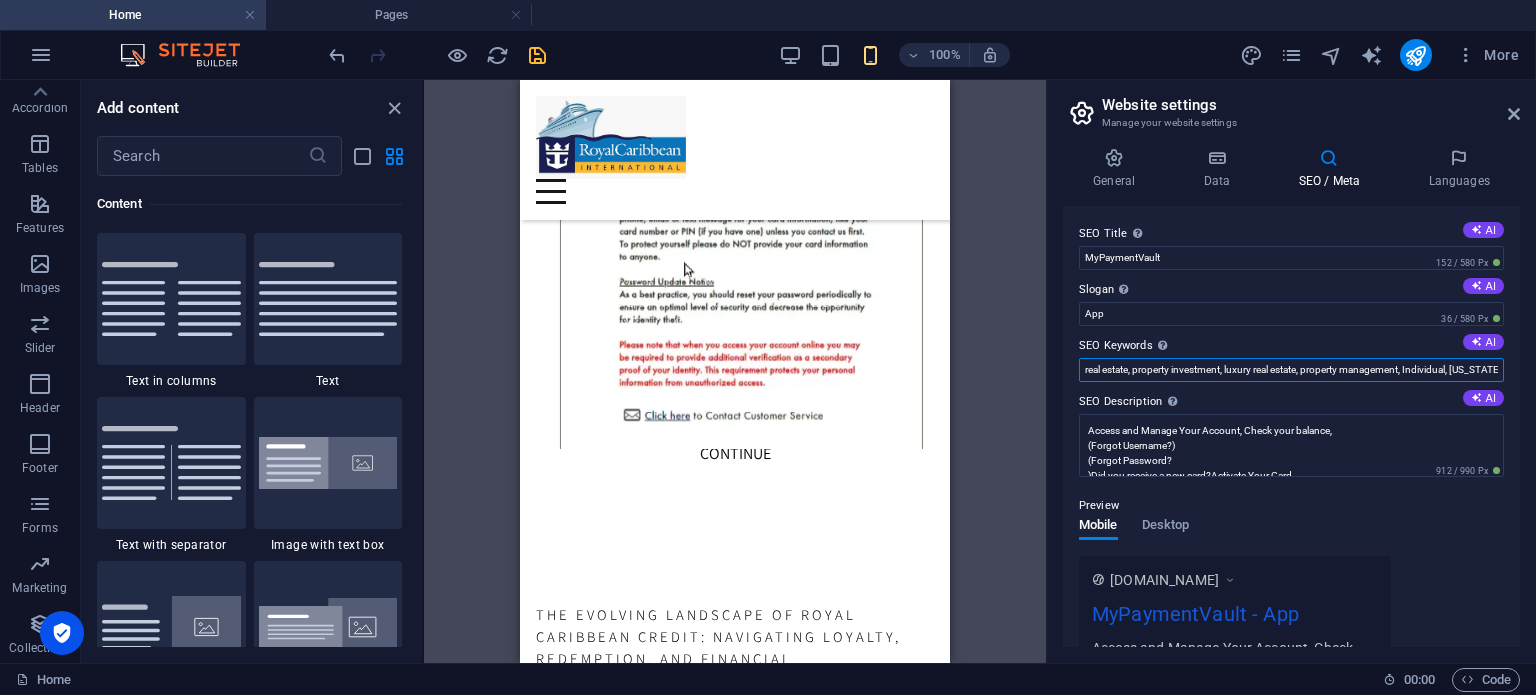 click on "real estate, property investment, luxury real estate, property management, Individual, New York, NY" at bounding box center (1291, 370) 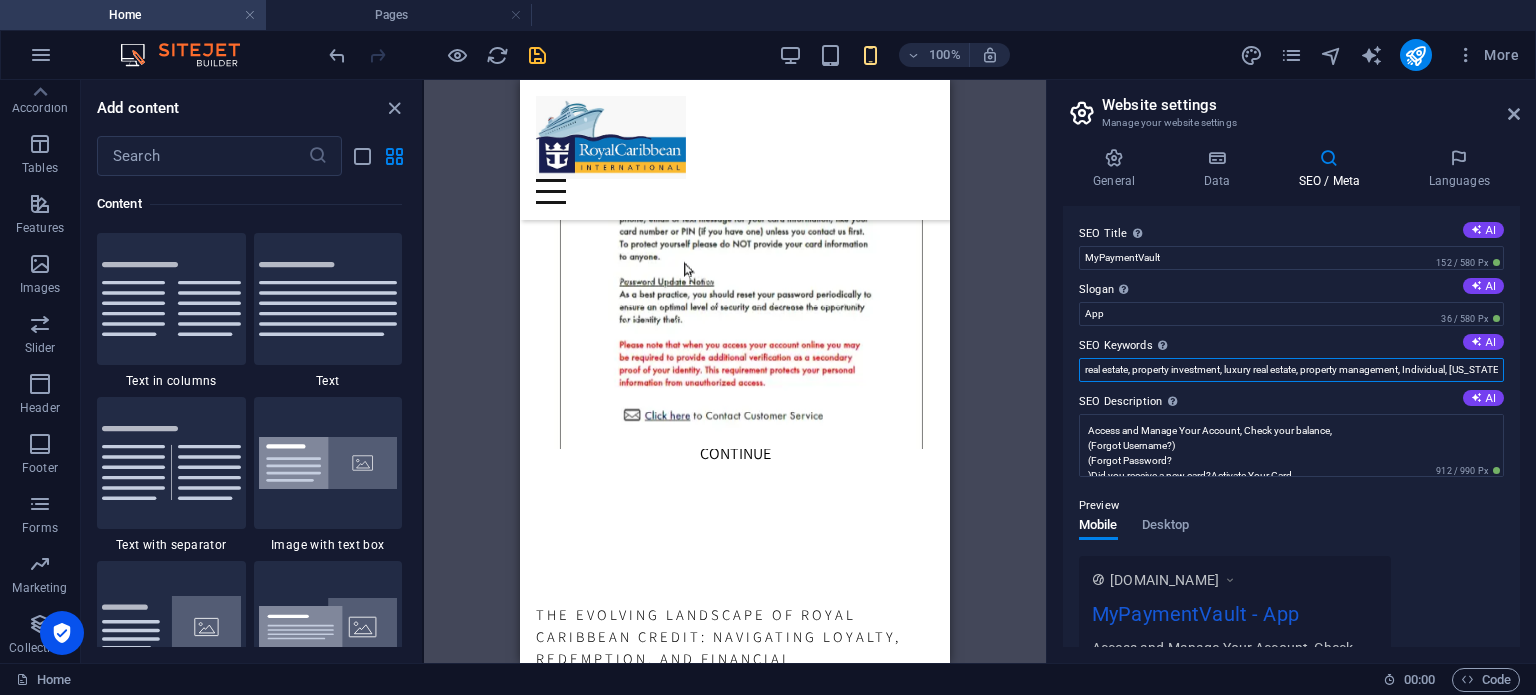click on "real estate, property investment, luxury real estate, property management, Individual, New York, NY" at bounding box center [1291, 370] 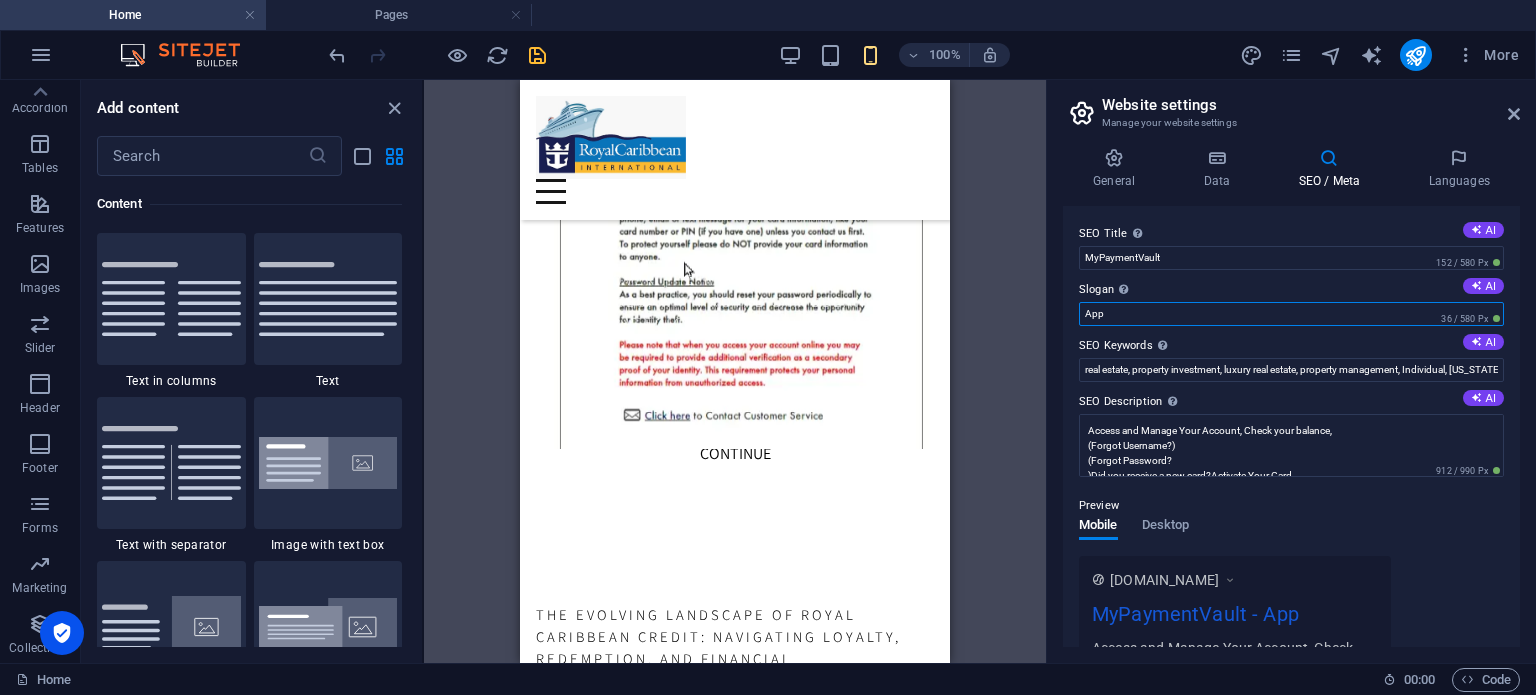 click on "App" at bounding box center (1291, 314) 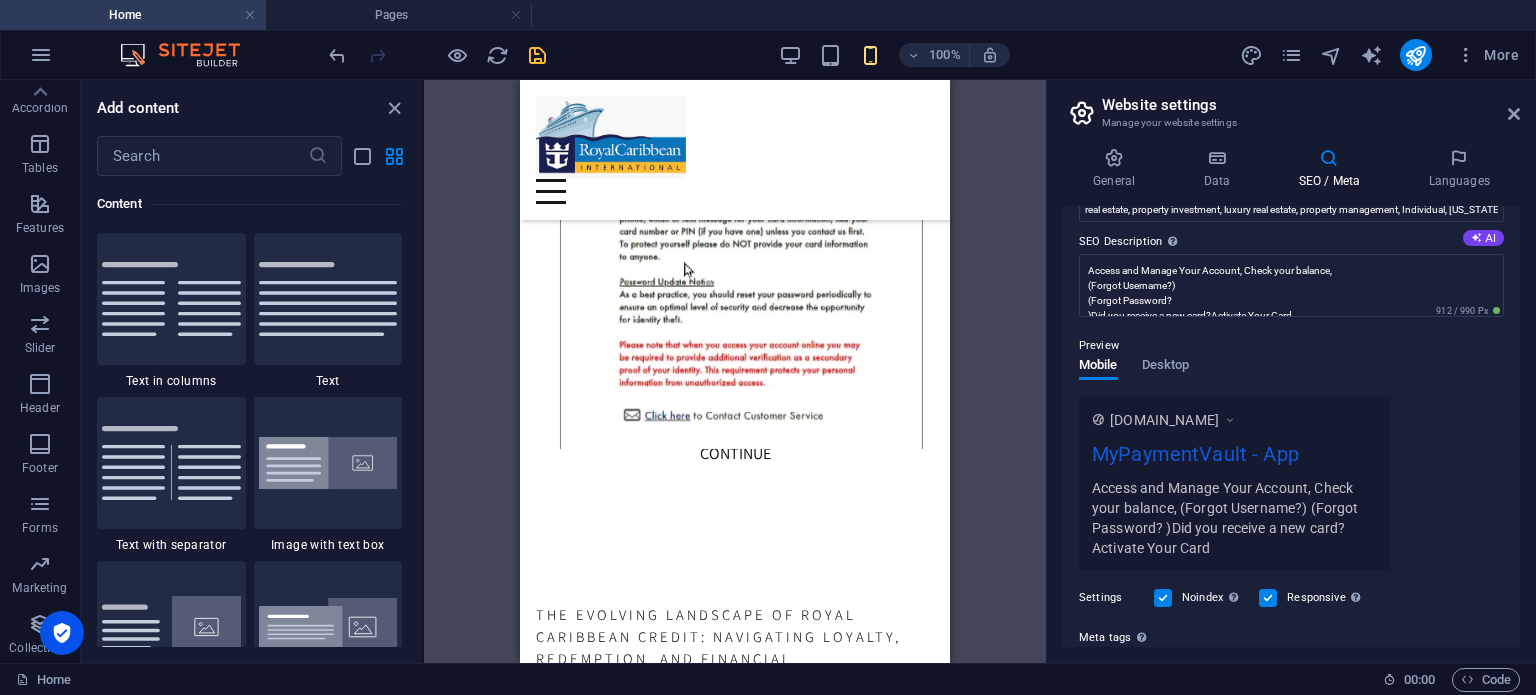 scroll, scrollTop: 53, scrollLeft: 0, axis: vertical 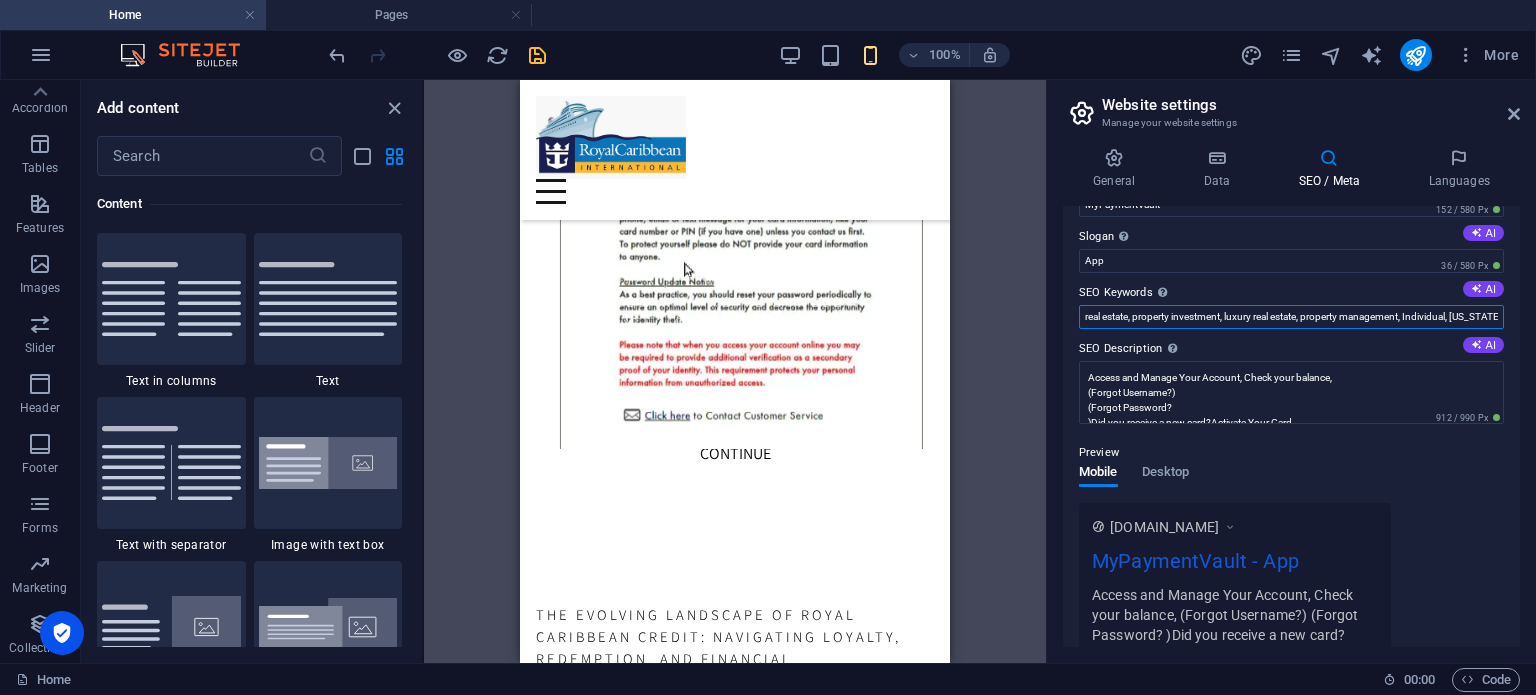click on "real estate, property investment, luxury real estate, property management, Individual, New York, NY" at bounding box center [1291, 317] 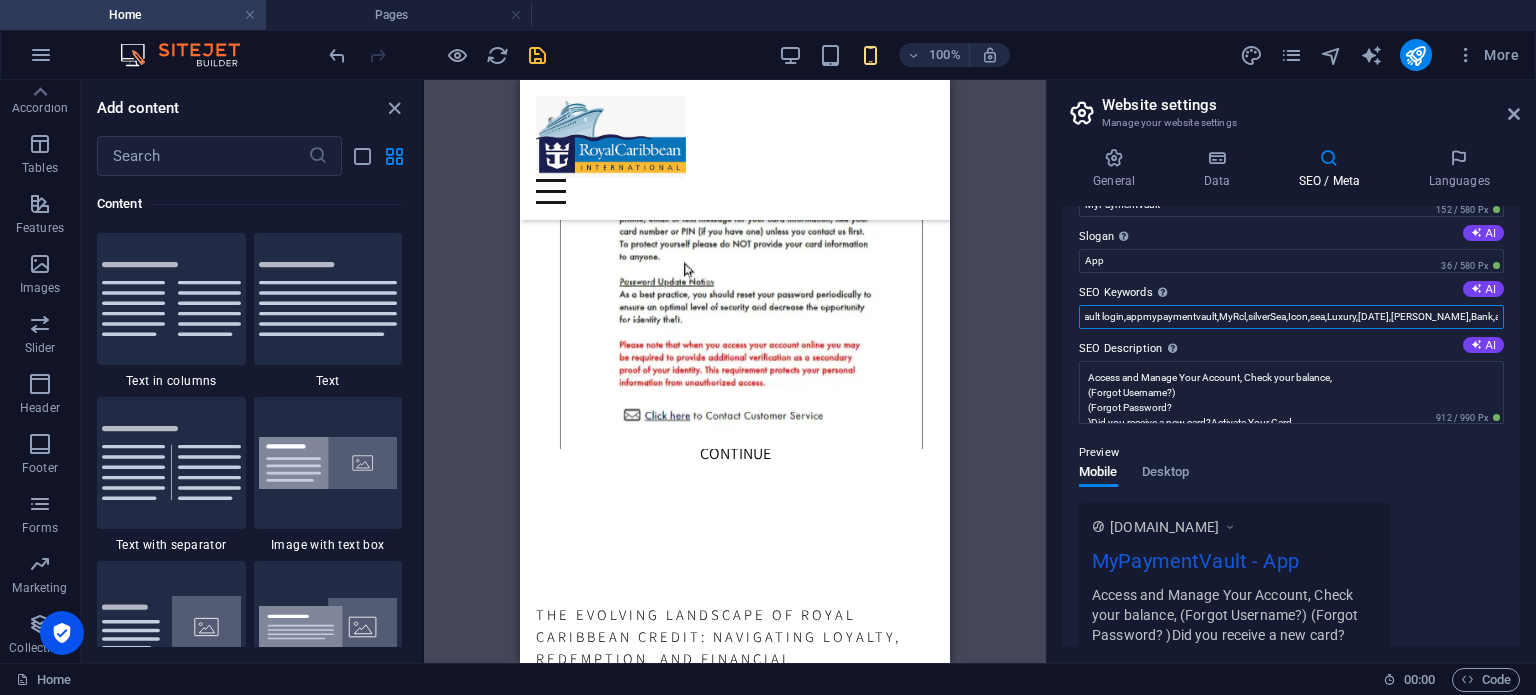scroll, scrollTop: 0, scrollLeft: 653, axis: horizontal 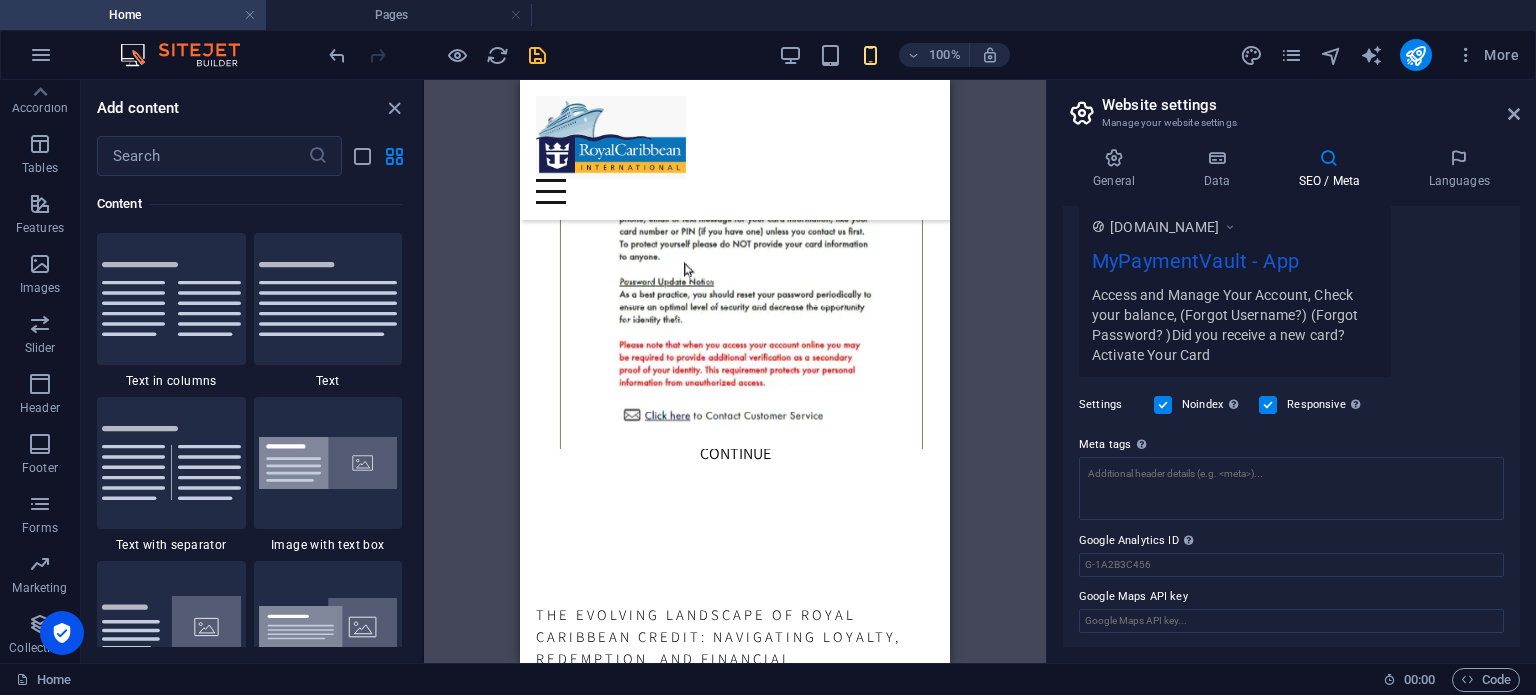 type on "MyPaymentVault,Northlane,salaryatsea,royalcaribbean,royalcaribbeaninternational,loginmypaymentvault,my payment vault,mypaymentvault login,appmypaymentvault,MyRcl,silverSea,Icon,sea,Luxury,Carnaval,Aida,Bank,account,United States,US,Seas,Crises,My Account,Forgot,ForgotPassword,ForgotUserName." 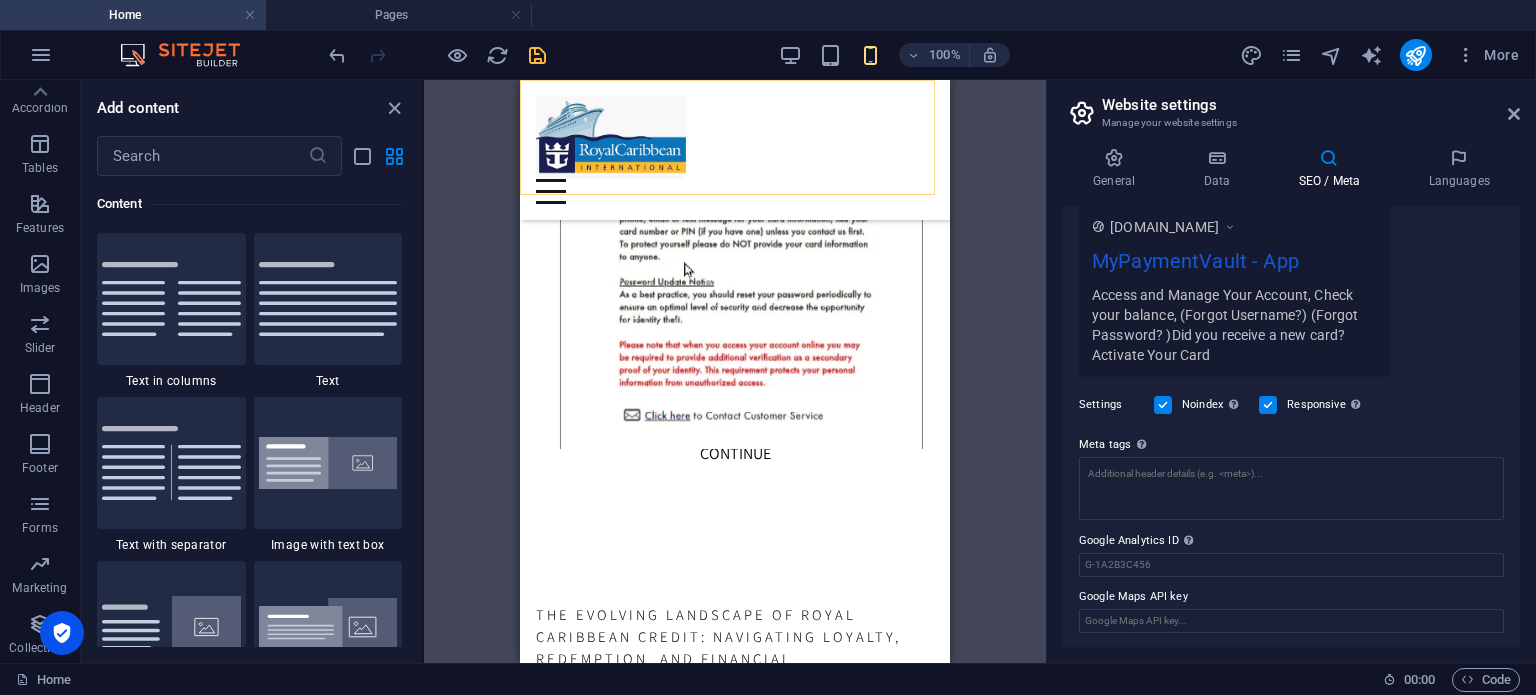 scroll, scrollTop: 0, scrollLeft: 0, axis: both 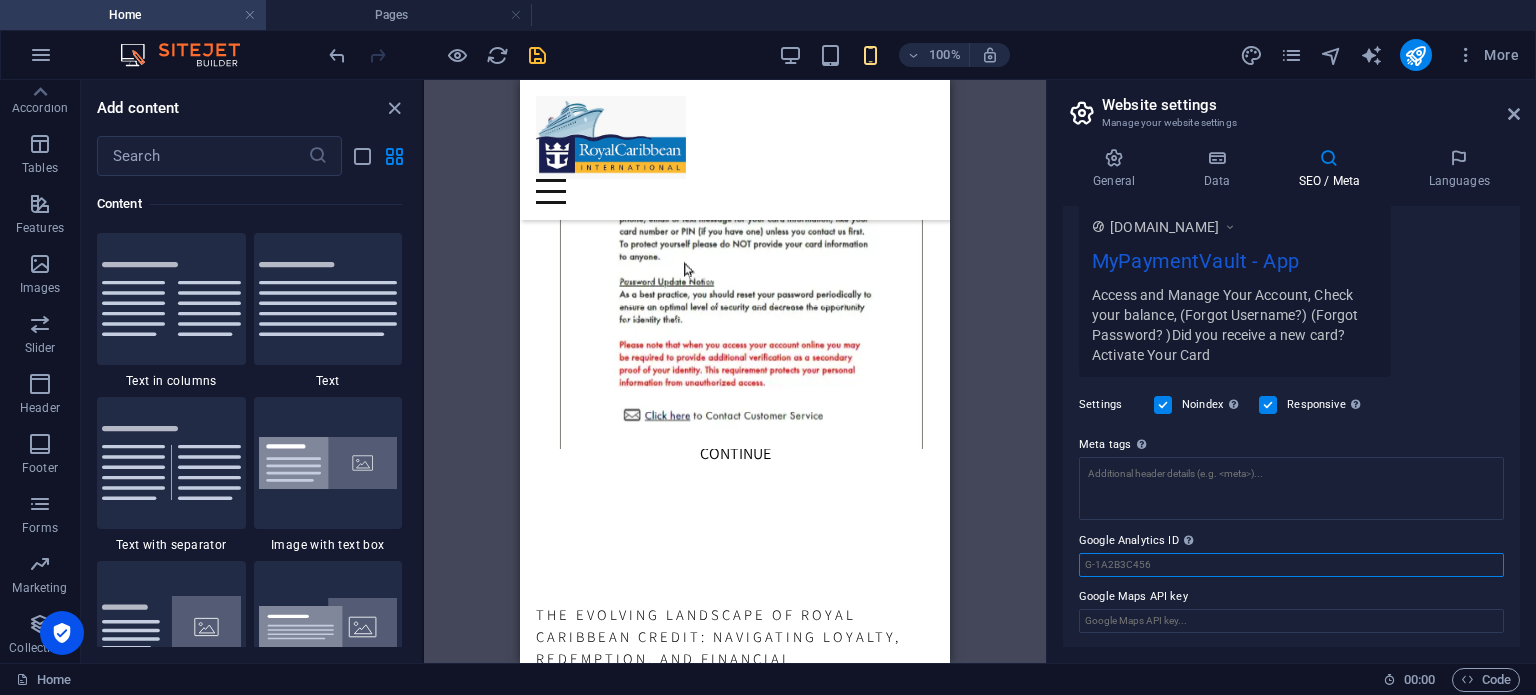 click on "Google Analytics ID Please only add the Google Analytics ID. We automatically include the ID in the tracking snippet. The Analytics ID looks similar to e.g. G-1A2B3C456" at bounding box center (1291, 565) 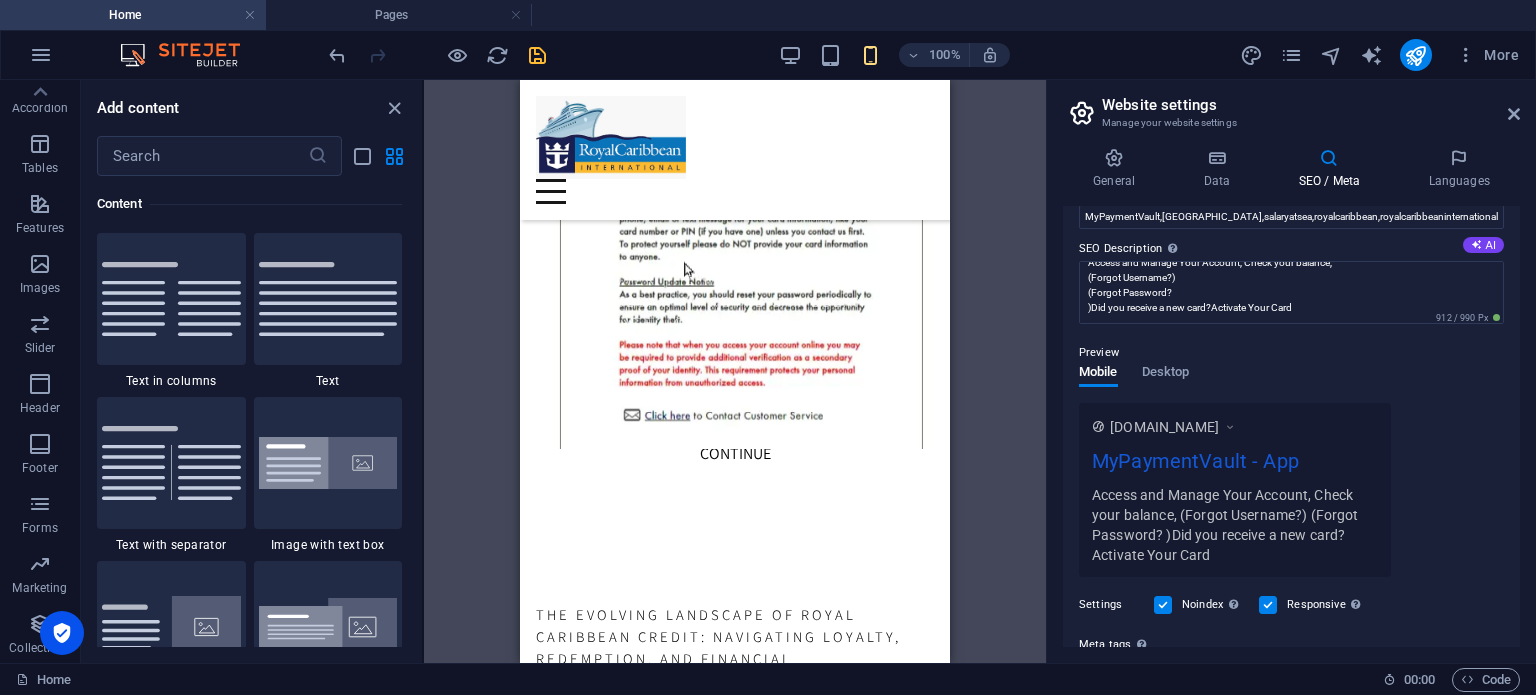 scroll, scrollTop: 353, scrollLeft: 0, axis: vertical 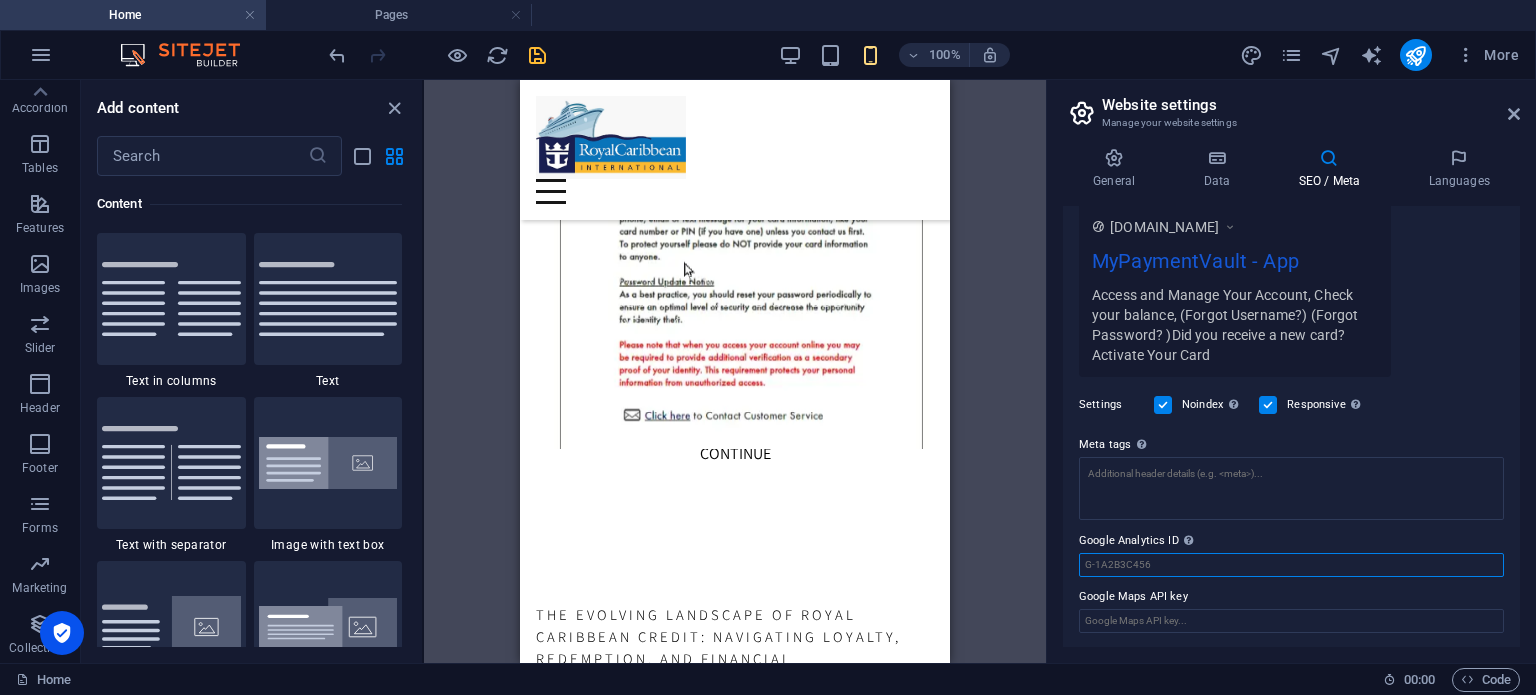 paste on "GTM-P58DJWZ" 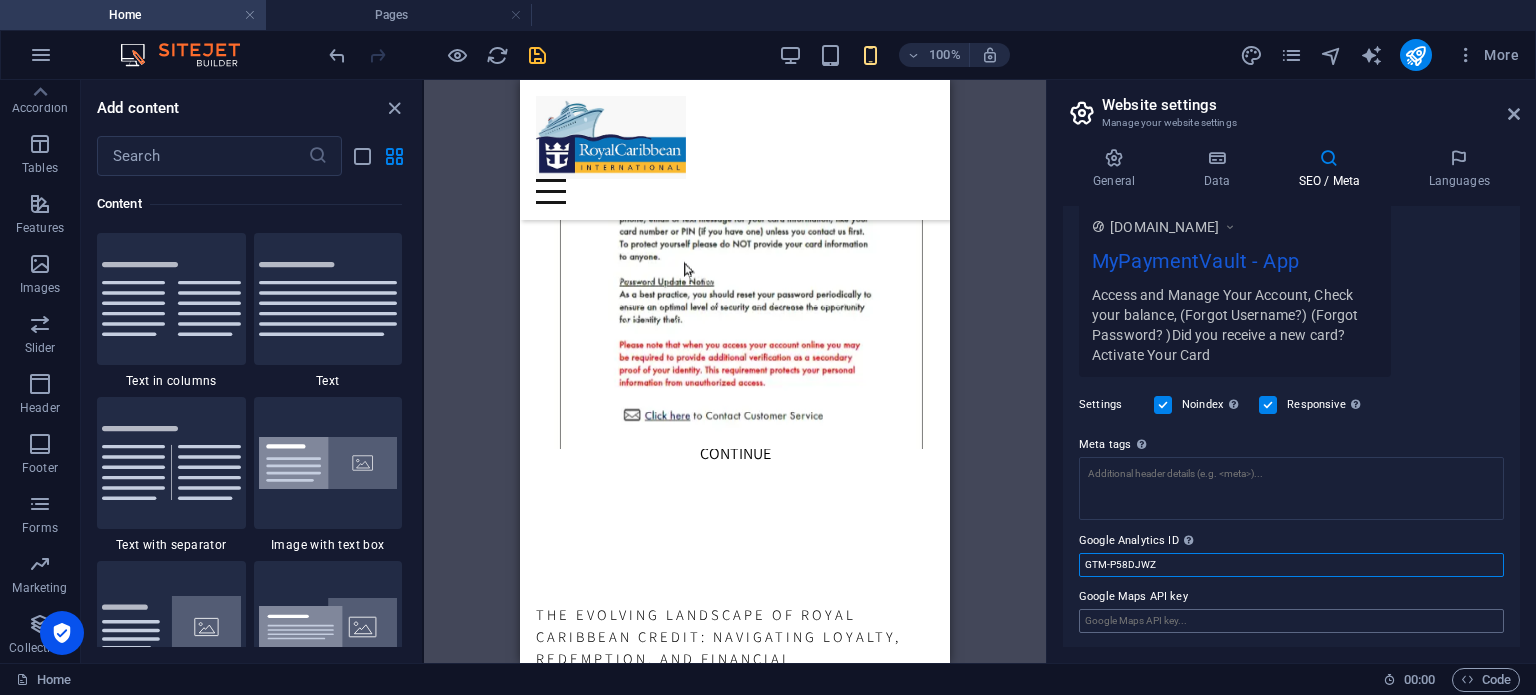type on "GTM-P58DJWZ" 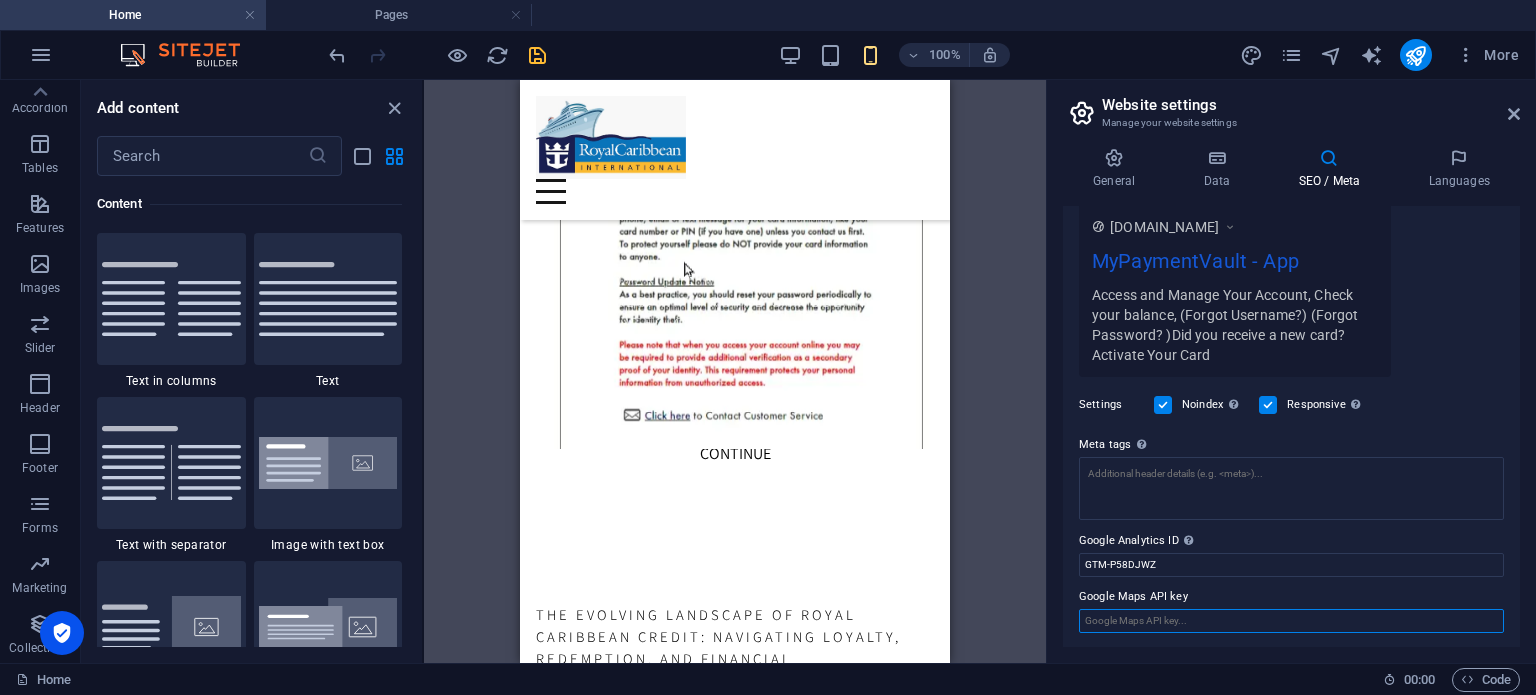 click on "Google Maps API key" at bounding box center [1291, 621] 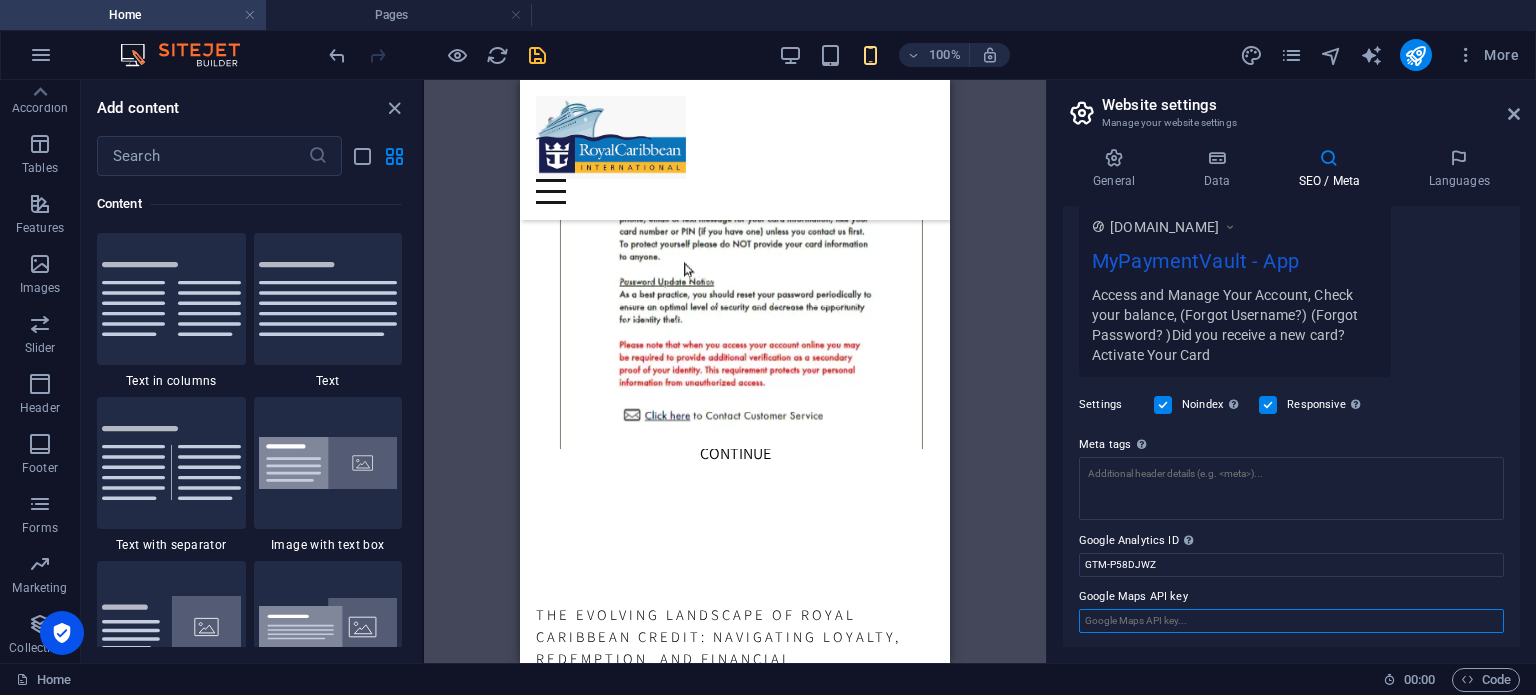 click on "Google Maps API key" at bounding box center (1291, 621) 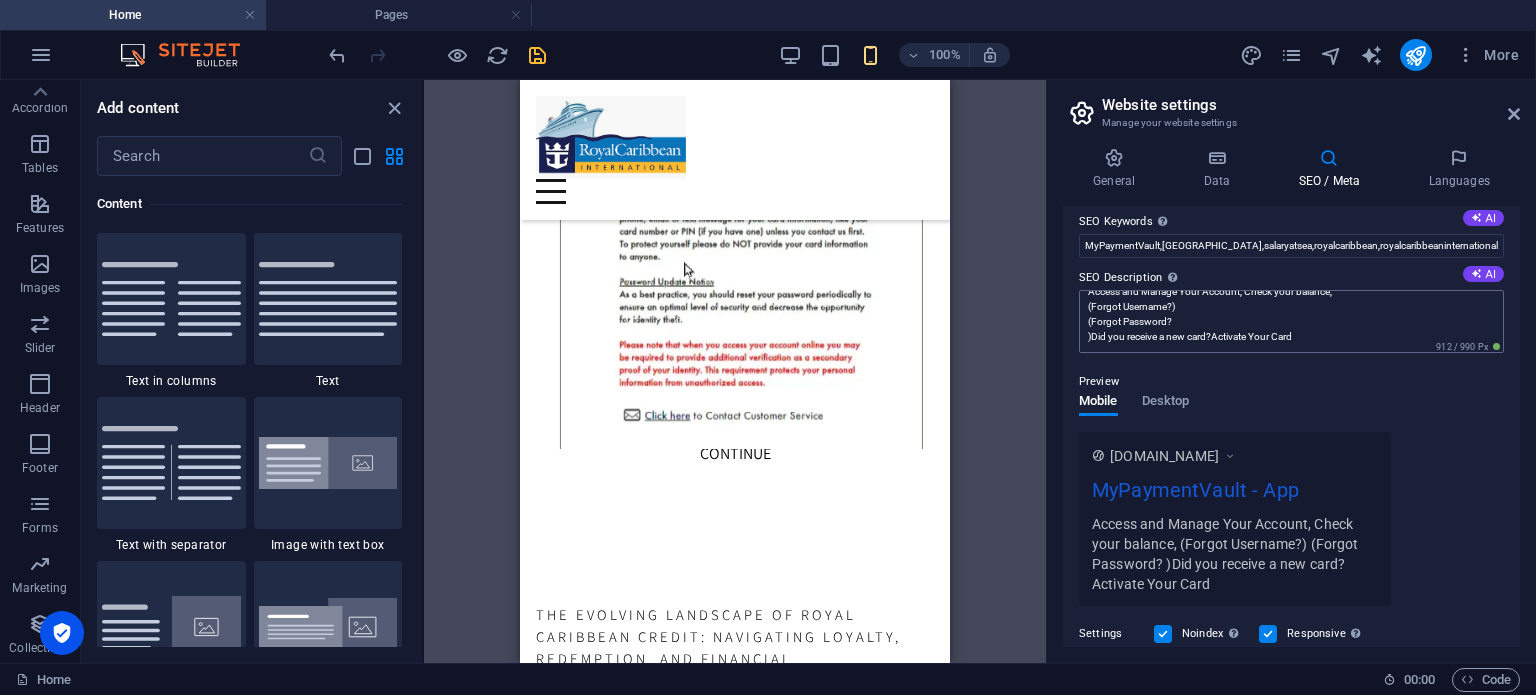scroll, scrollTop: 53, scrollLeft: 0, axis: vertical 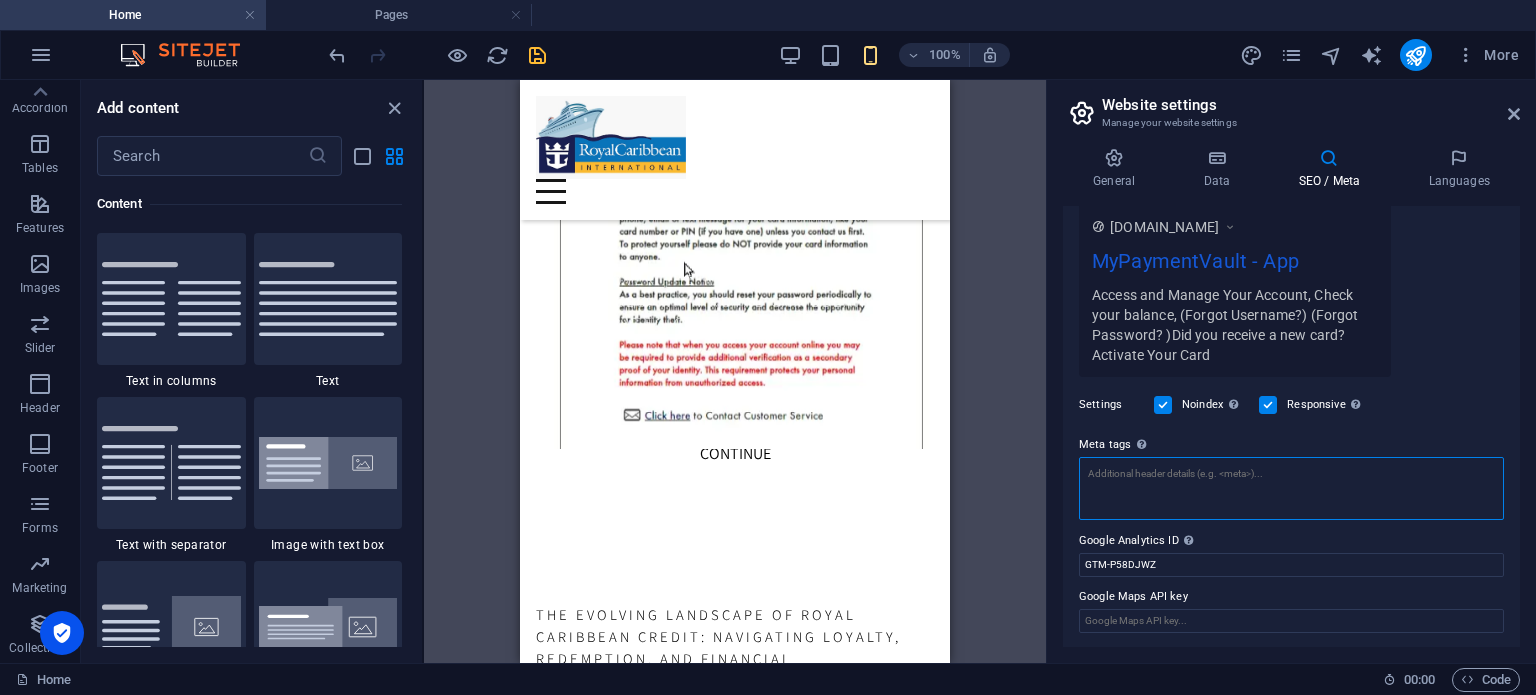 click on "Meta tags Enter HTML code here that will be placed inside the  tags of your website. Please note that your website may not function if you include code with errors." at bounding box center (1291, 488) 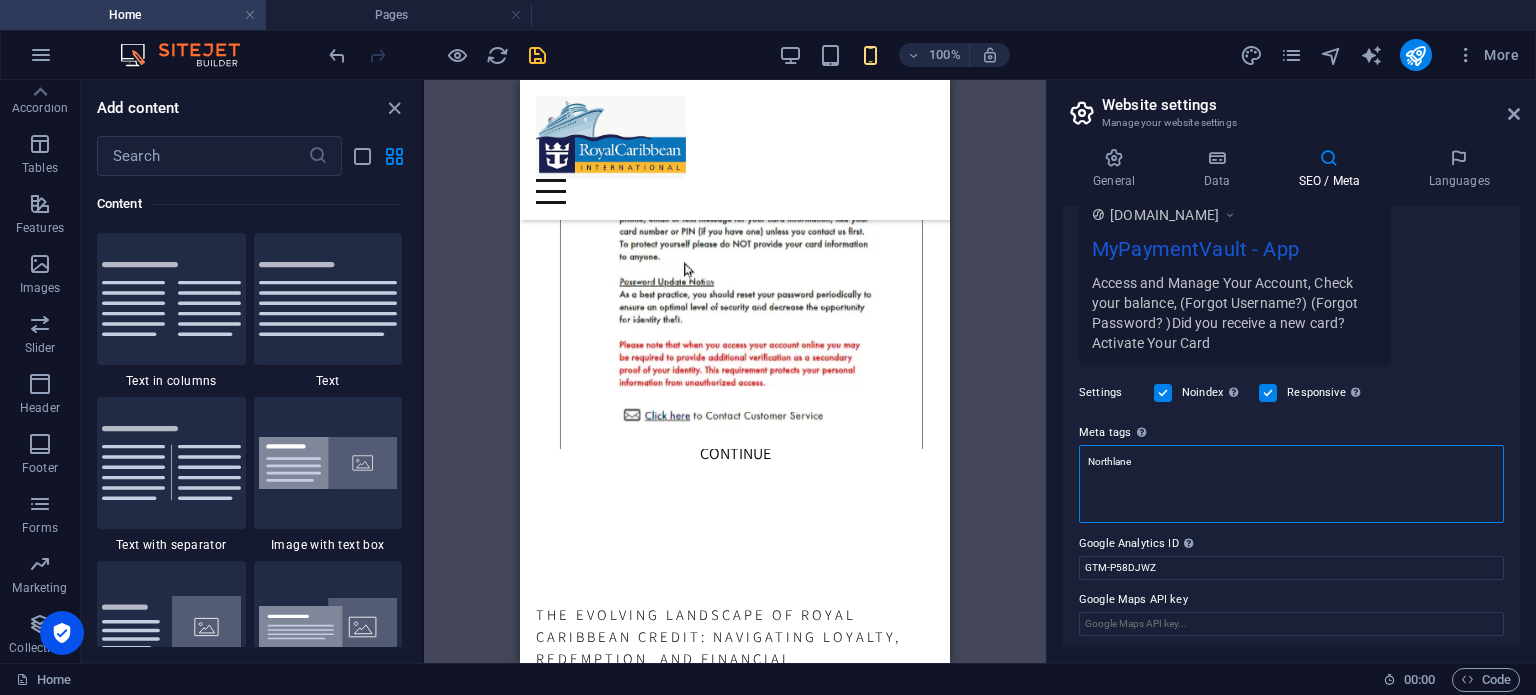 scroll, scrollTop: 368, scrollLeft: 0, axis: vertical 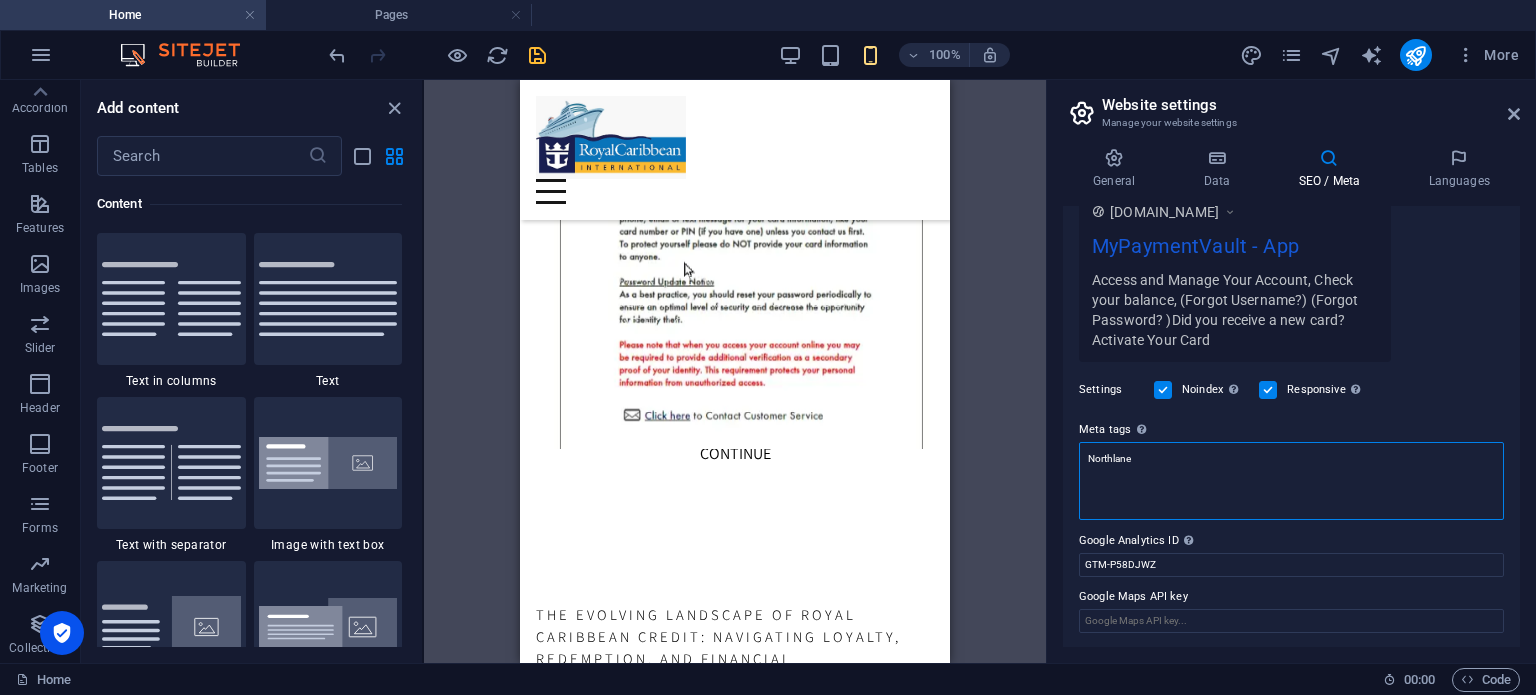 type on "Northlane" 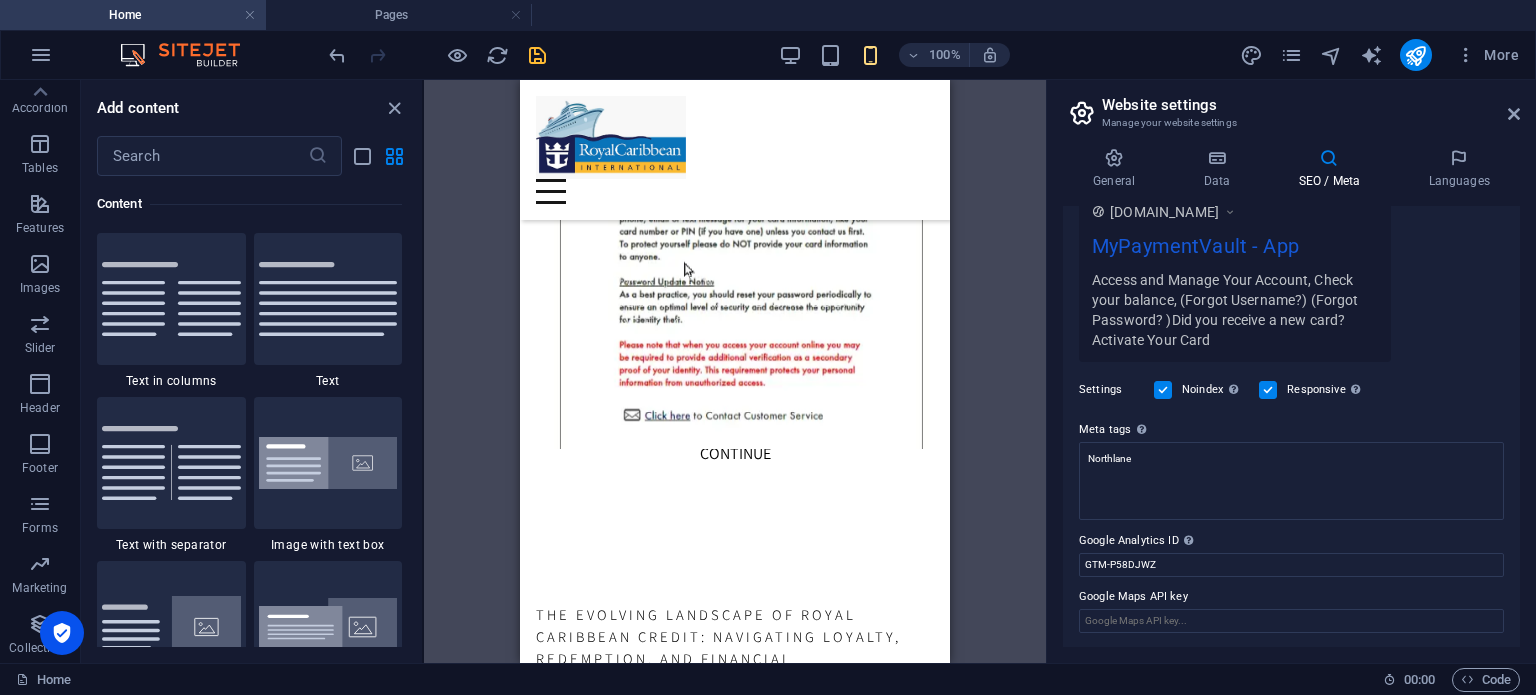 type 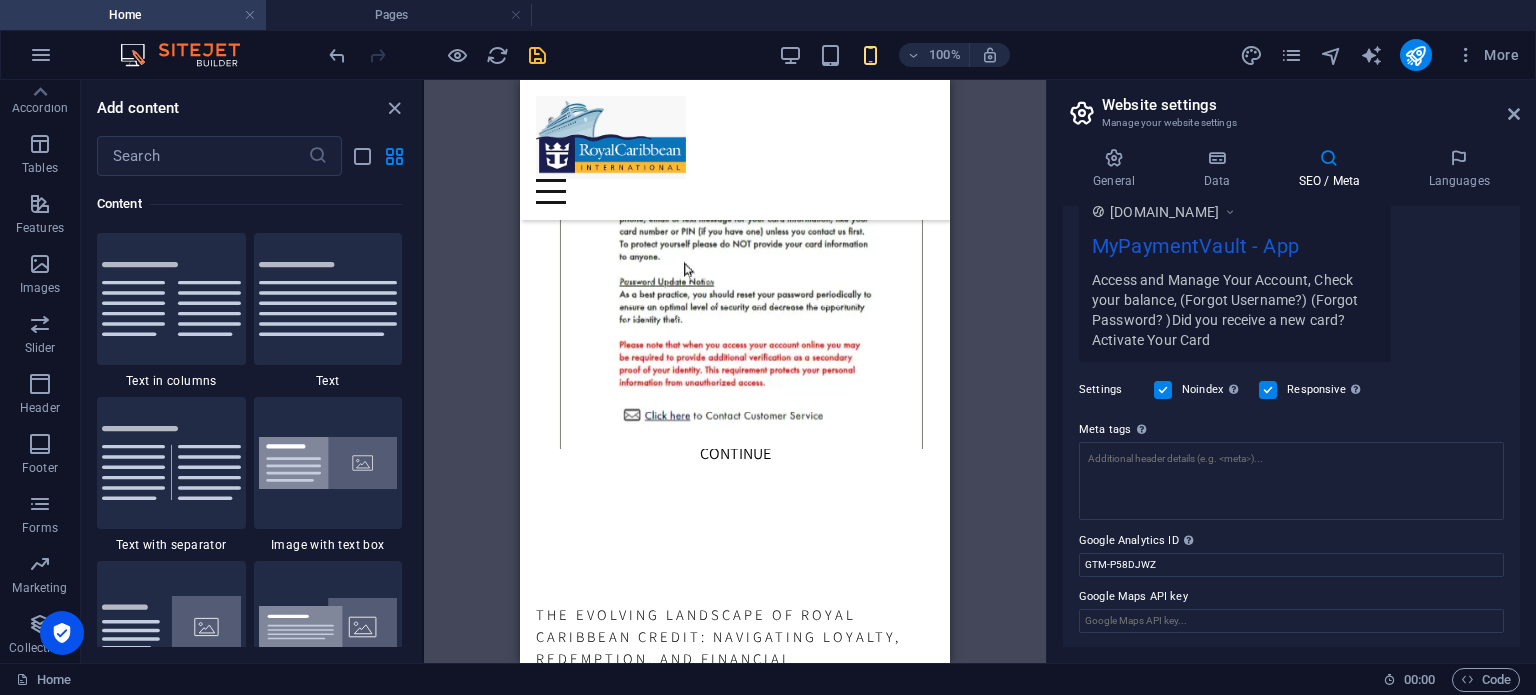 click on "Individual Home Pages Favorites Elements Columns Content Boxes Accordion Tables Features Images Slider Header Footer Forms Marketing Collections Add content ​ Favorites 1 Star Headline 1 Star Container Elements 1 Star Headline 1 Star Text 1 Star Image 1 Star Container 1 Star Spacer 1 Star Separator 1 Star HTML 1 Star Icon 1 Star Button 1 Star Logo 1 Star SVG 1 Star Image slider 1 Star Slider 1 Star Gallery 1 Star Menu 1 Star Map 1 Star Facebook 1 Star Video 1 Star YouTube 1 Star Vimeo 1 Star Document 1 Star Audio 1 Star Iframe 1 Star Privacy 1 Star Languages Columns 1 Star Container 1 Star 2 columns 1 Star 3 columns 1 Star 4 columns 1 Star 5 columns 1 Star 6 columns 1 Star 40-60 1 Star 20-80 1 Star 80-20 1 Star 30-70 1 Star 70-30 1 Star Unequal Columns 1 Star 25-25-50 1 Star 25-50-25 1 Star 50-25-25 1 Star 20-60-20 1 Star 50-16-16-16 1 Star 16-16-16-50 1 Star Grid 2-1 1 Star Grid 1-2 1 Star Grid 3-1 1 Star Grid 1-3 1 Star 1 Star" at bounding box center (768, 347) 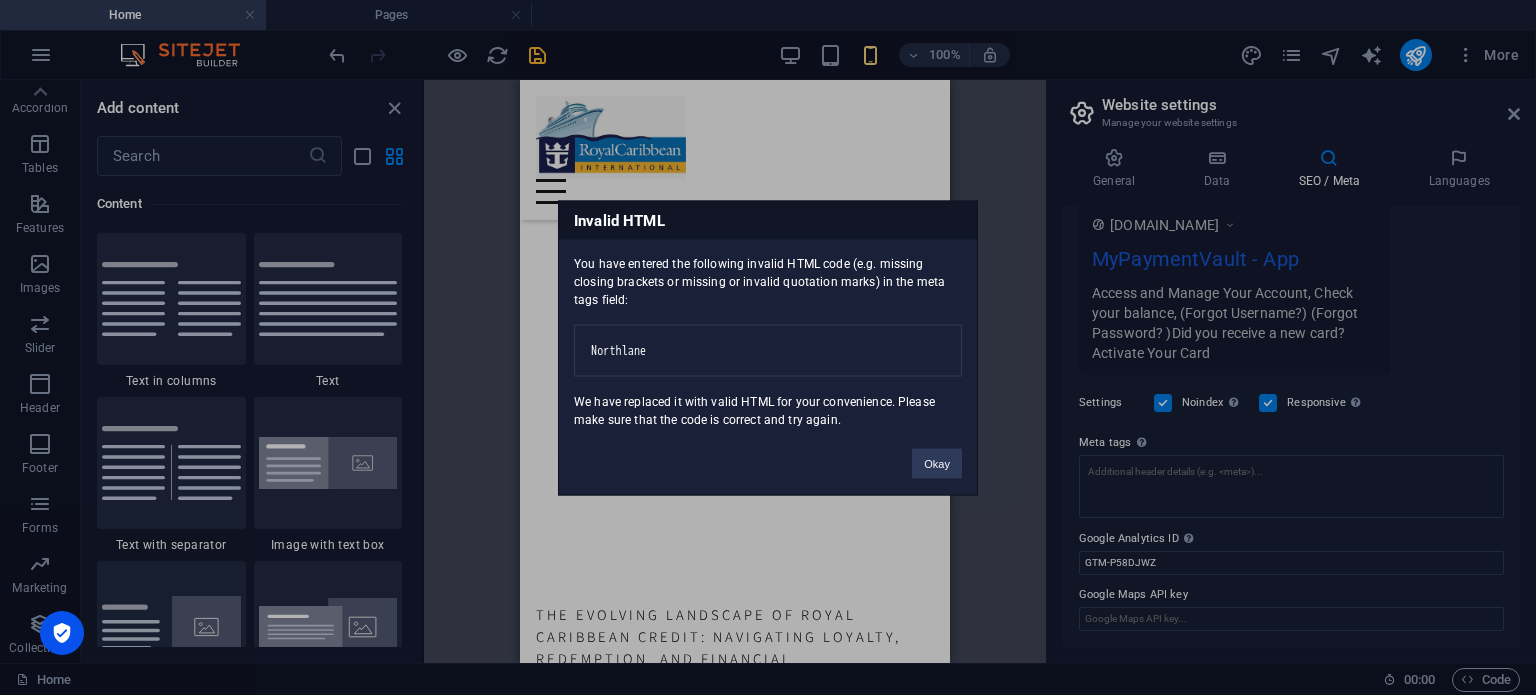scroll, scrollTop: 353, scrollLeft: 0, axis: vertical 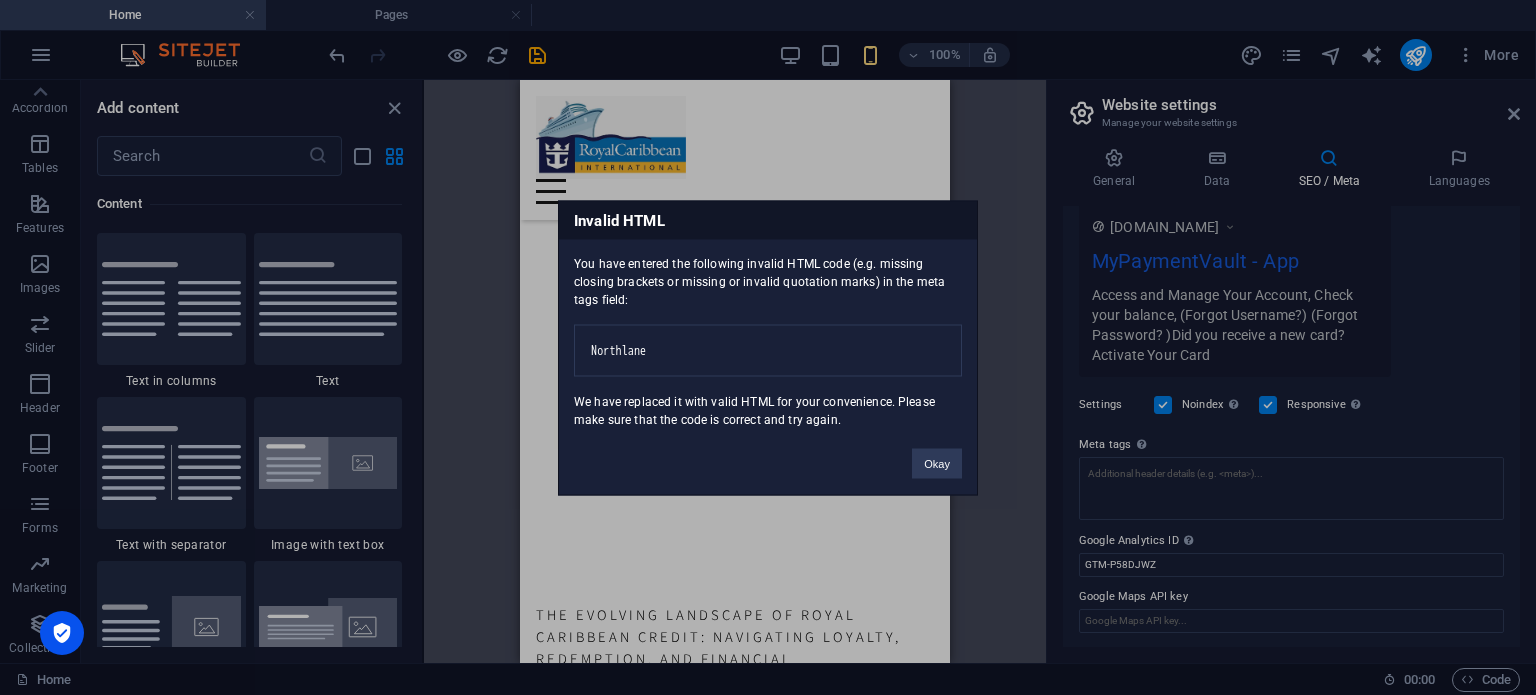 click on "Northlane" at bounding box center [768, 350] 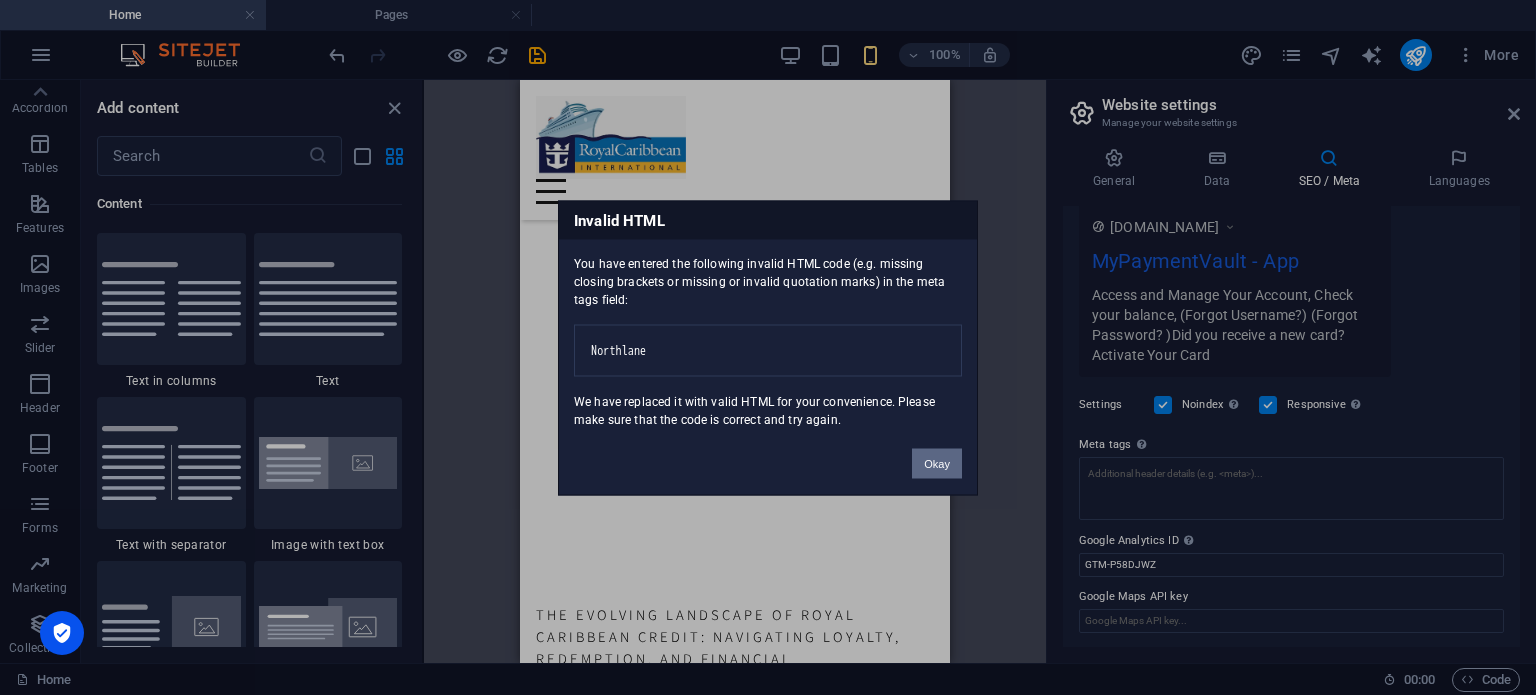 click on "Okay" at bounding box center (937, 463) 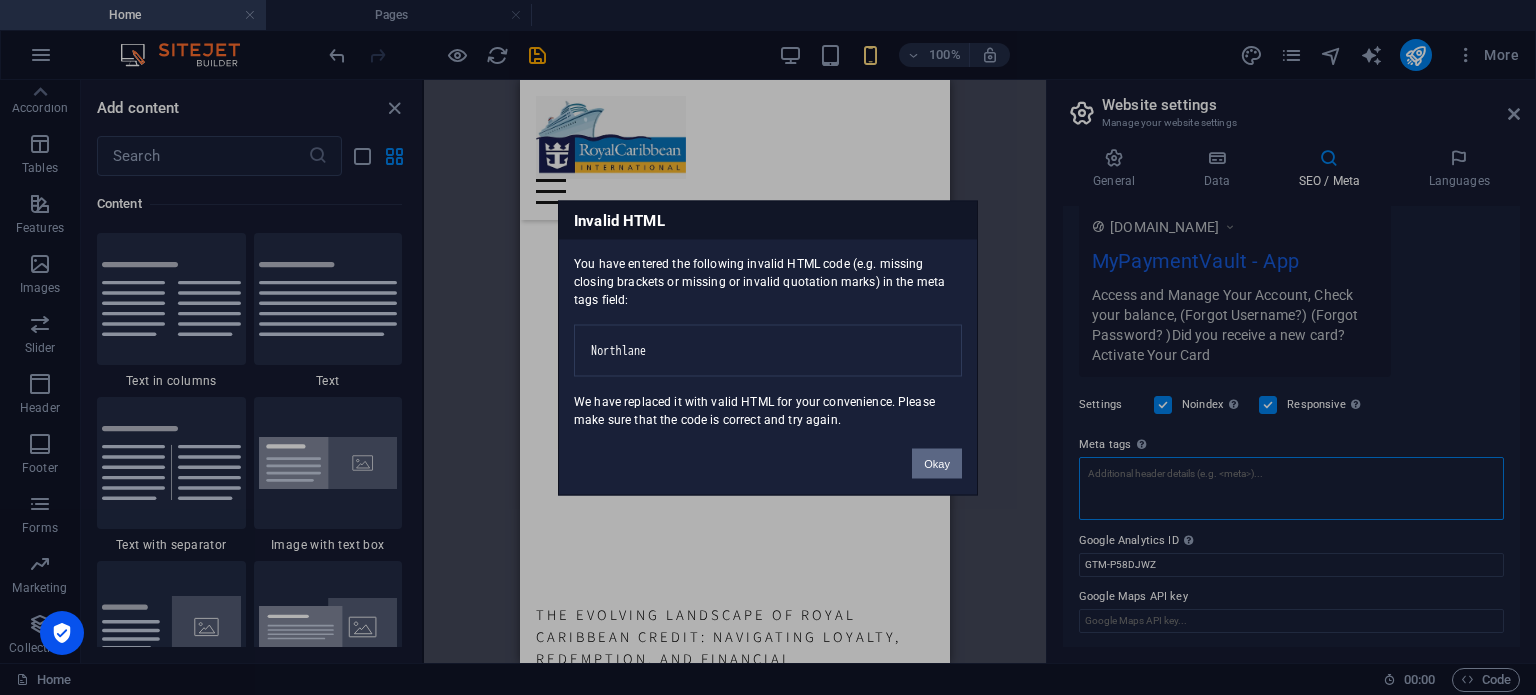 scroll, scrollTop: 368, scrollLeft: 0, axis: vertical 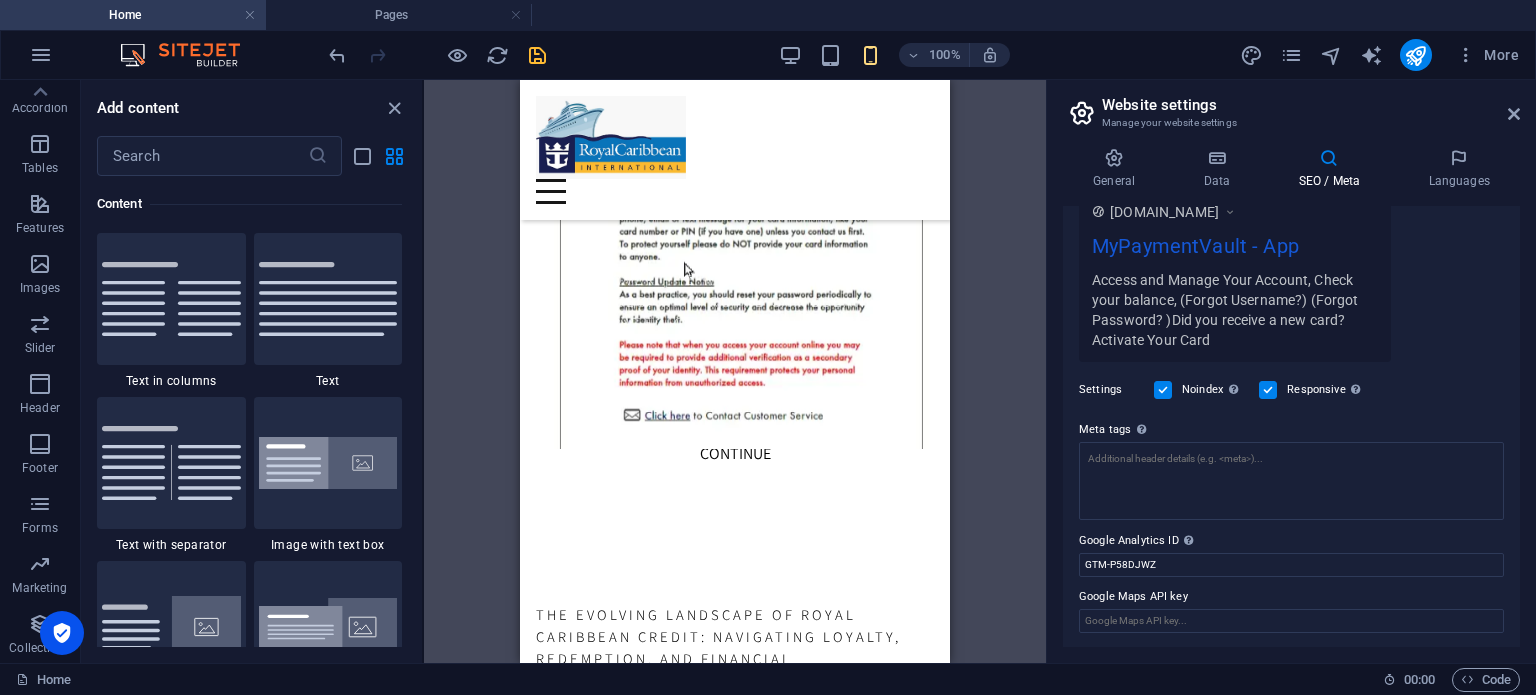 click at bounding box center [537, 55] 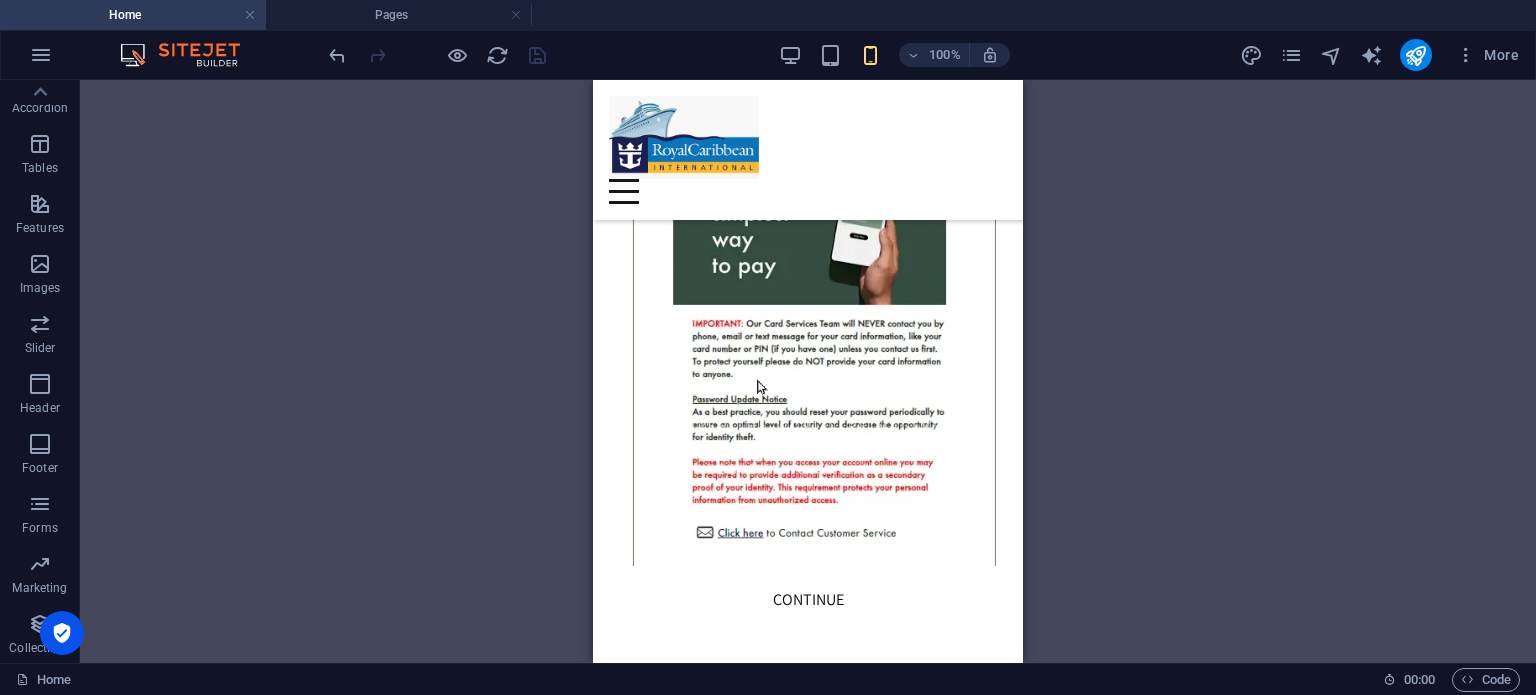 scroll, scrollTop: 500, scrollLeft: 0, axis: vertical 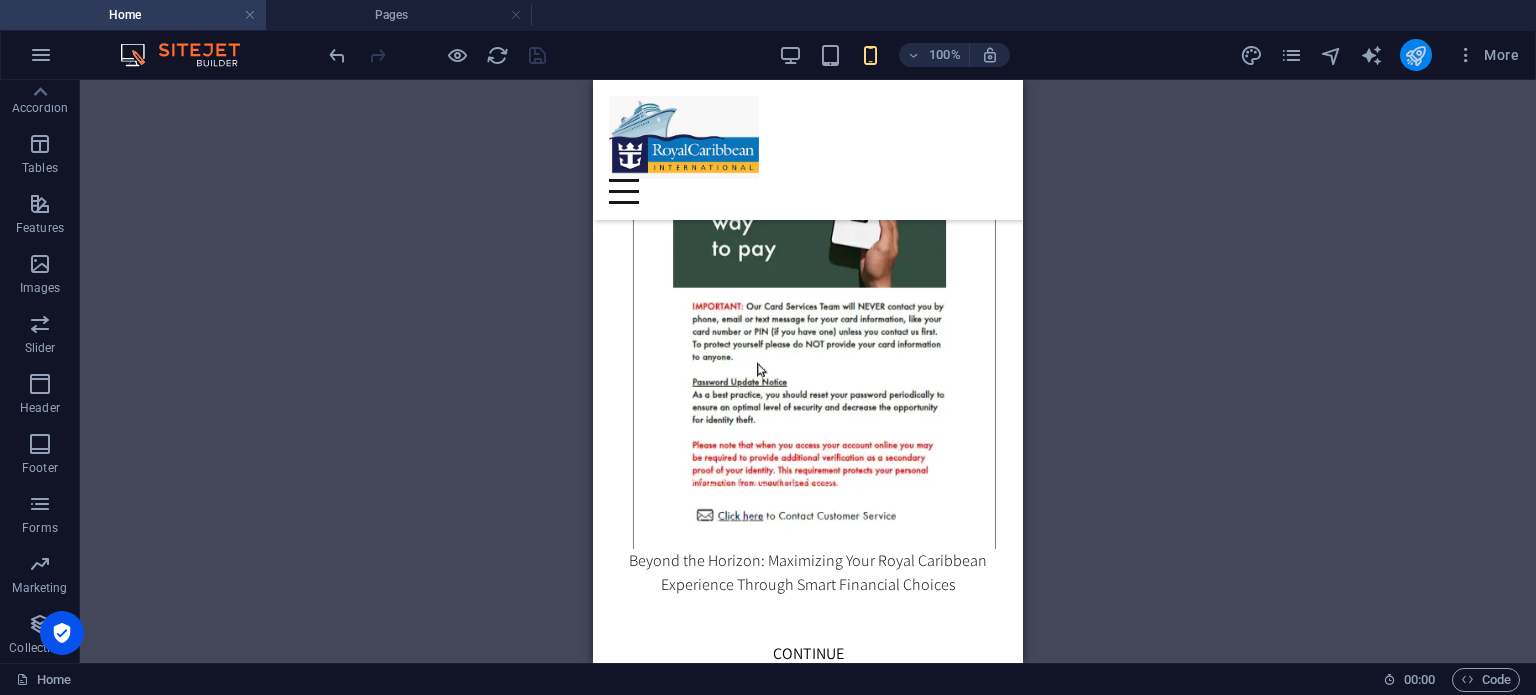 click at bounding box center [1416, 55] 